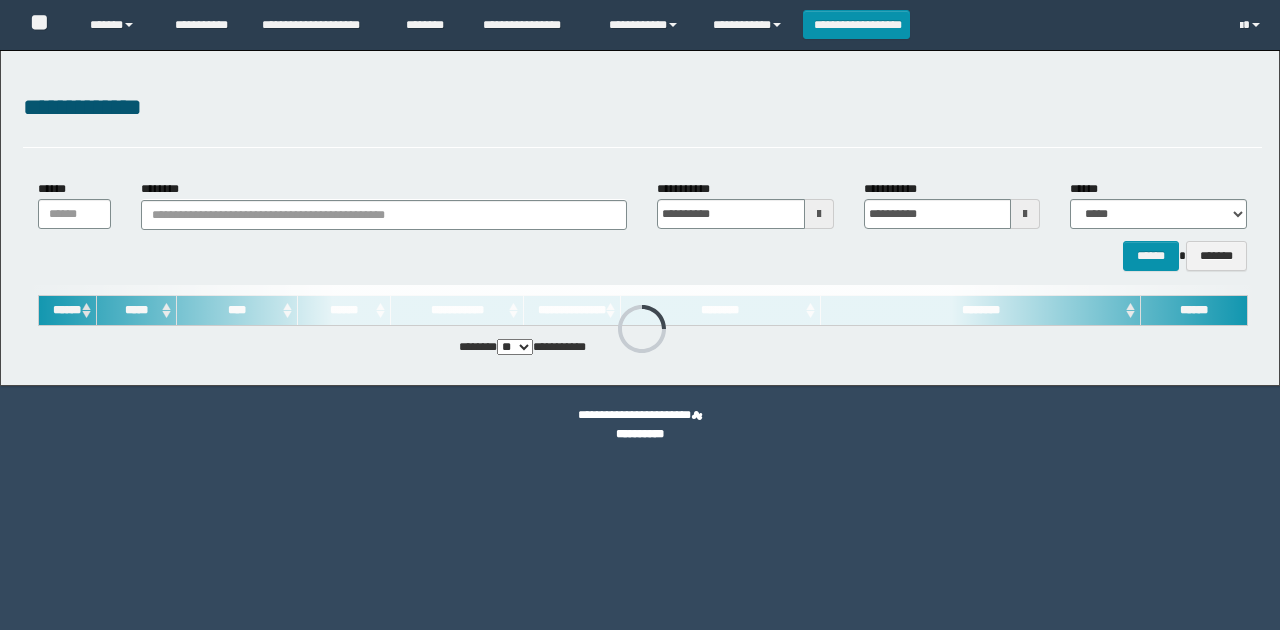 scroll, scrollTop: 0, scrollLeft: 0, axis: both 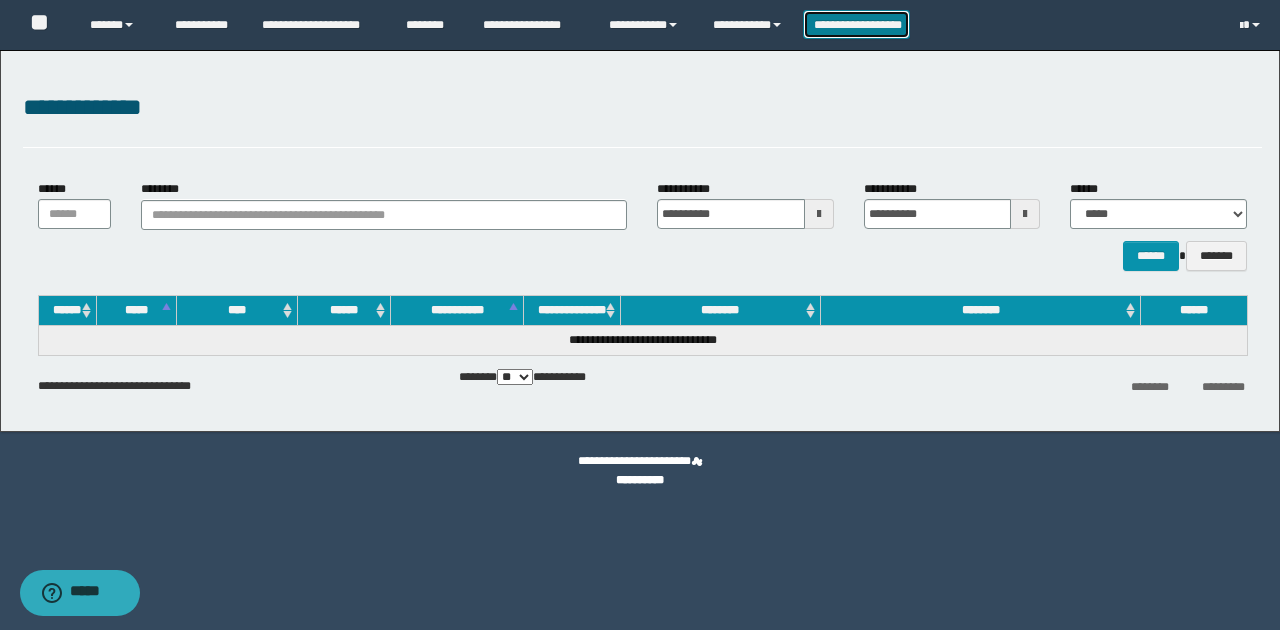 click on "**********" at bounding box center (857, 24) 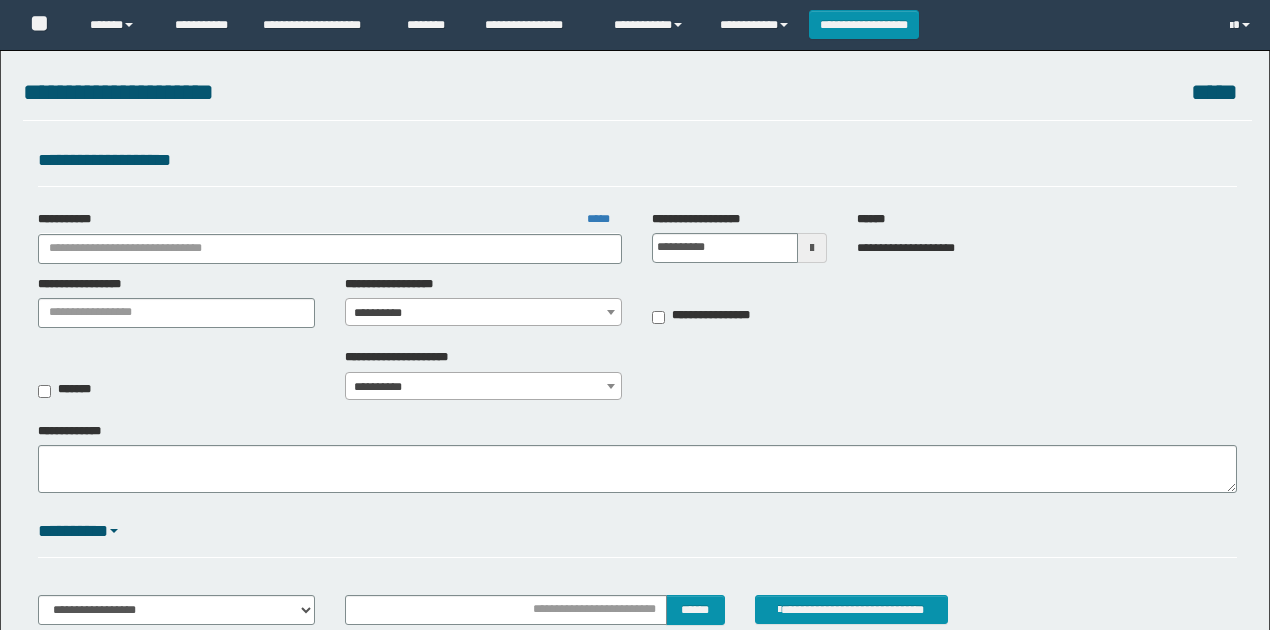scroll, scrollTop: 0, scrollLeft: 0, axis: both 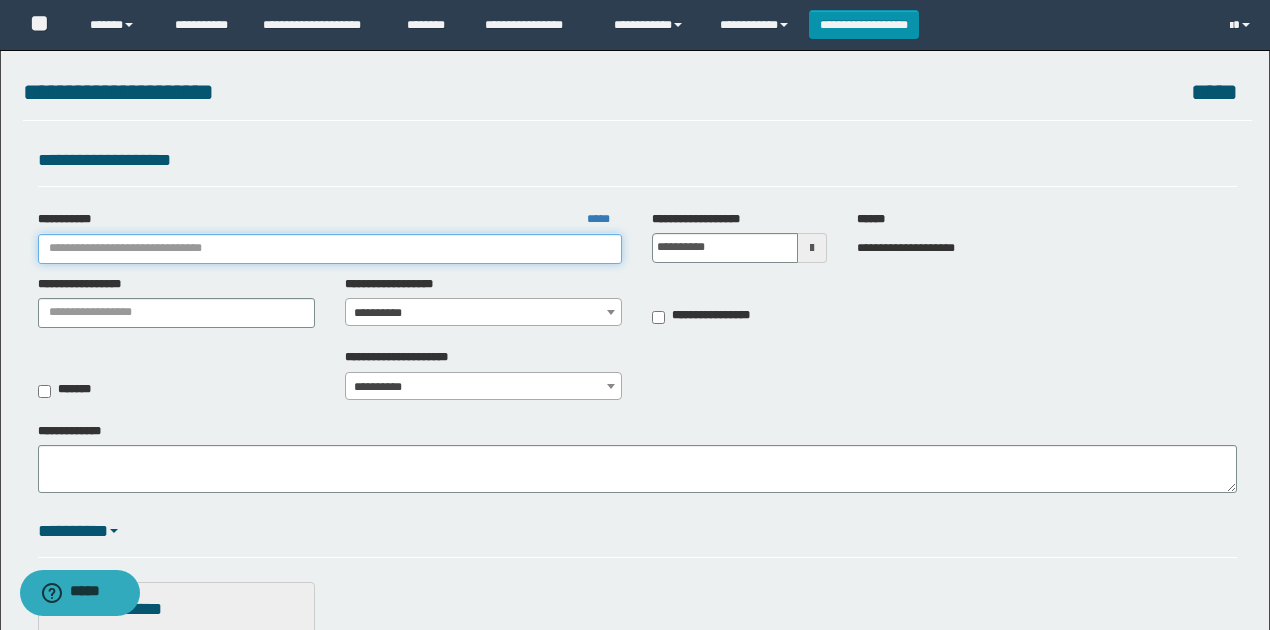 drag, startPoint x: 316, startPoint y: 247, endPoint x: 303, endPoint y: 254, distance: 14.764823 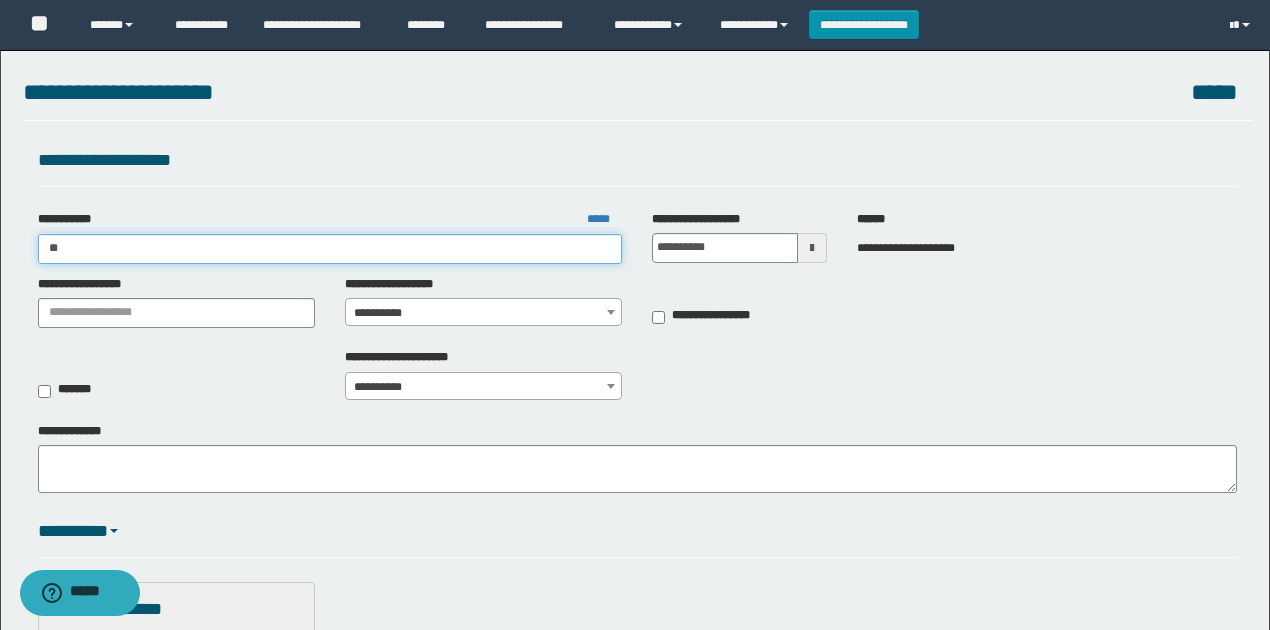 type on "***" 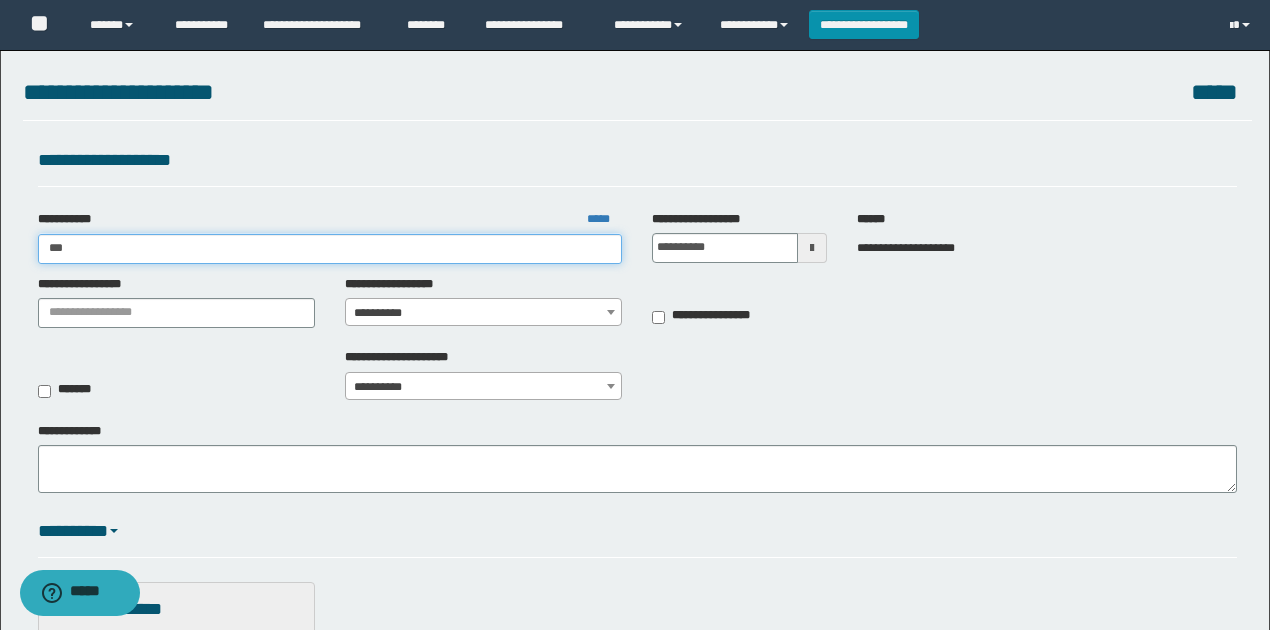 type on "***" 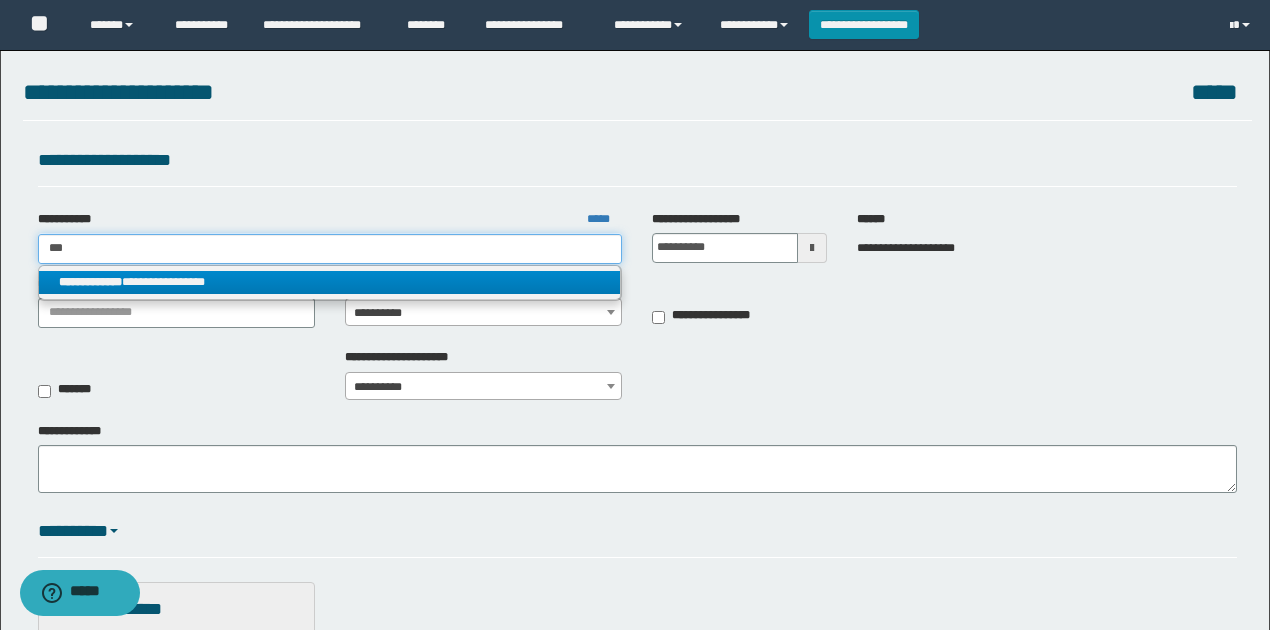 type on "***" 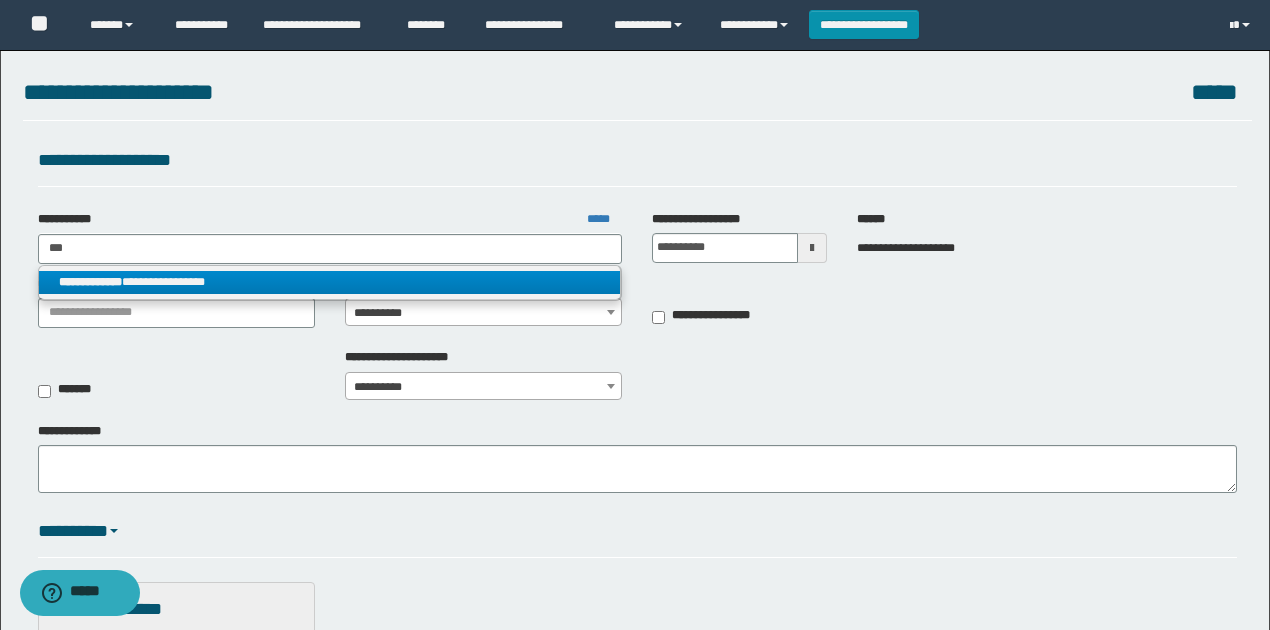 click on "**********" at bounding box center [330, 282] 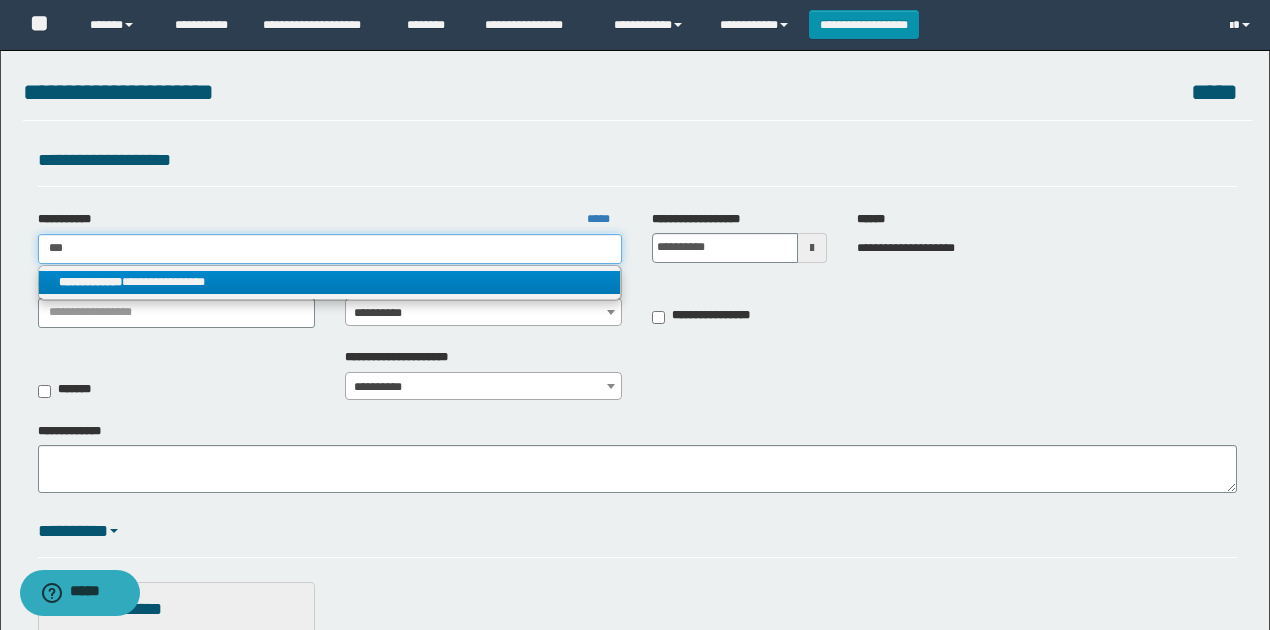 type 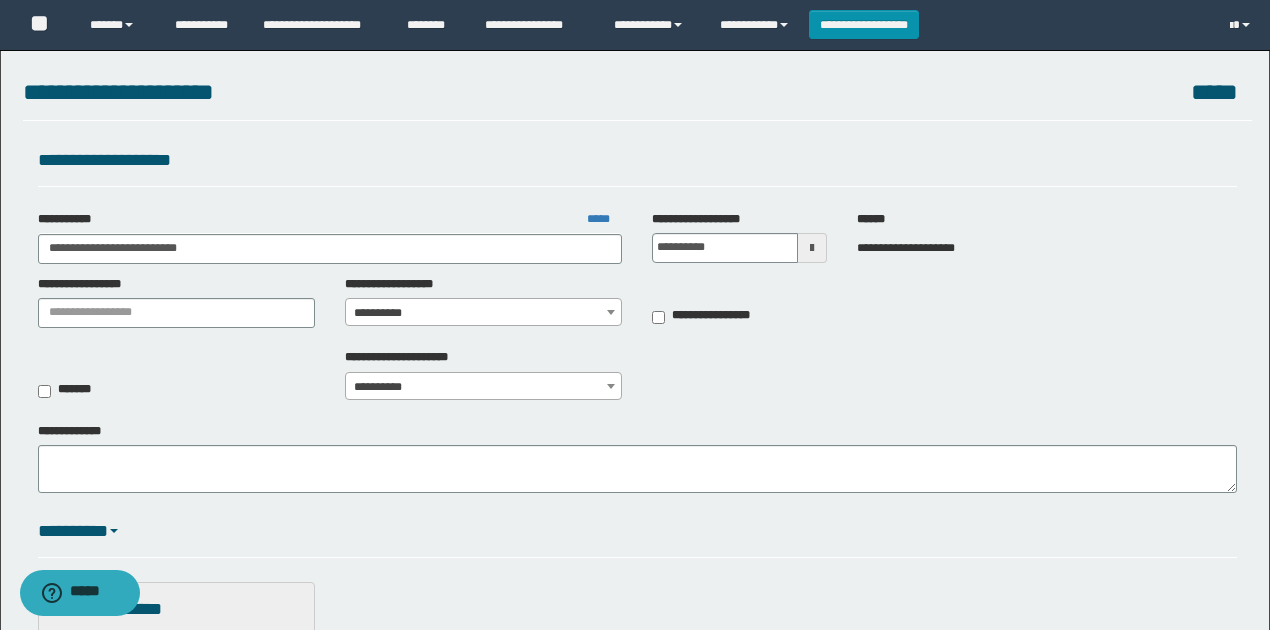 click on "**********" at bounding box center (484, 313) 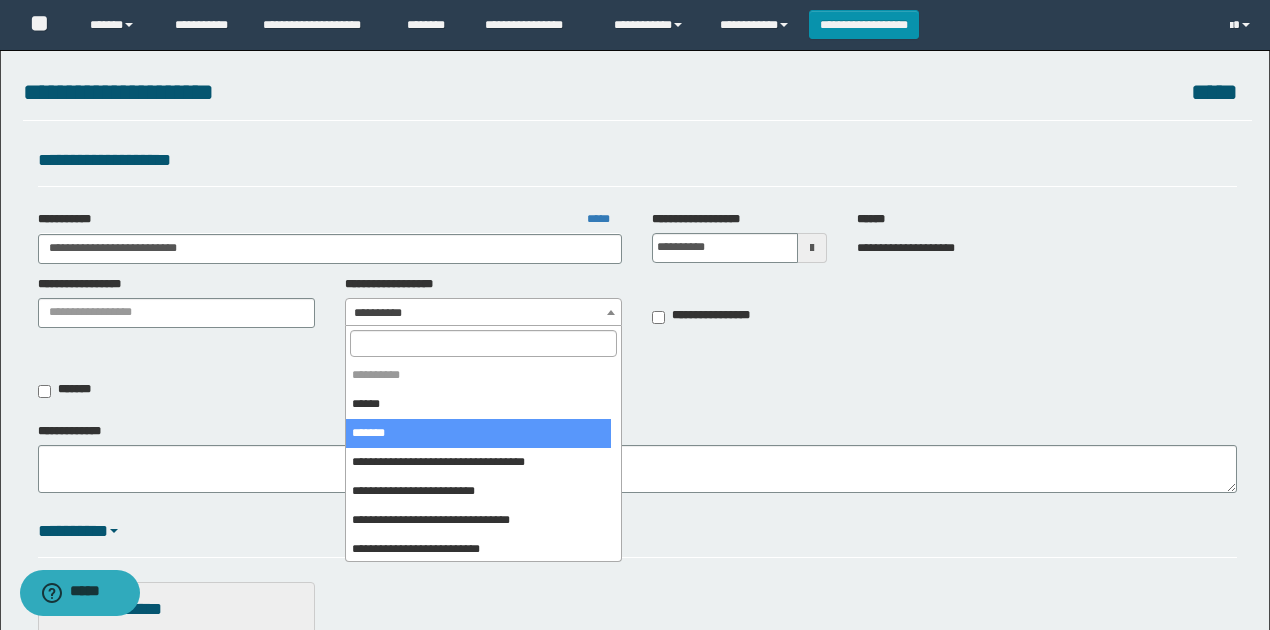 select on "****" 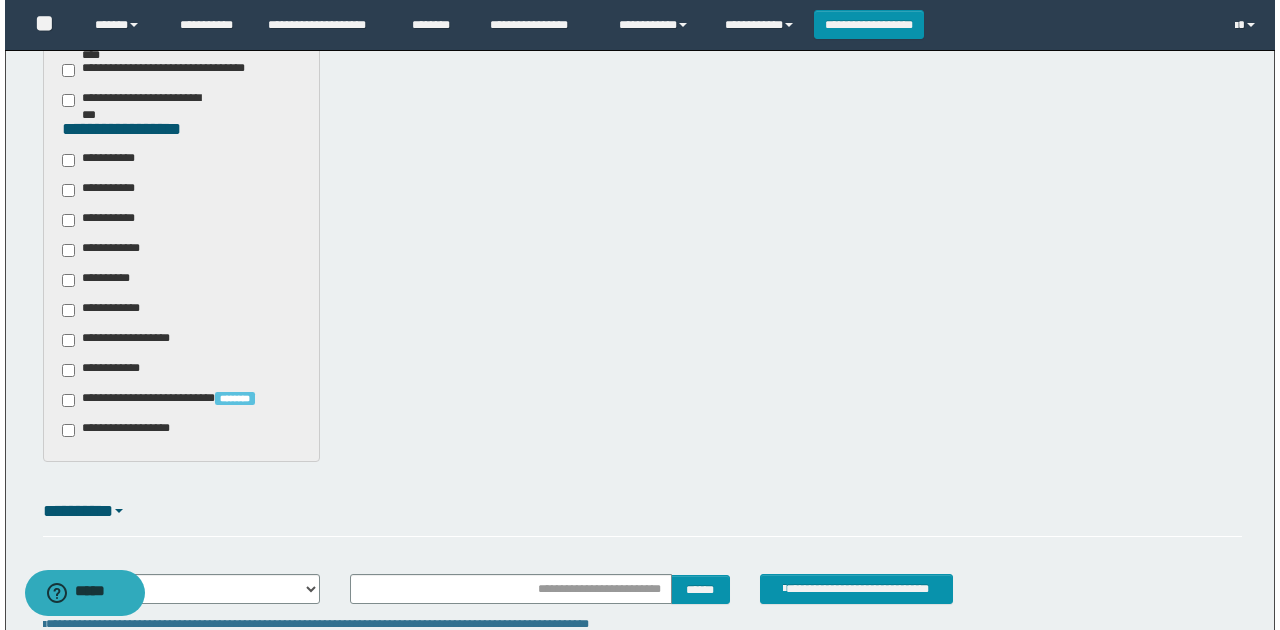 scroll, scrollTop: 666, scrollLeft: 0, axis: vertical 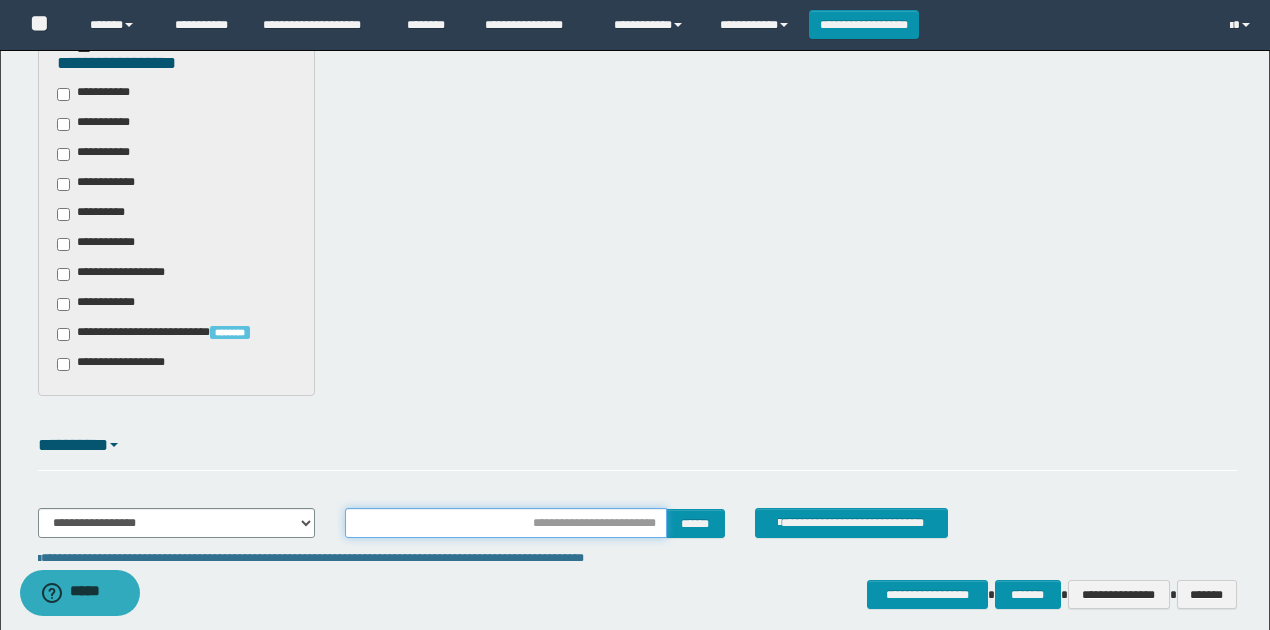 click at bounding box center [506, 523] 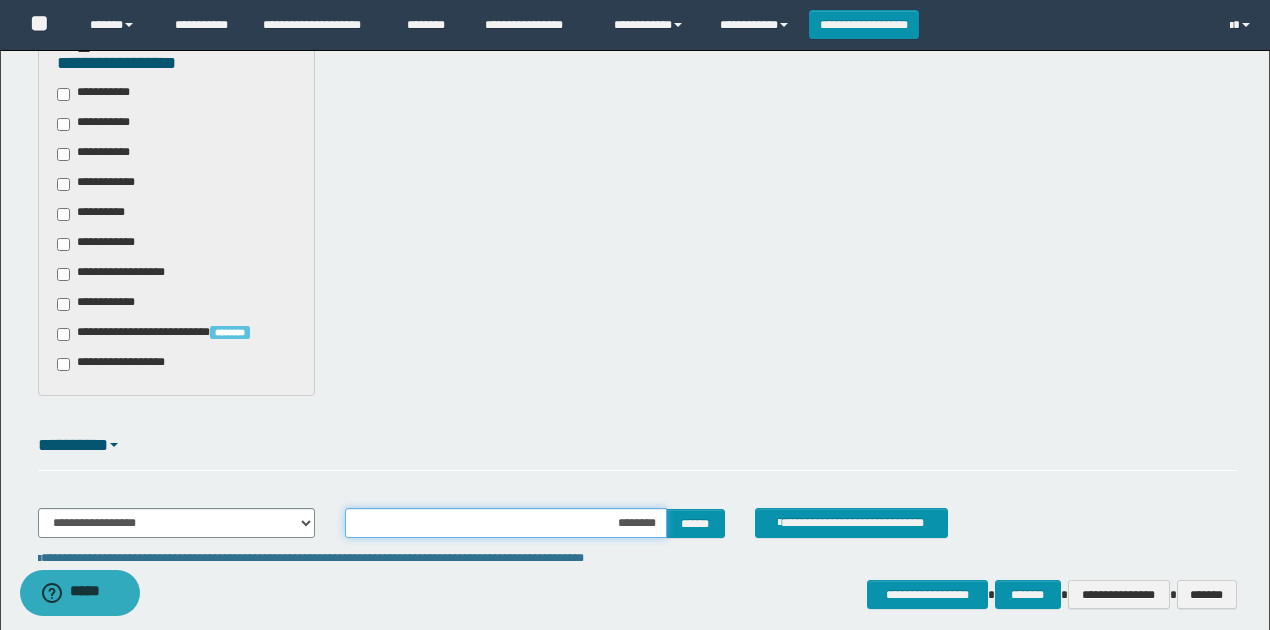 click on "********" at bounding box center (506, 523) 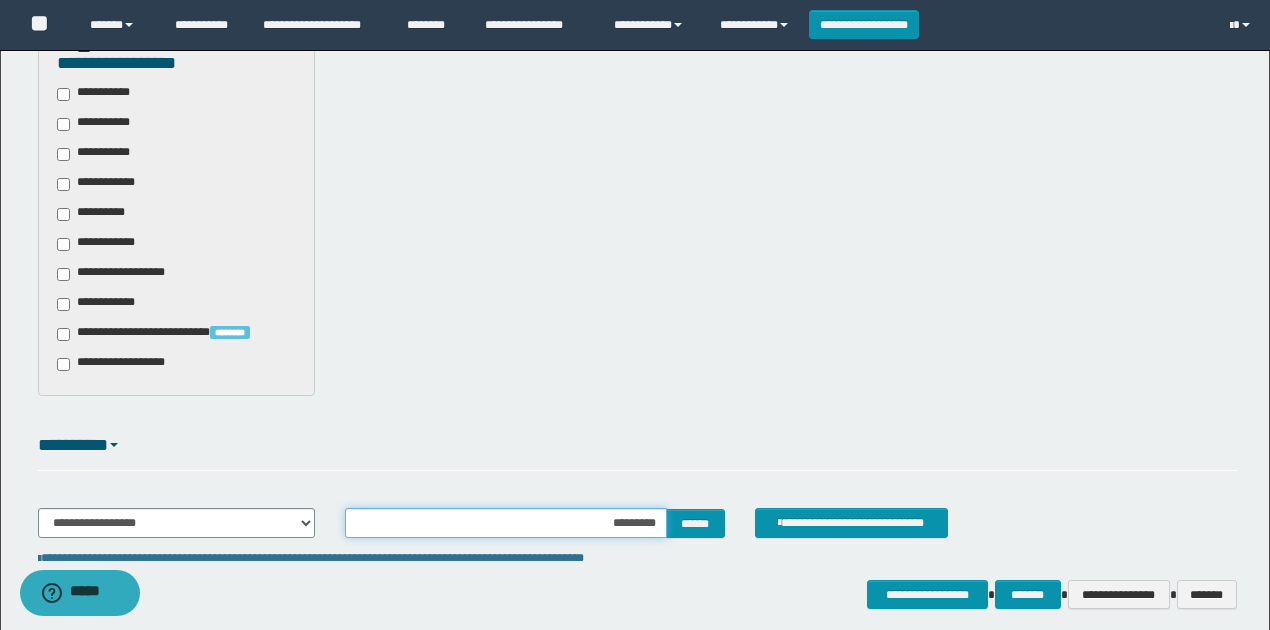 type on "**********" 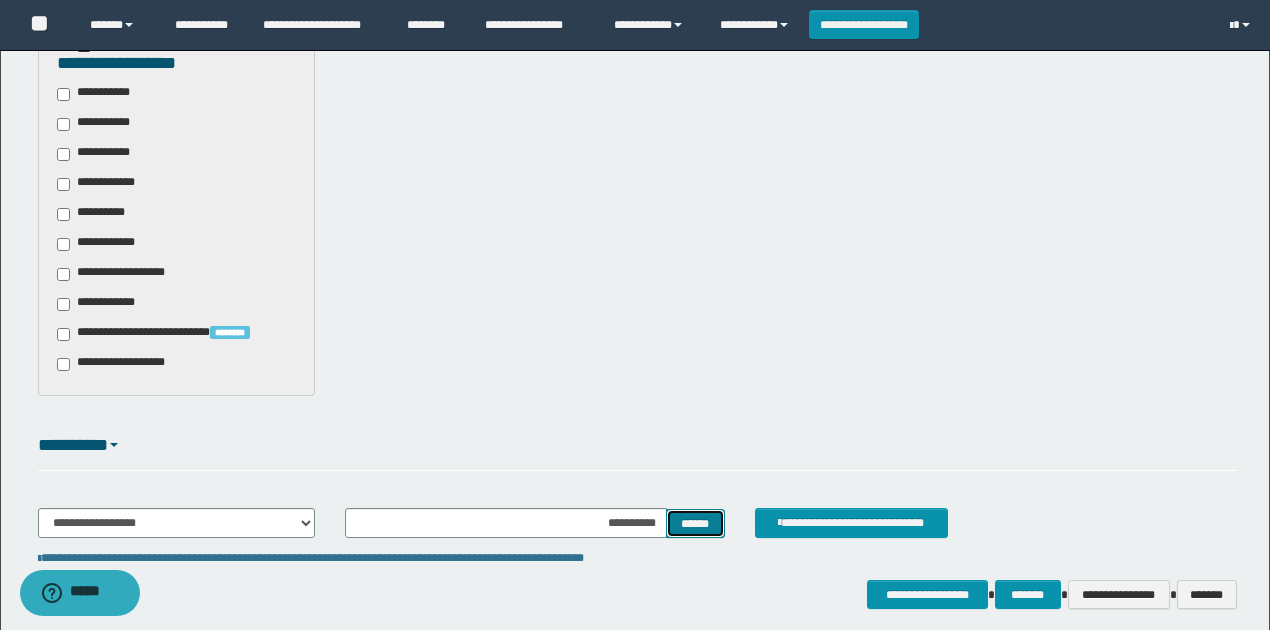 click on "******" at bounding box center (695, 523) 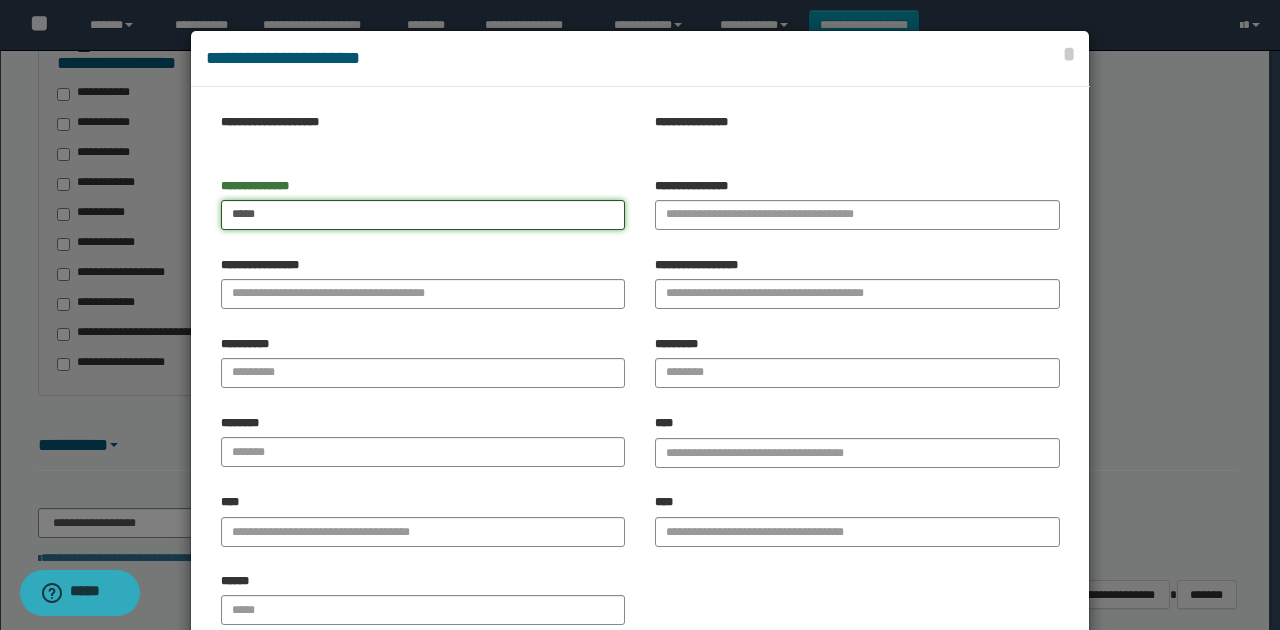 type on "*****" 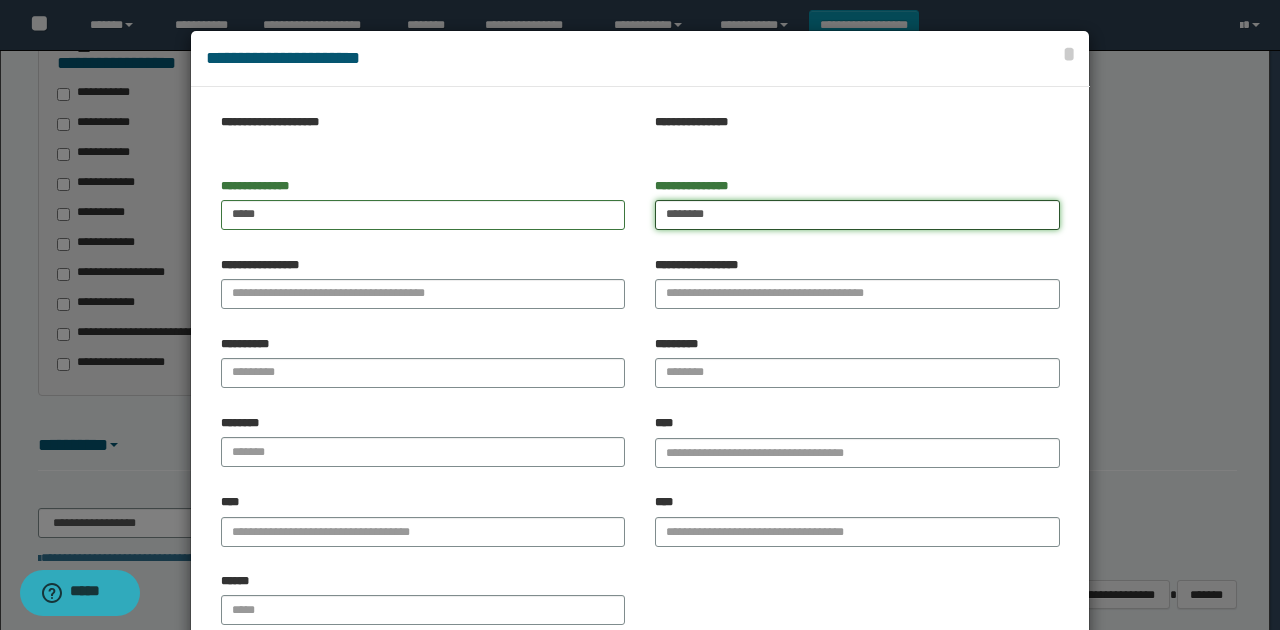 type on "********" 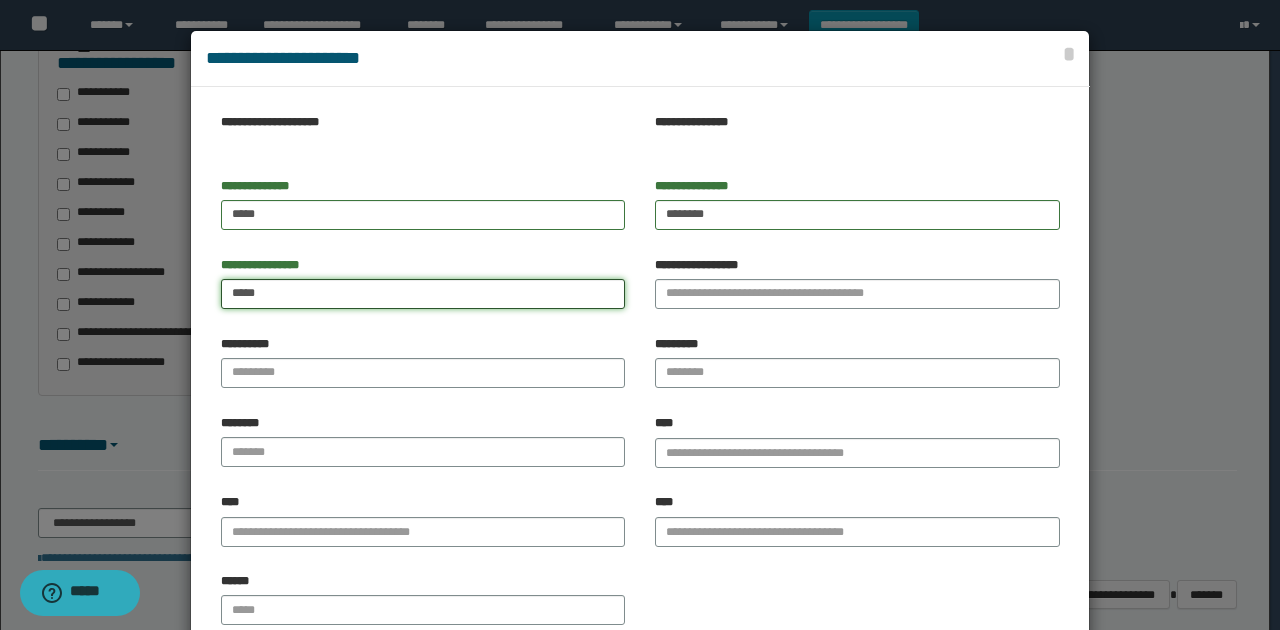 type on "*****" 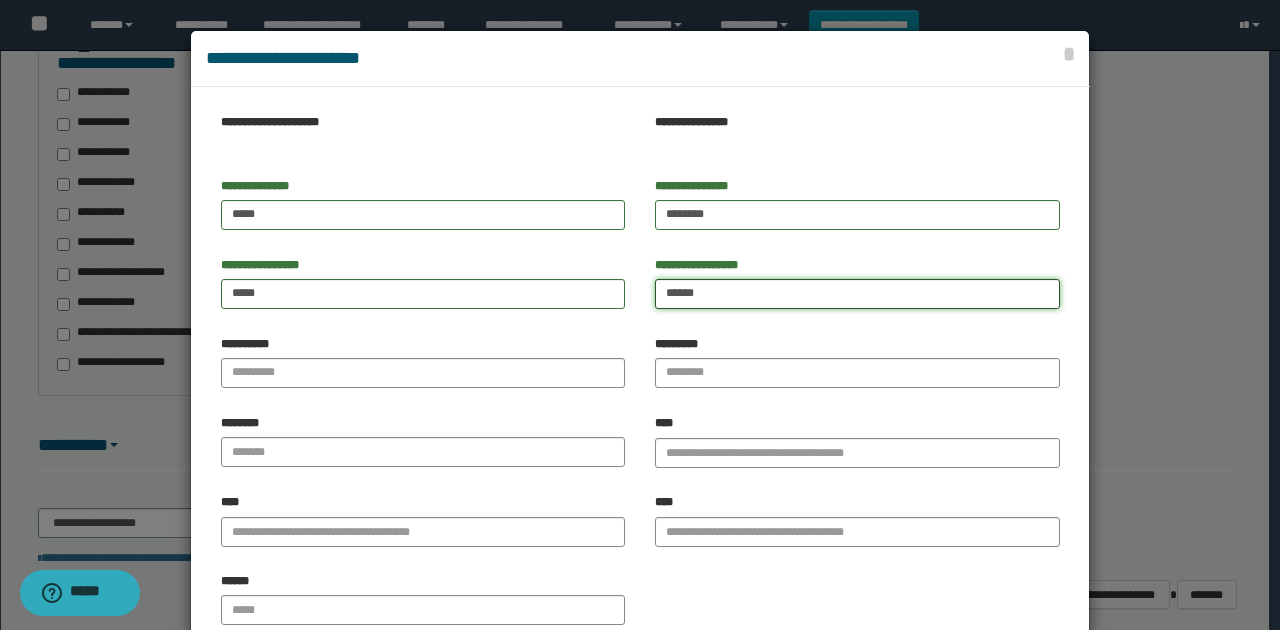 type on "******" 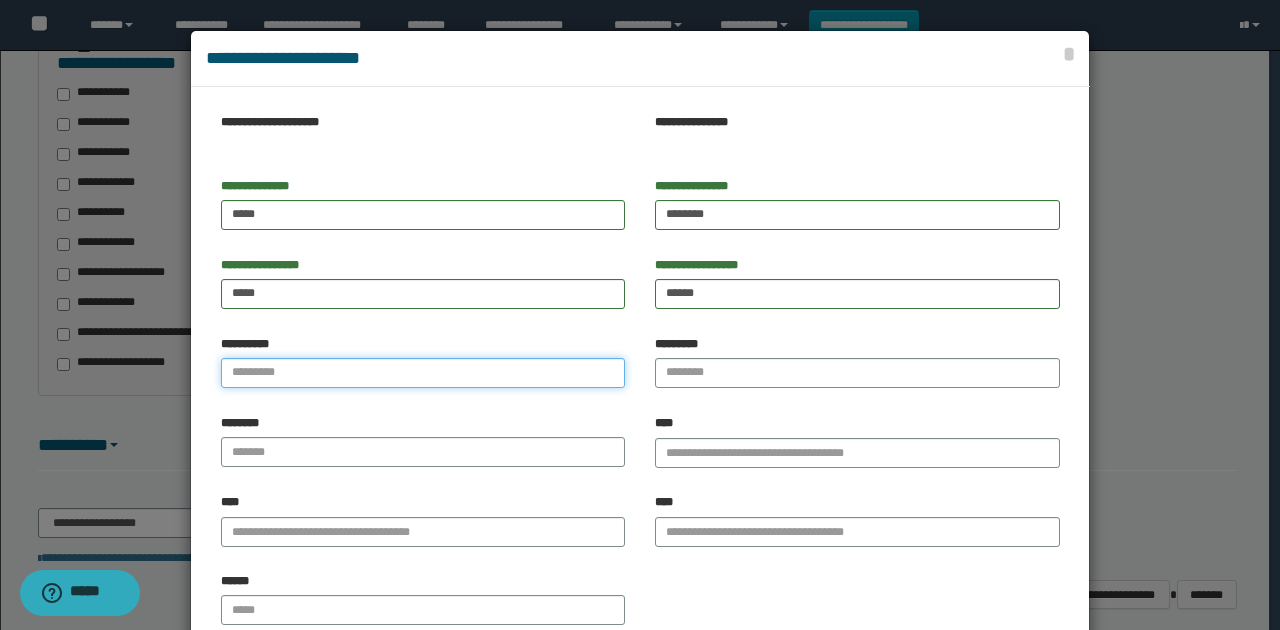 click on "**********" at bounding box center [423, 373] 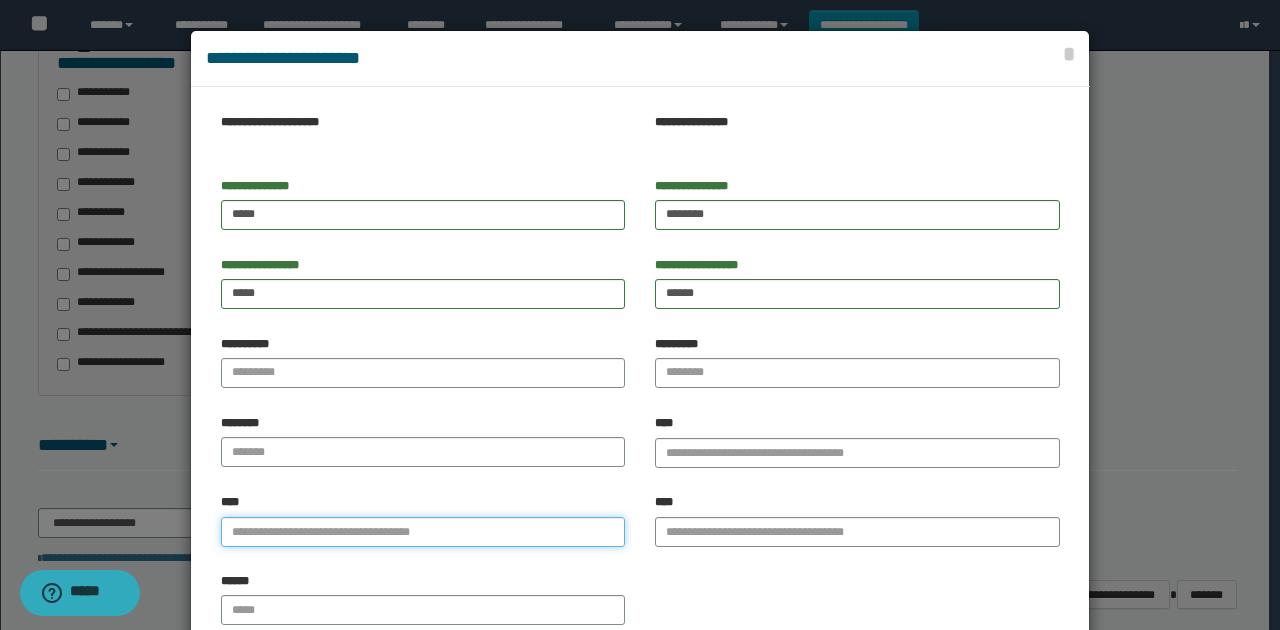 click on "****" at bounding box center (423, 532) 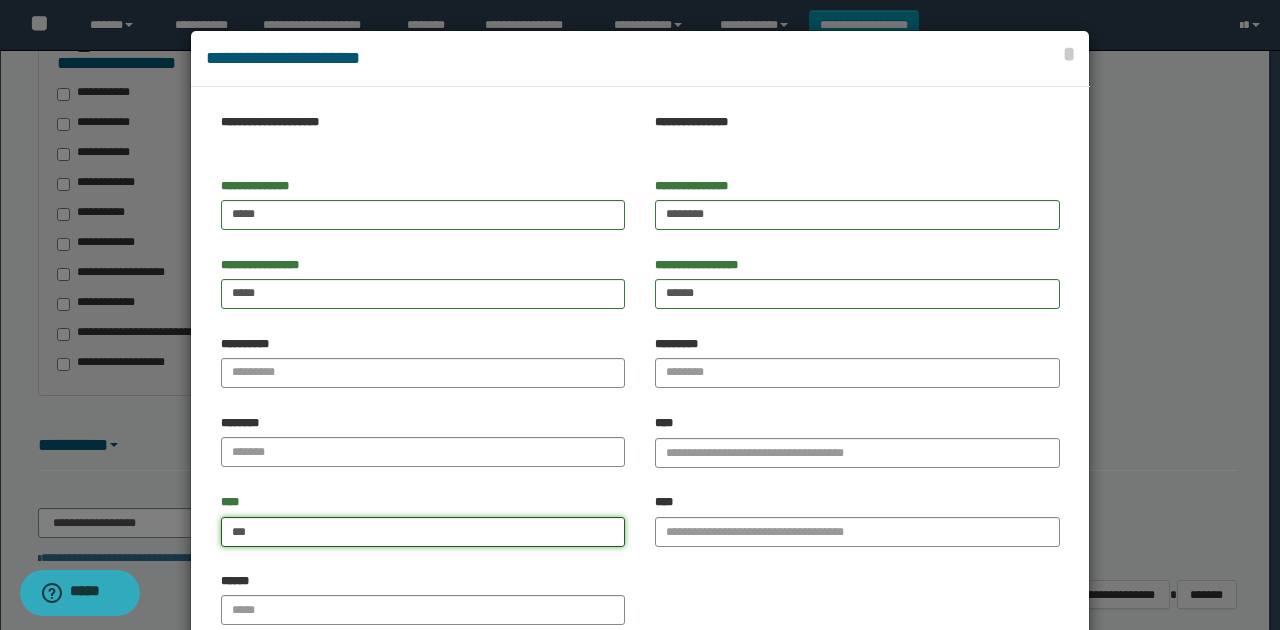 type on "****" 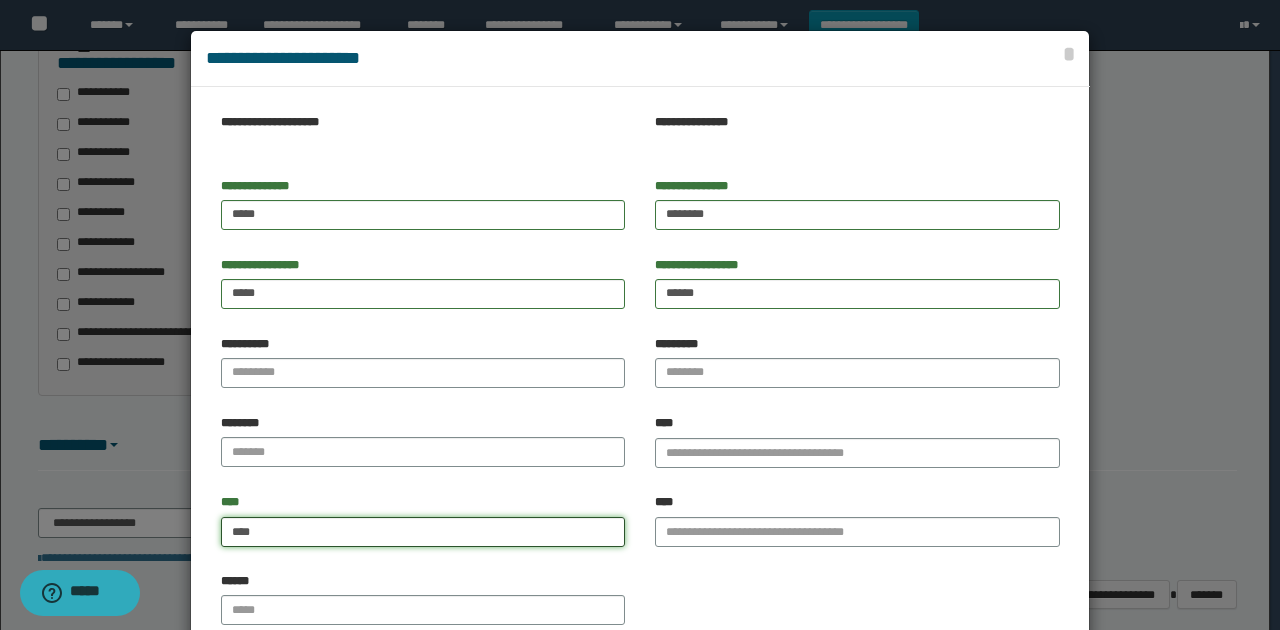 type on "****" 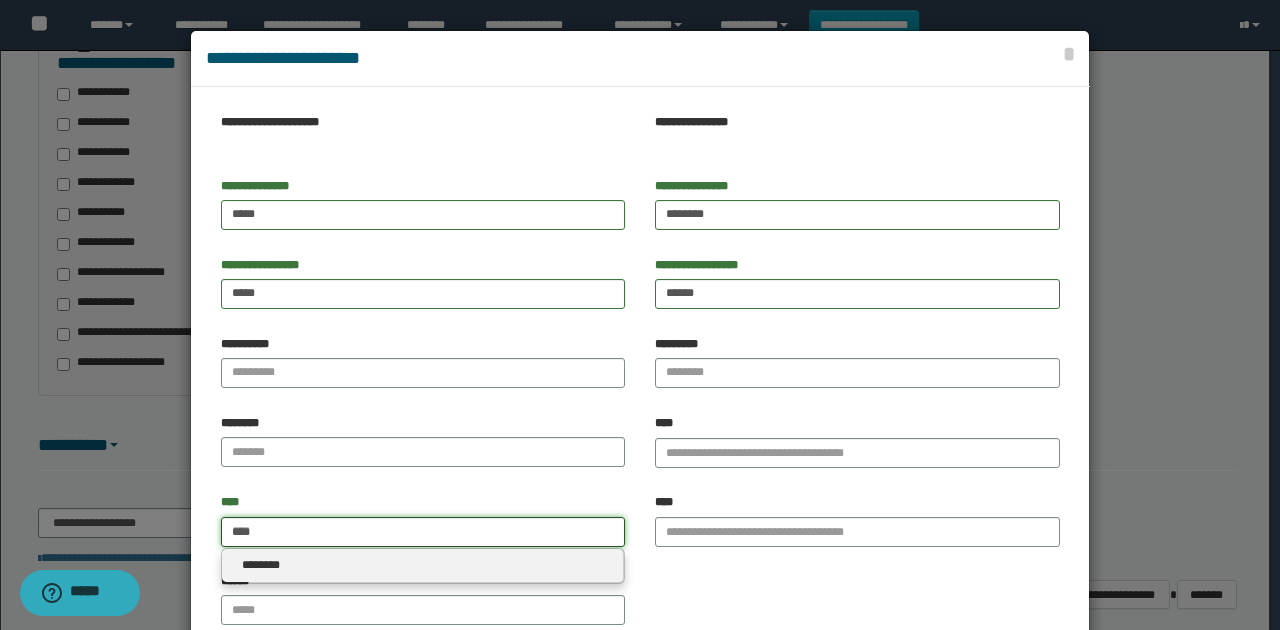 type on "****" 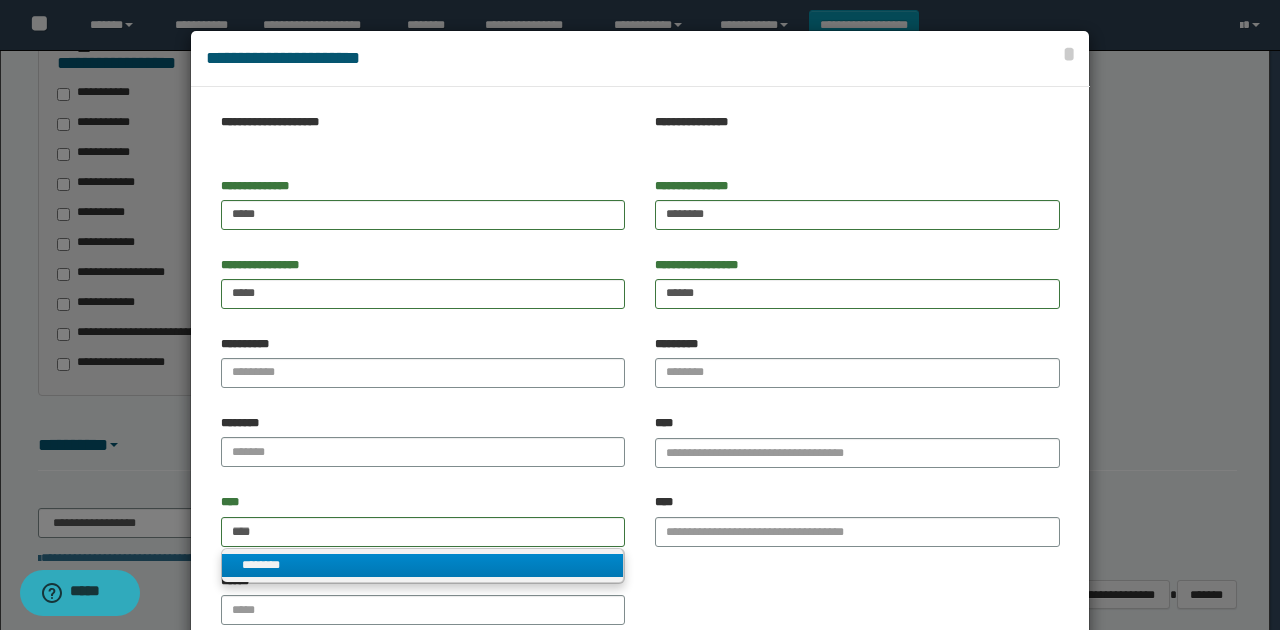 click on "********" at bounding box center (422, 565) 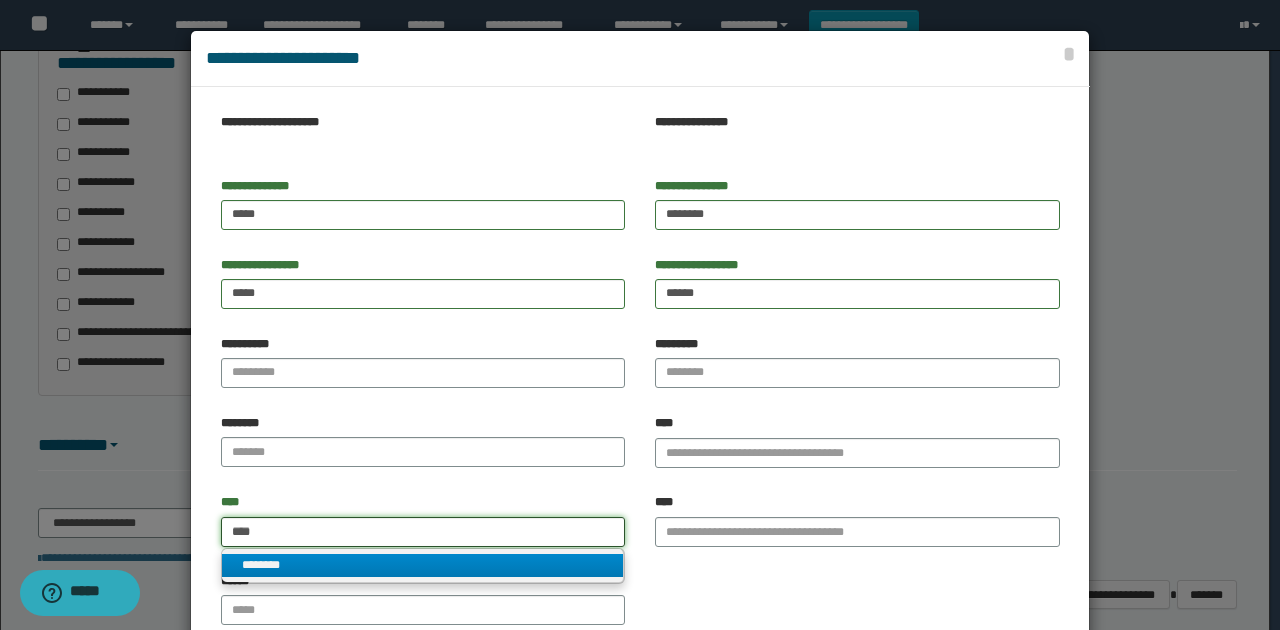 type 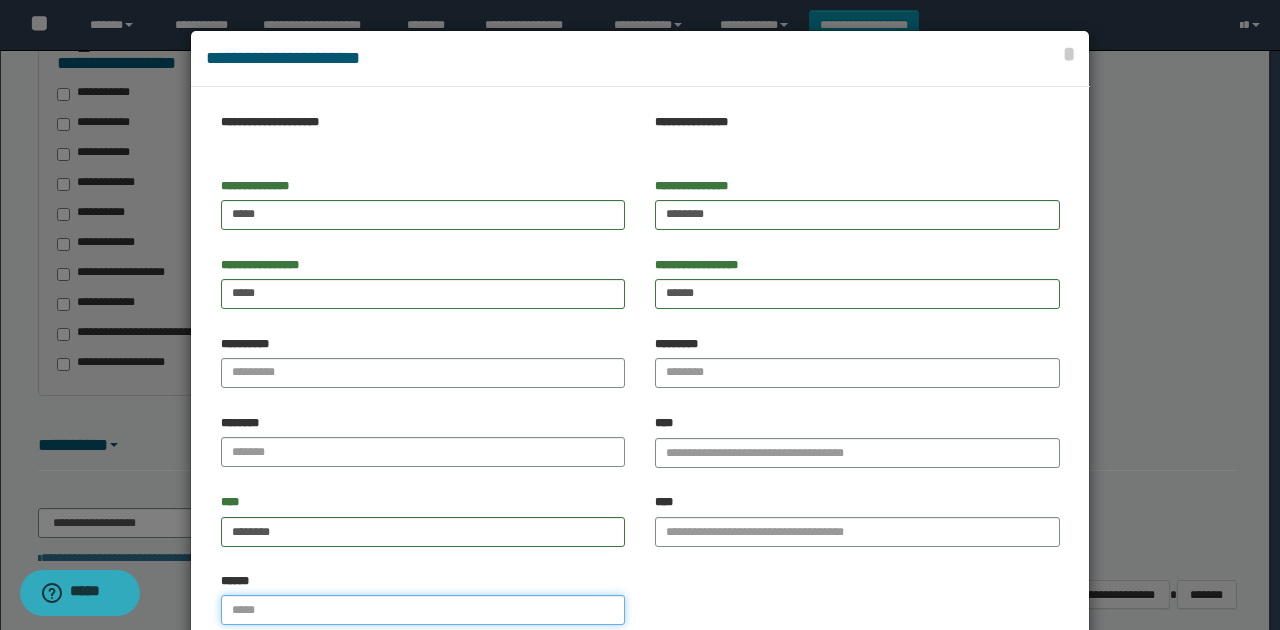 click on "******" at bounding box center (423, 610) 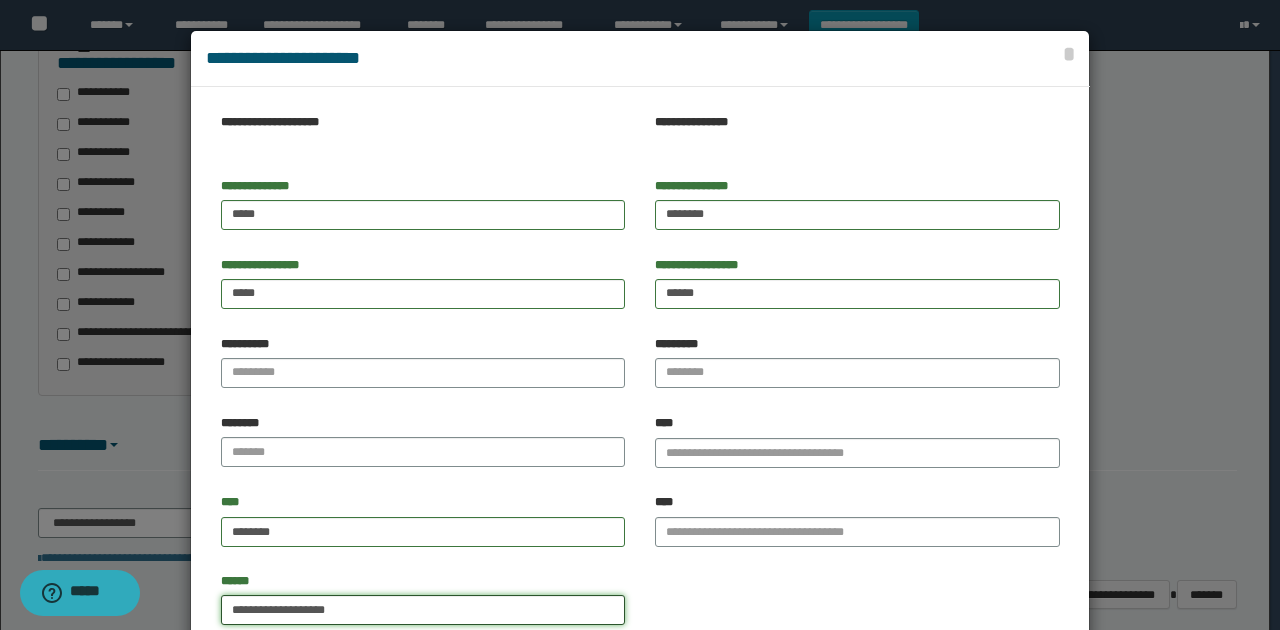 drag, startPoint x: 296, startPoint y: 609, endPoint x: 198, endPoint y: 609, distance: 98 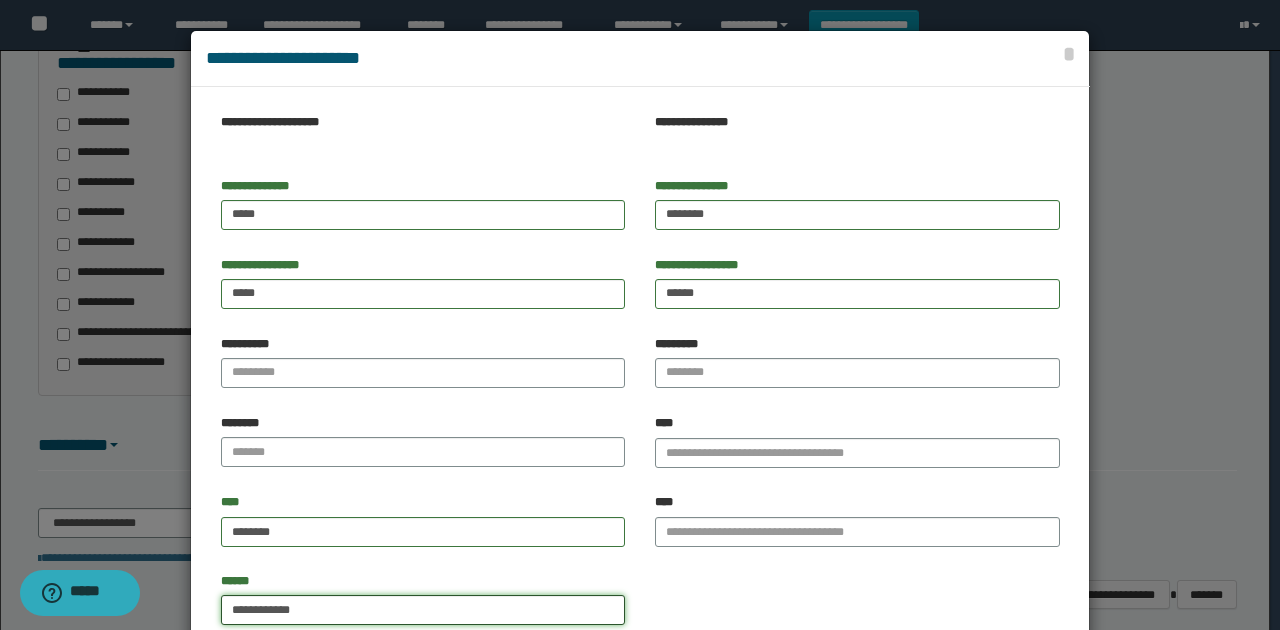 type on "**********" 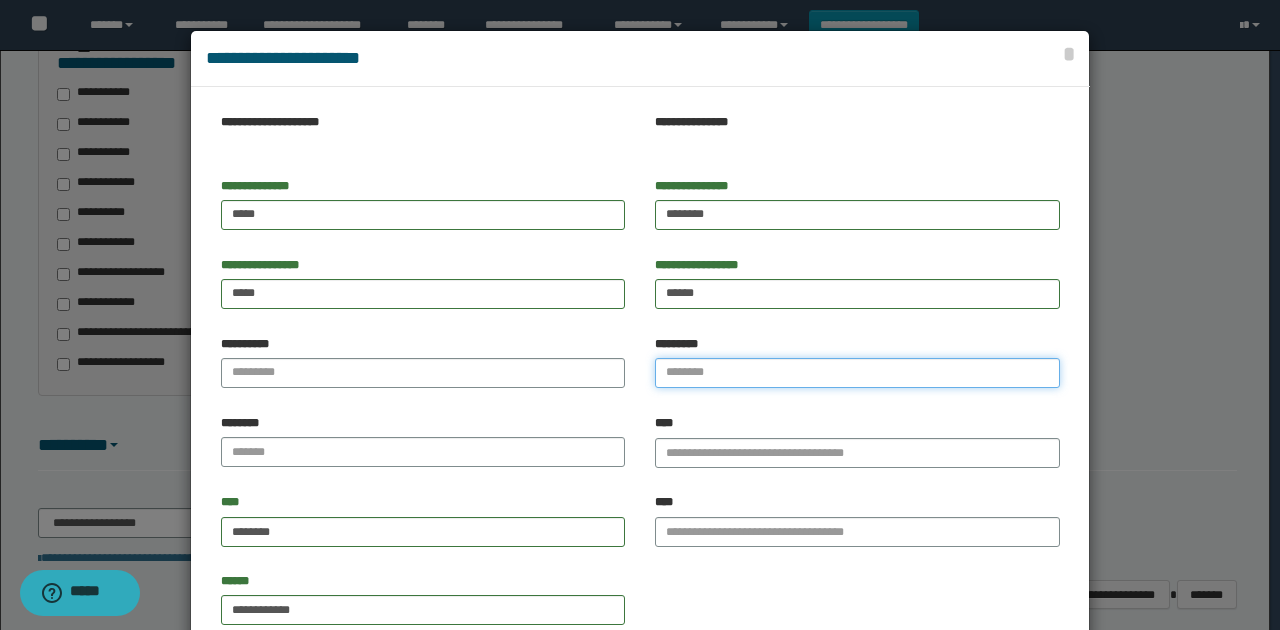 click on "*********" at bounding box center (857, 373) 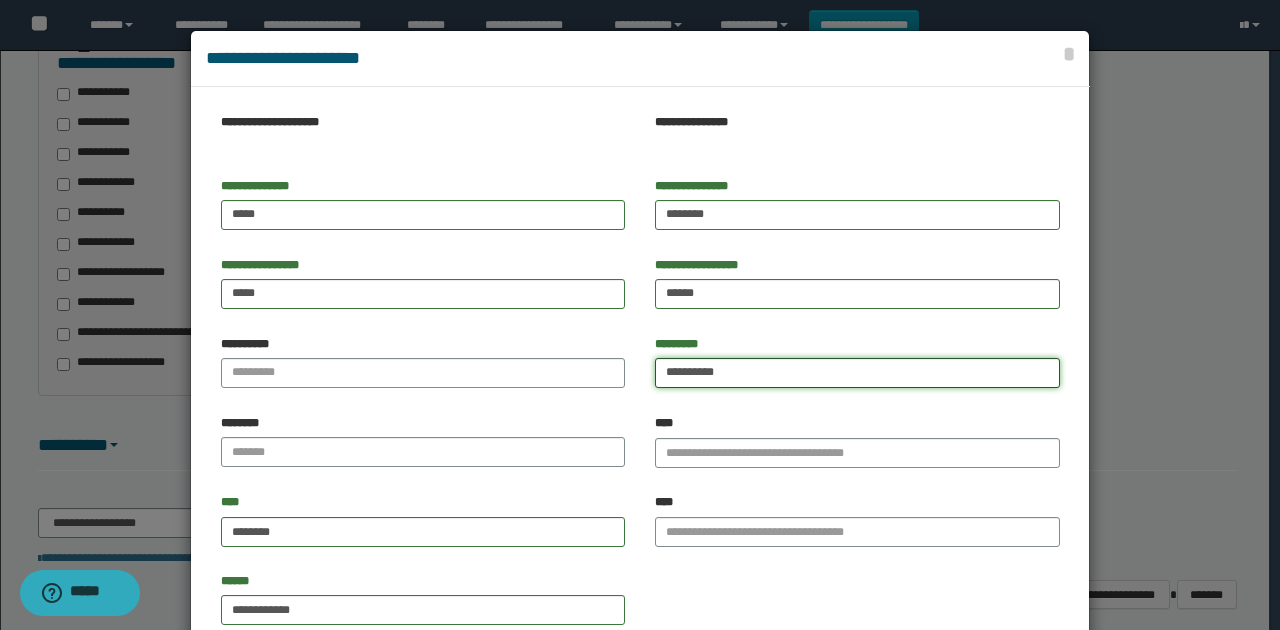 drag, startPoint x: 732, startPoint y: 366, endPoint x: 644, endPoint y: 377, distance: 88.68484 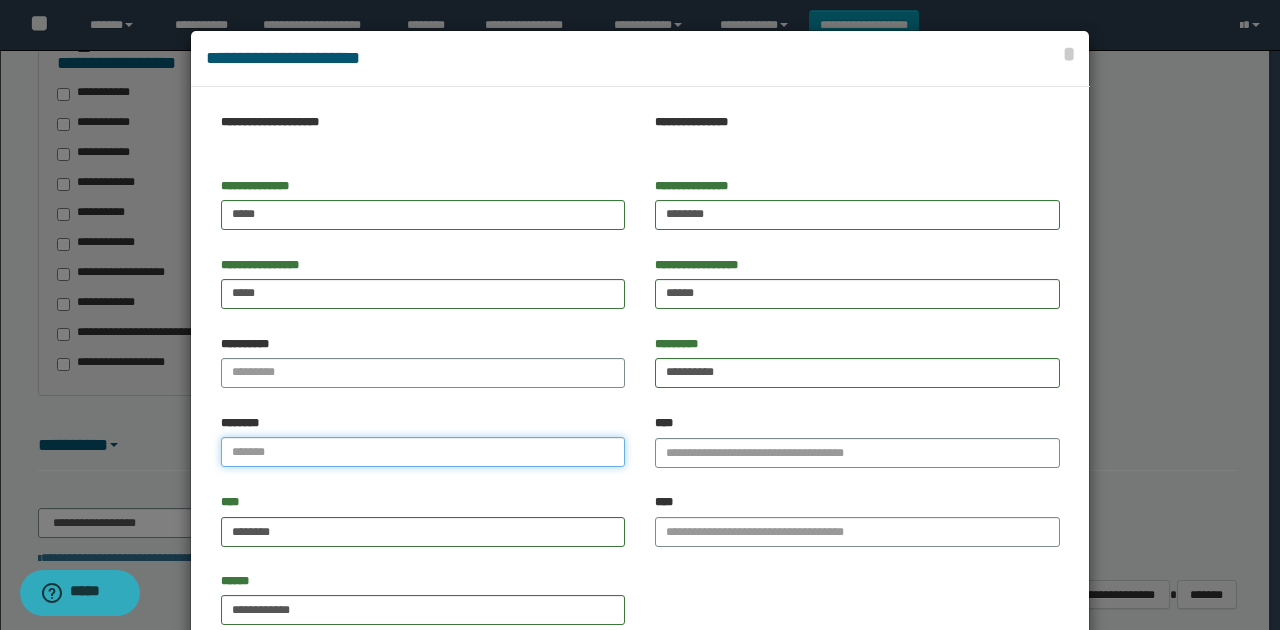 drag, startPoint x: 532, startPoint y: 452, endPoint x: 565, endPoint y: 455, distance: 33.13608 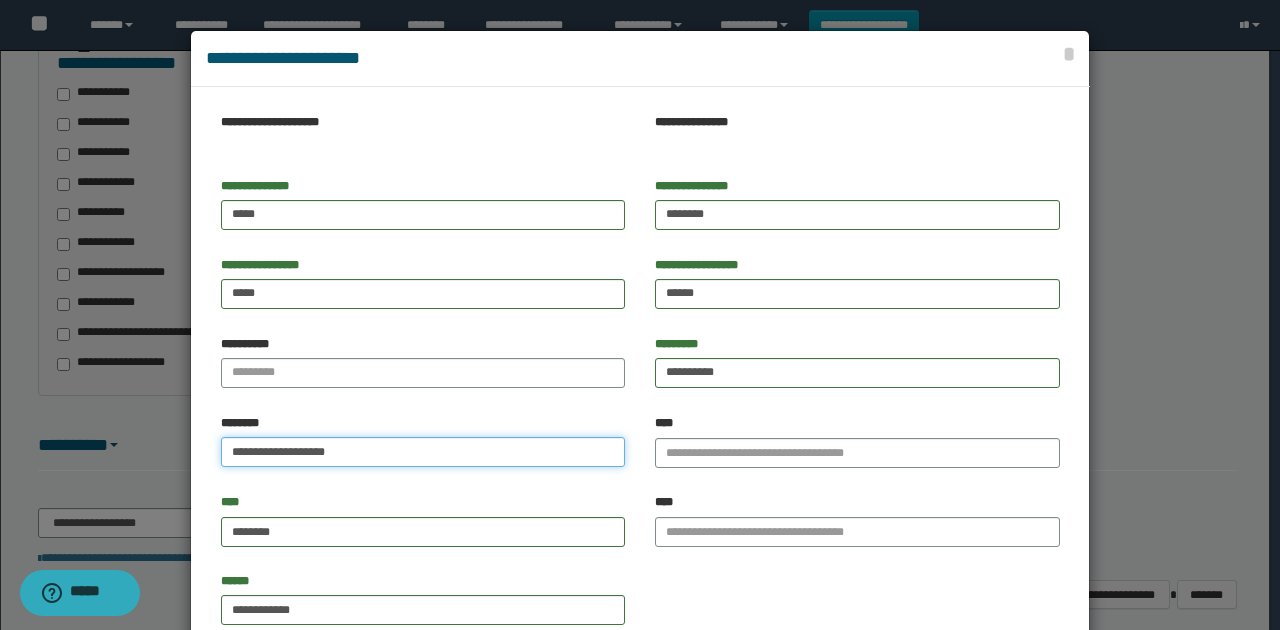type on "**********" 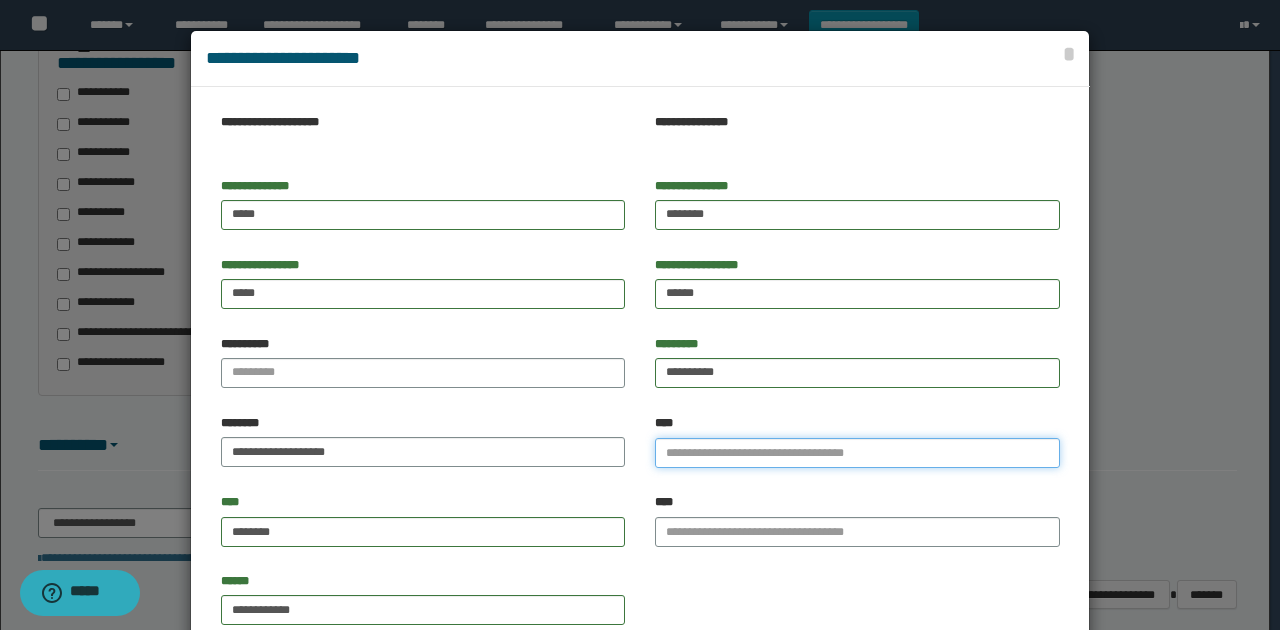 click on "****" at bounding box center [857, 453] 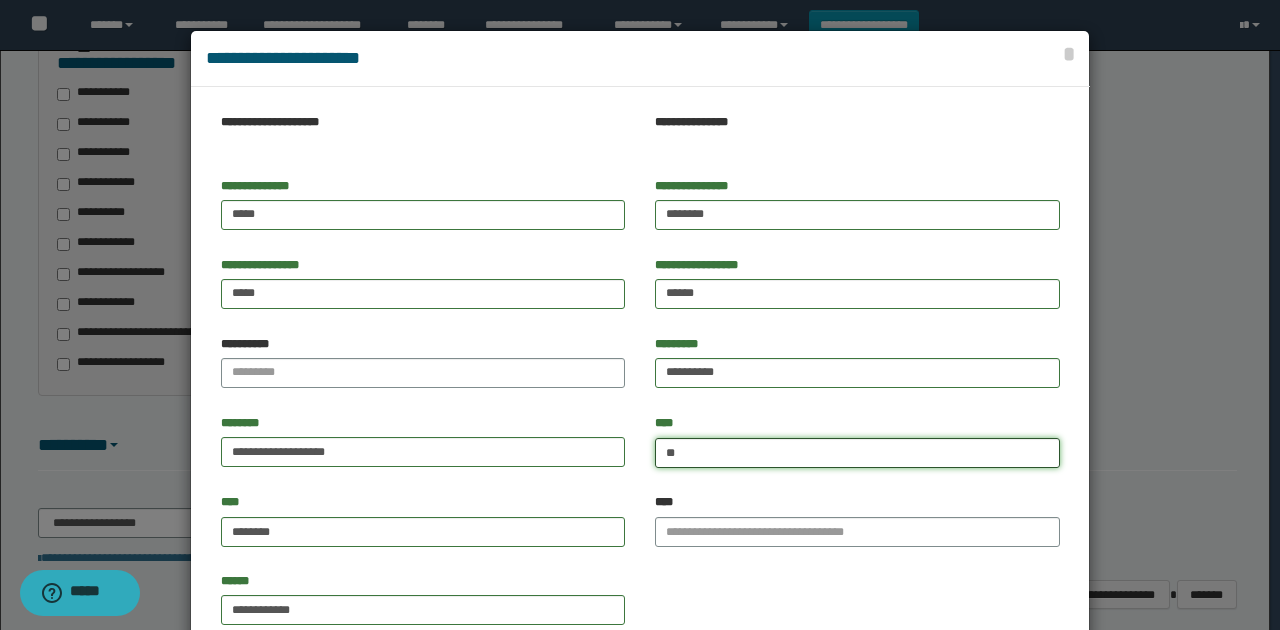 type on "***" 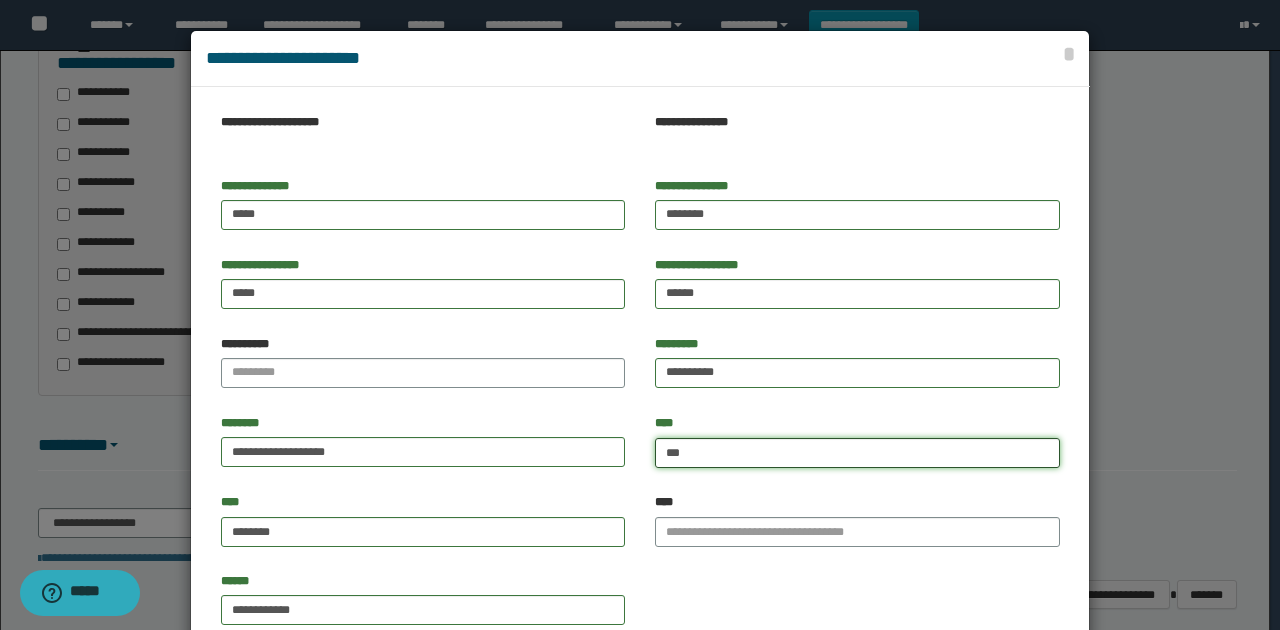 type on "***" 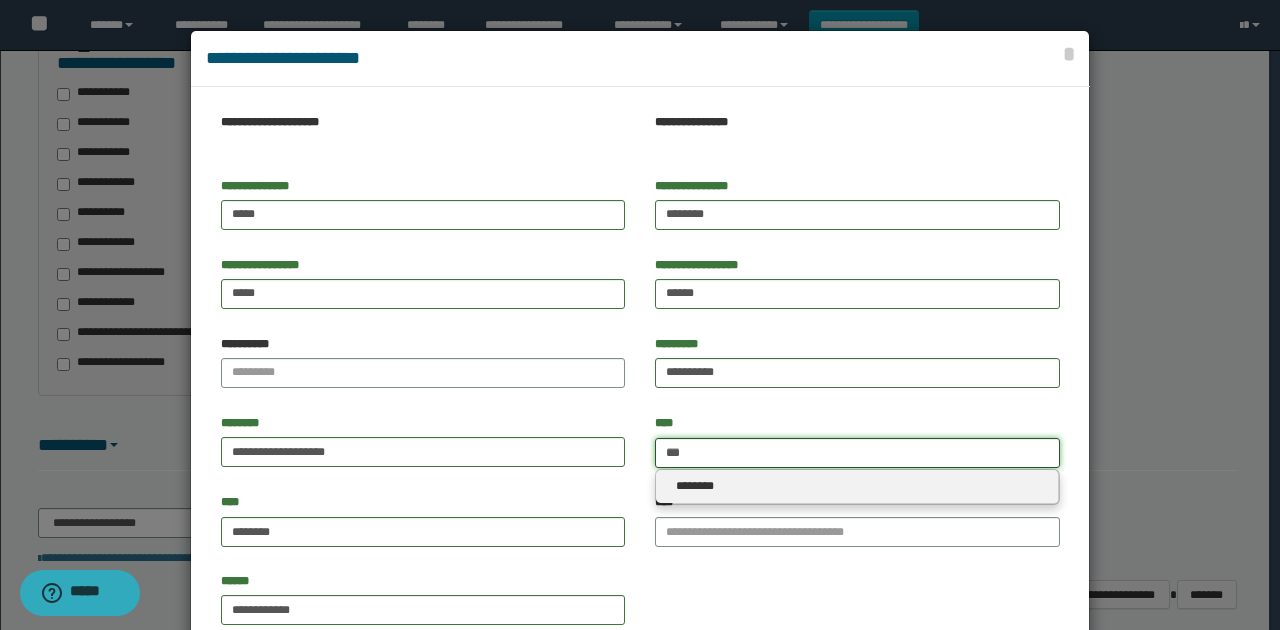 drag, startPoint x: 714, startPoint y: 450, endPoint x: 562, endPoint y: 454, distance: 152.05263 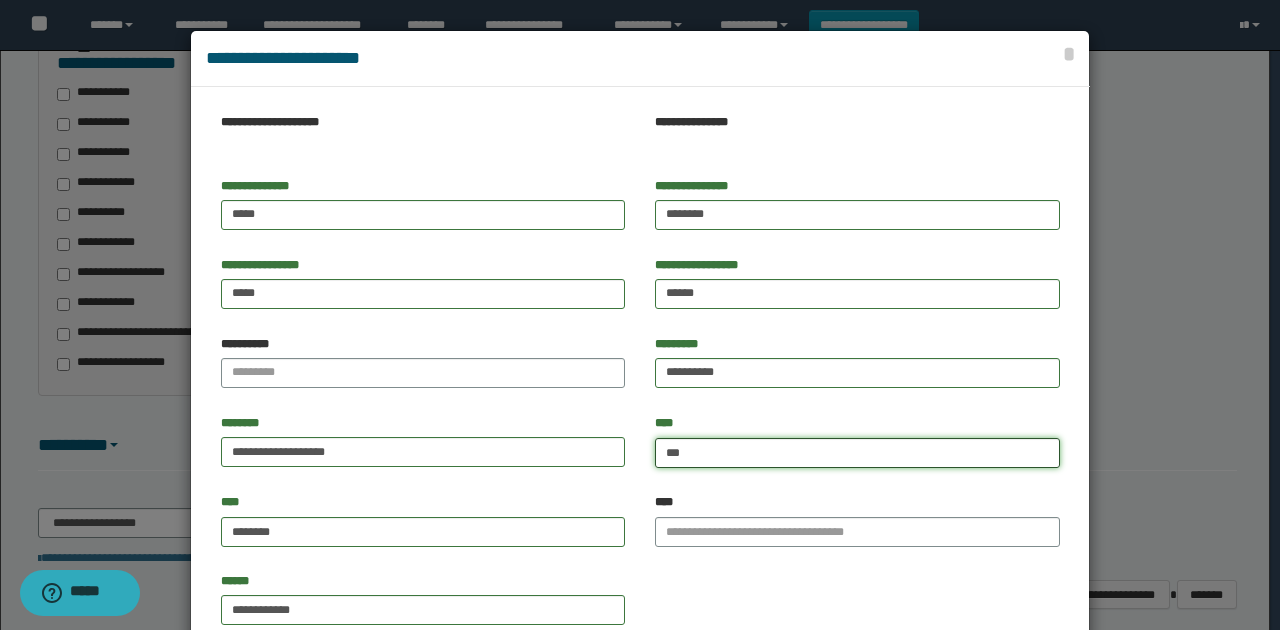 type on "****" 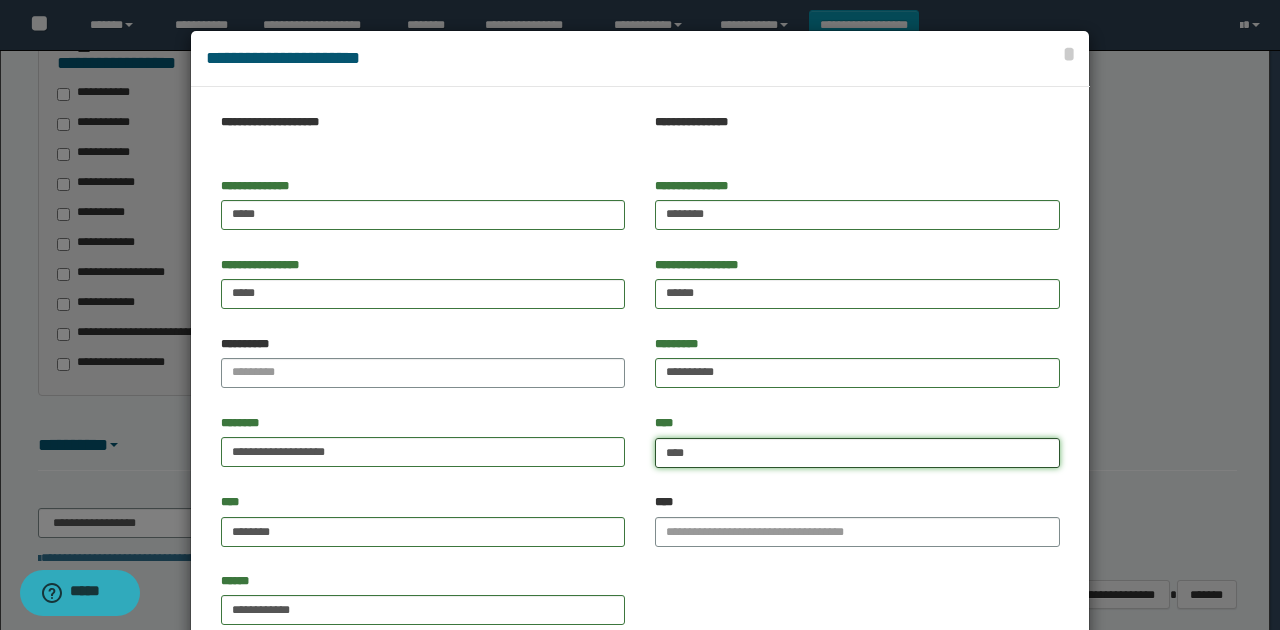 type on "****" 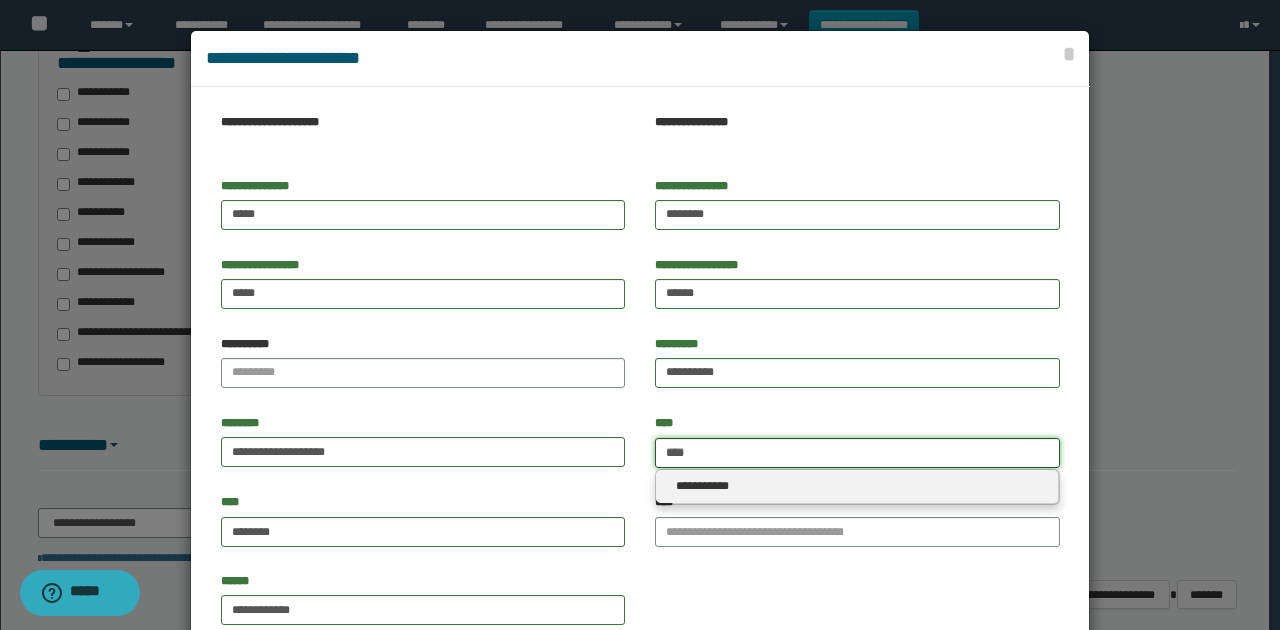 type 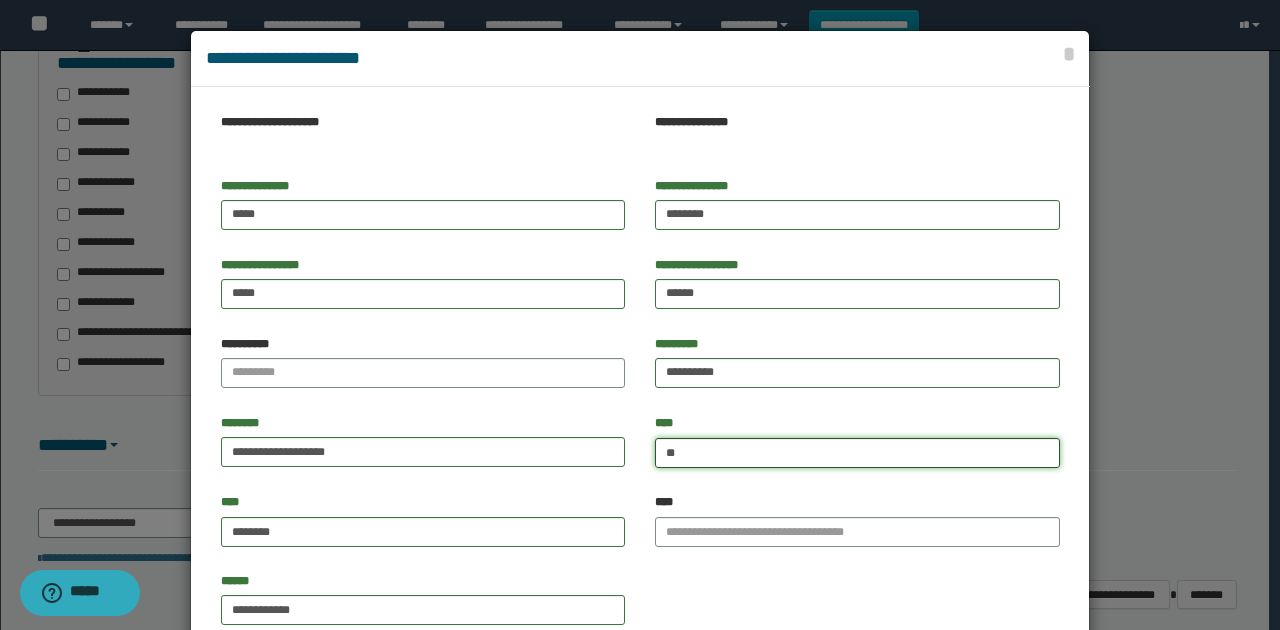 type on "*" 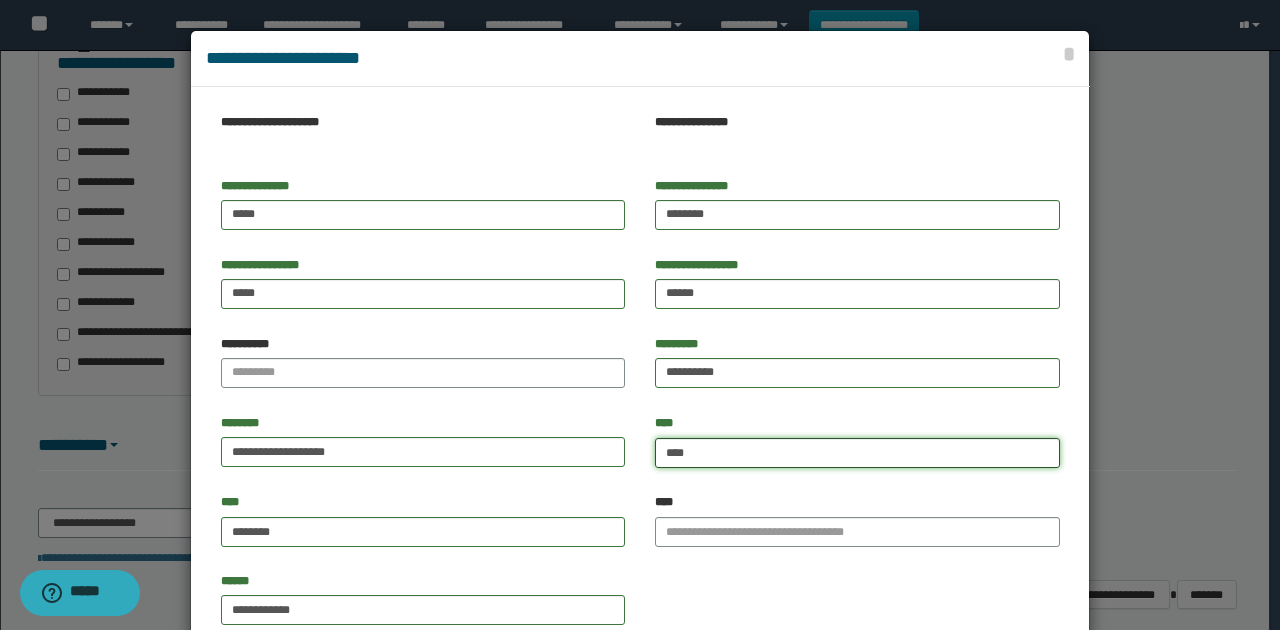 type on "*****" 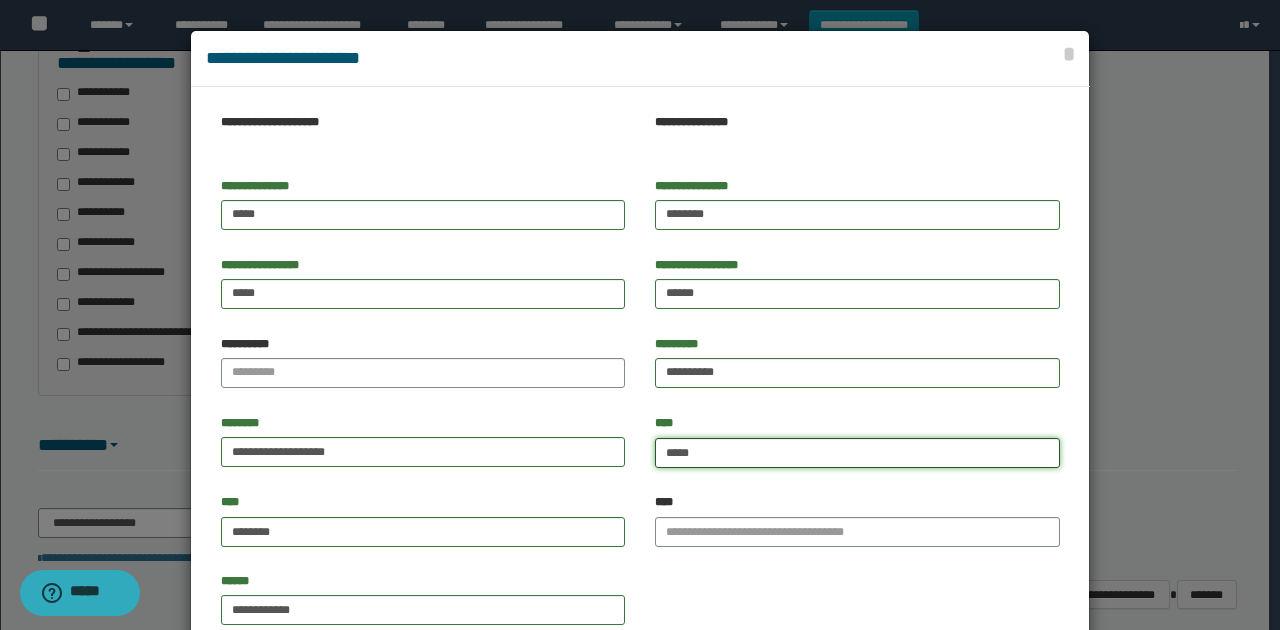 type on "*********" 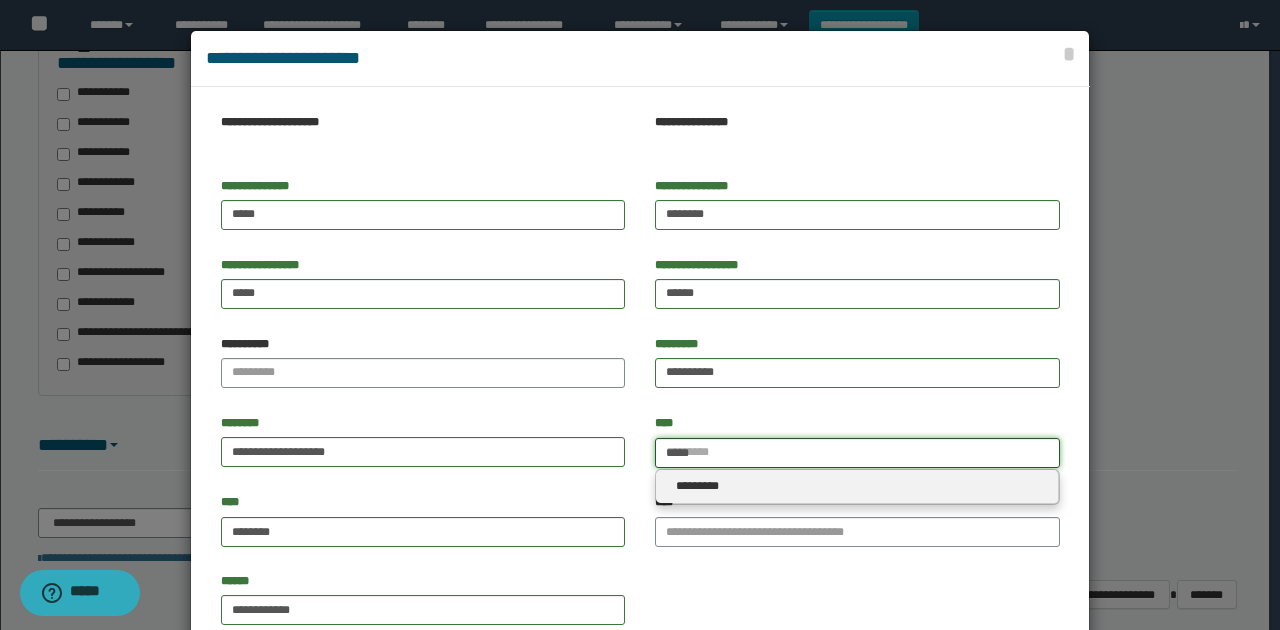 type on "*****" 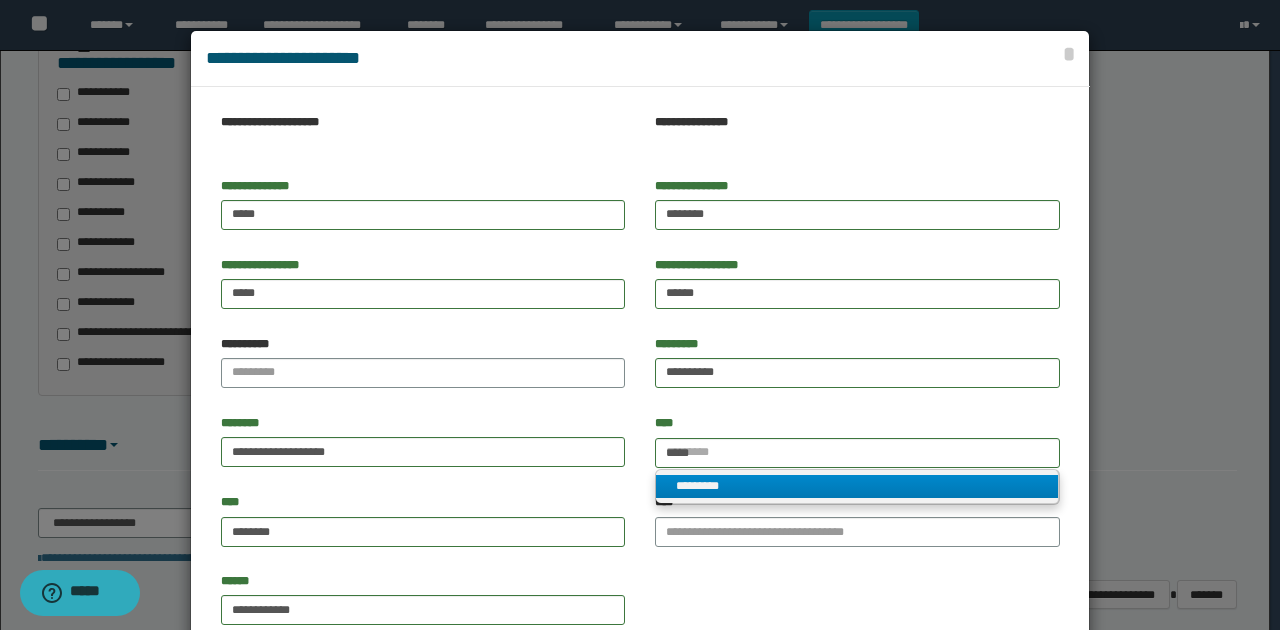 click on "*********" at bounding box center [857, 486] 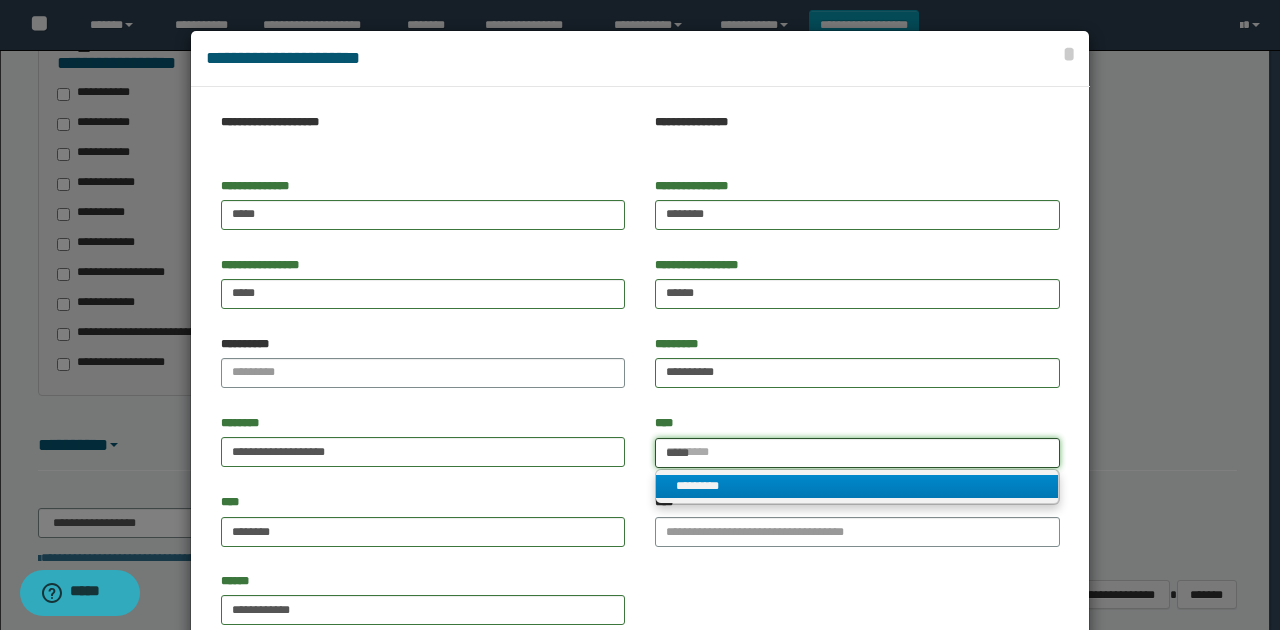 type 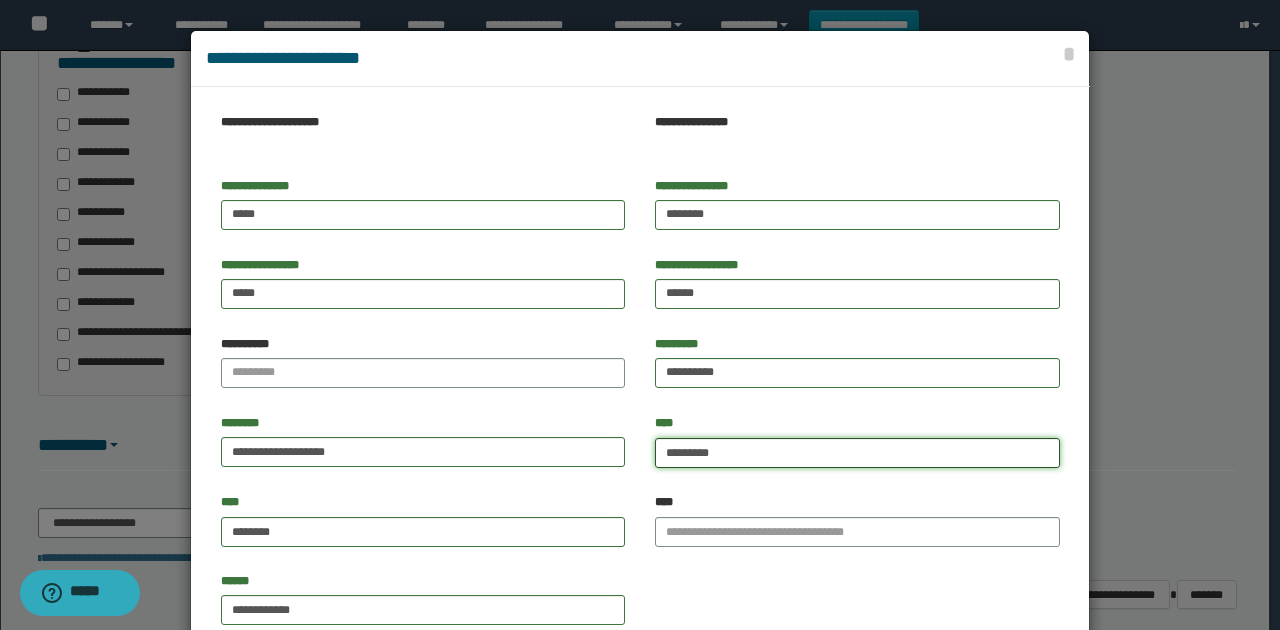 drag, startPoint x: 734, startPoint y: 450, endPoint x: 657, endPoint y: 450, distance: 77 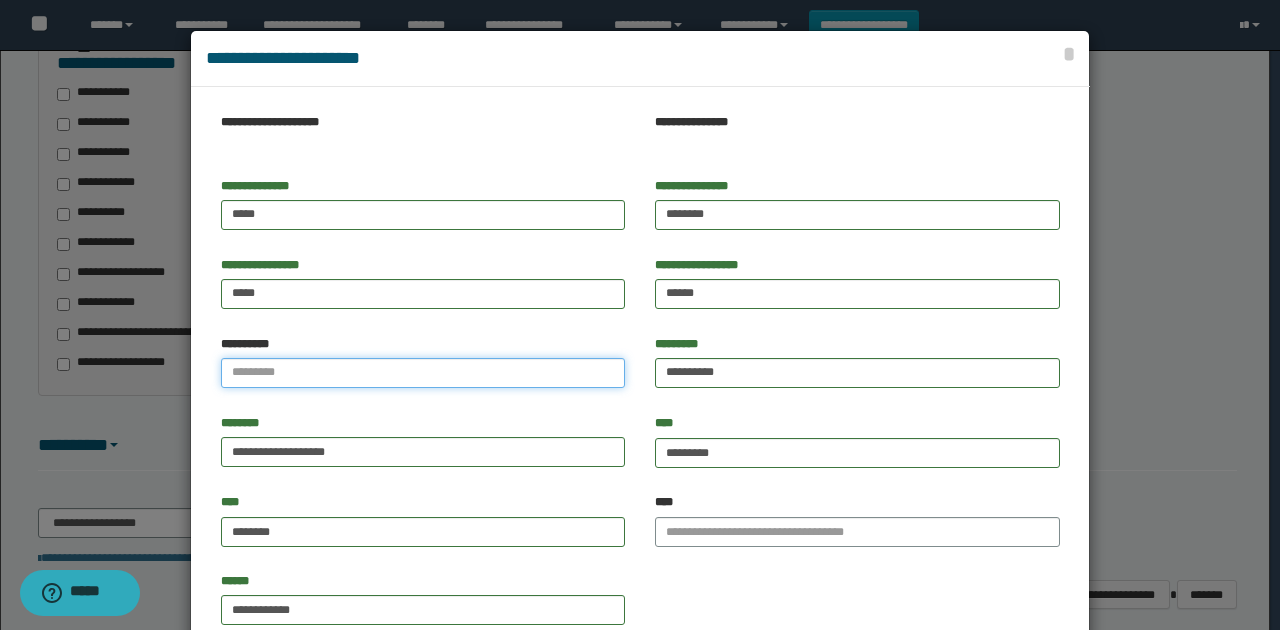 click on "**********" at bounding box center [423, 373] 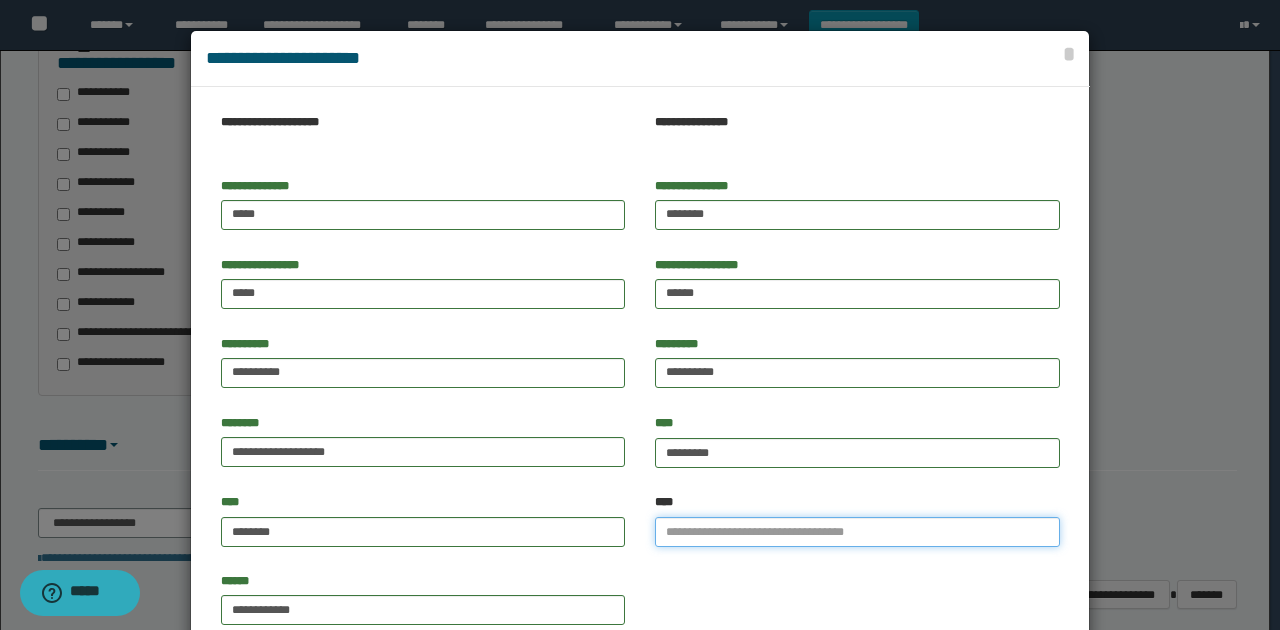 click on "****" at bounding box center (857, 532) 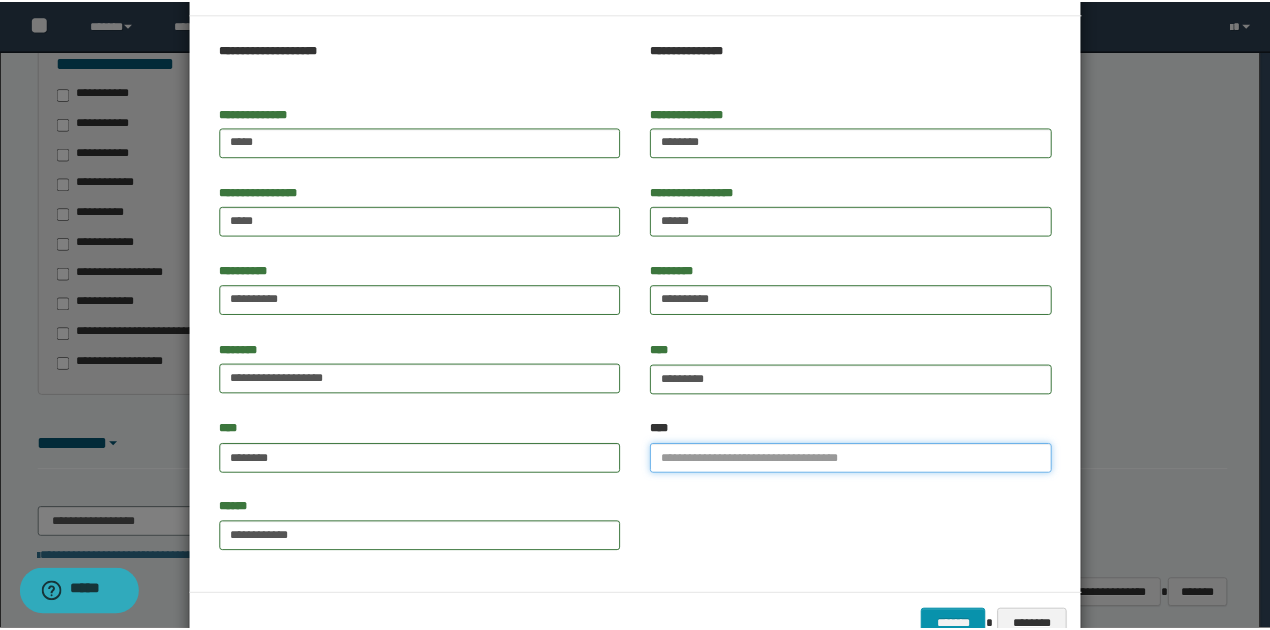 scroll, scrollTop: 128, scrollLeft: 0, axis: vertical 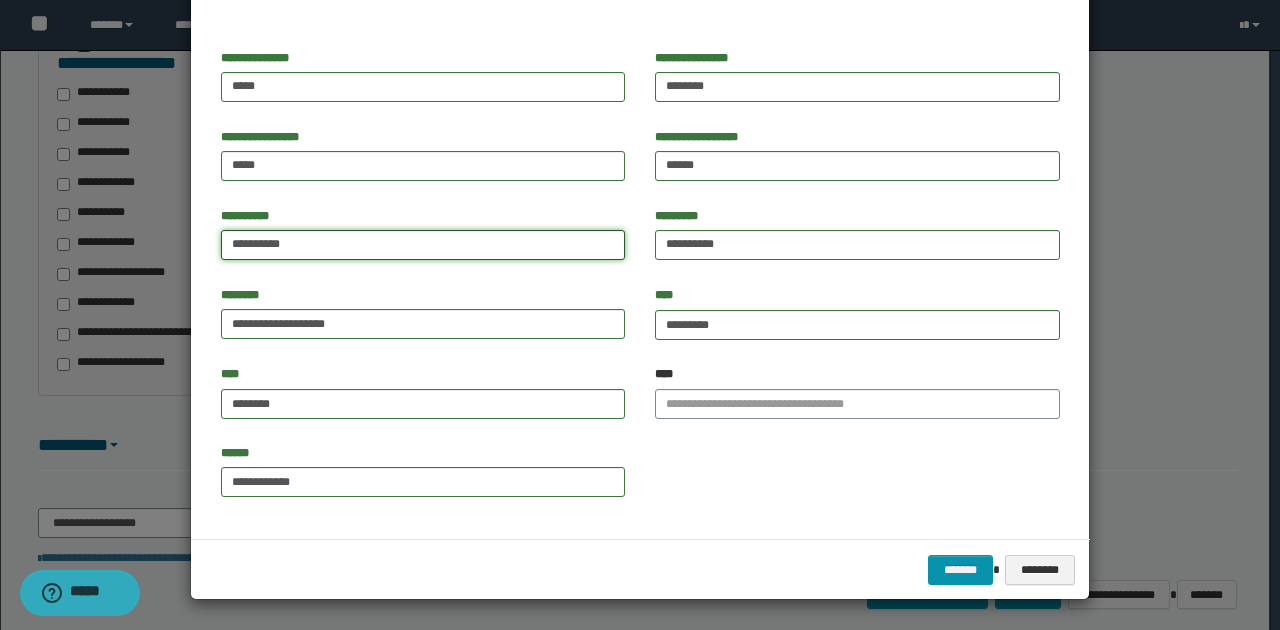 click on "**********" at bounding box center (423, 245) 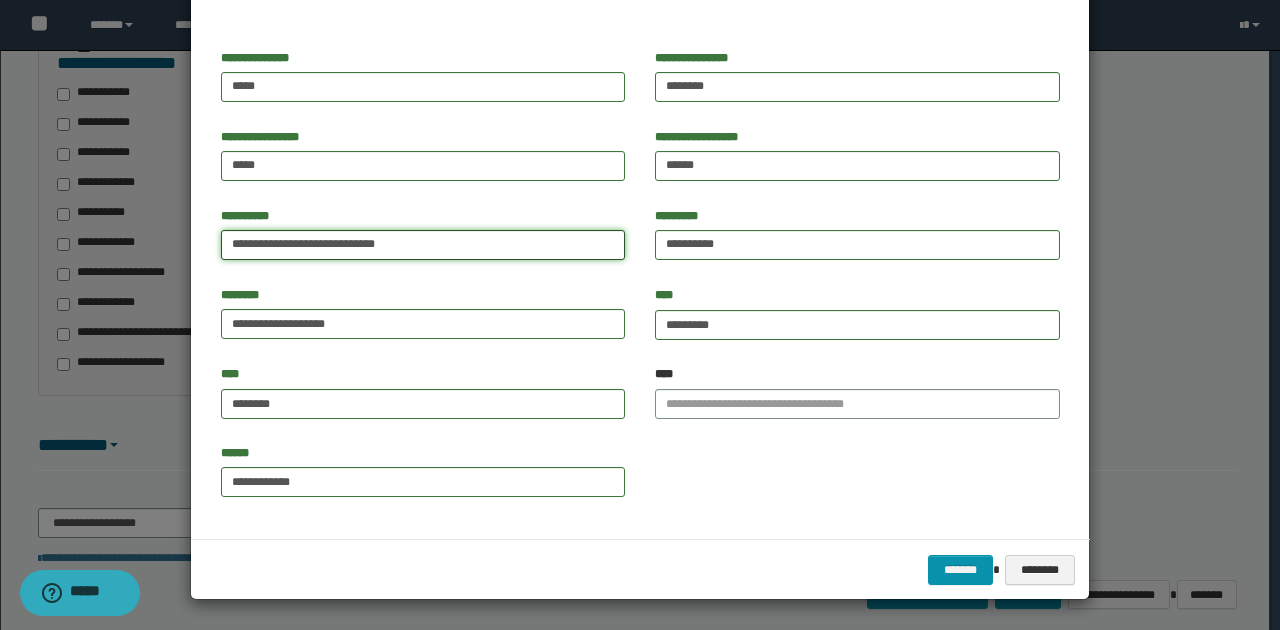 type on "**********" 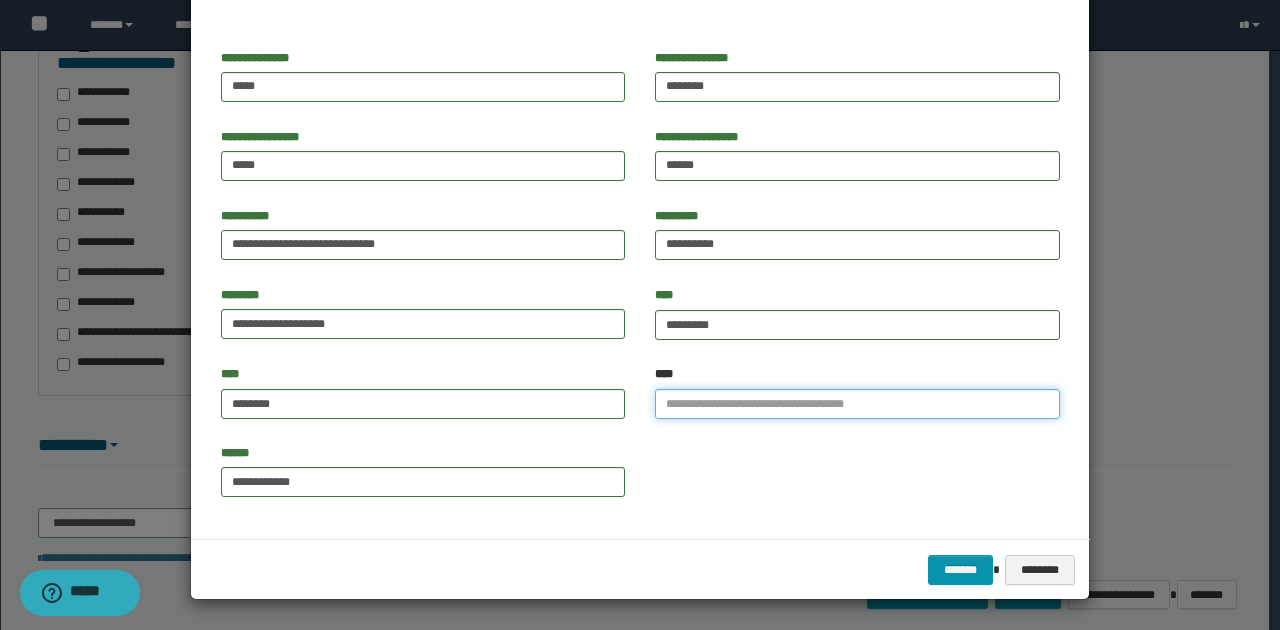 click on "****" at bounding box center [857, 404] 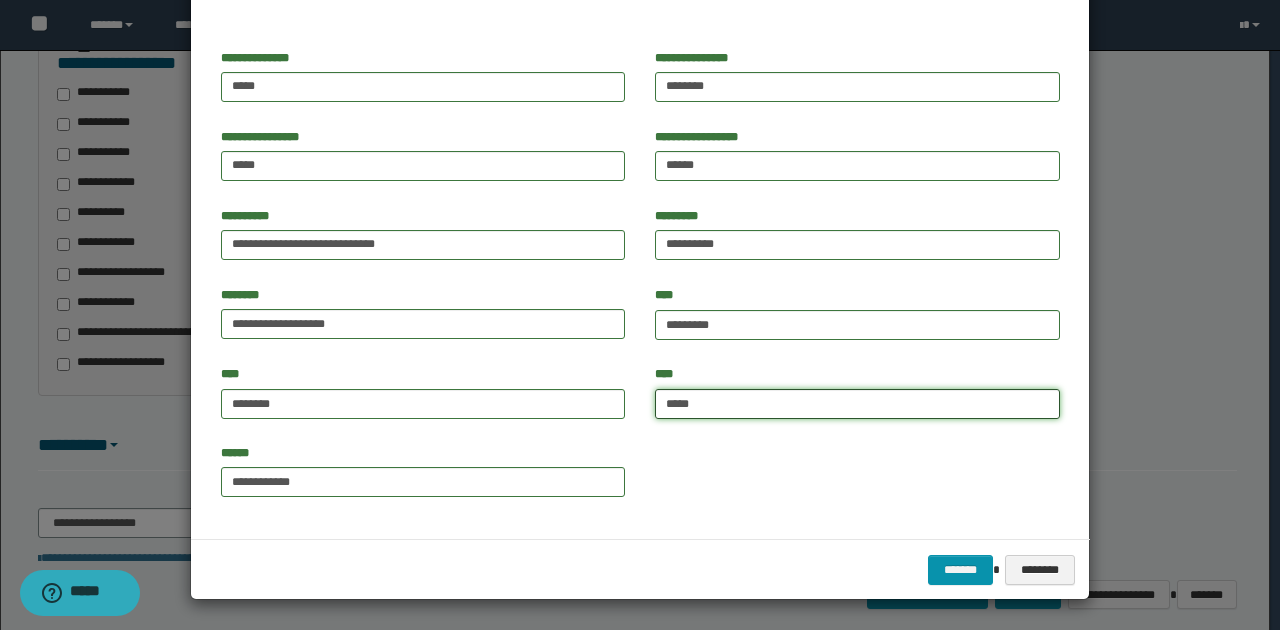 type on "******" 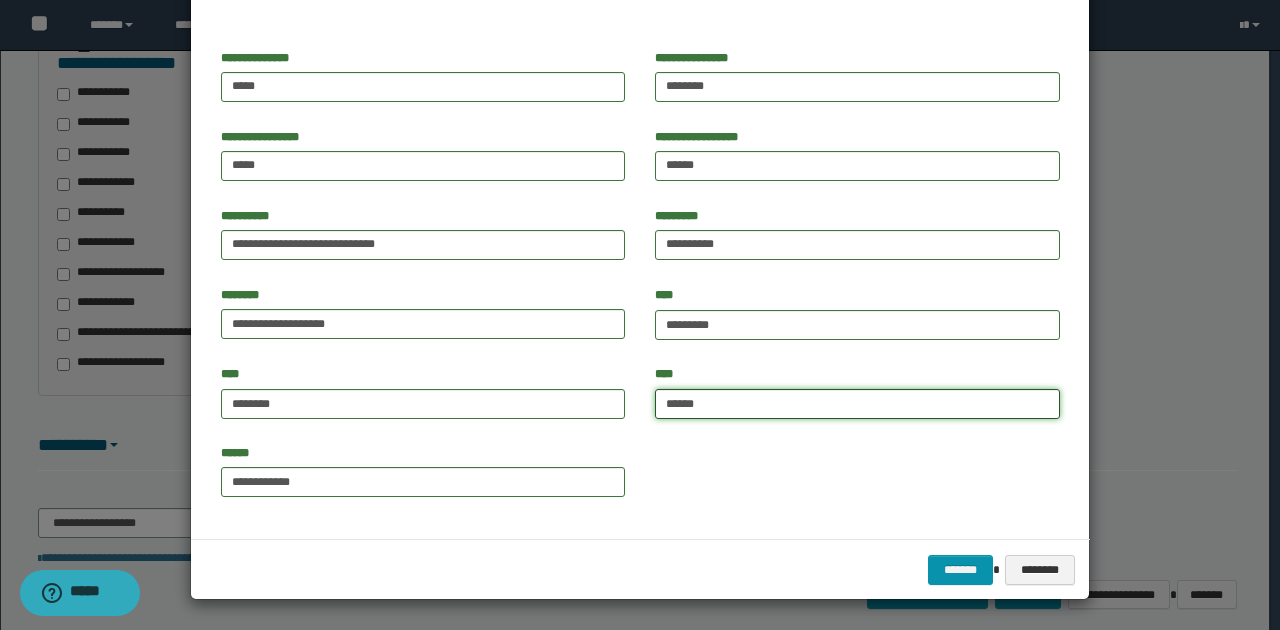 type on "**********" 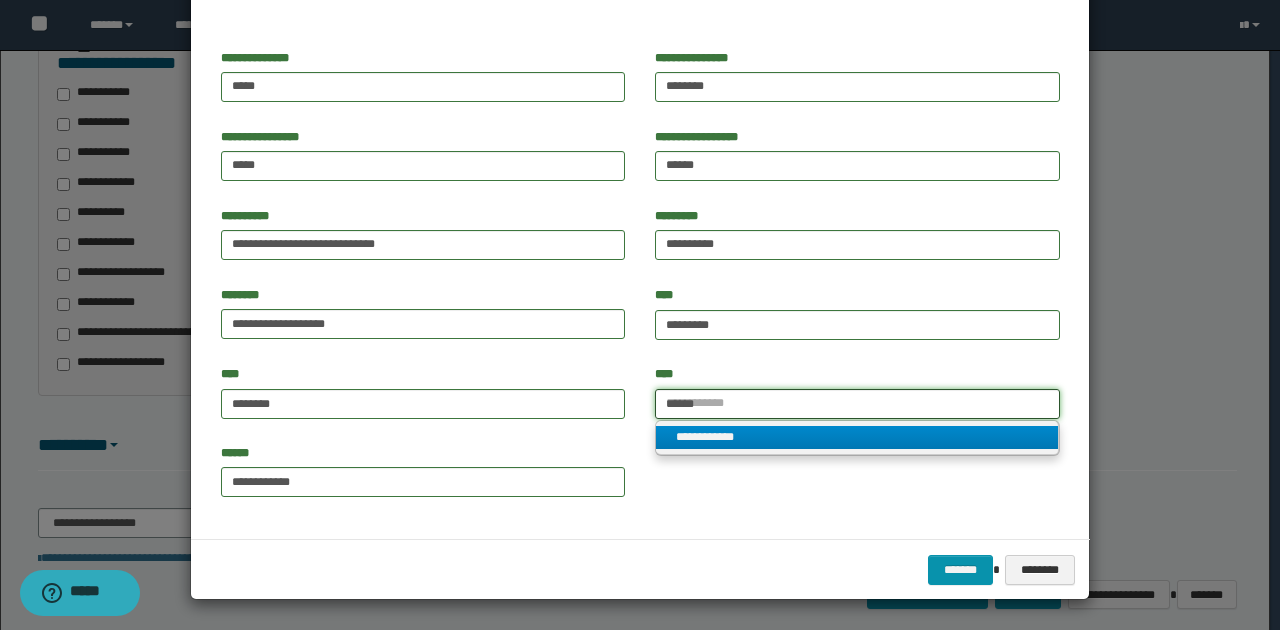 type on "******" 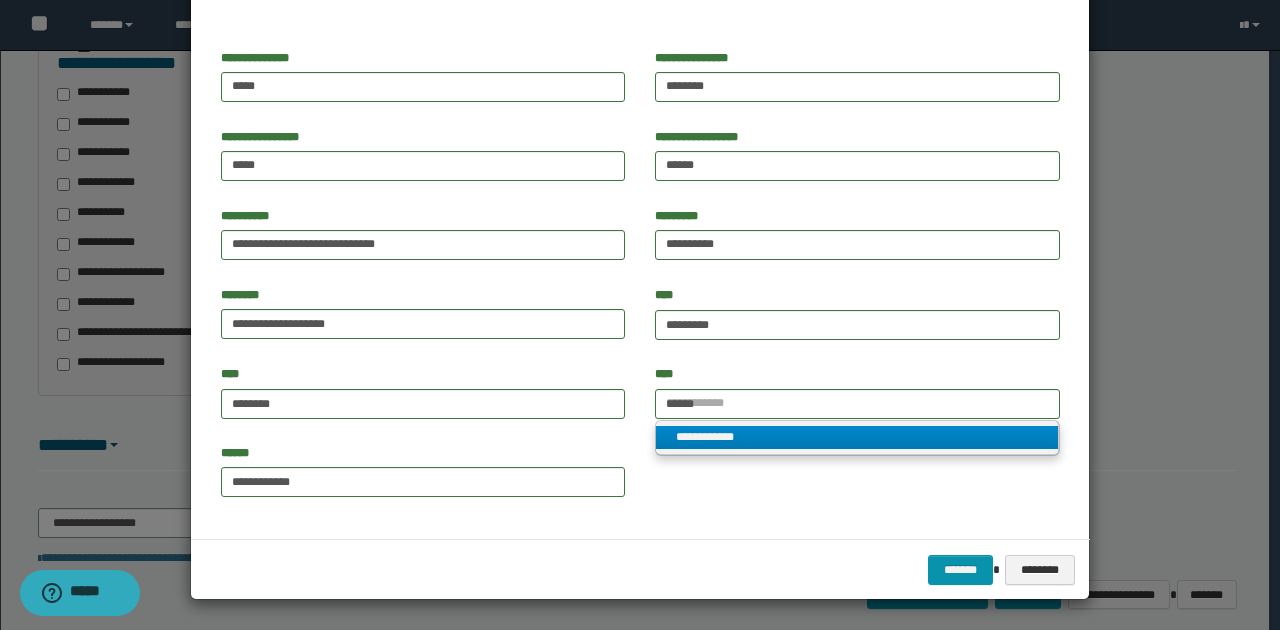 click on "**********" at bounding box center (857, 437) 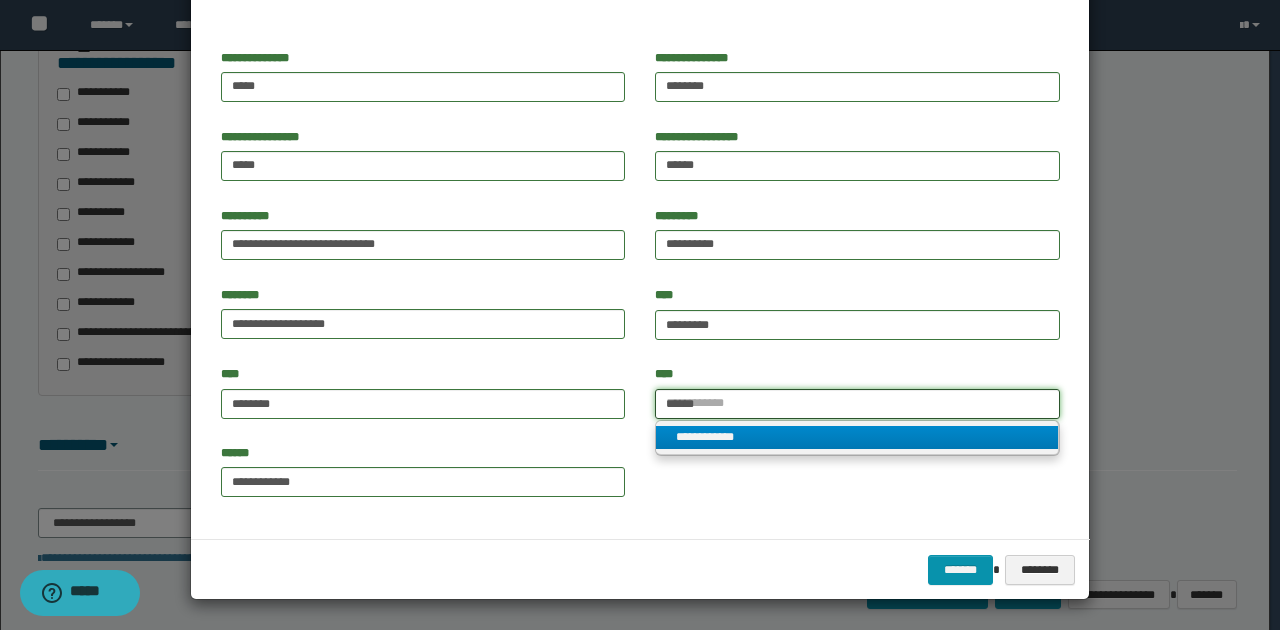 type 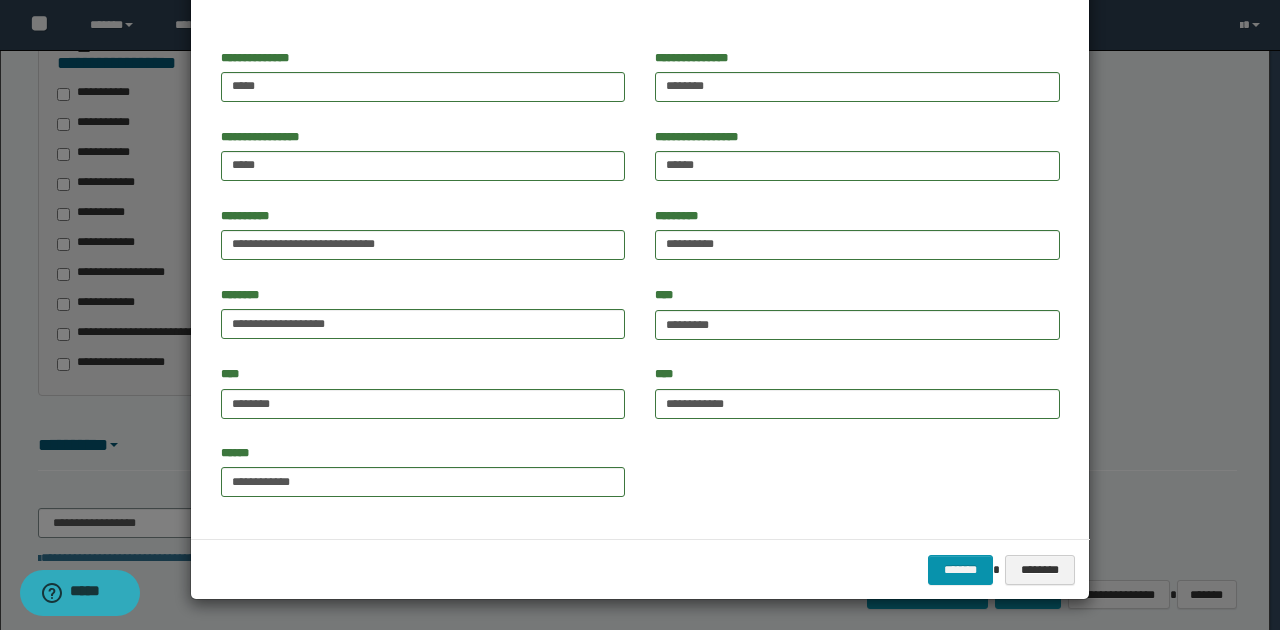 drag, startPoint x: 780, startPoint y: 465, endPoint x: 852, endPoint y: 518, distance: 89.40358 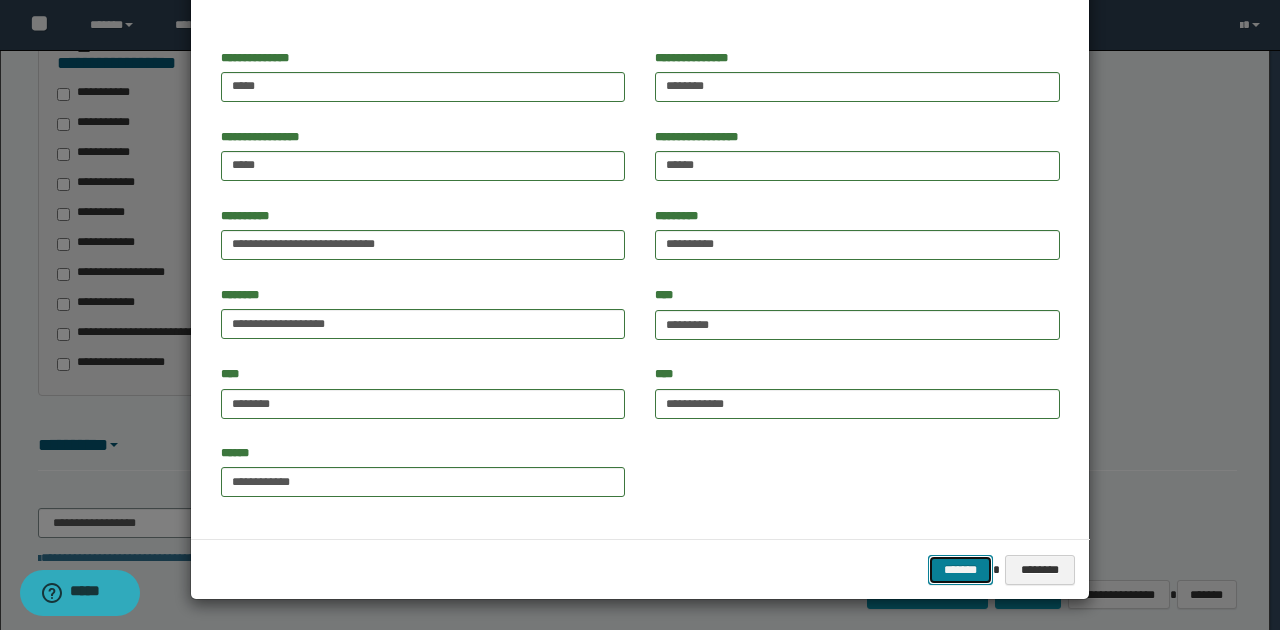 click on "*******" at bounding box center (960, 569) 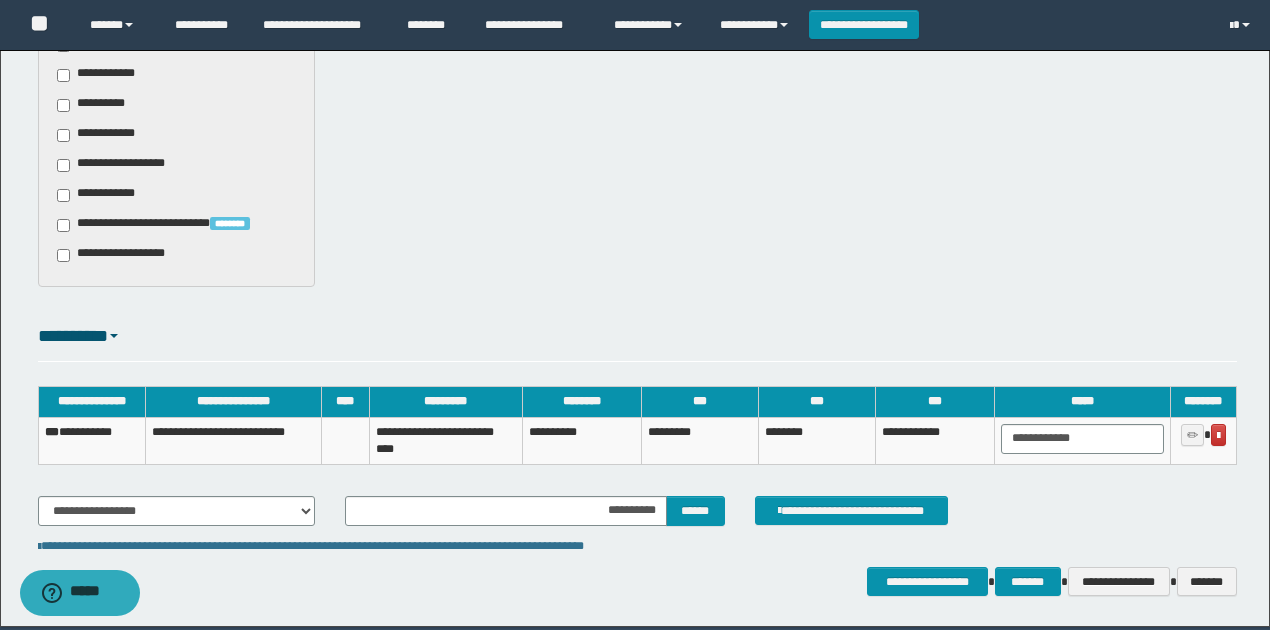 scroll, scrollTop: 846, scrollLeft: 0, axis: vertical 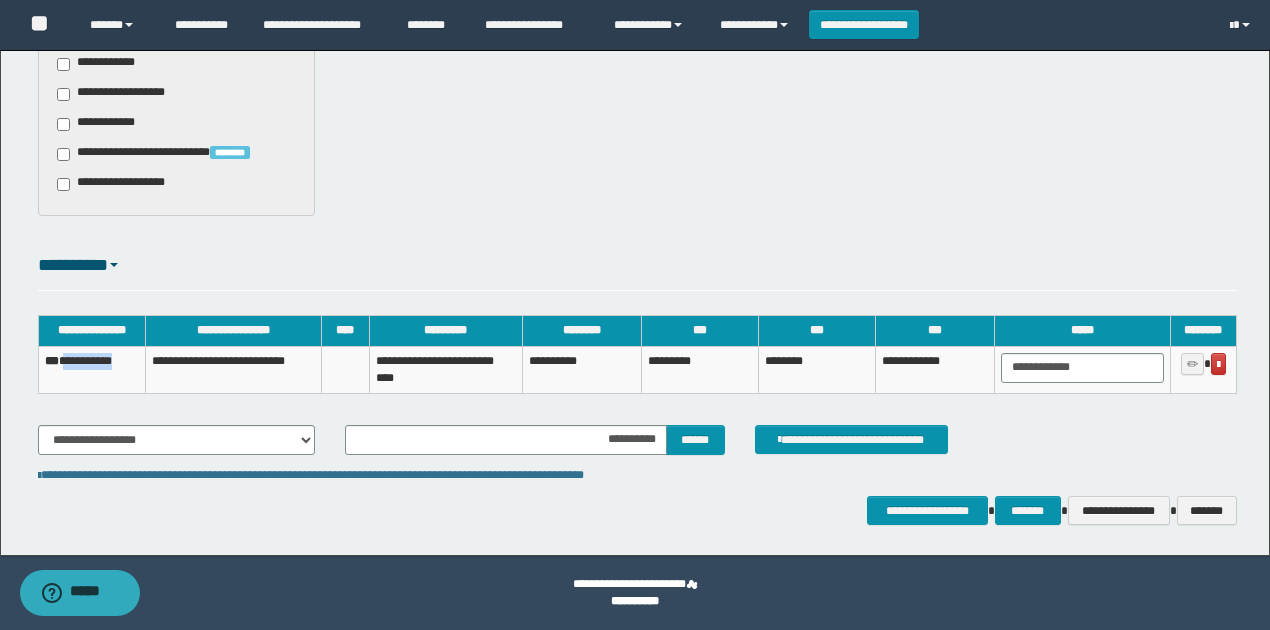 drag, startPoint x: 137, startPoint y: 360, endPoint x: 70, endPoint y: 351, distance: 67.601776 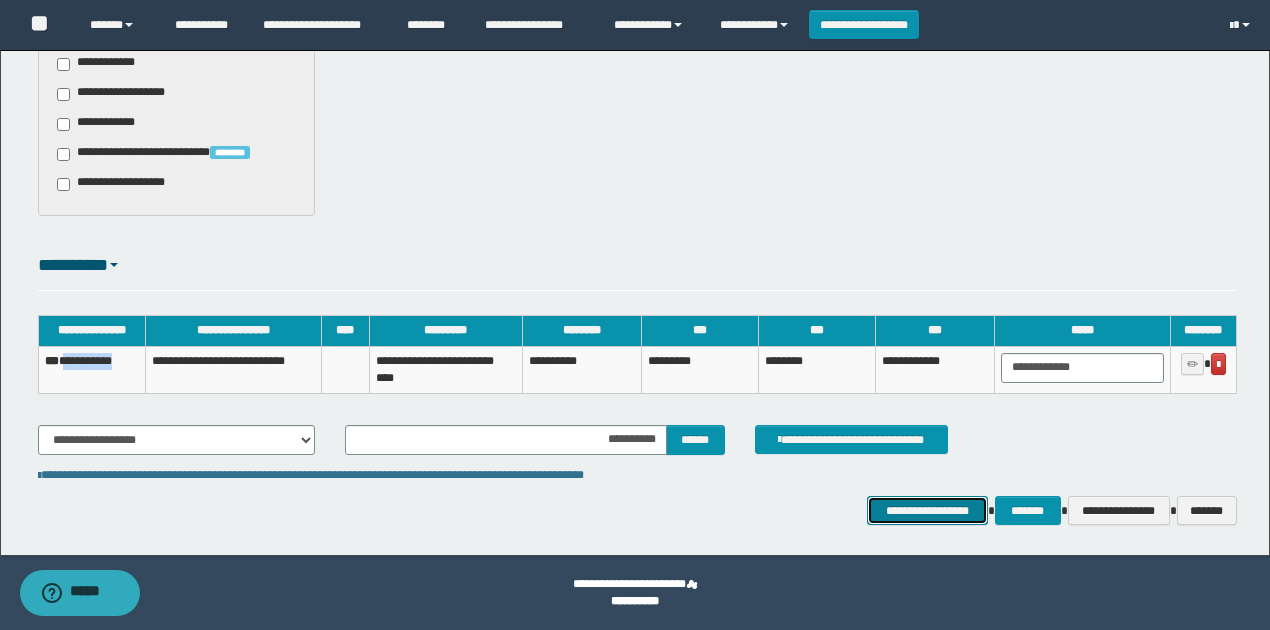 click on "**********" at bounding box center (927, 510) 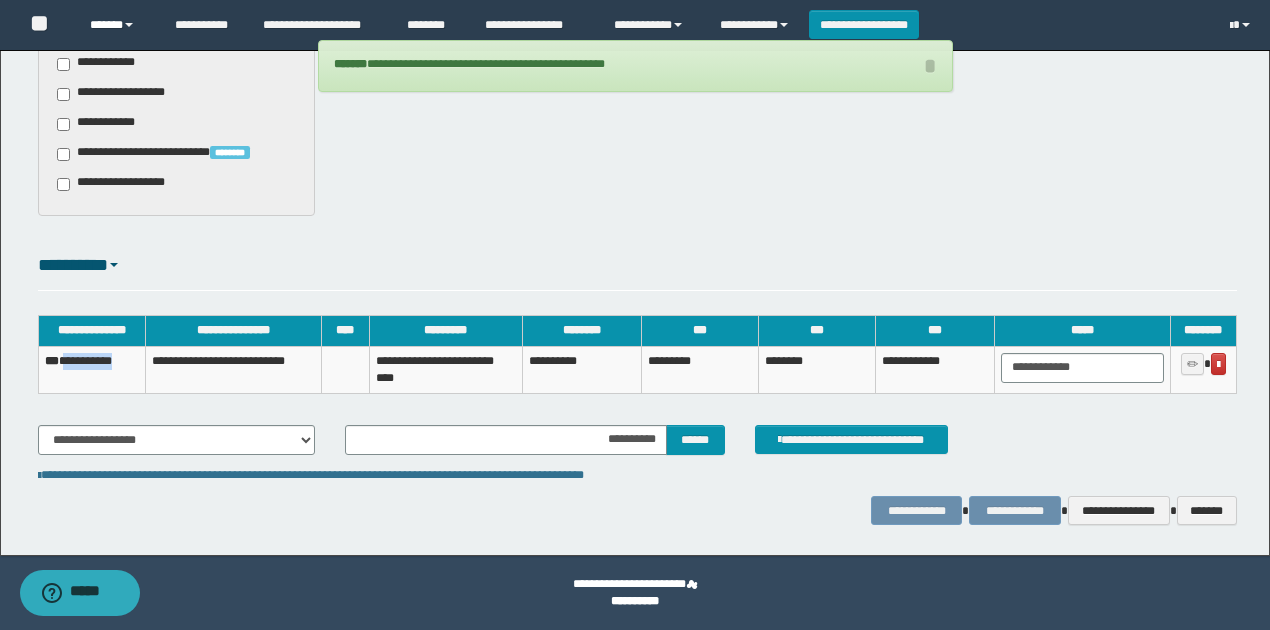 click on "******" at bounding box center [117, 25] 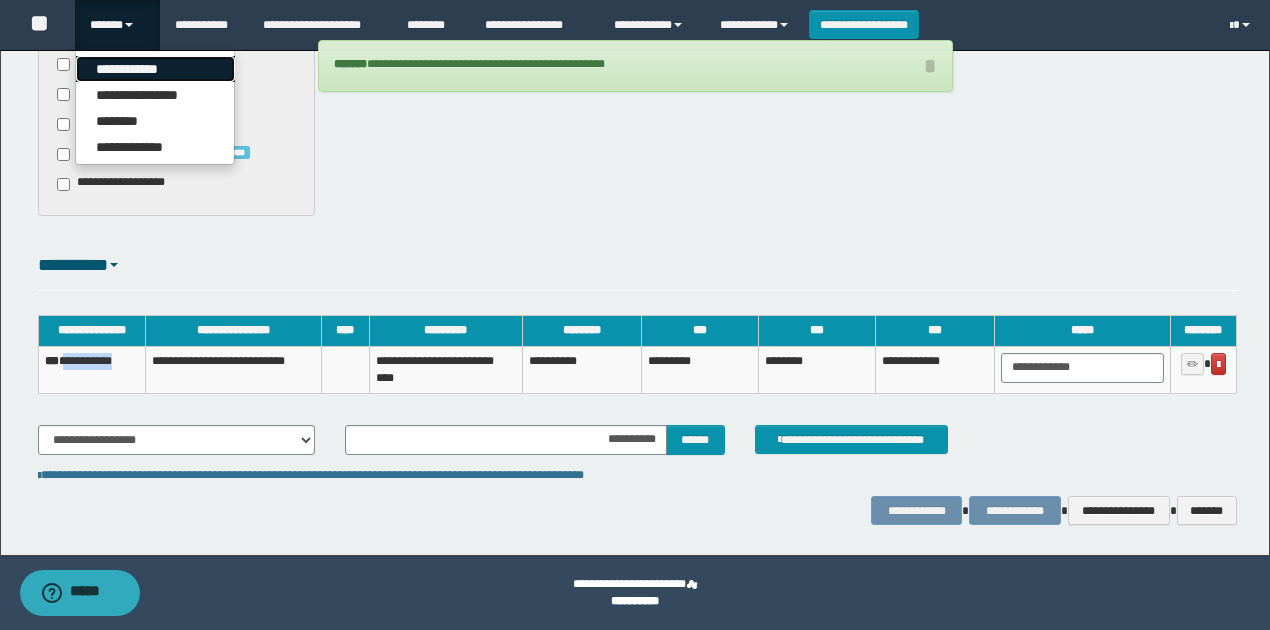 click on "**********" at bounding box center (155, 69) 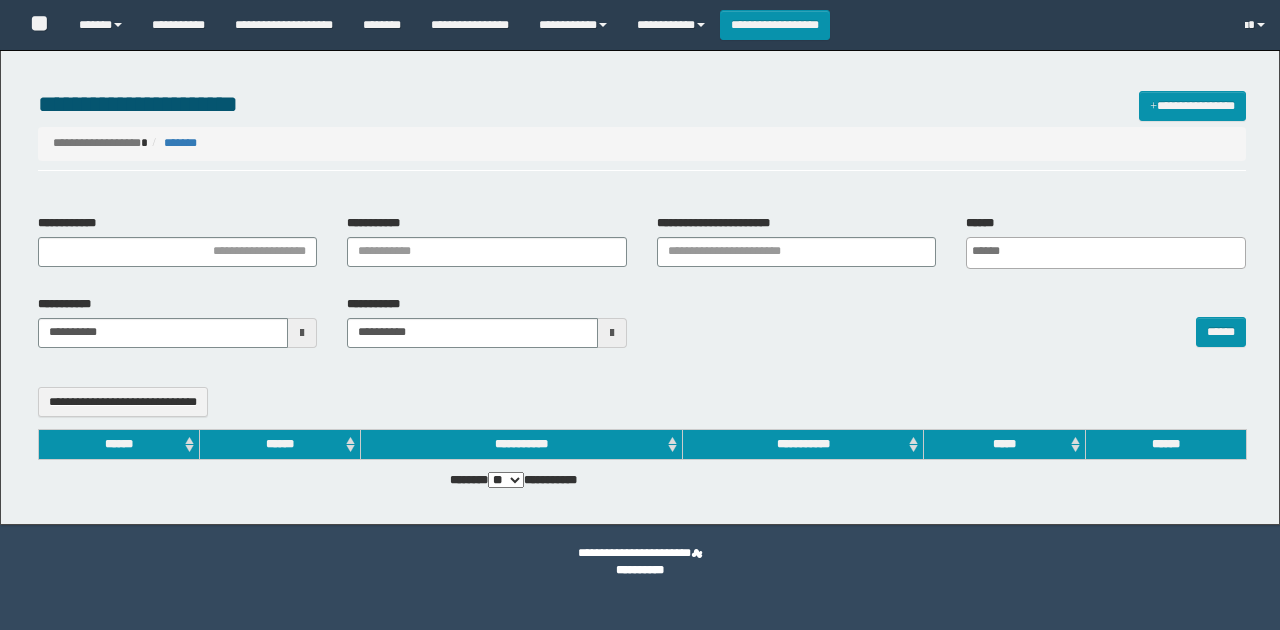 select 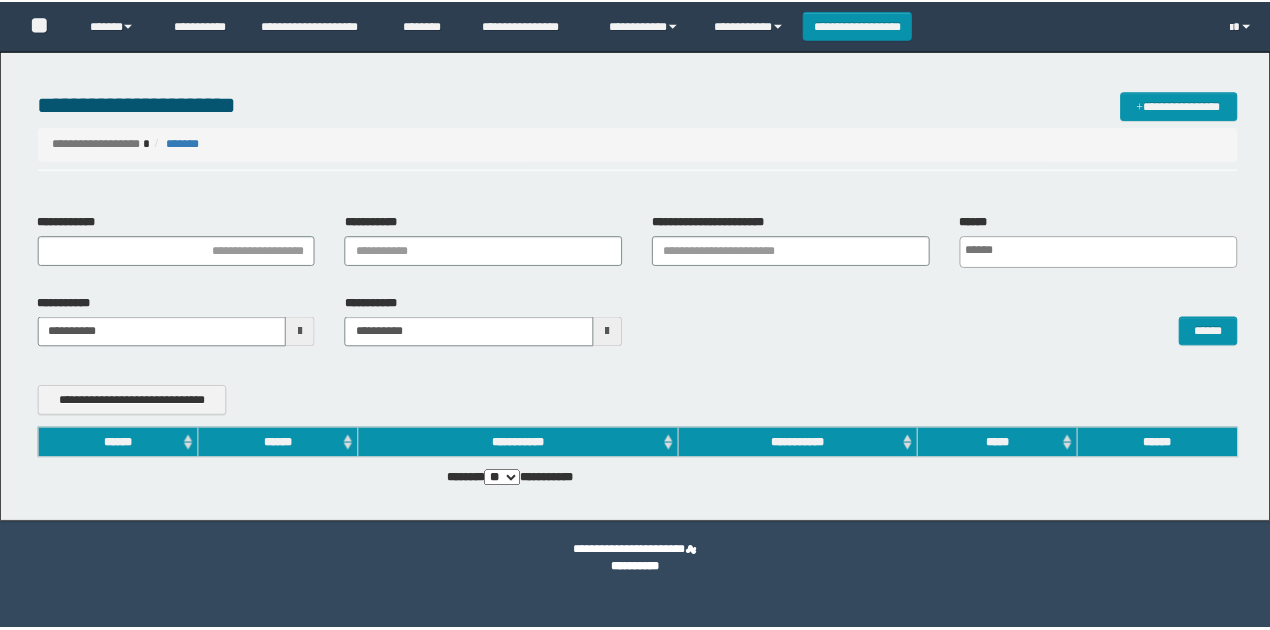 scroll, scrollTop: 0, scrollLeft: 0, axis: both 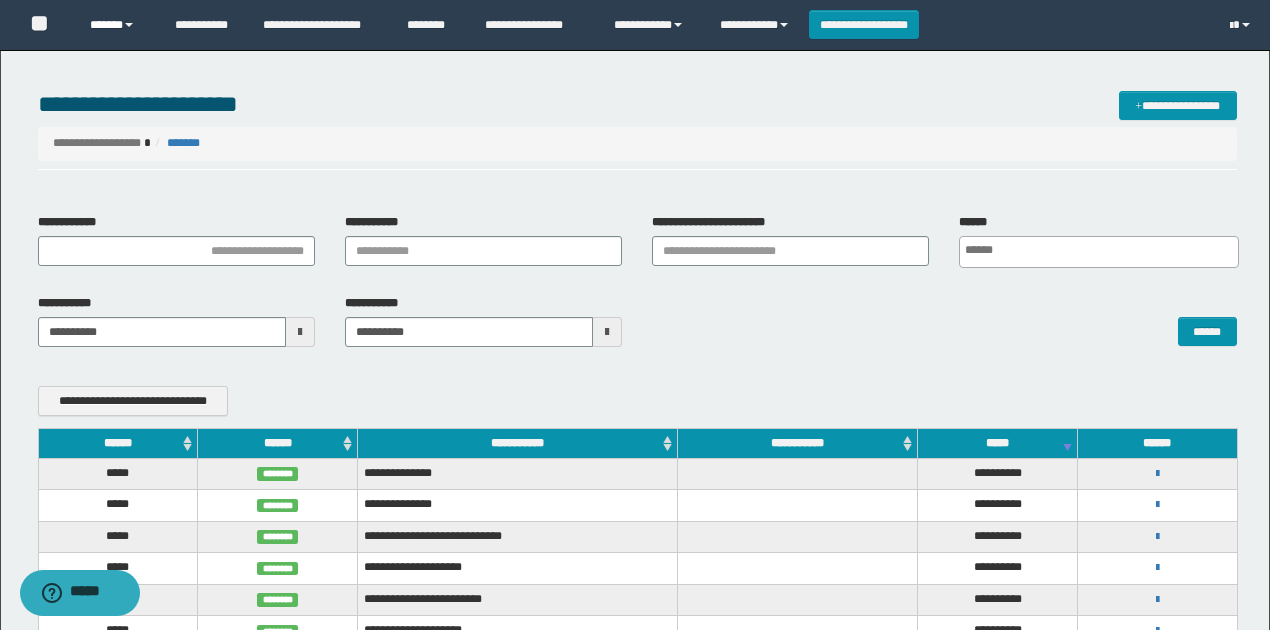 click on "******" at bounding box center (117, 25) 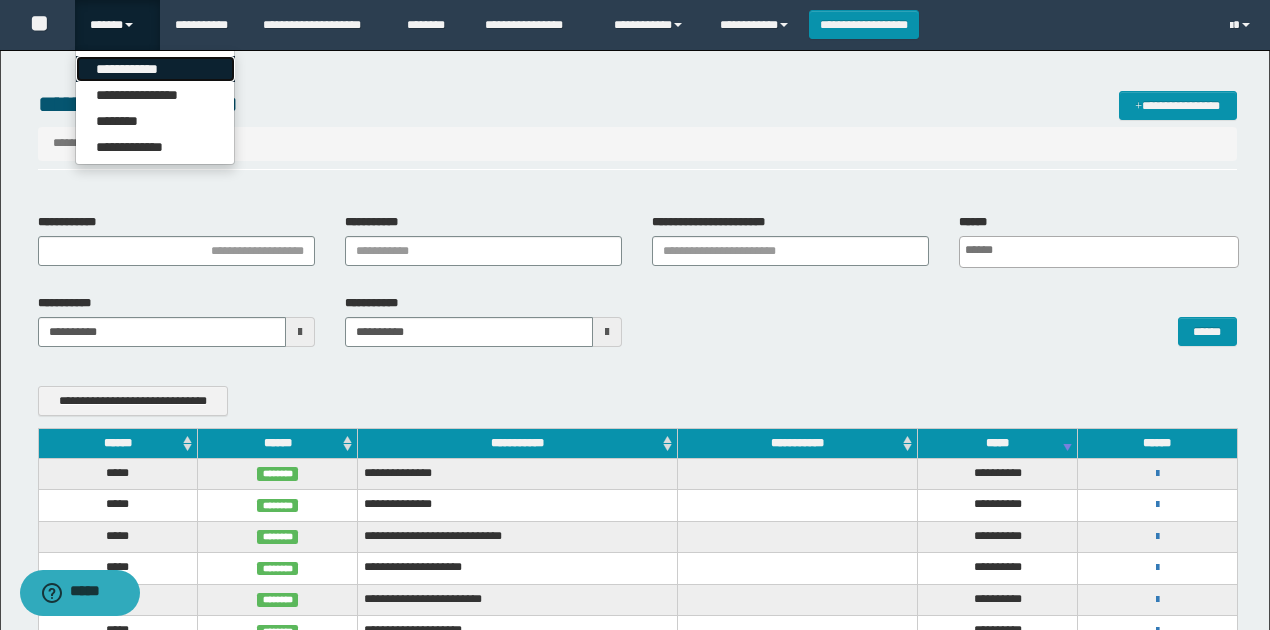 click on "**********" at bounding box center [155, 69] 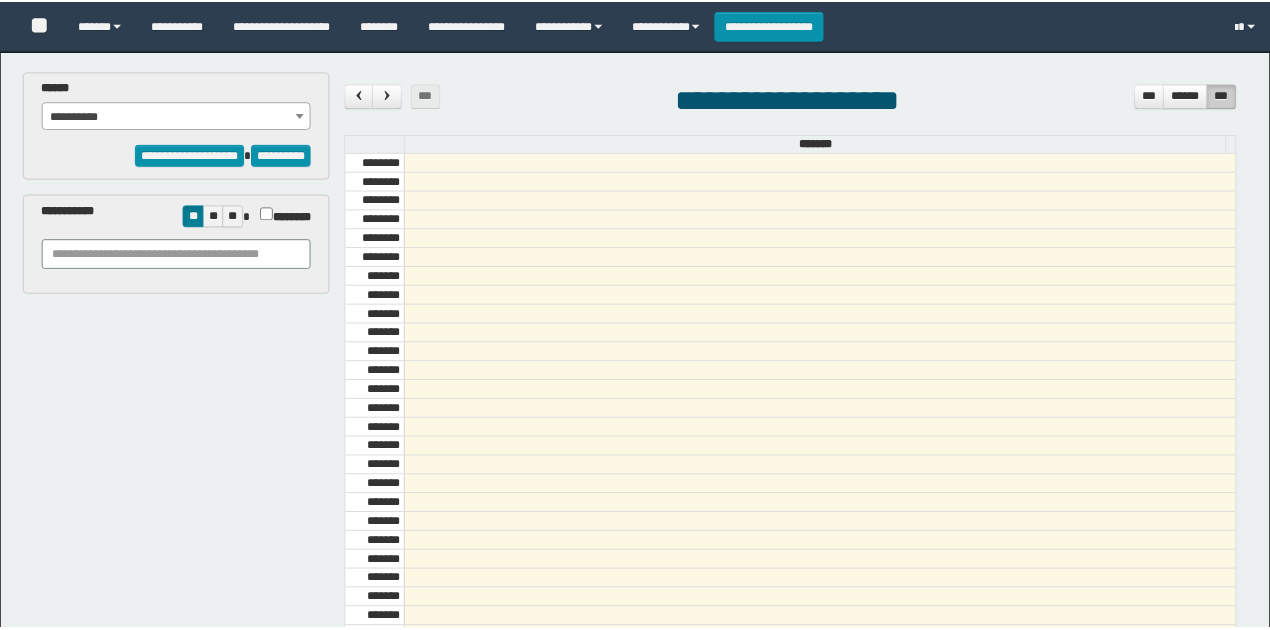 scroll, scrollTop: 0, scrollLeft: 0, axis: both 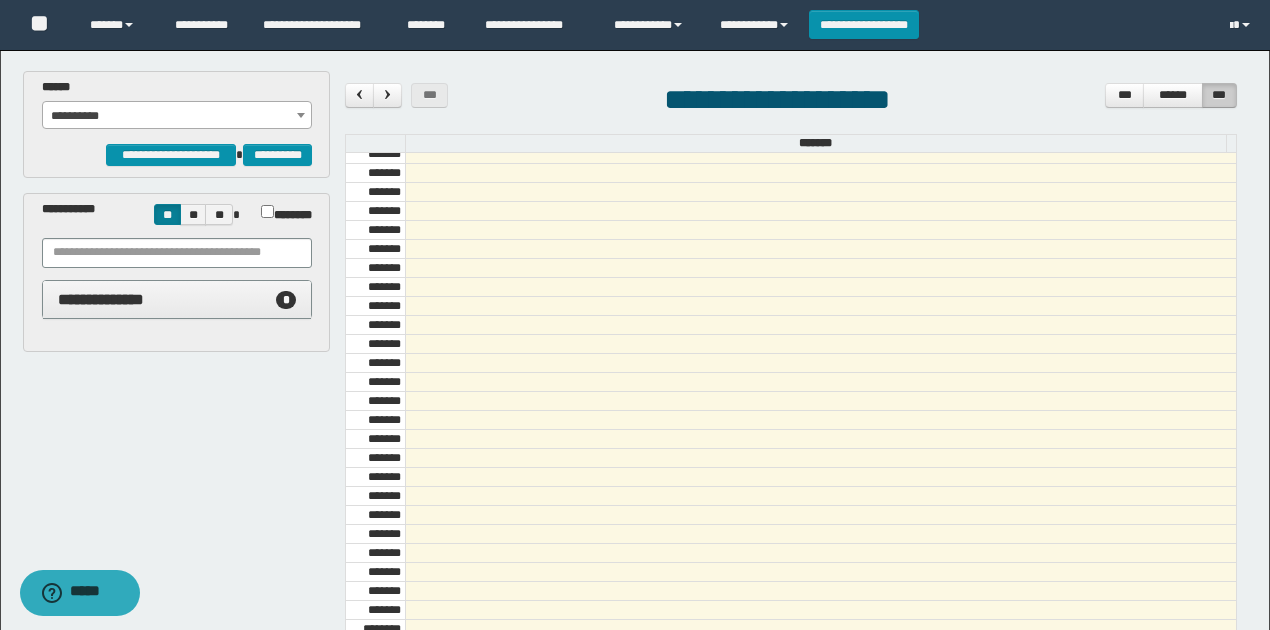 click on "**********" at bounding box center [177, 116] 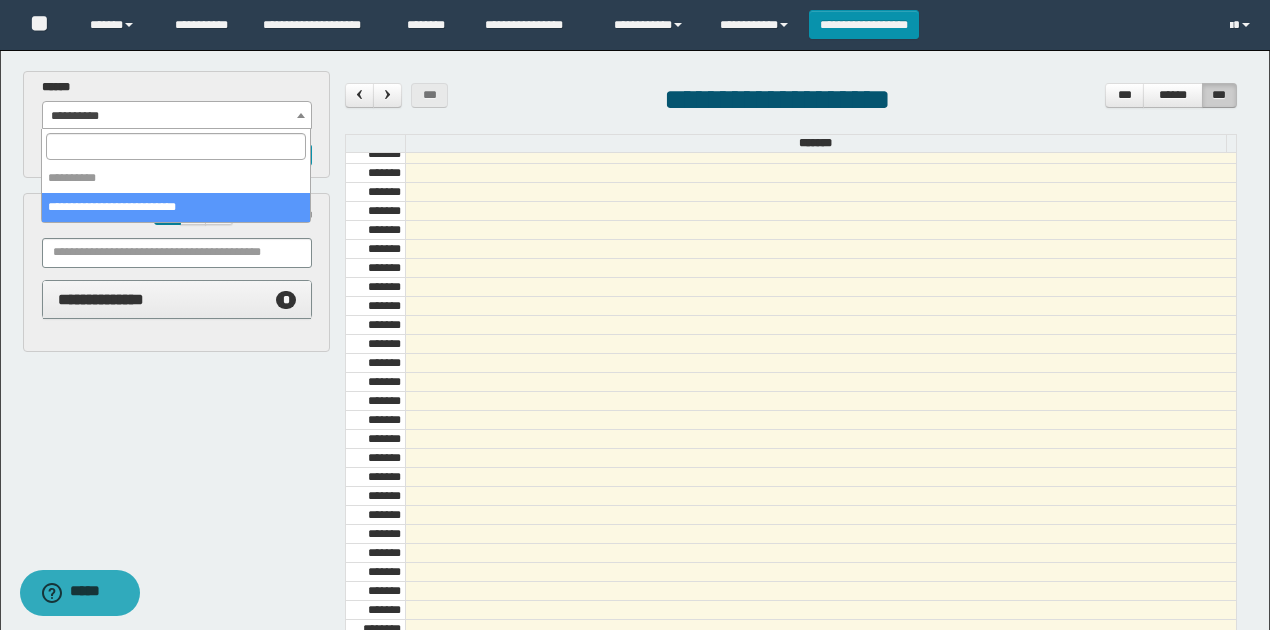 select on "******" 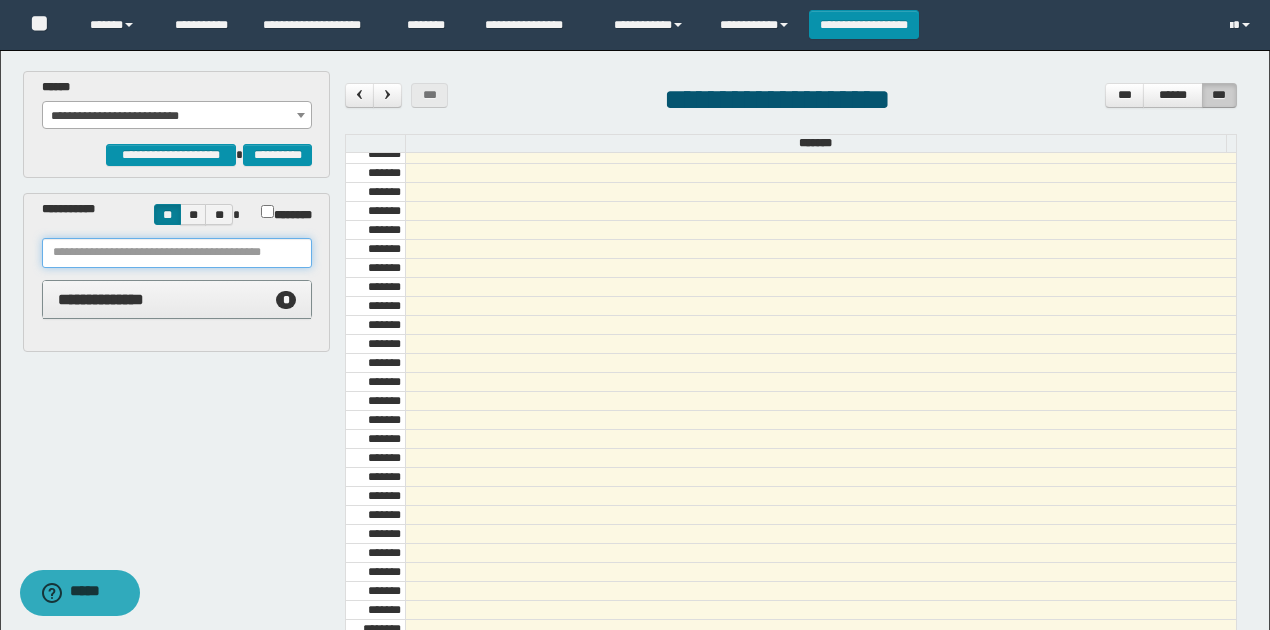 click at bounding box center (177, 253) 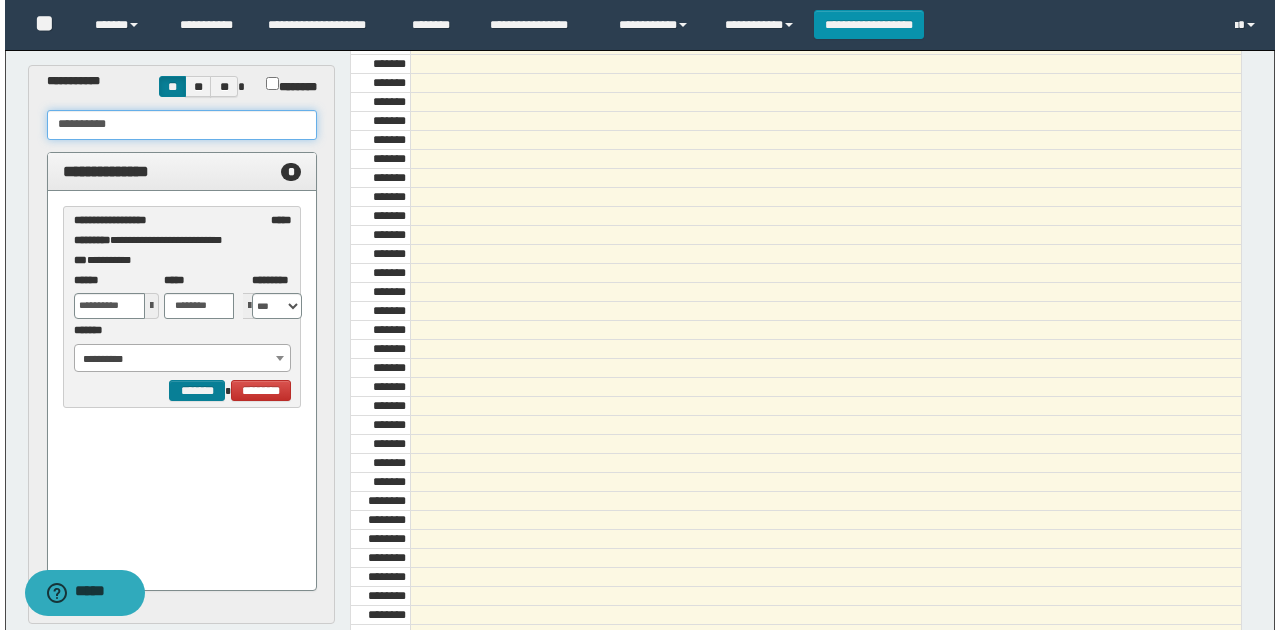 scroll, scrollTop: 200, scrollLeft: 0, axis: vertical 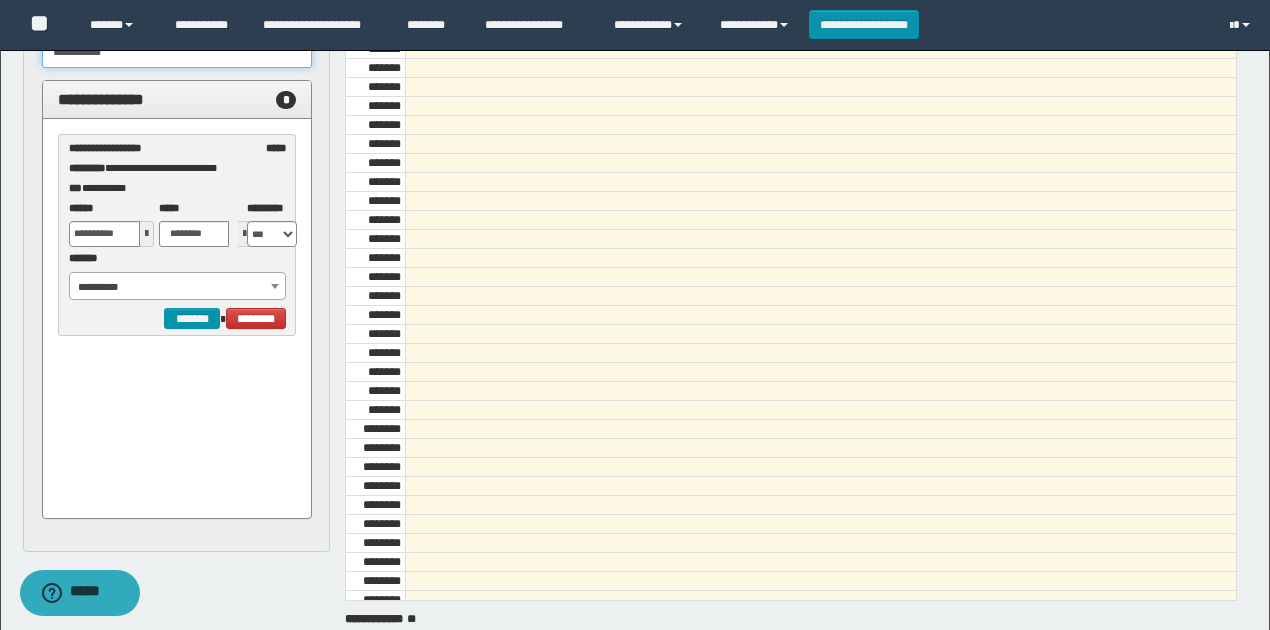 click on "**********" at bounding box center (178, 287) 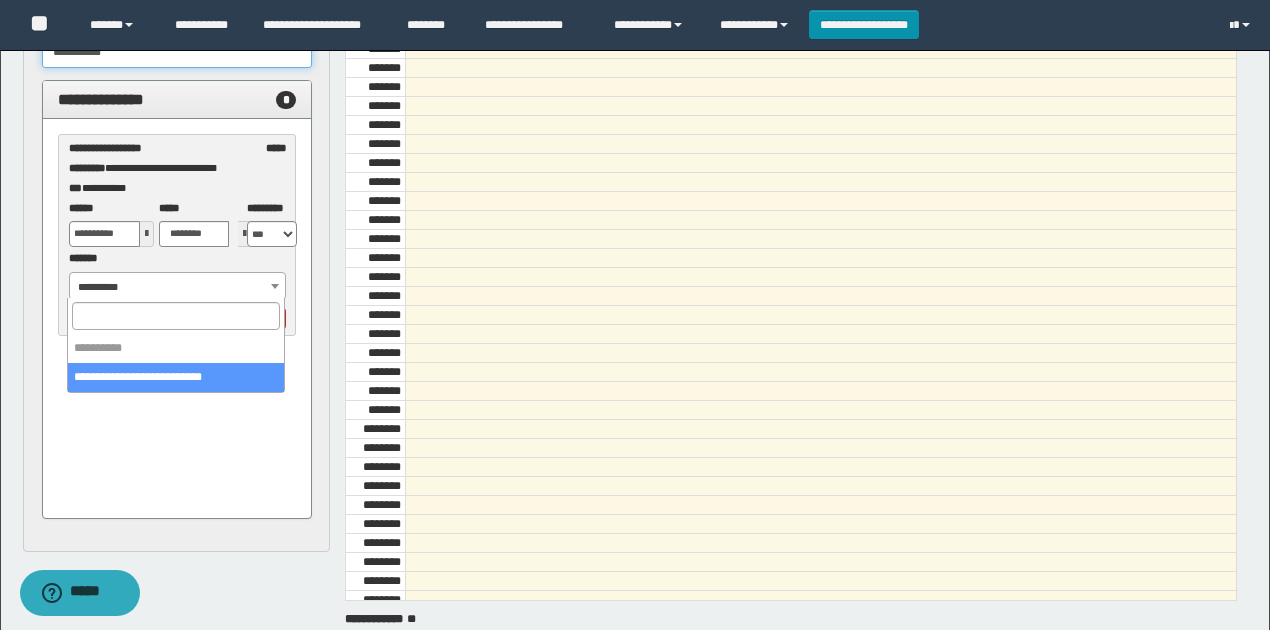type on "**********" 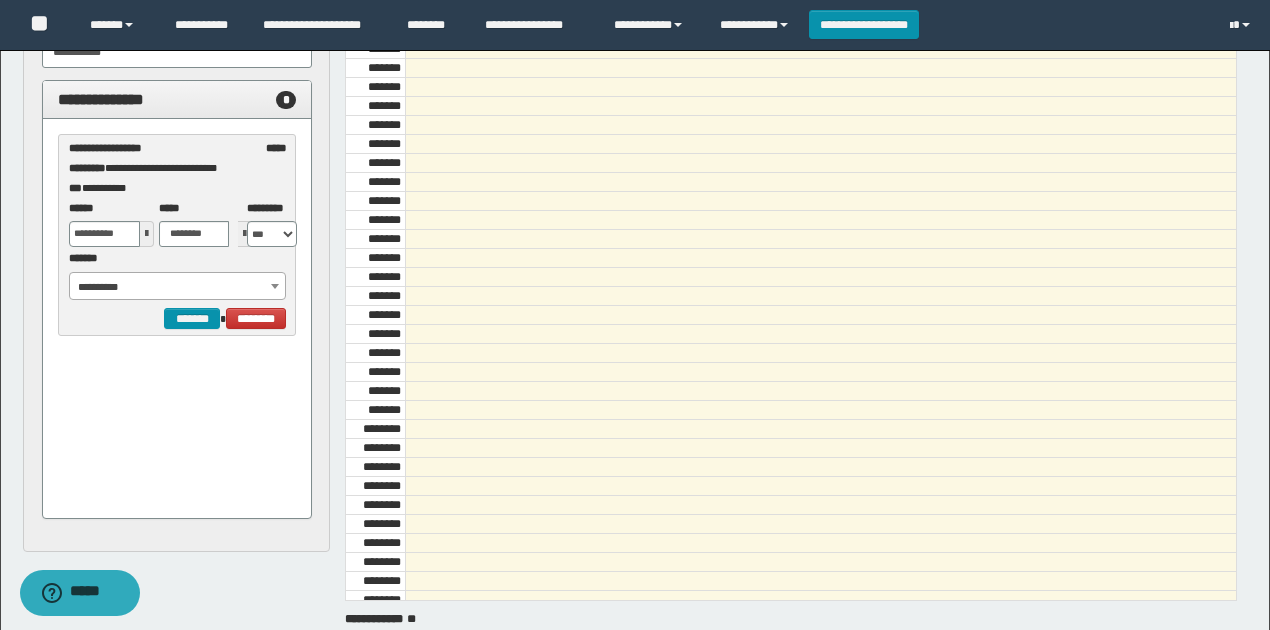 click on "**********" at bounding box center (177, 275) 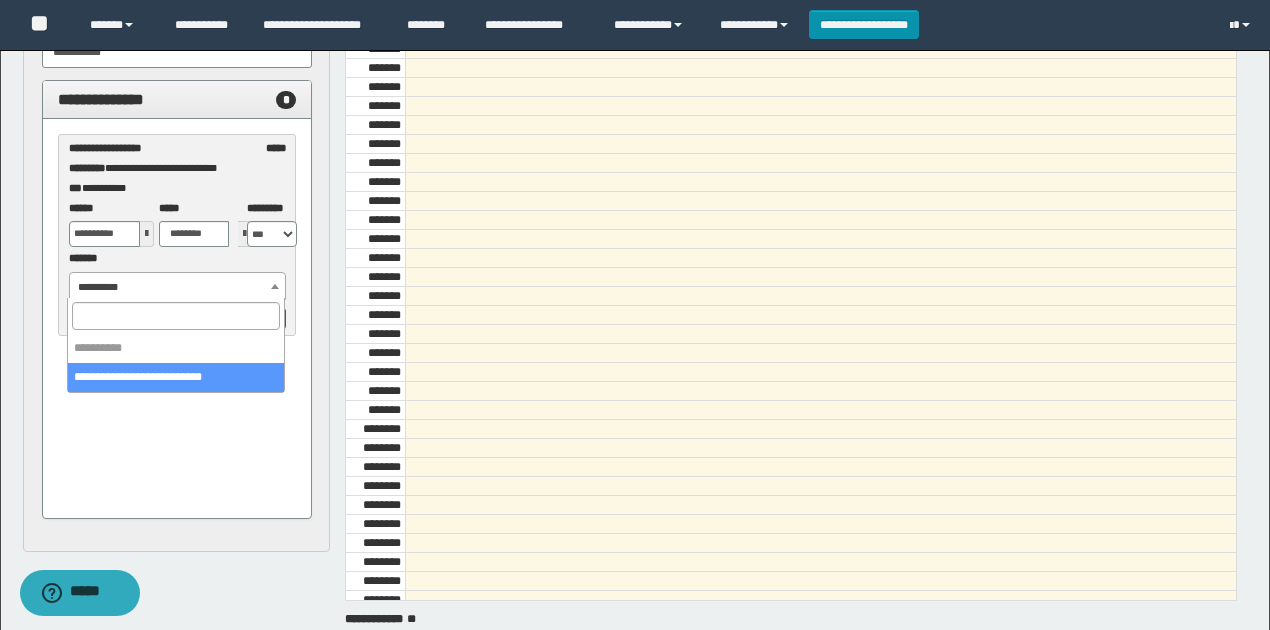 drag, startPoint x: 173, startPoint y: 377, endPoint x: 172, endPoint y: 362, distance: 15.033297 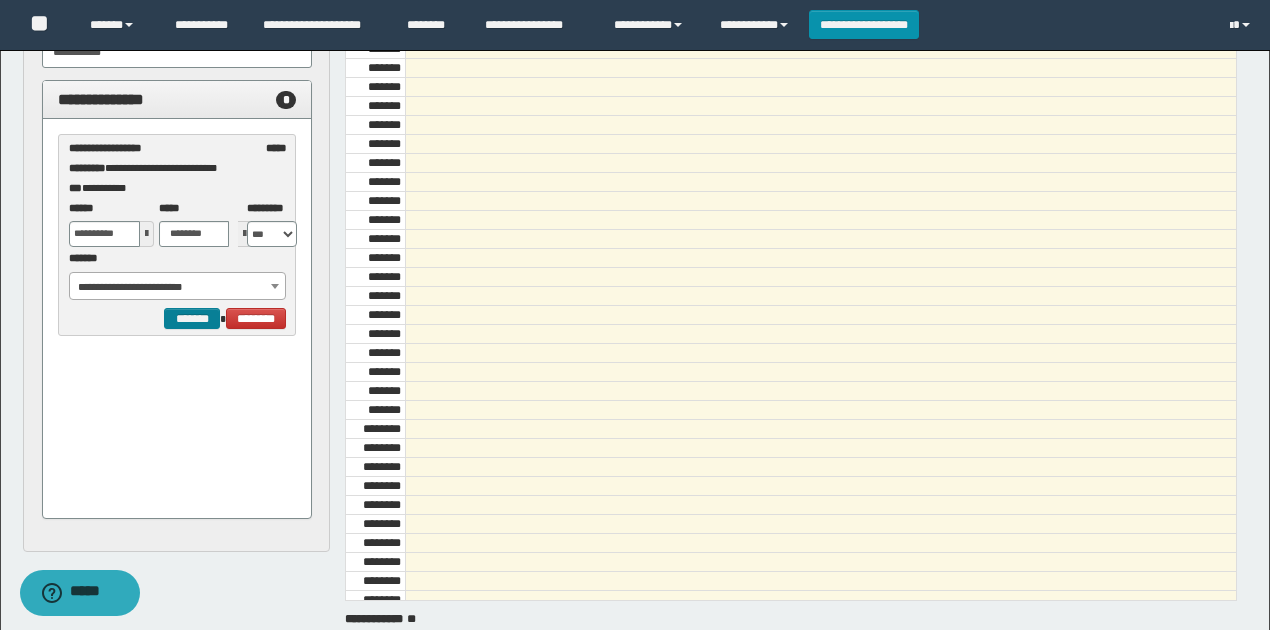 click on "**********" at bounding box center (177, 265) 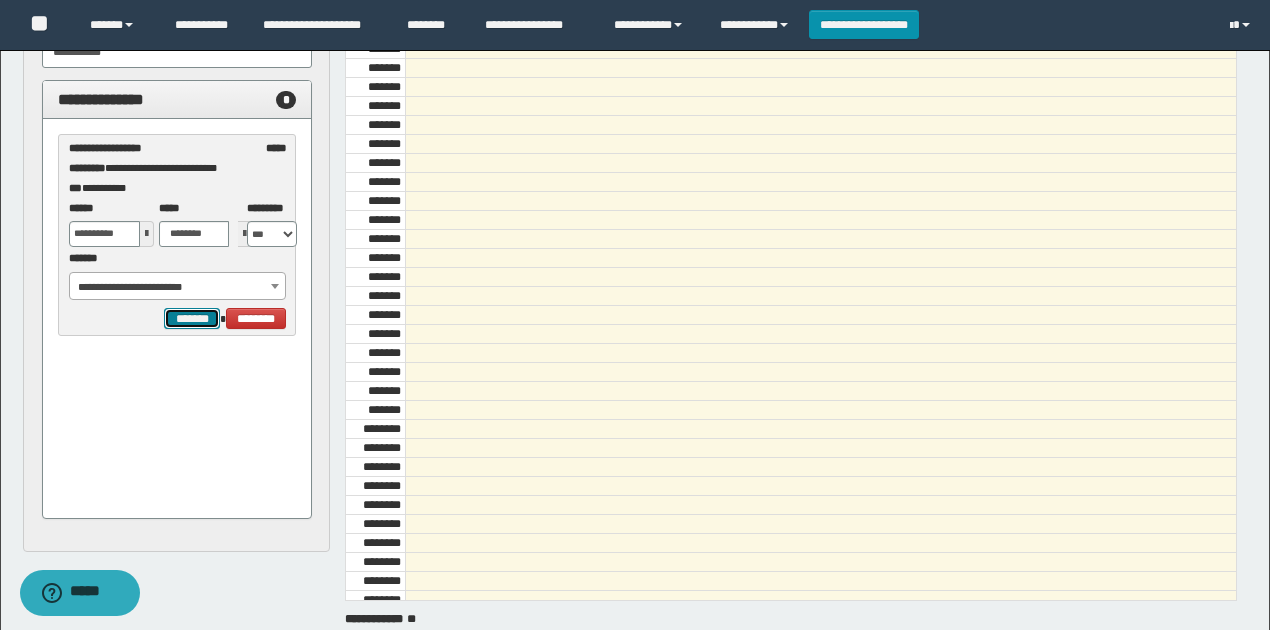 click on "*******" at bounding box center (192, 318) 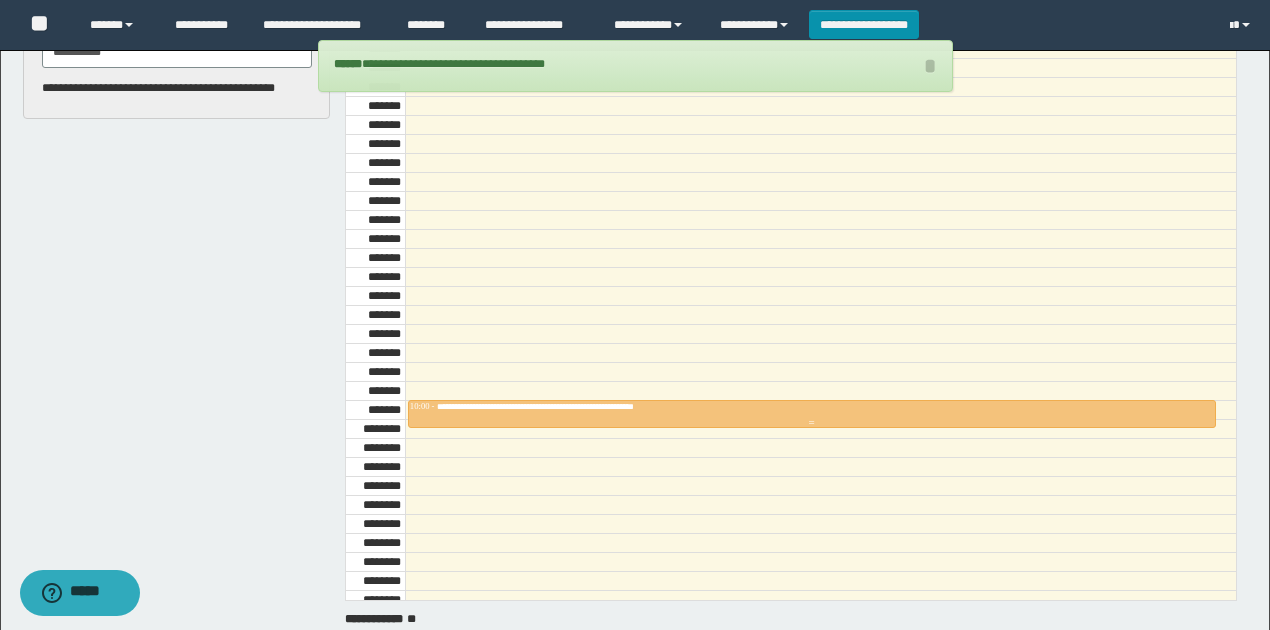click on "**********" at bounding box center (576, 406) 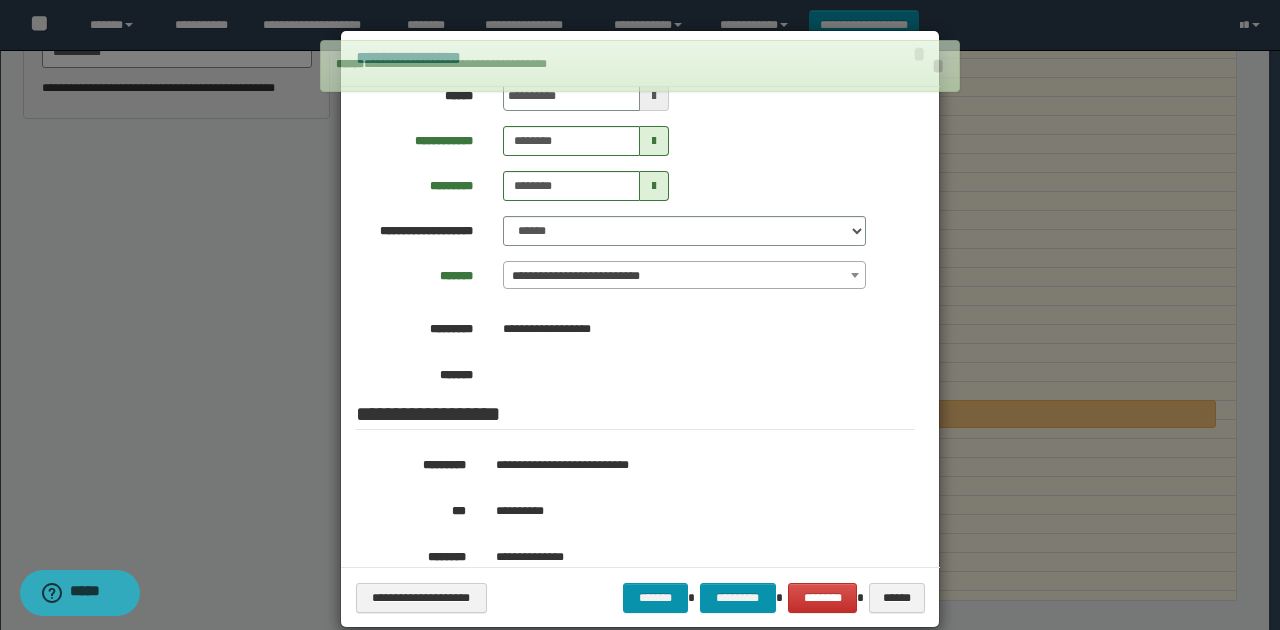 scroll, scrollTop: 200, scrollLeft: 0, axis: vertical 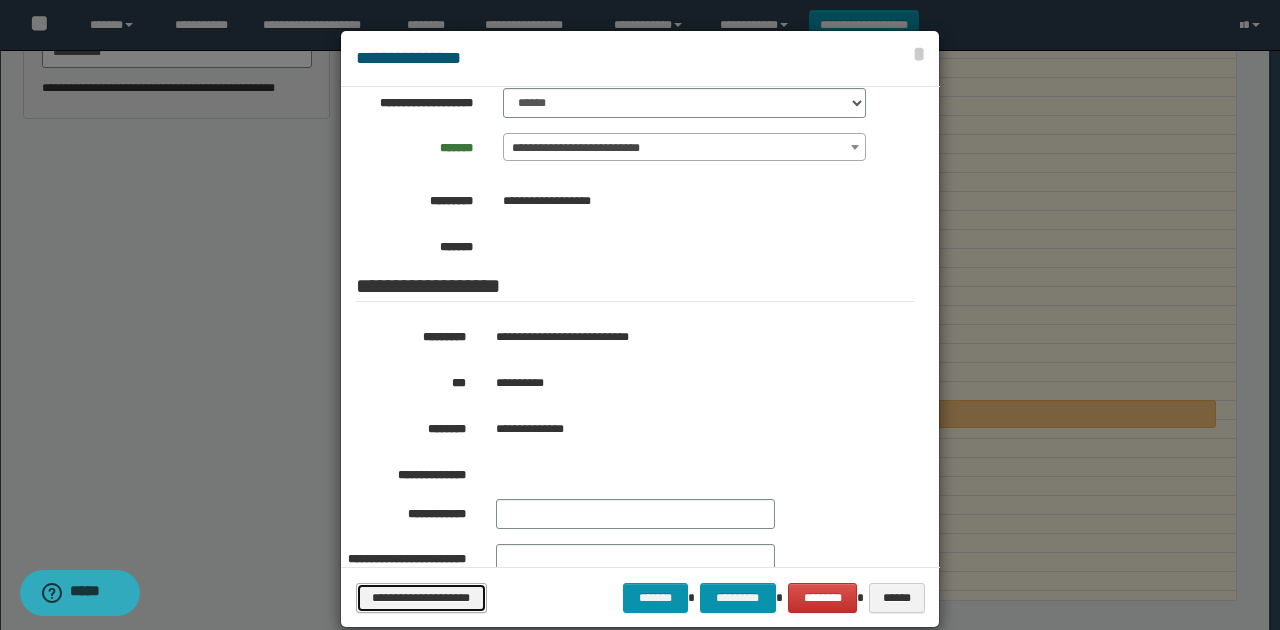 click on "**********" at bounding box center [421, 597] 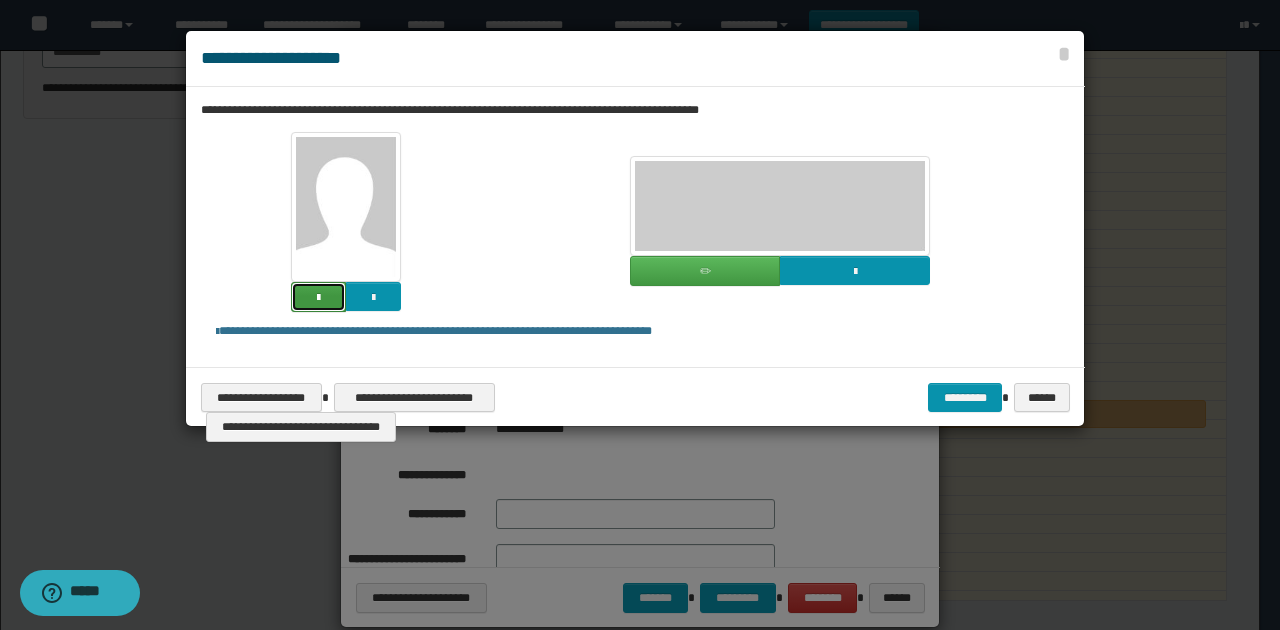 click at bounding box center [318, 298] 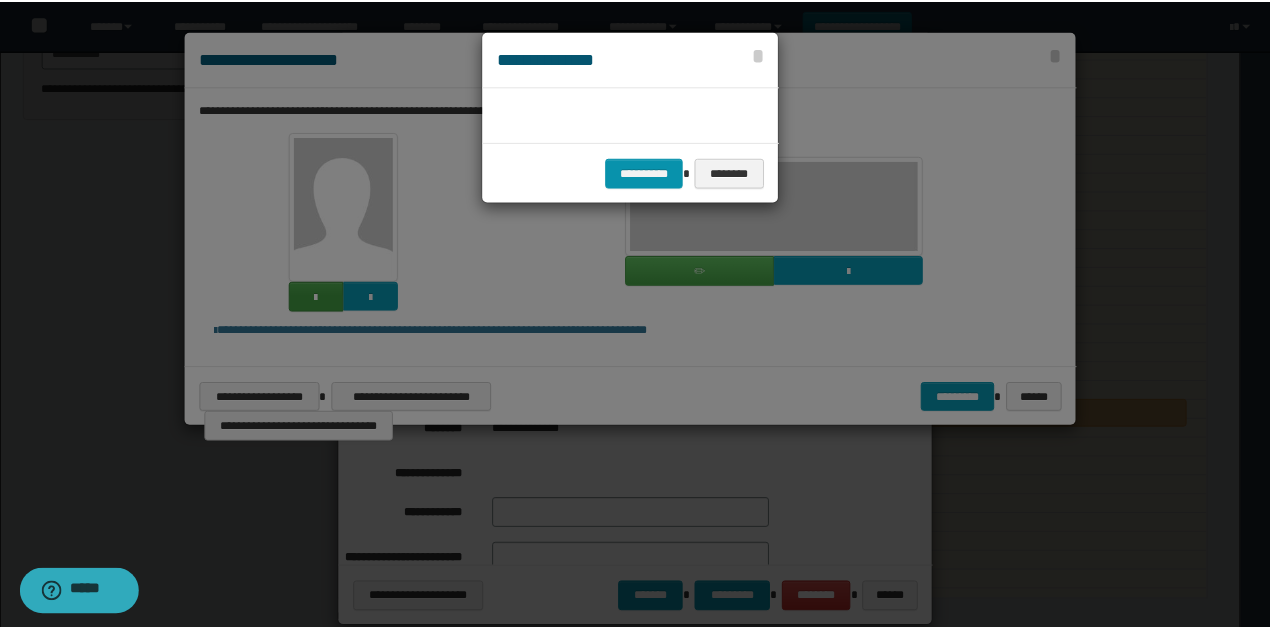 scroll, scrollTop: 45, scrollLeft: 105, axis: both 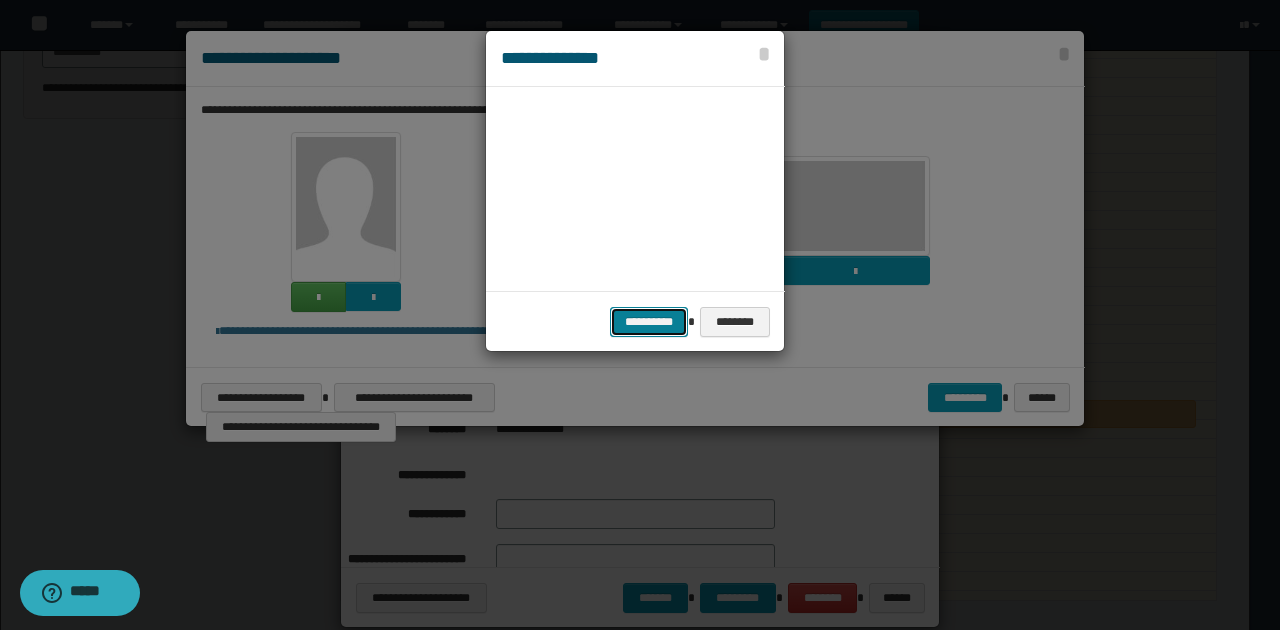 click on "**********" at bounding box center [649, 321] 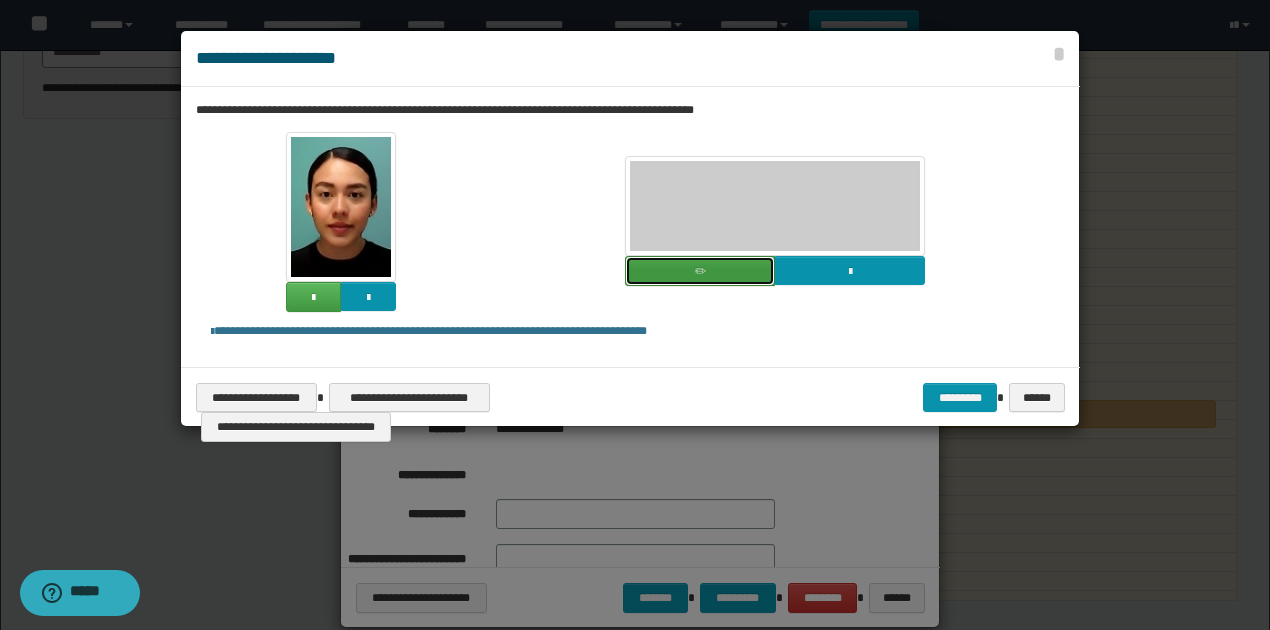 click at bounding box center (700, 272) 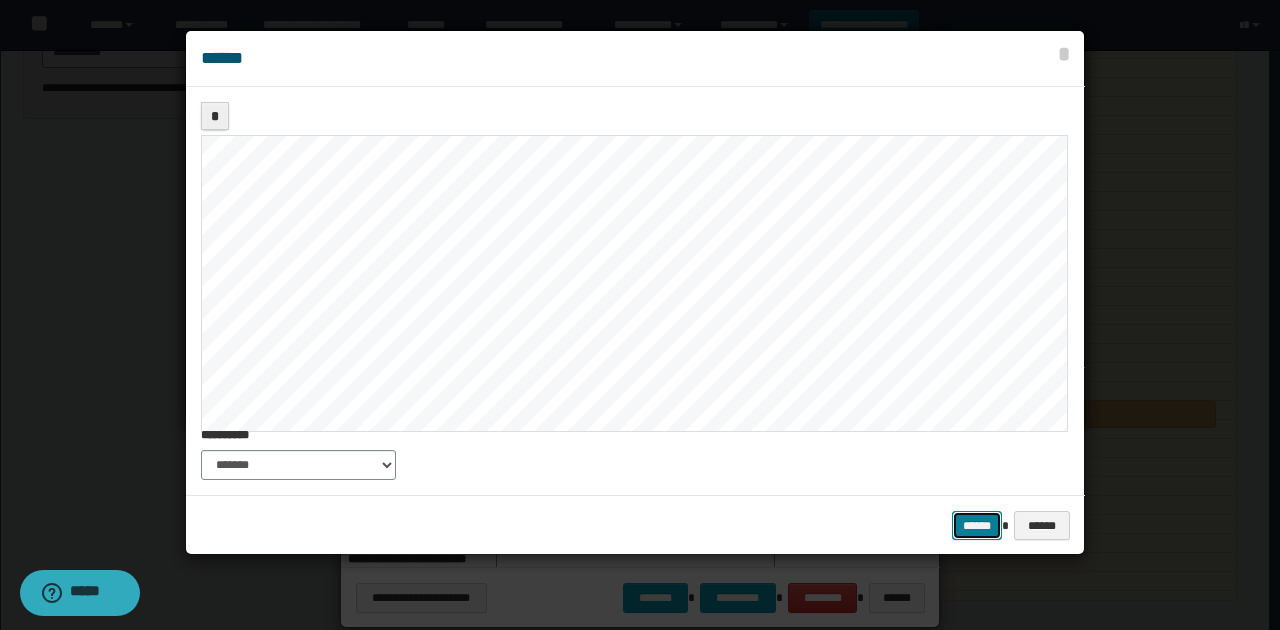 click on "******" at bounding box center [977, 525] 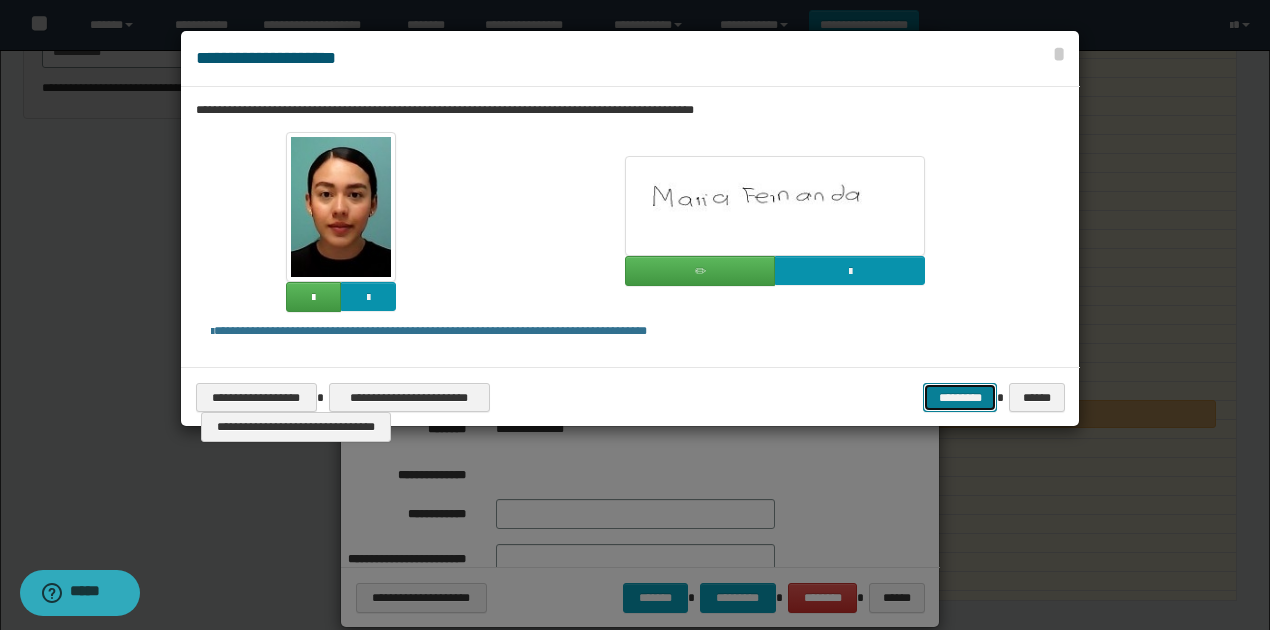click on "*********" at bounding box center [960, 397] 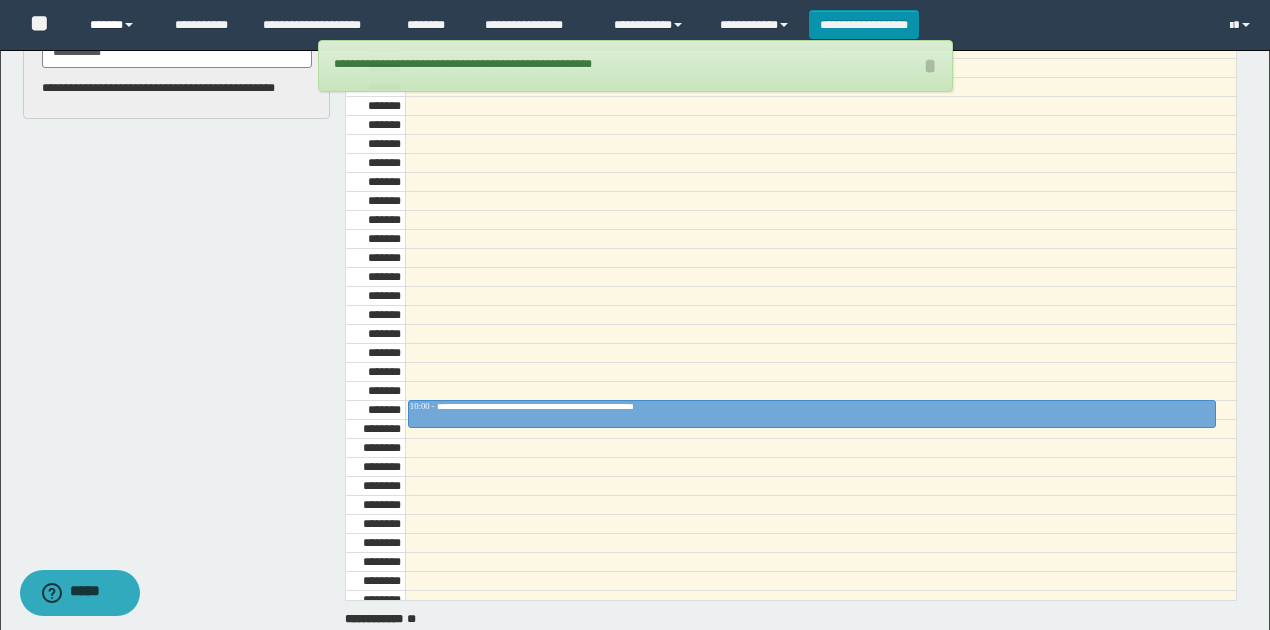 click on "******" at bounding box center [117, 25] 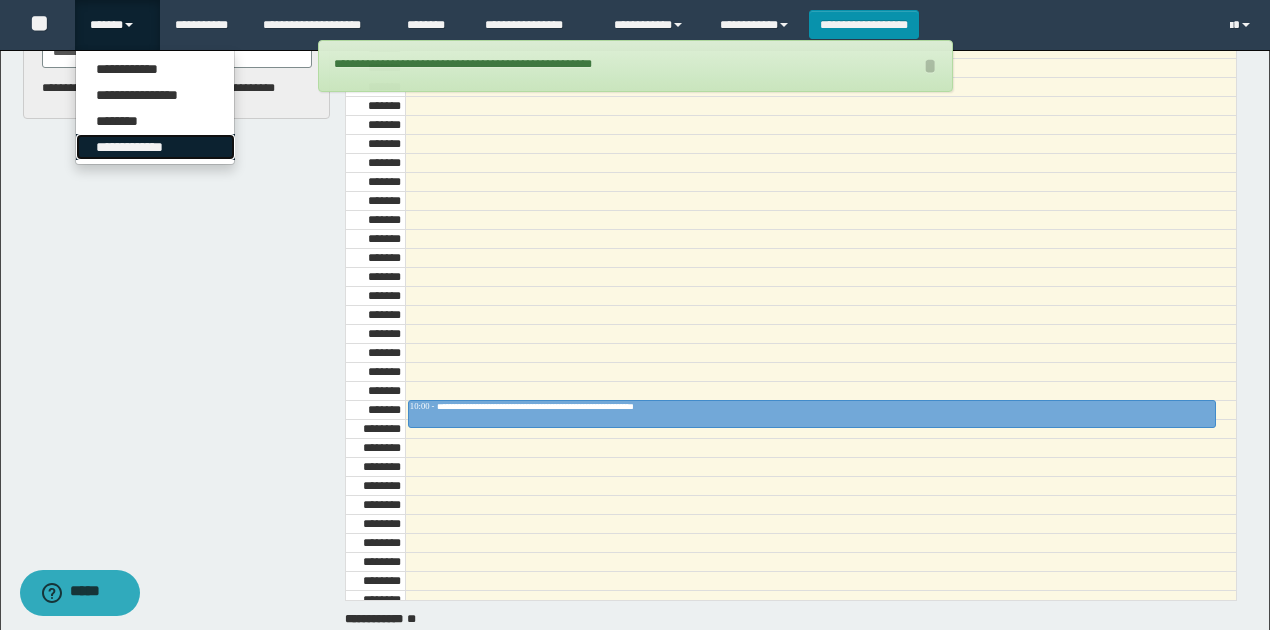 click on "**********" at bounding box center (155, 147) 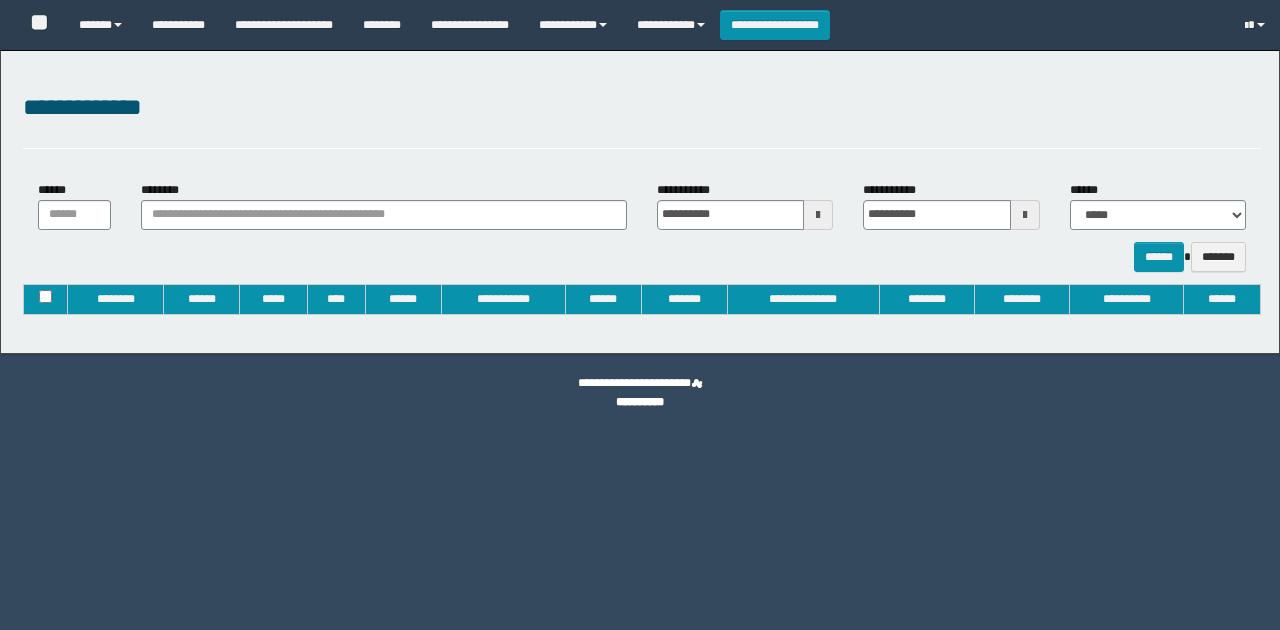 type on "**********" 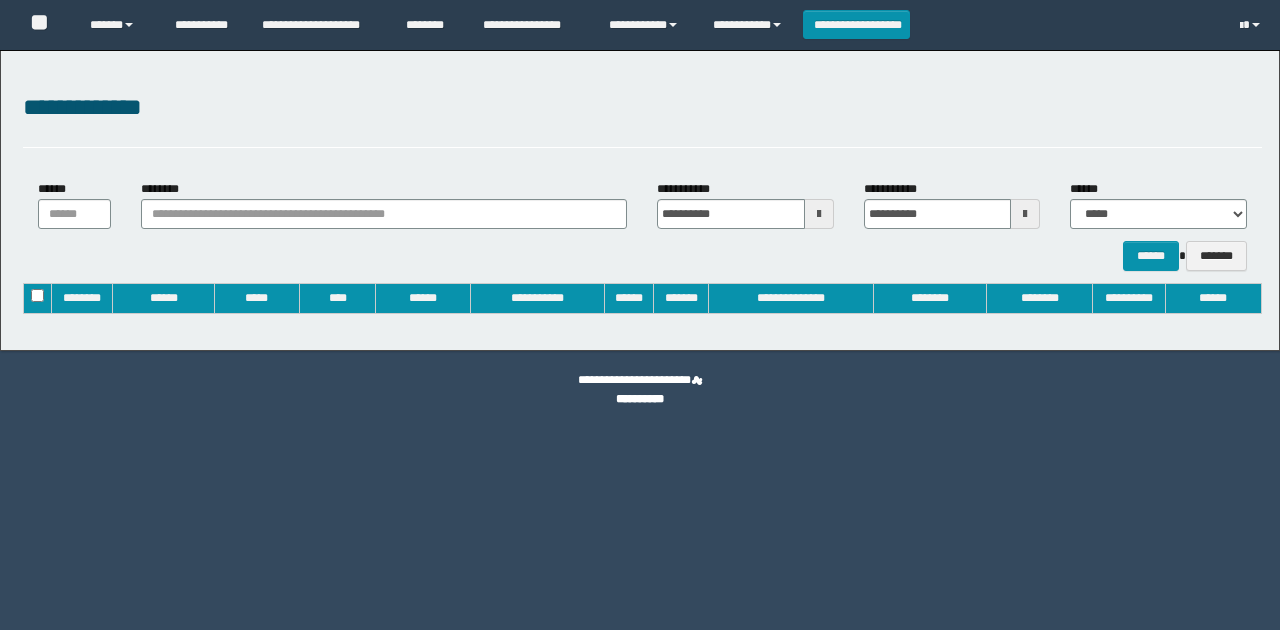 scroll, scrollTop: 0, scrollLeft: 0, axis: both 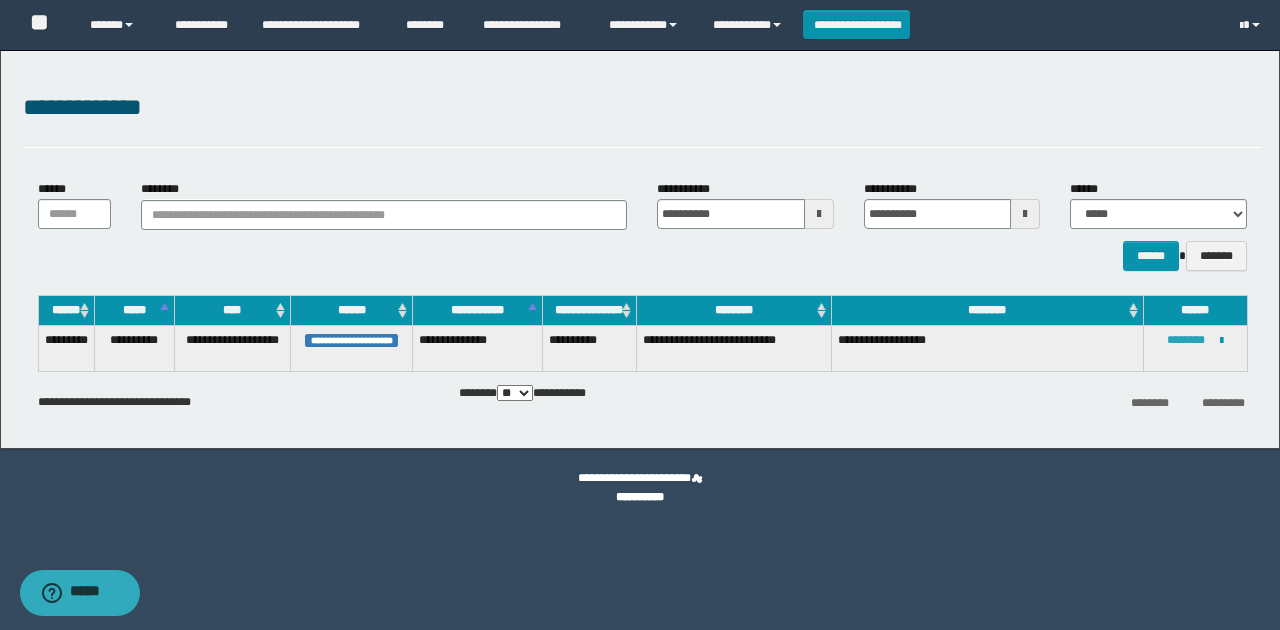 click on "********" at bounding box center [1186, 340] 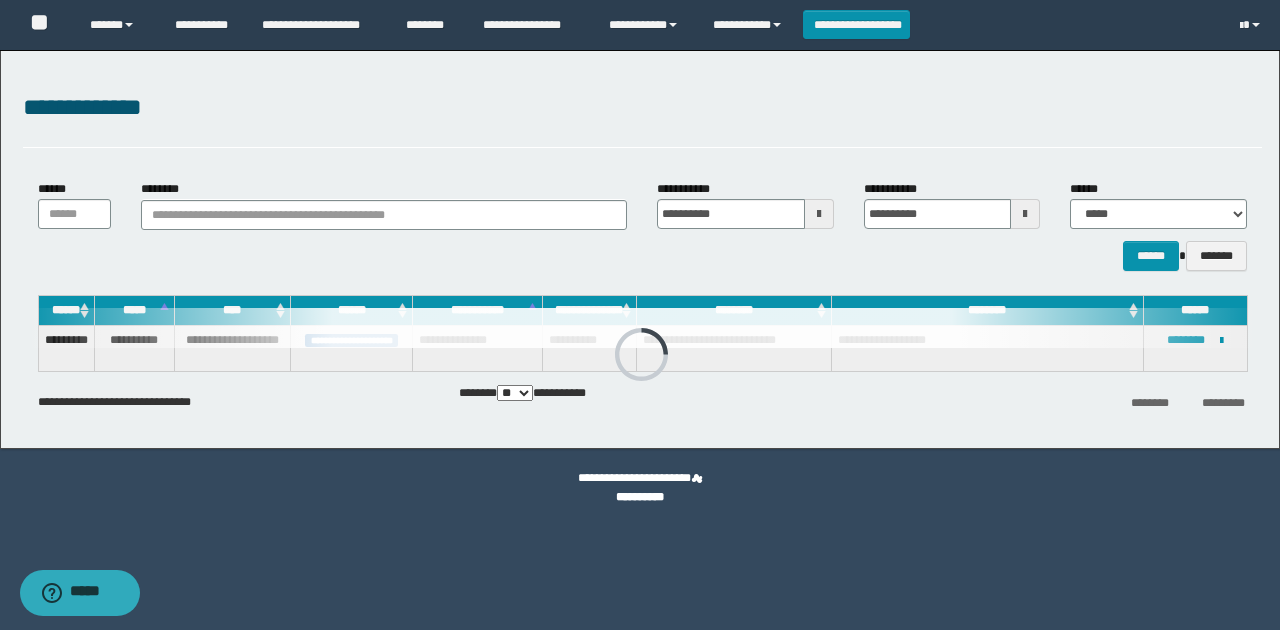 click on "**********" at bounding box center [642, 108] 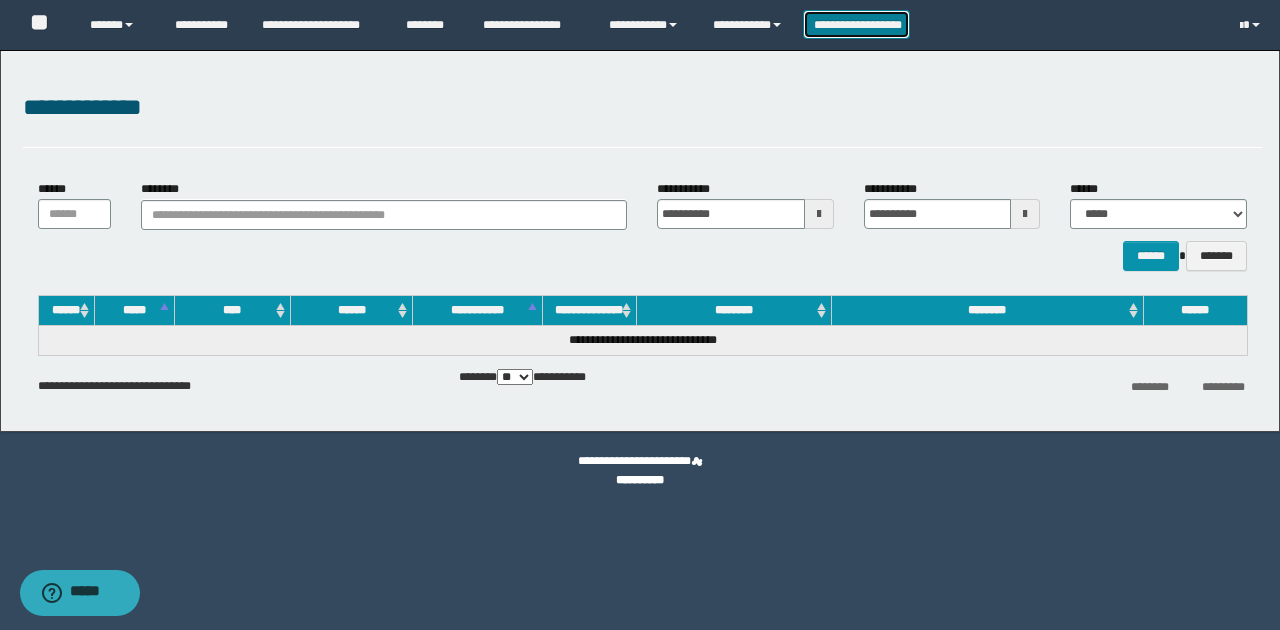 click on "**********" at bounding box center (857, 24) 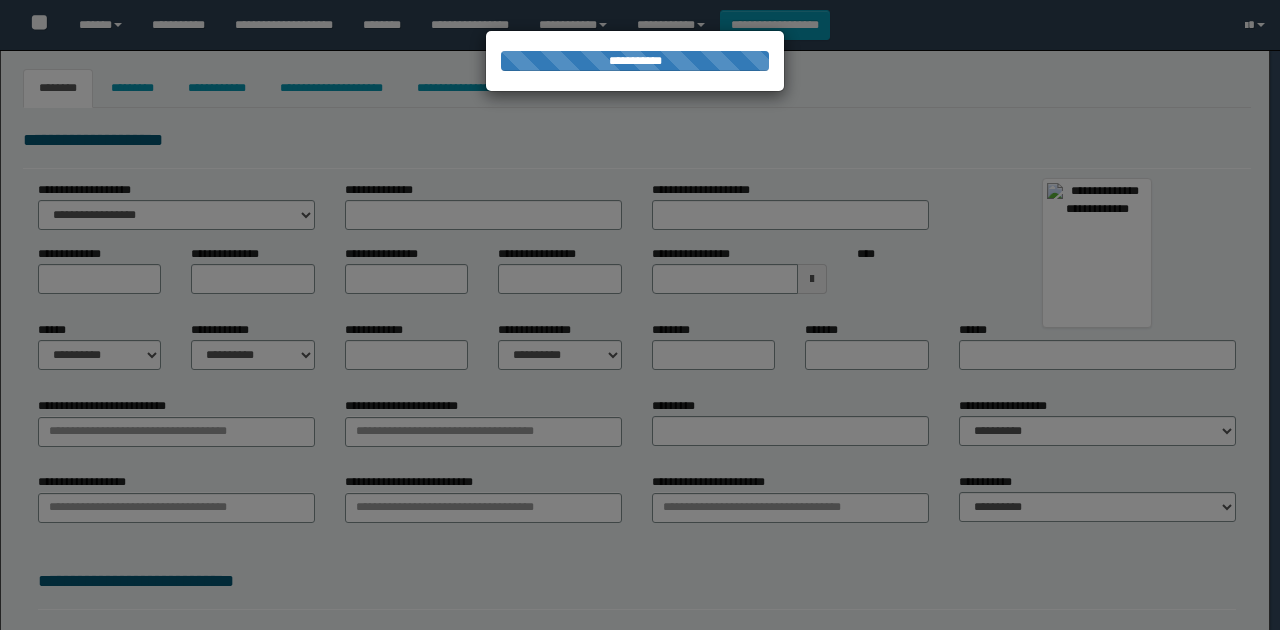 type on "*****" 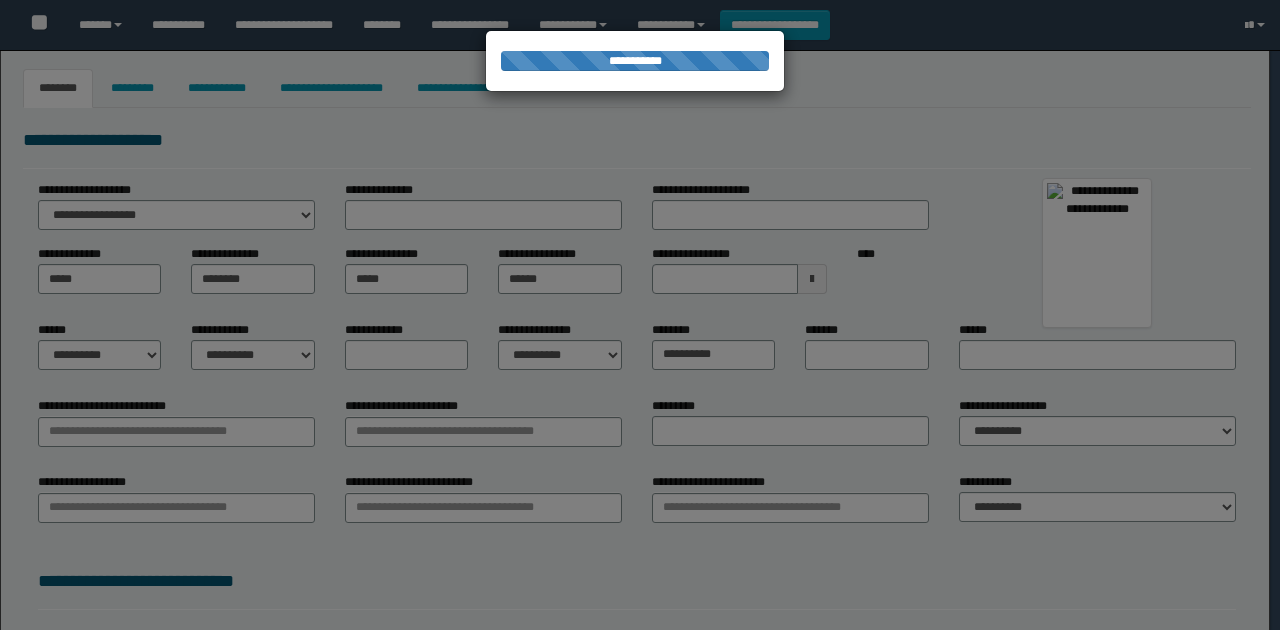 type on "**********" 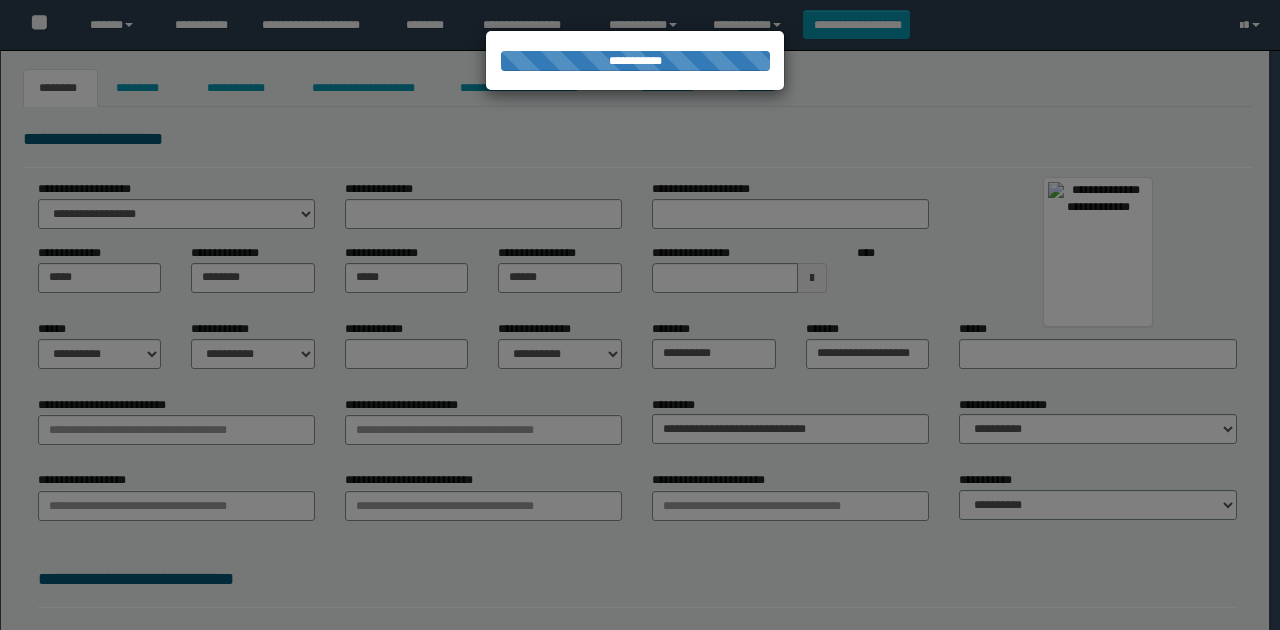 scroll, scrollTop: 0, scrollLeft: 0, axis: both 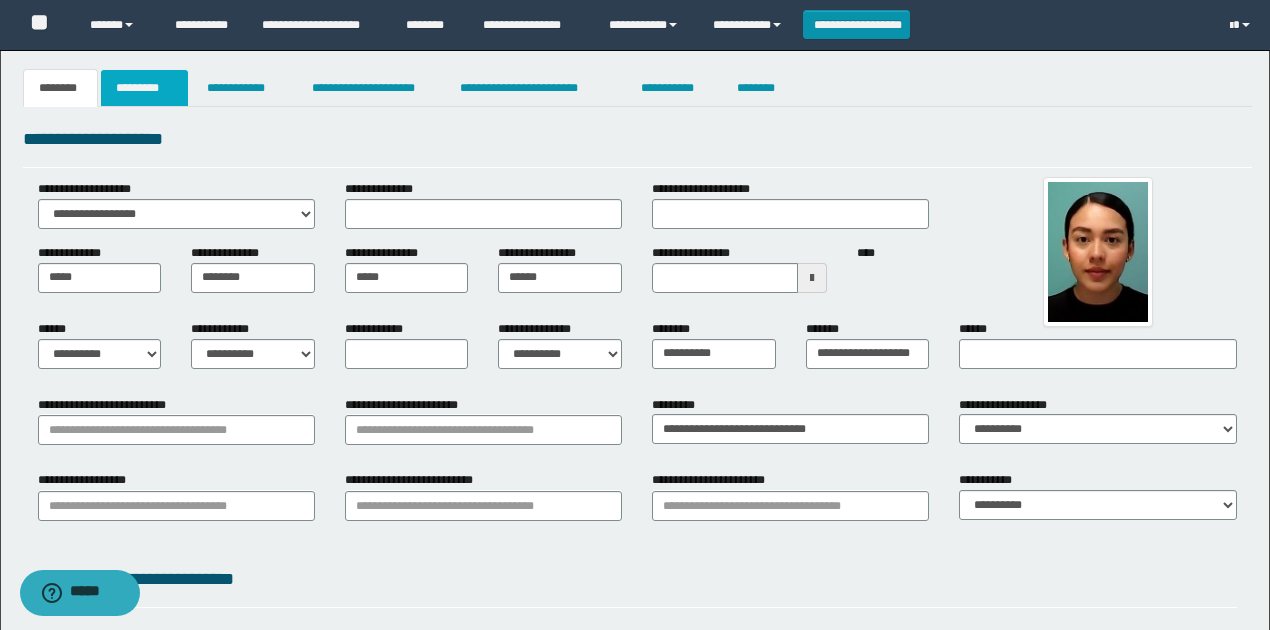 click on "*********" at bounding box center (144, 88) 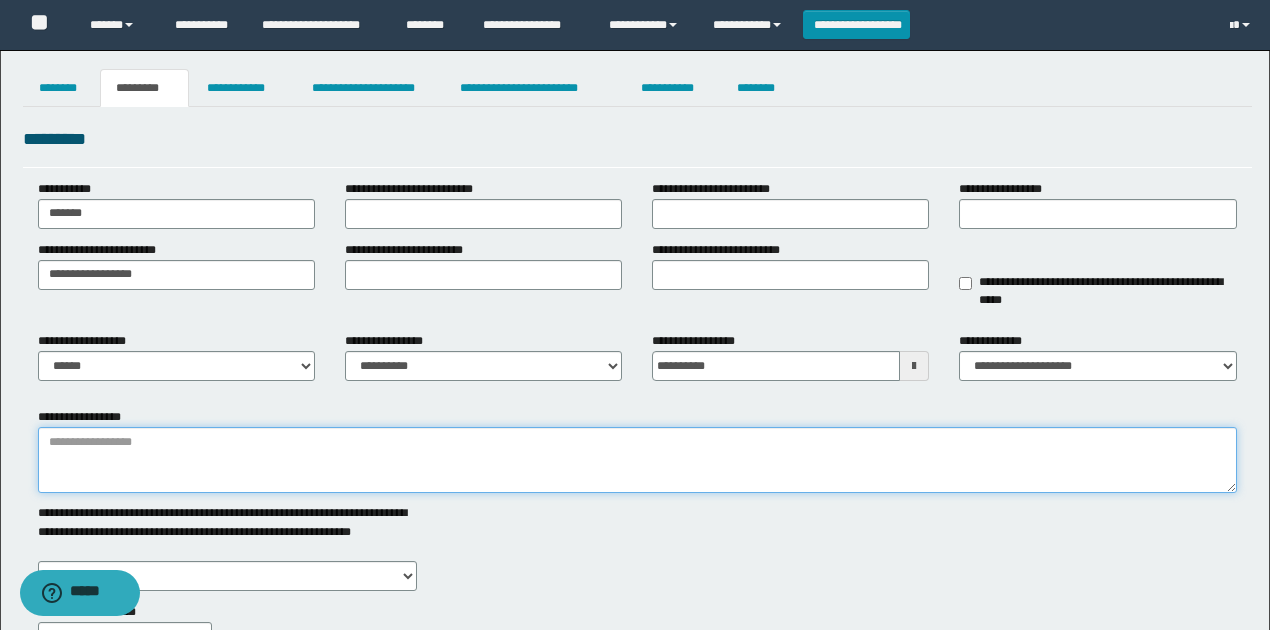 click on "**********" at bounding box center [637, 460] 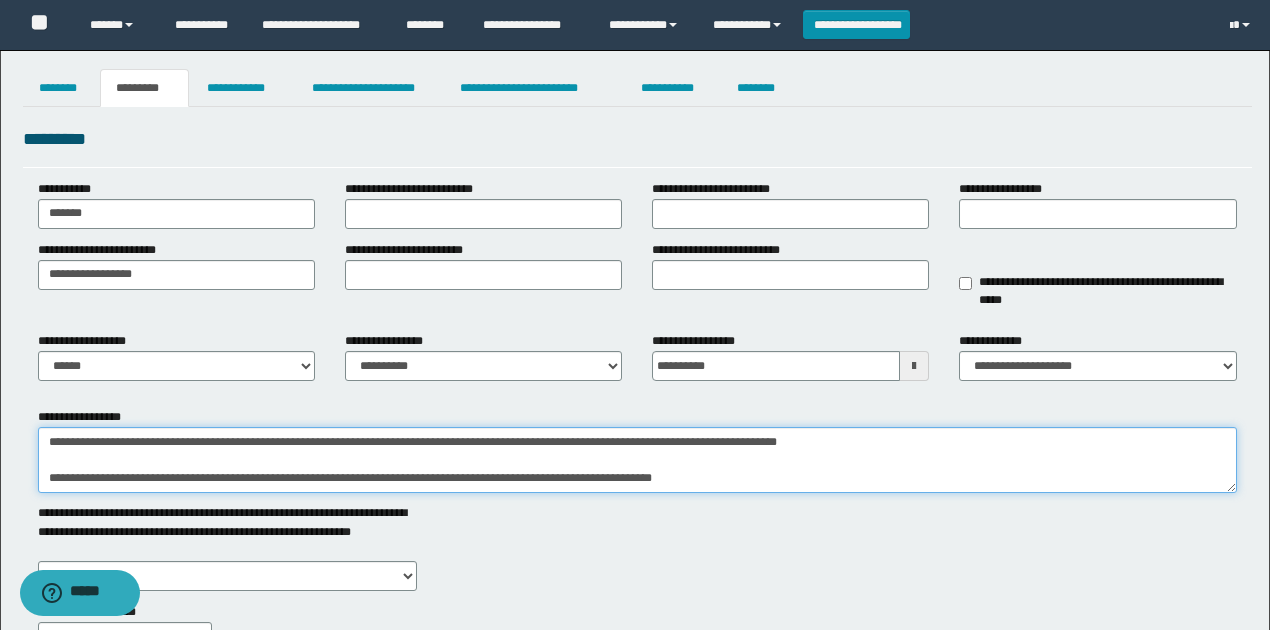 drag, startPoint x: 712, startPoint y: 481, endPoint x: 42, endPoint y: 469, distance: 670.1075 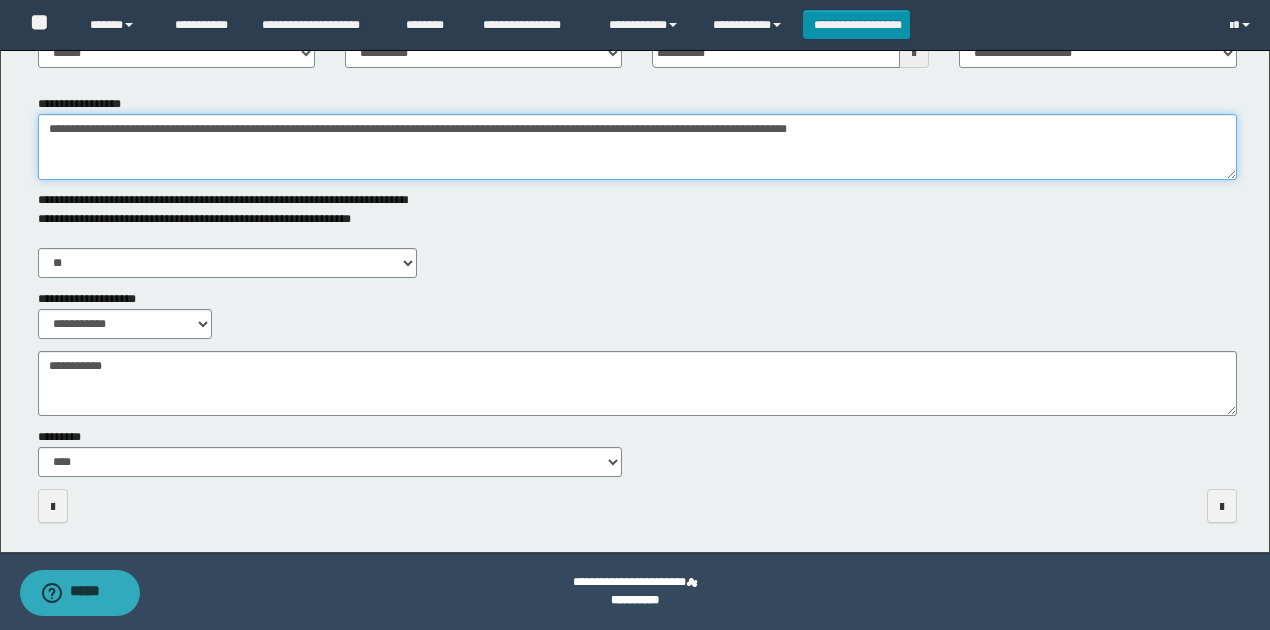 type on "**********" 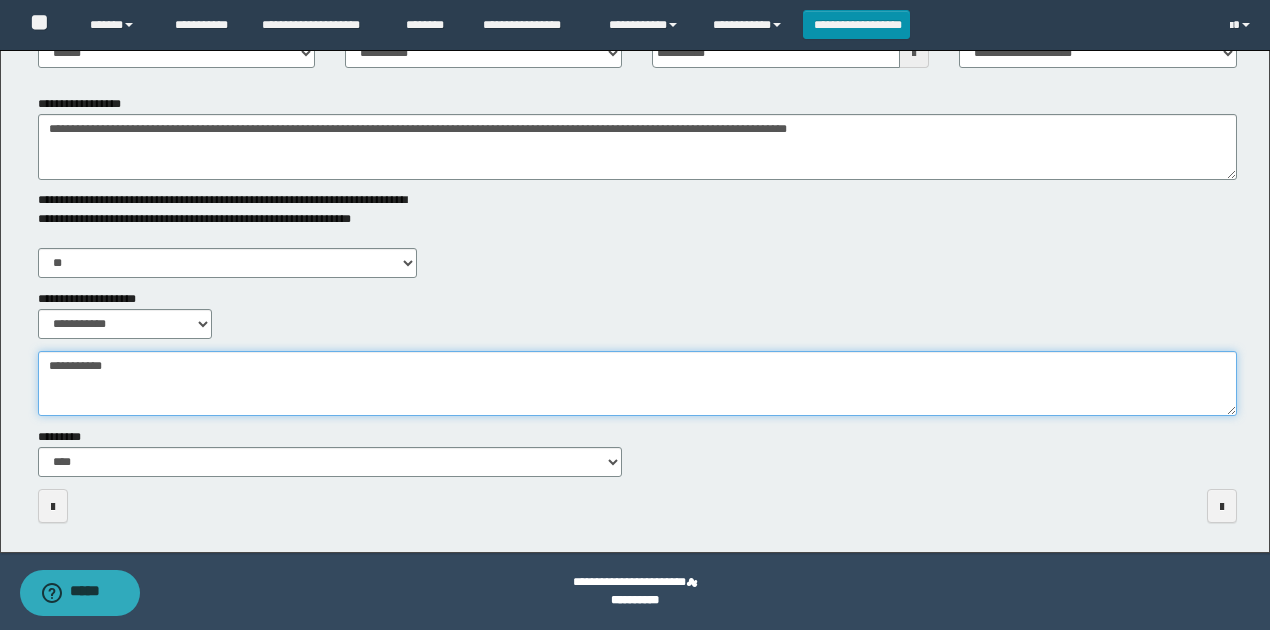 click on "**********" at bounding box center (637, 383) 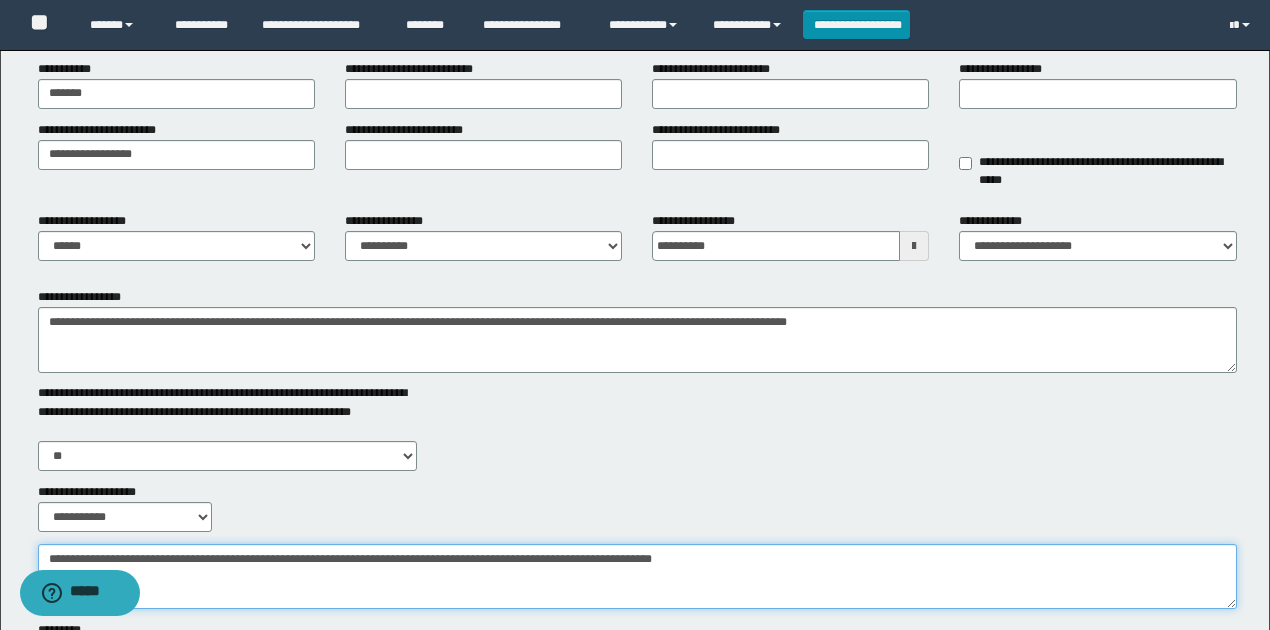 scroll, scrollTop: 0, scrollLeft: 0, axis: both 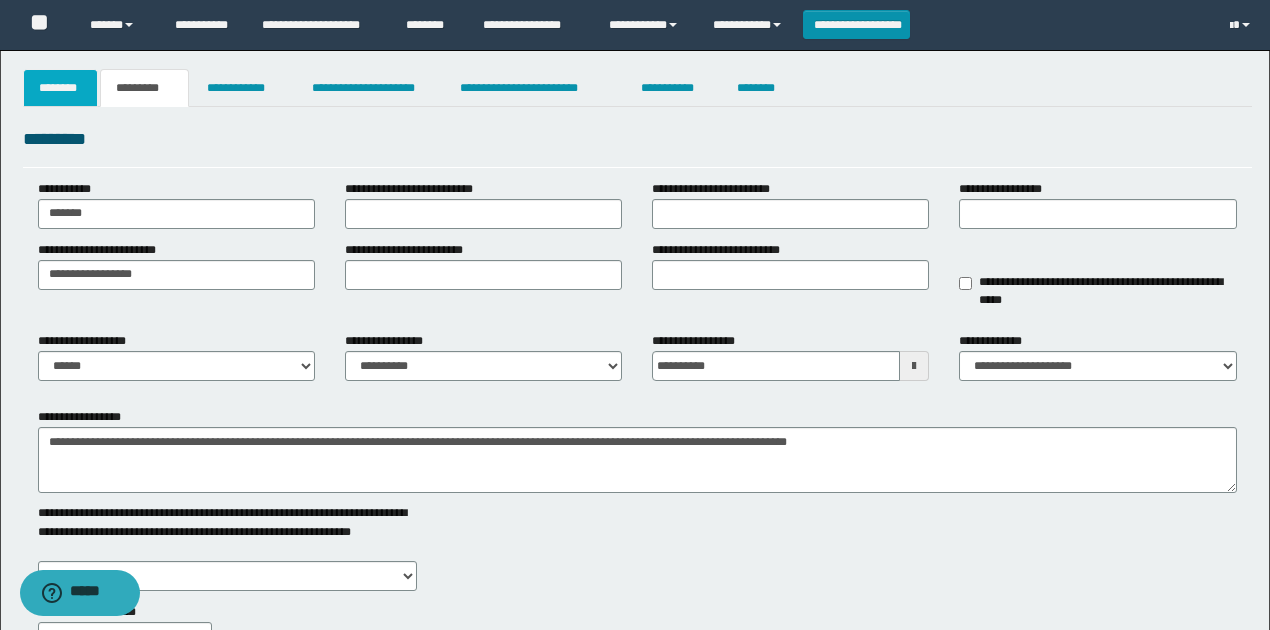 type on "**********" 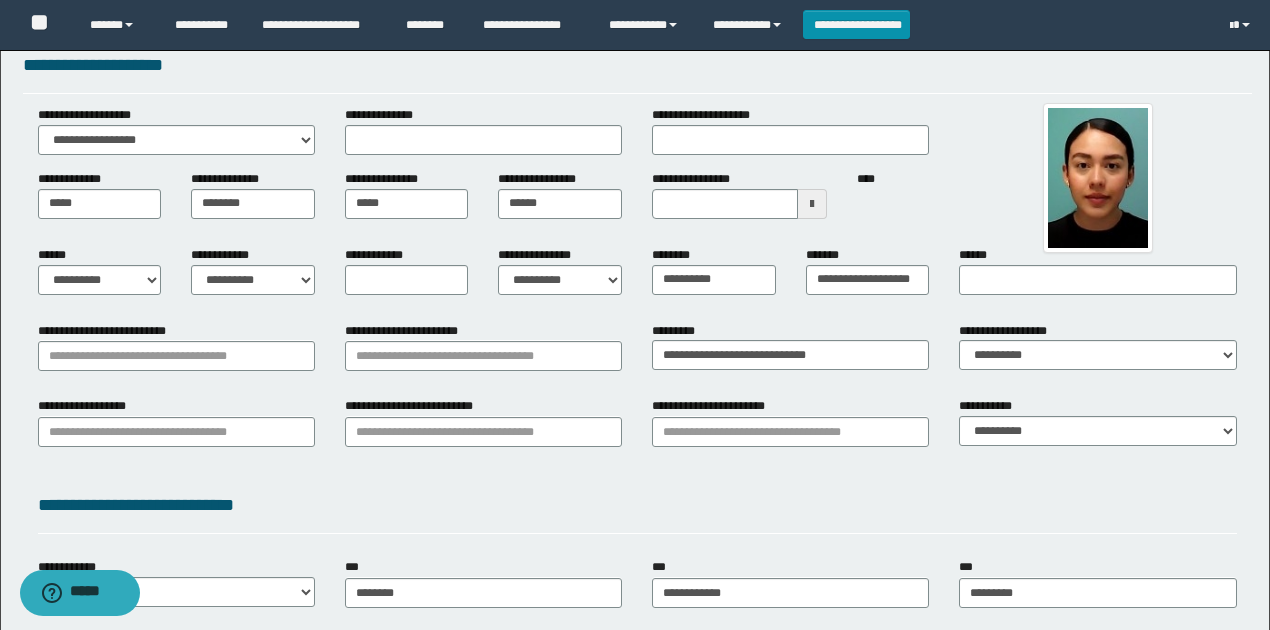 scroll, scrollTop: 200, scrollLeft: 0, axis: vertical 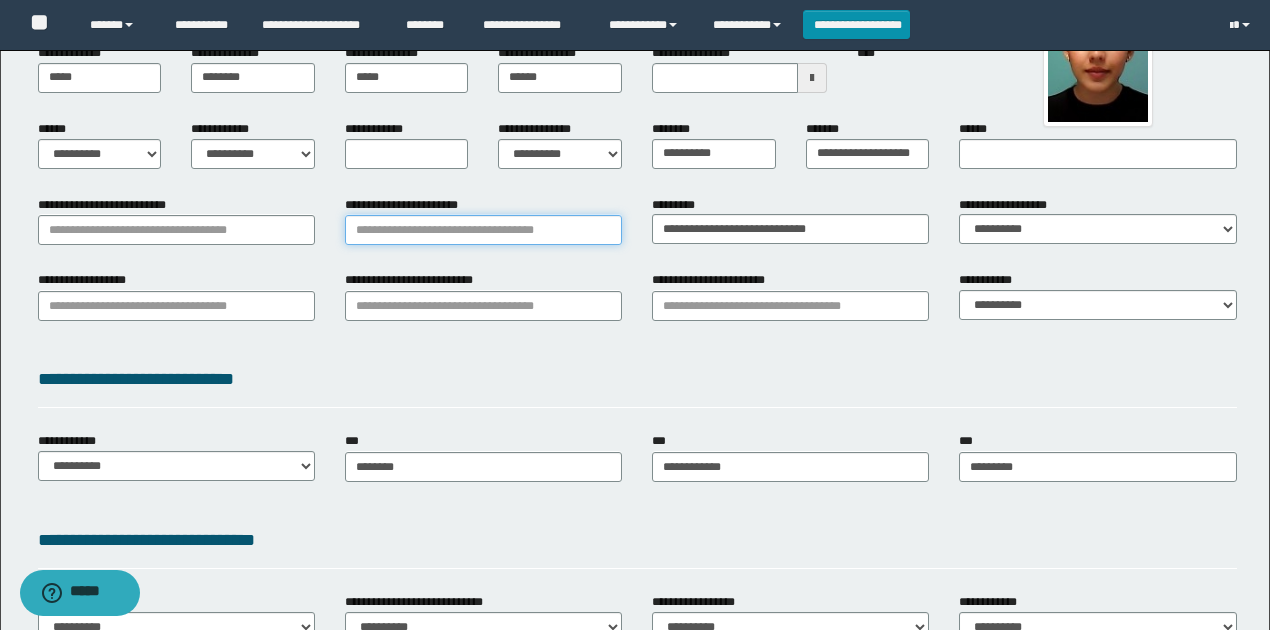 click on "**********" at bounding box center (483, 230) 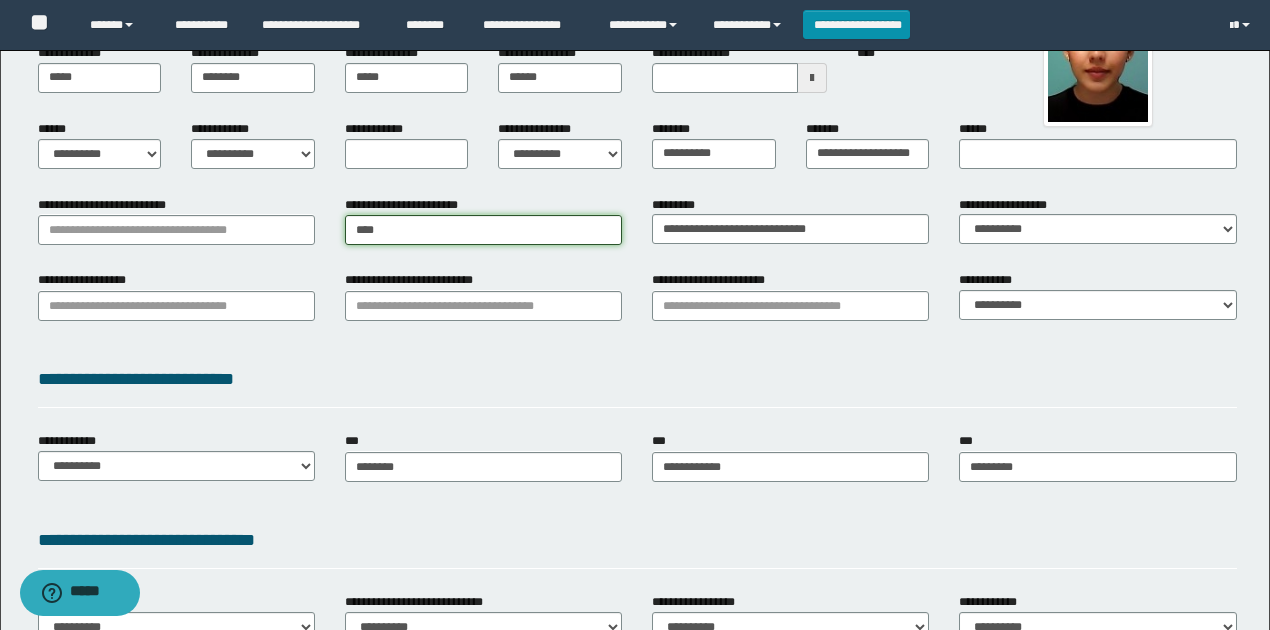 type on "*****" 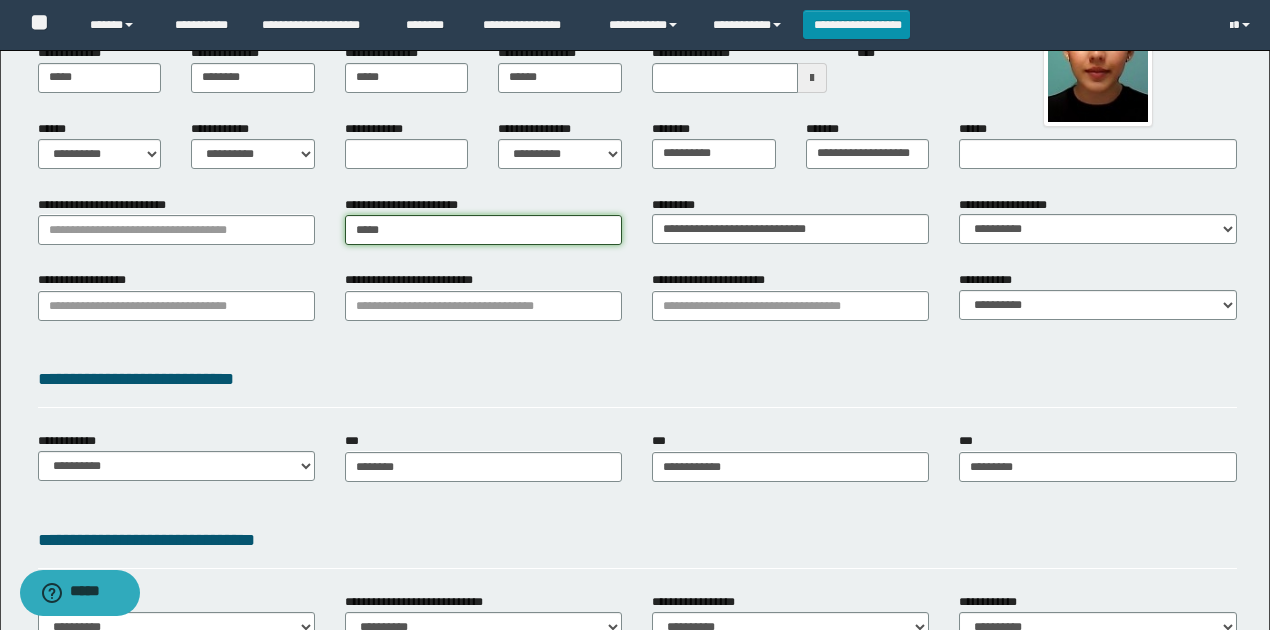 type on "**********" 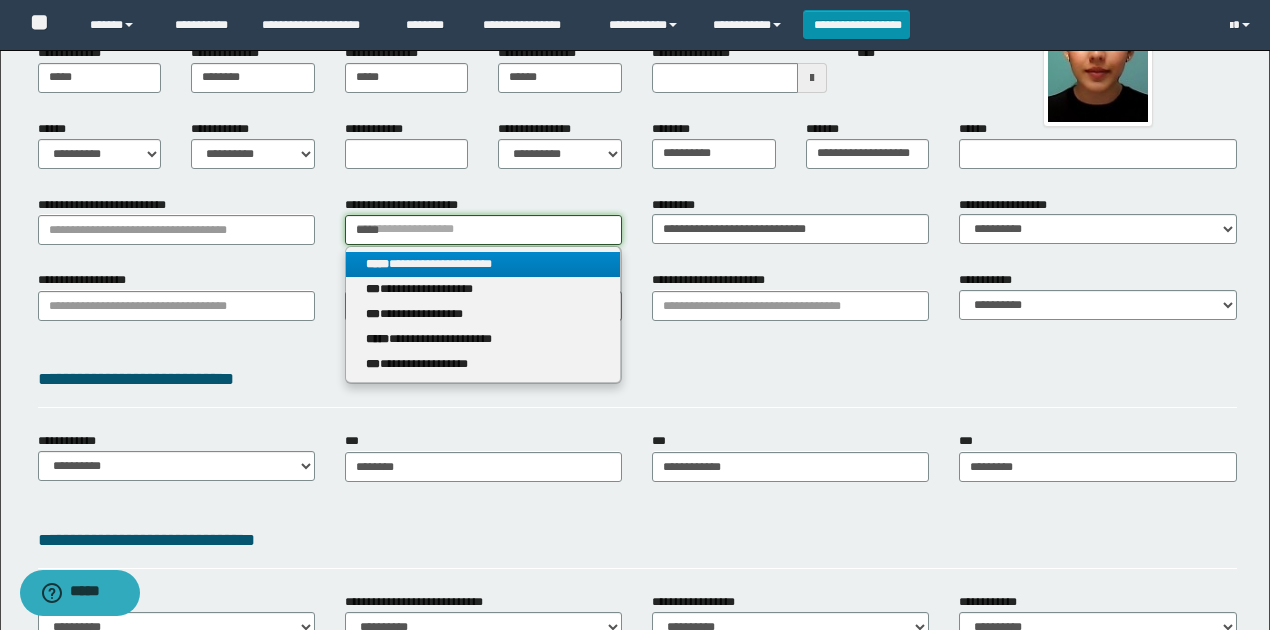 type on "*****" 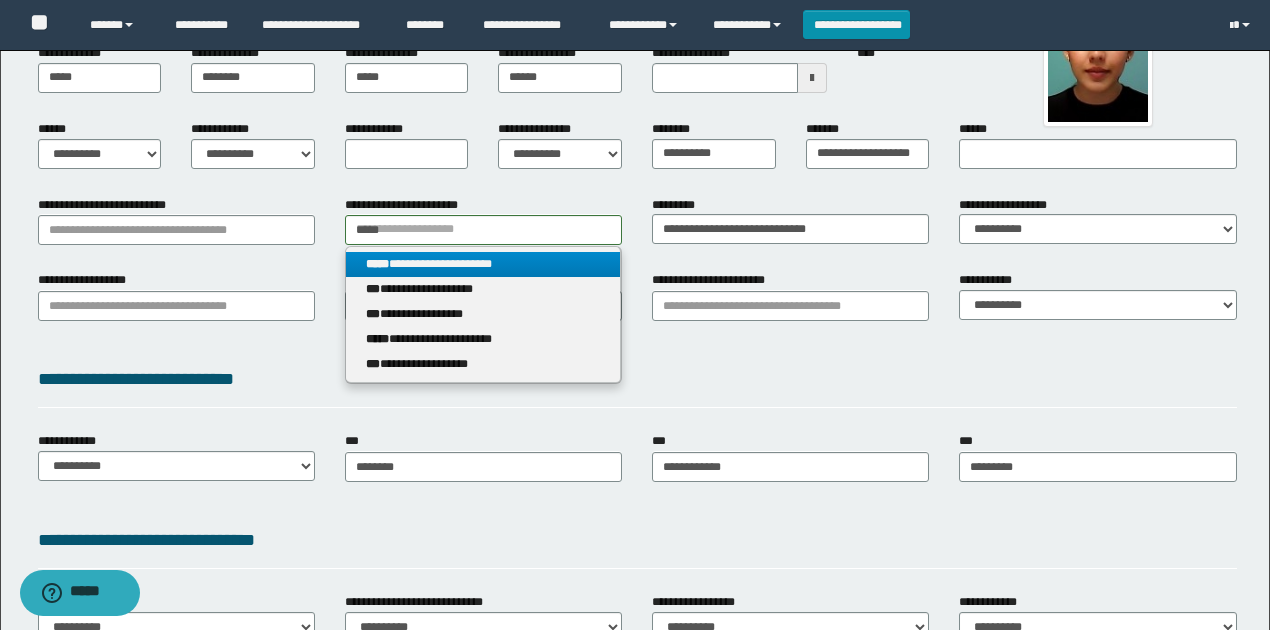 drag, startPoint x: 478, startPoint y: 267, endPoint x: 254, endPoint y: 228, distance: 227.36974 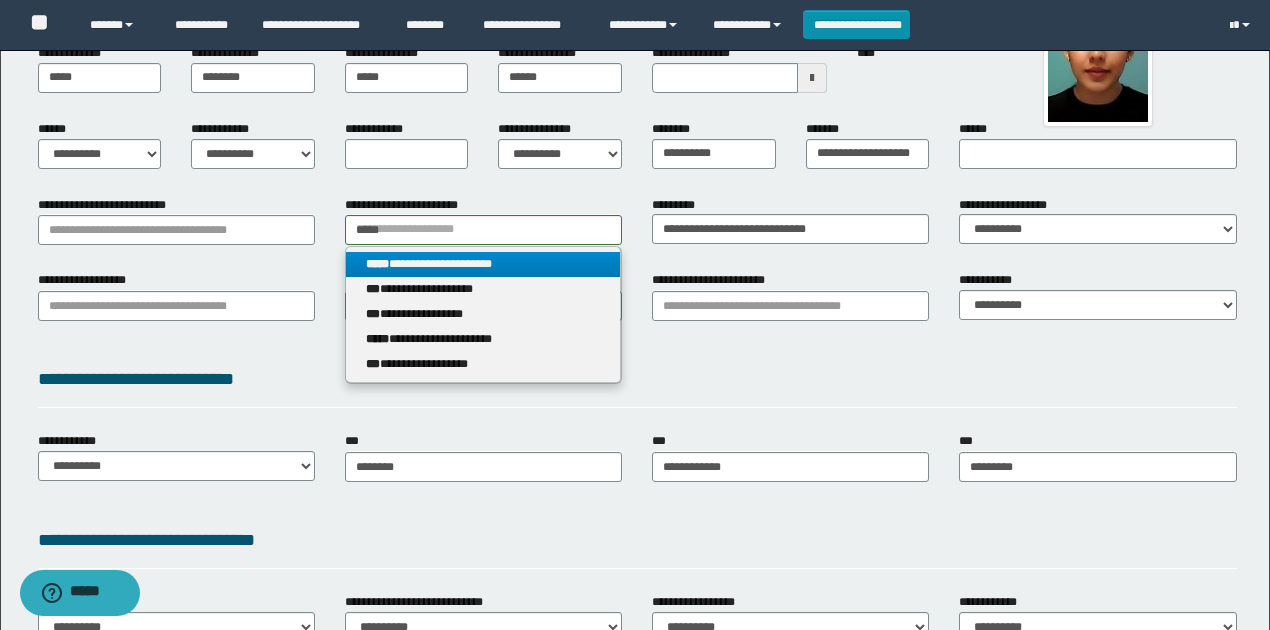click on "**********" at bounding box center (483, 264) 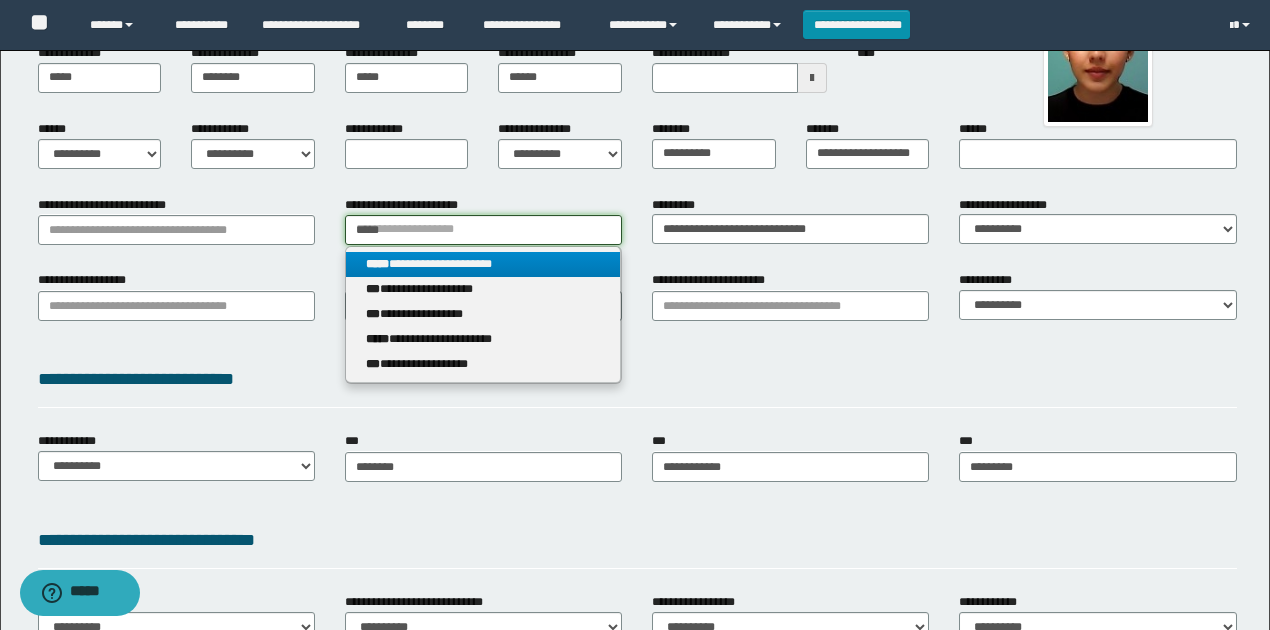type 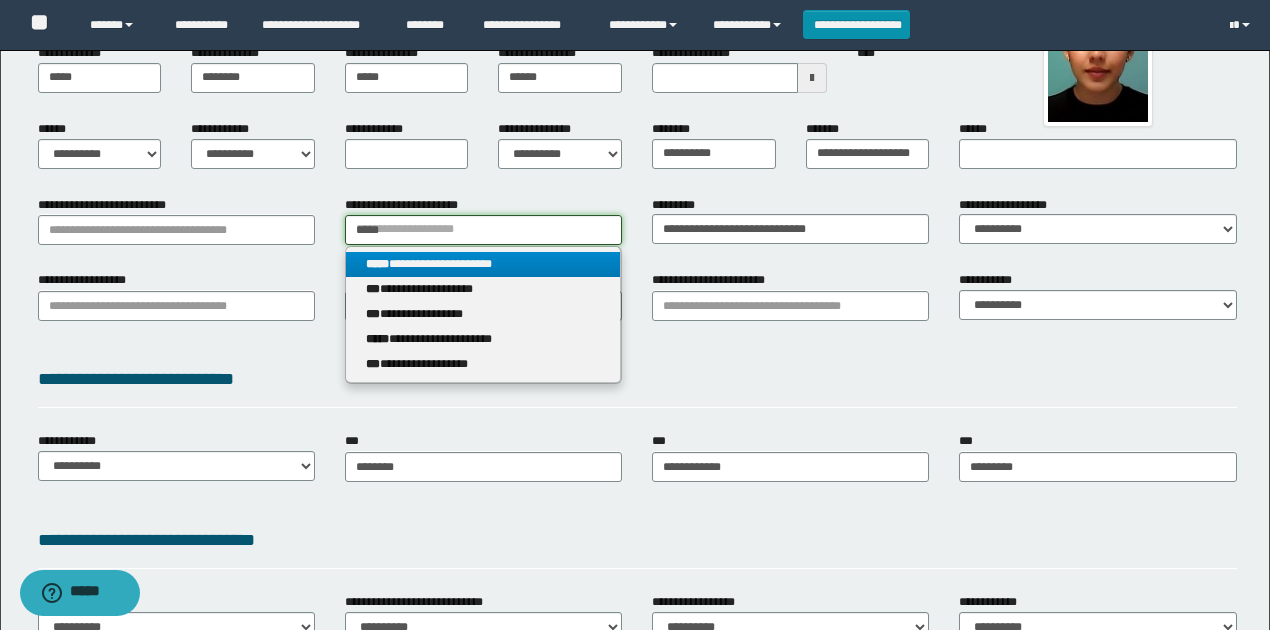 type on "**********" 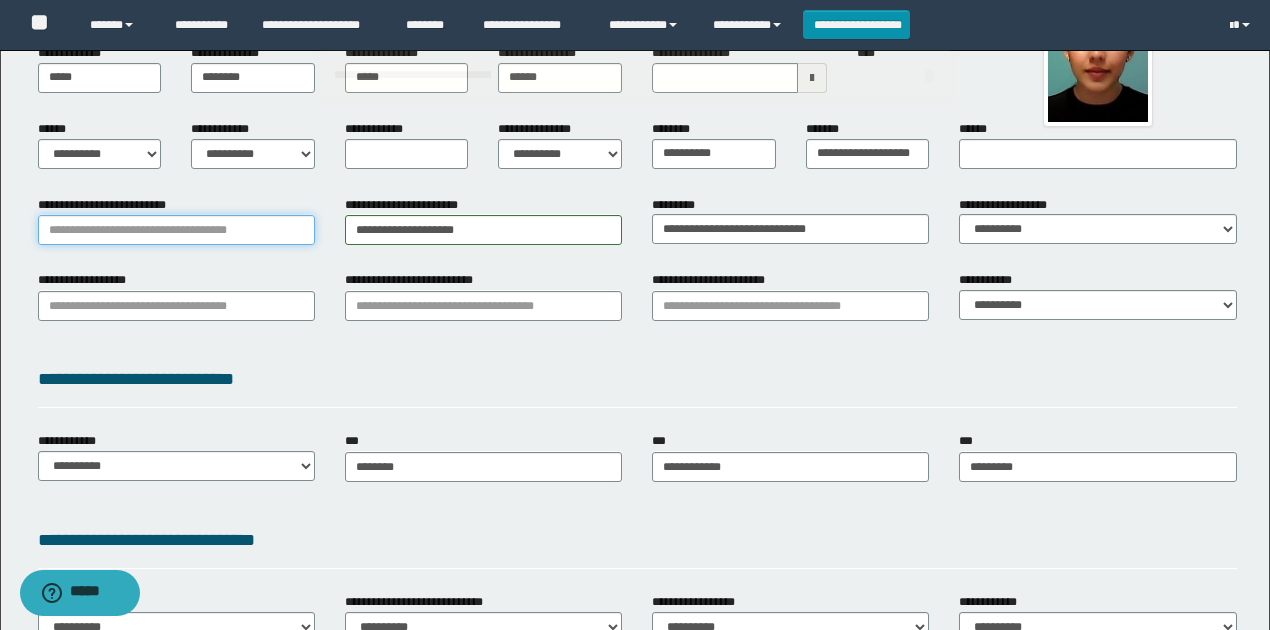 click on "**********" at bounding box center (176, 230) 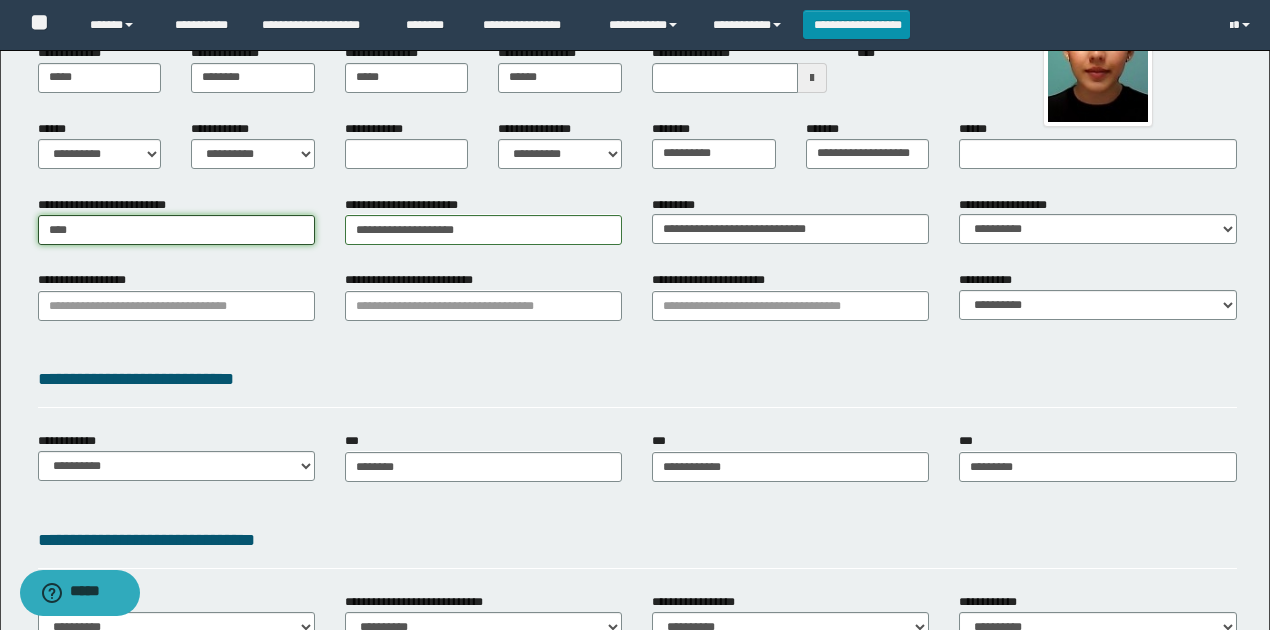 type on "*****" 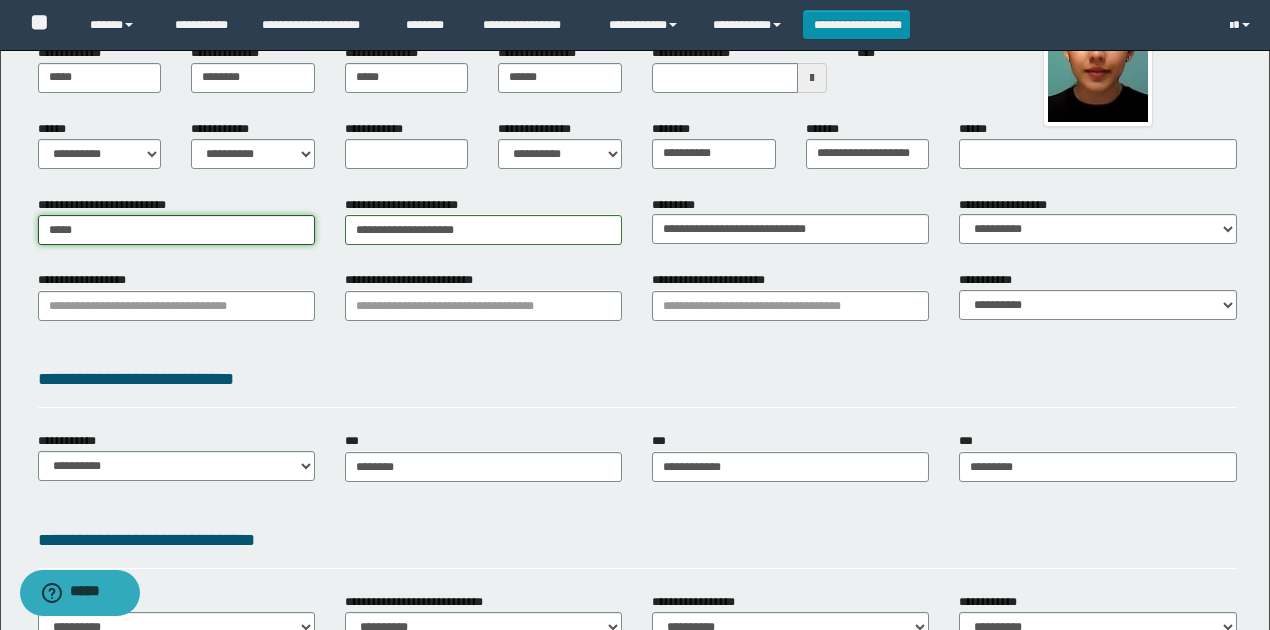 type on "*********" 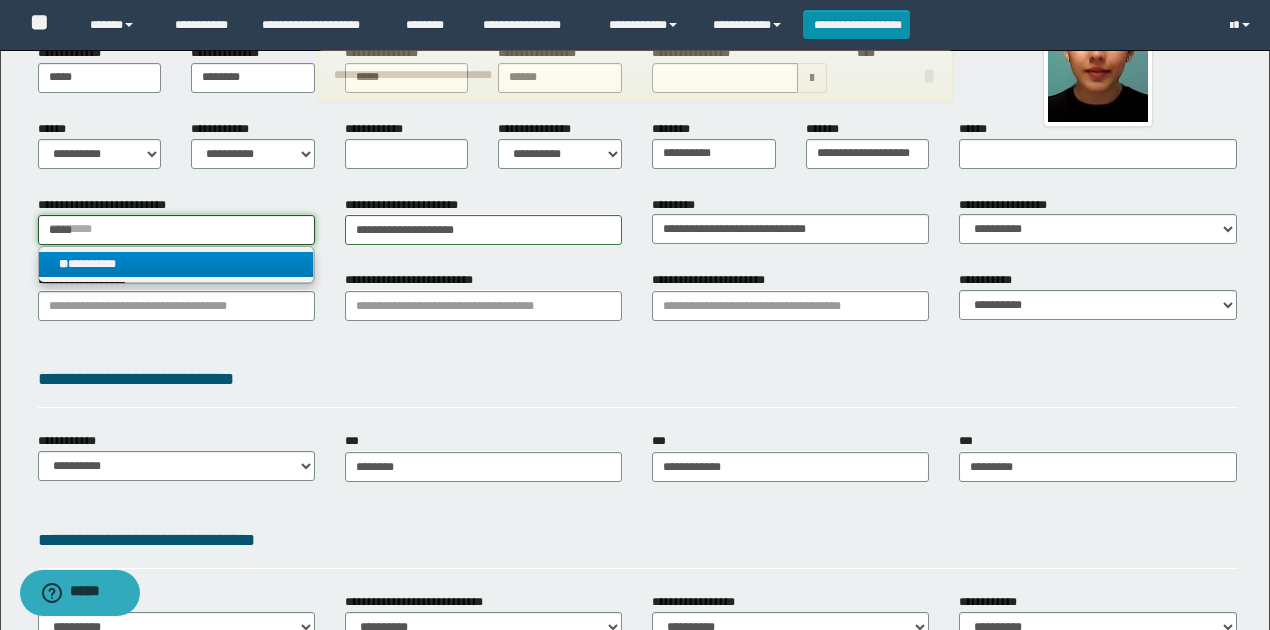 type on "*****" 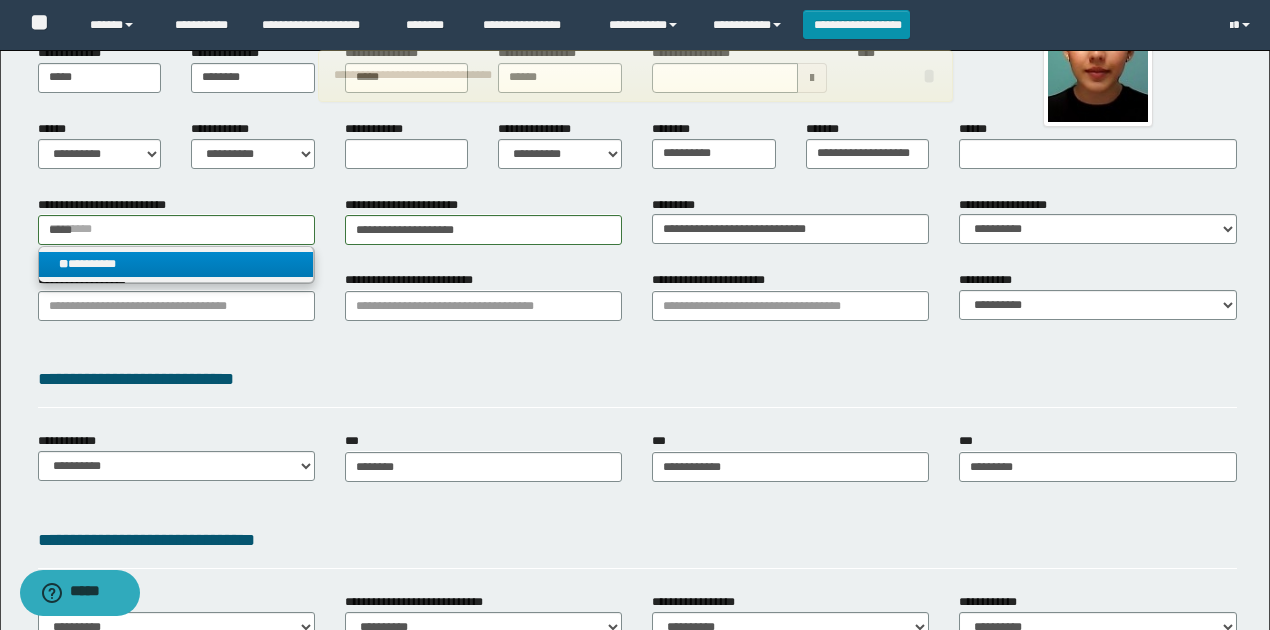 click on "** *********" at bounding box center [176, 264] 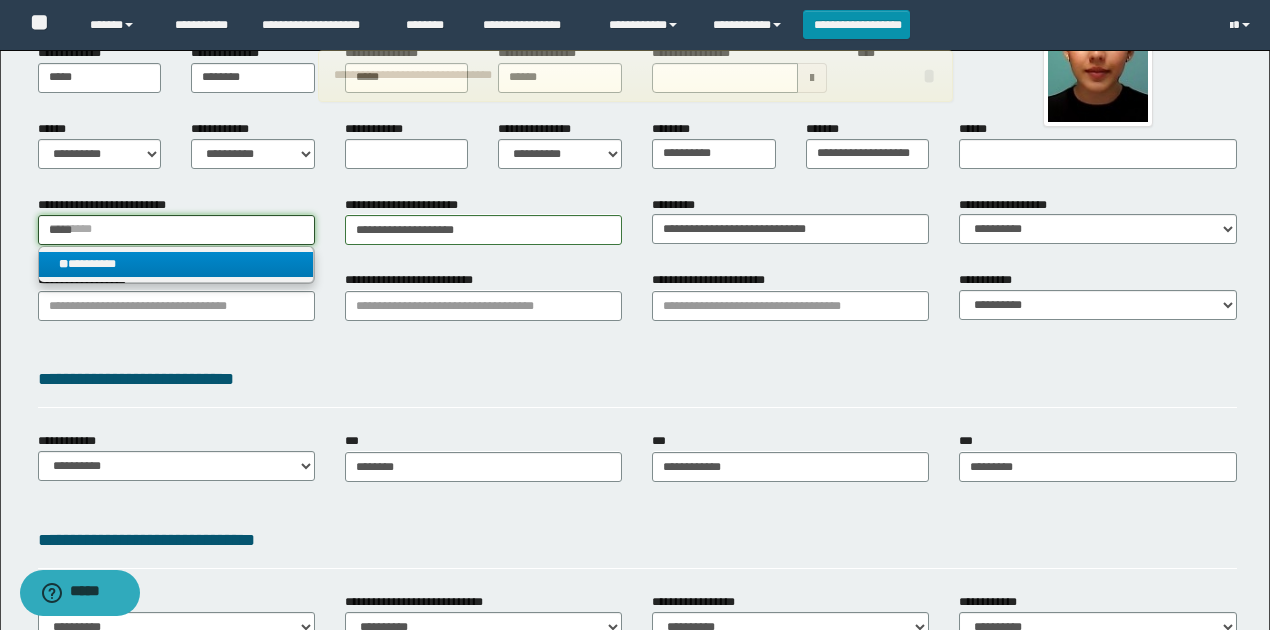 type 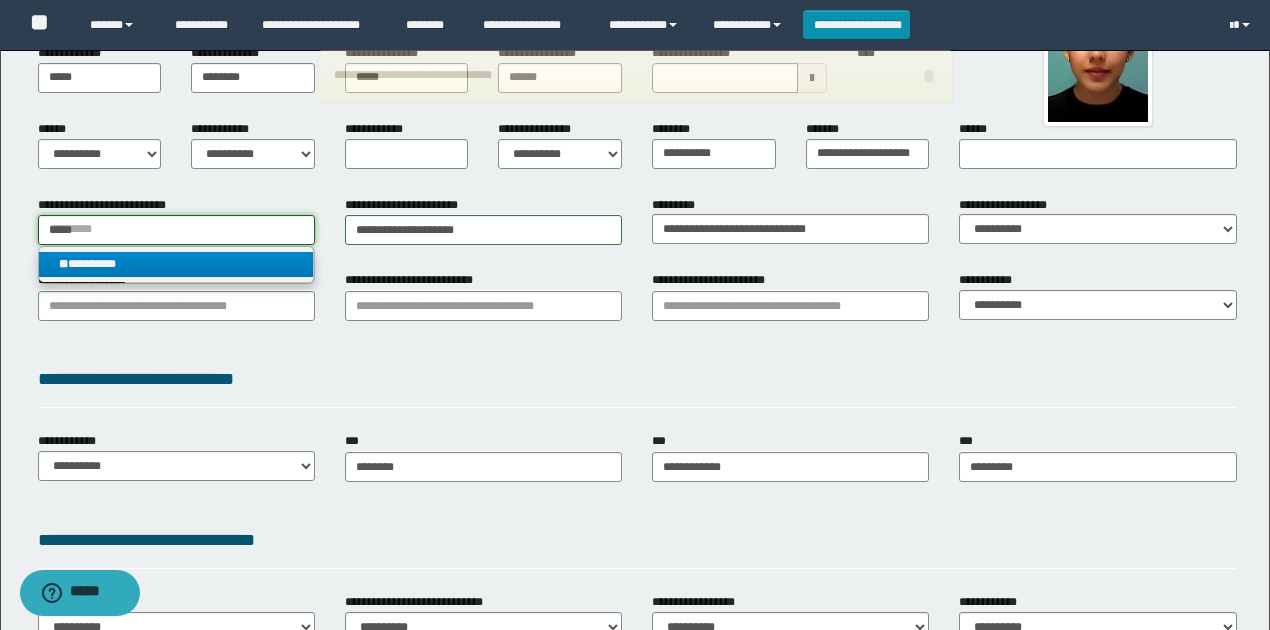 type on "*********" 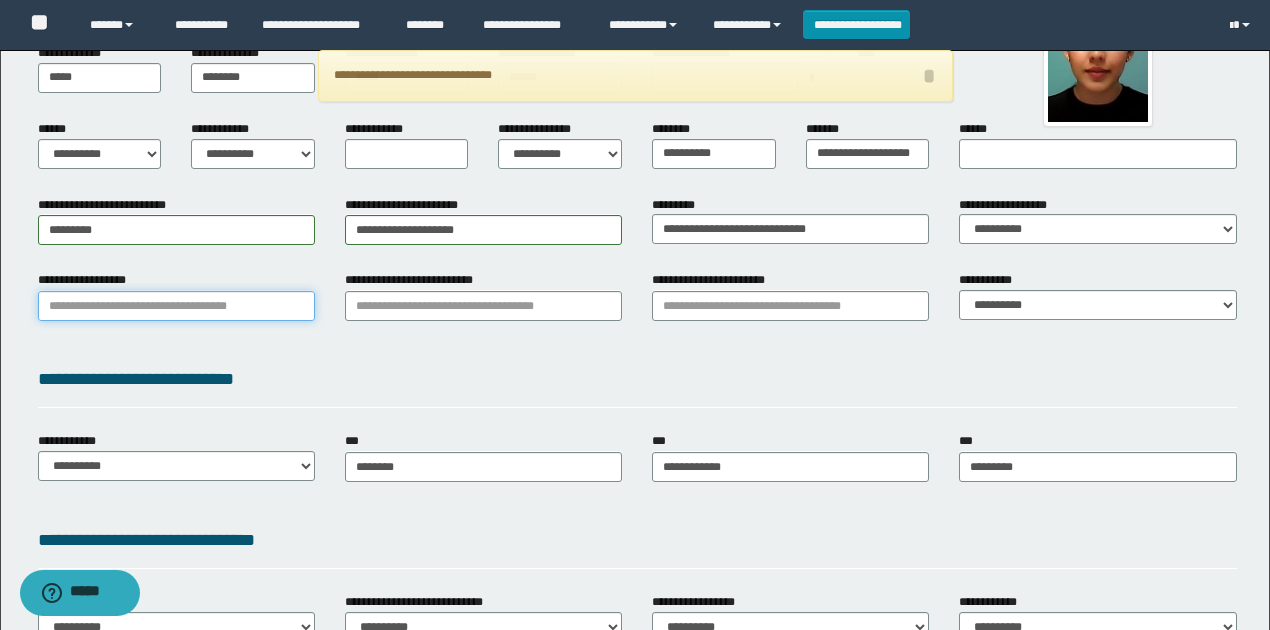 click on "**********" at bounding box center [176, 306] 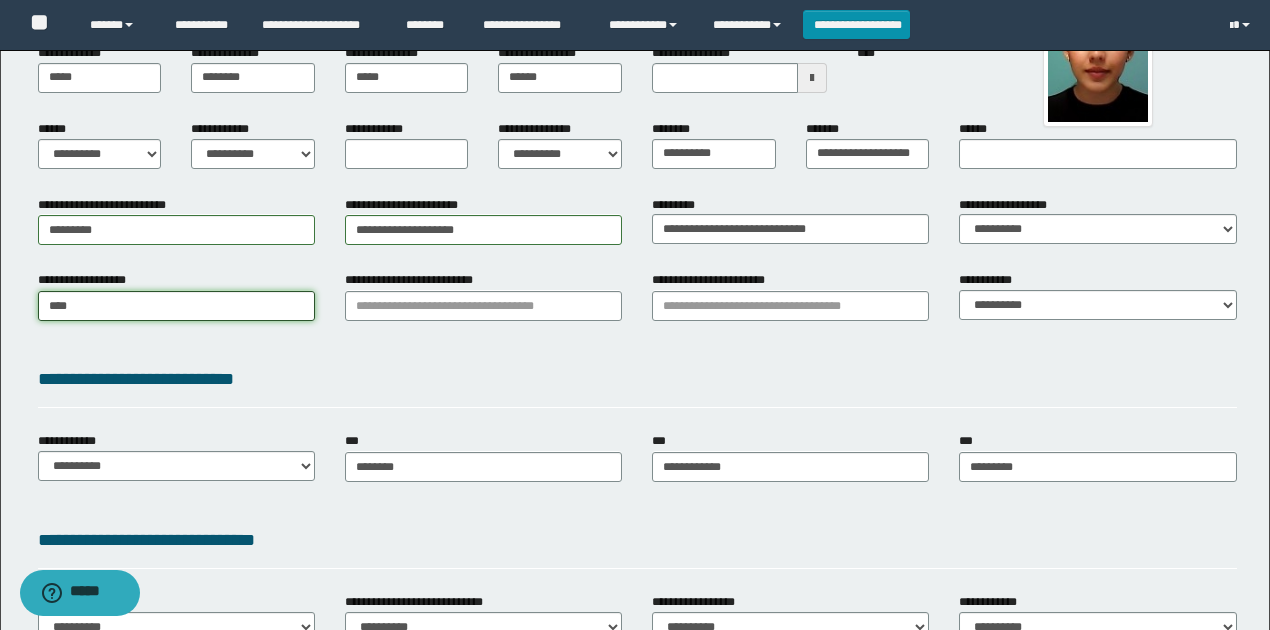 type on "*****" 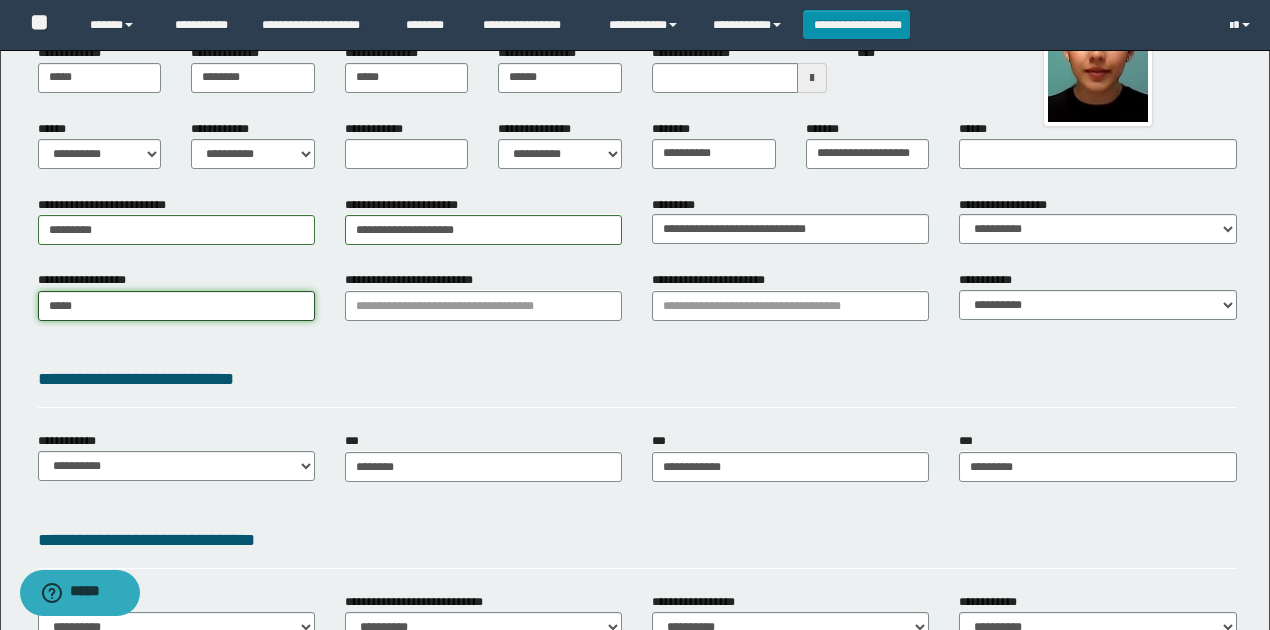 type on "********" 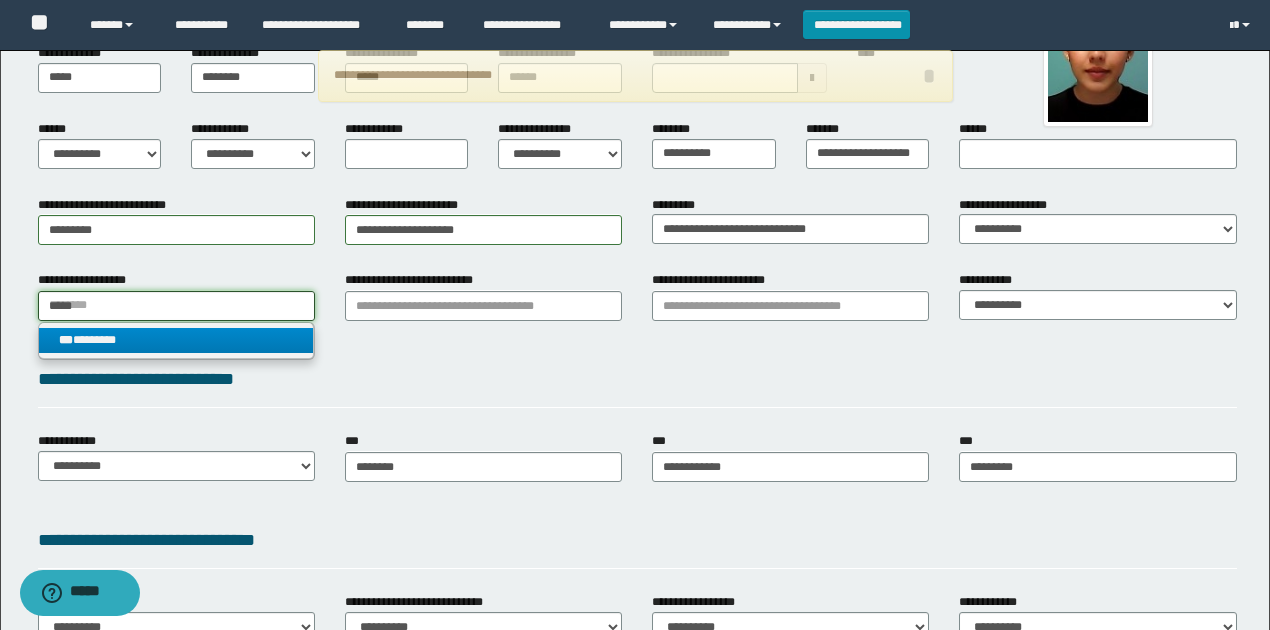 type on "*****" 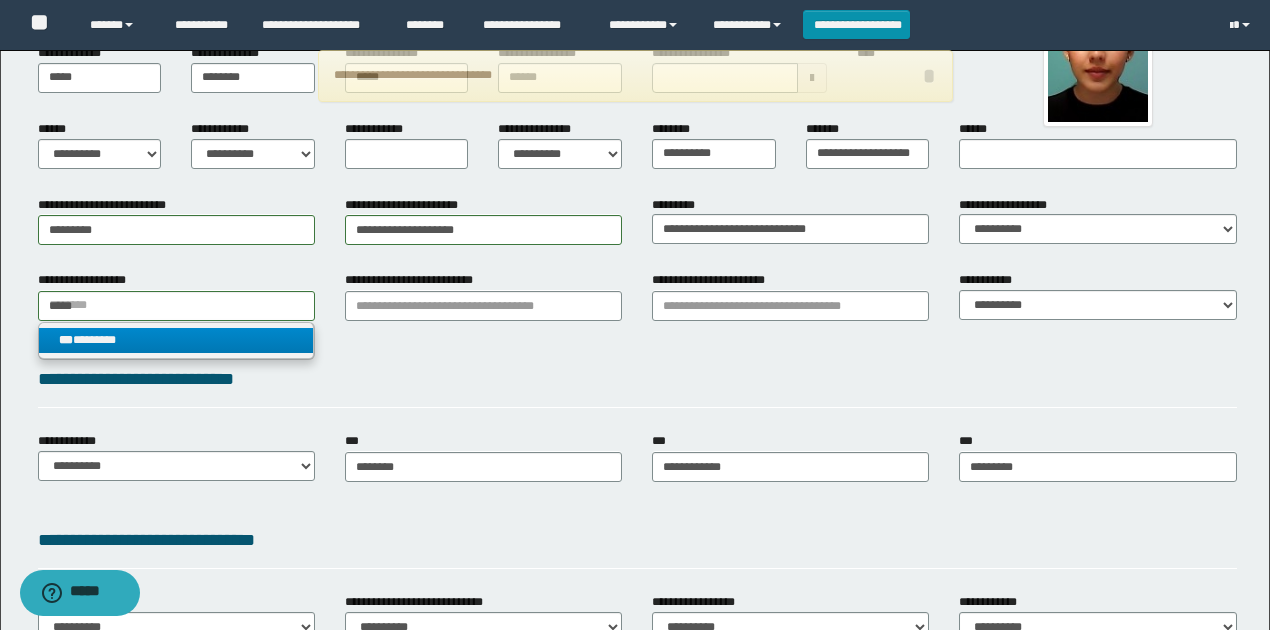 click on "*** ********" at bounding box center (176, 340) 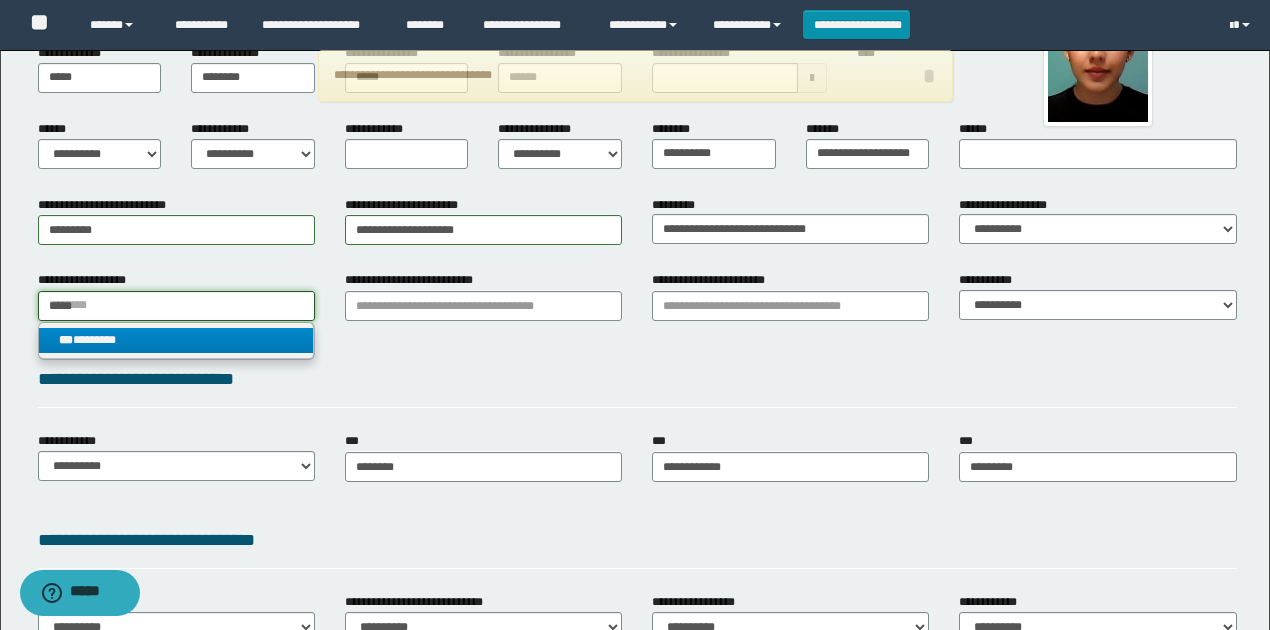 type 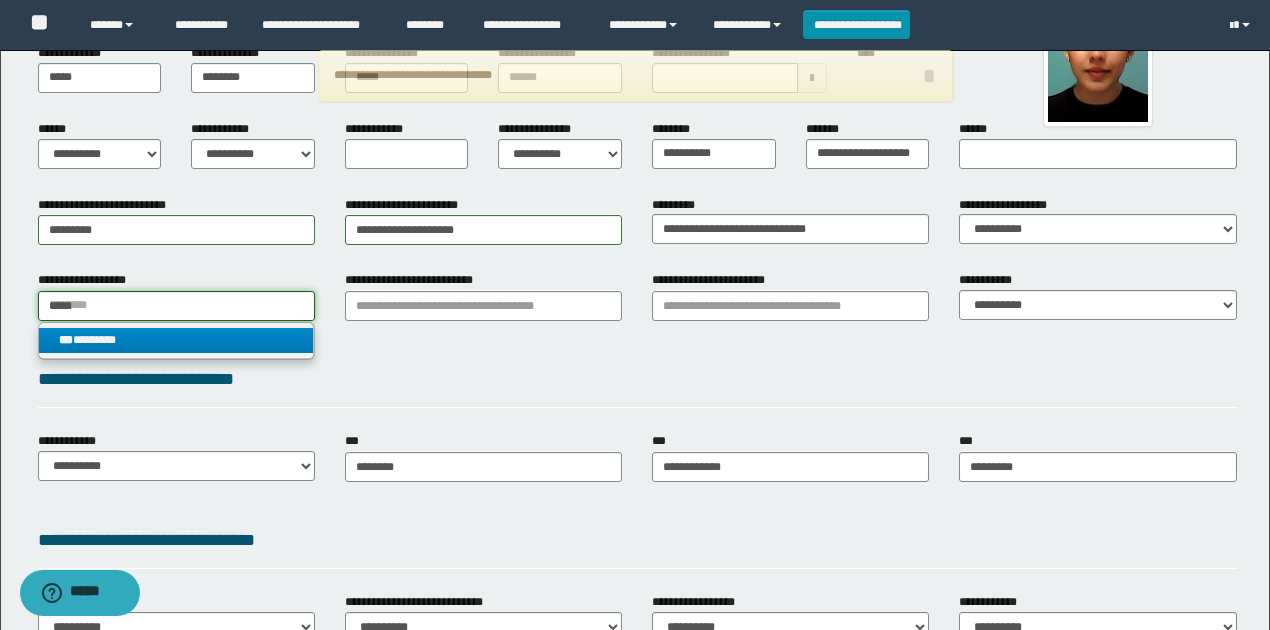 type on "********" 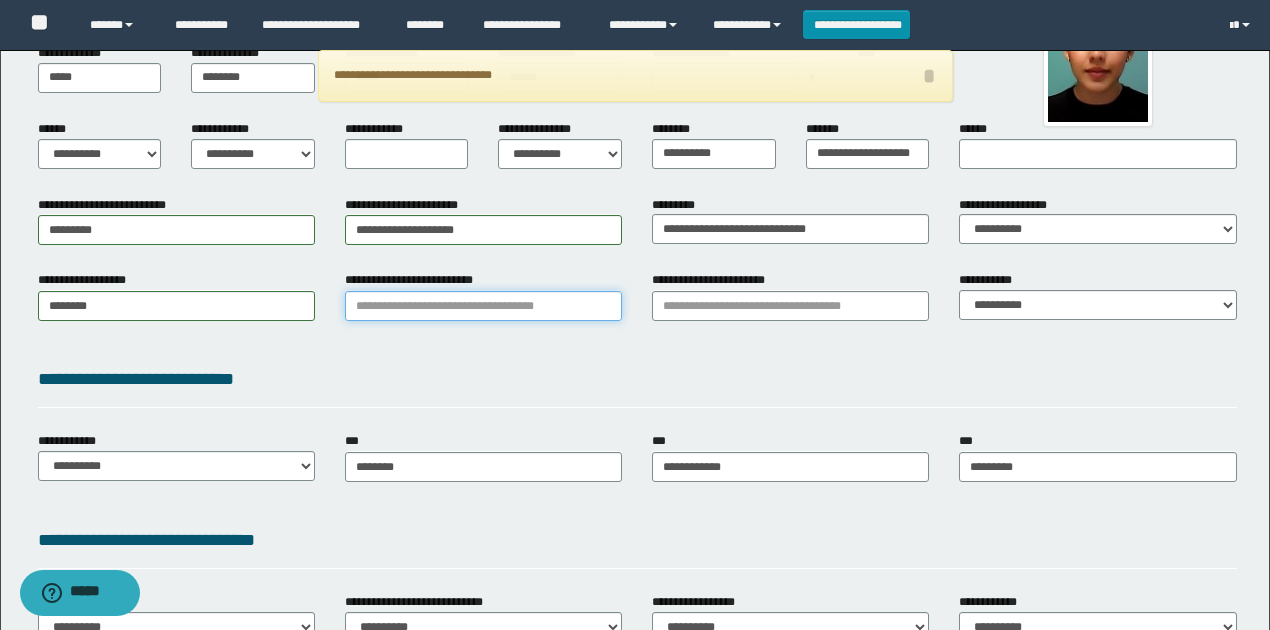 click on "**********" at bounding box center [483, 306] 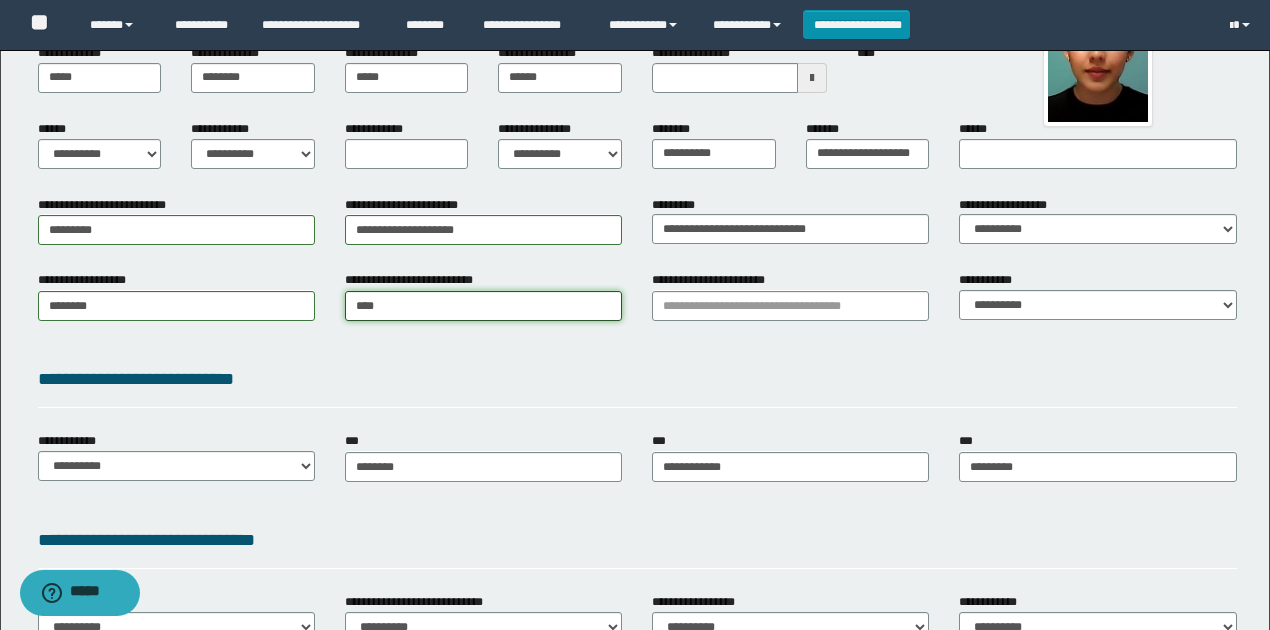 type on "*****" 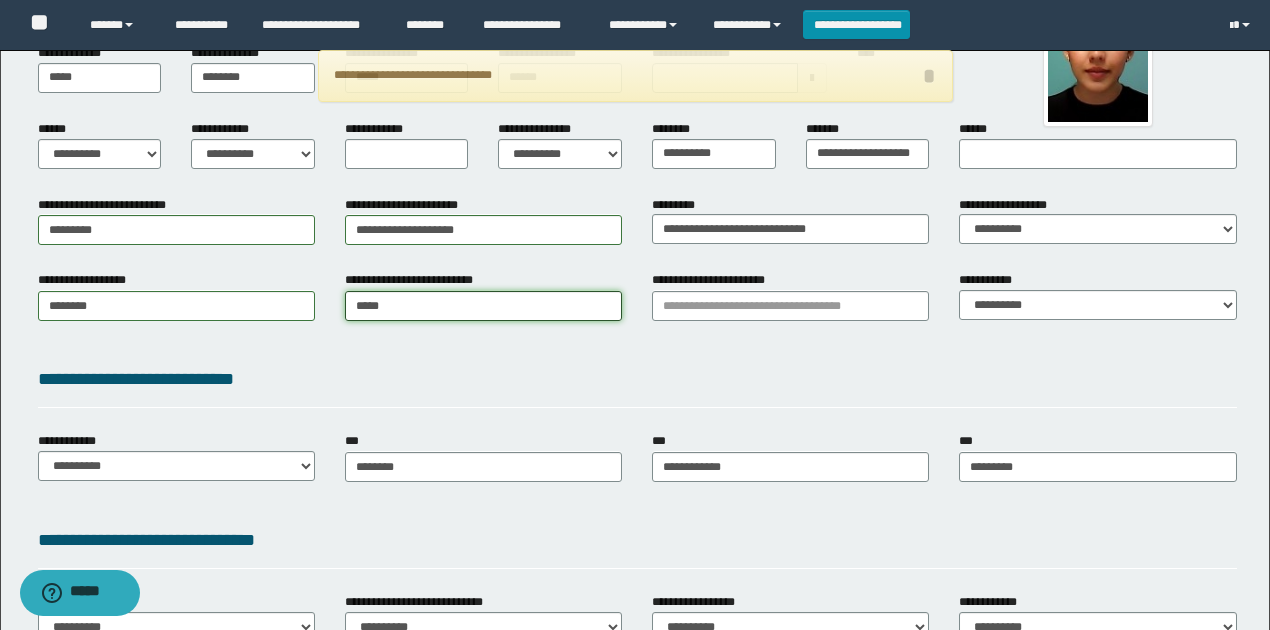 type on "*********" 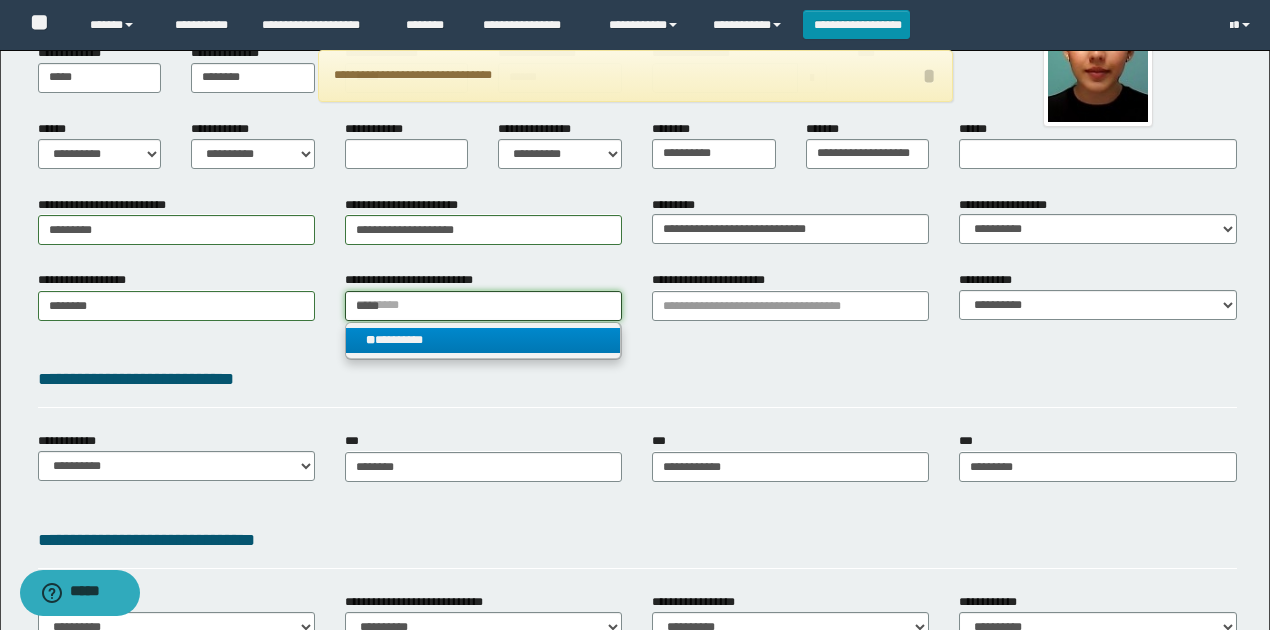 drag, startPoint x: 306, startPoint y: 303, endPoint x: 288, endPoint y: 304, distance: 18.027756 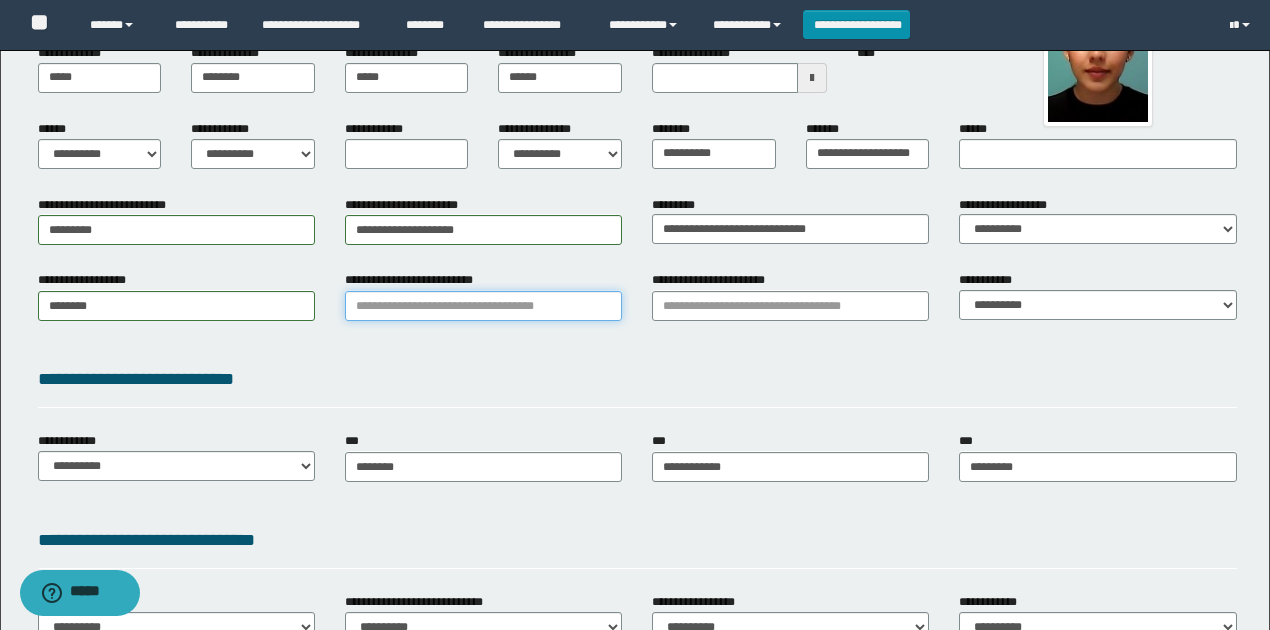 type on "*" 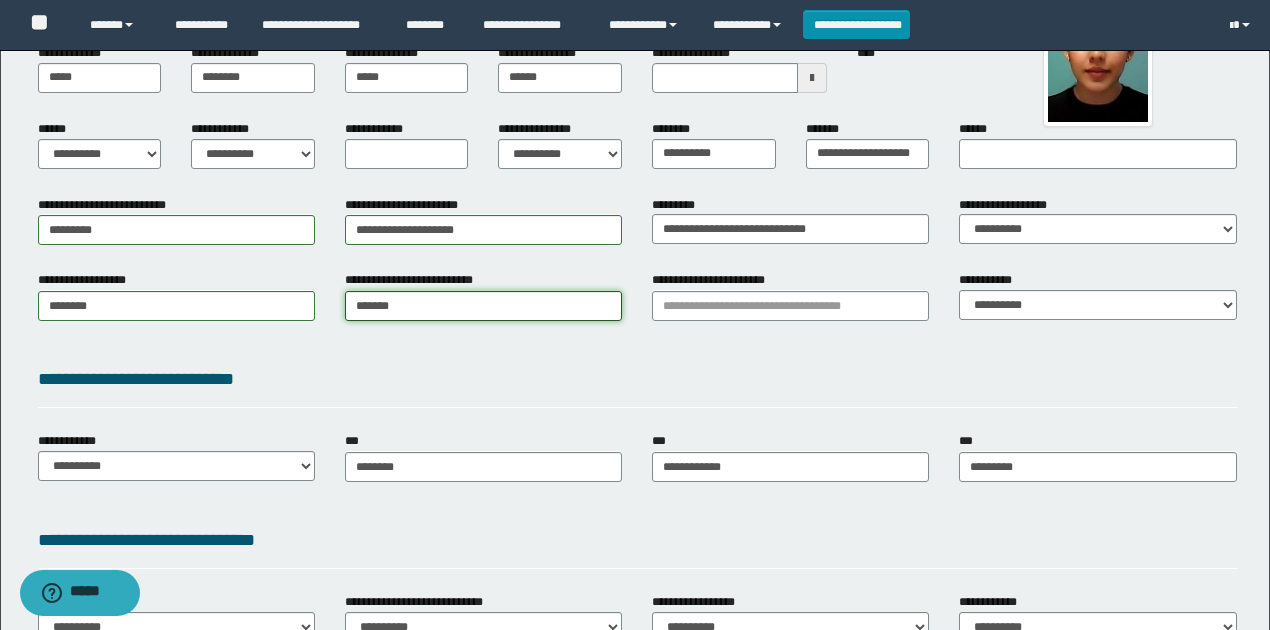 type on "********" 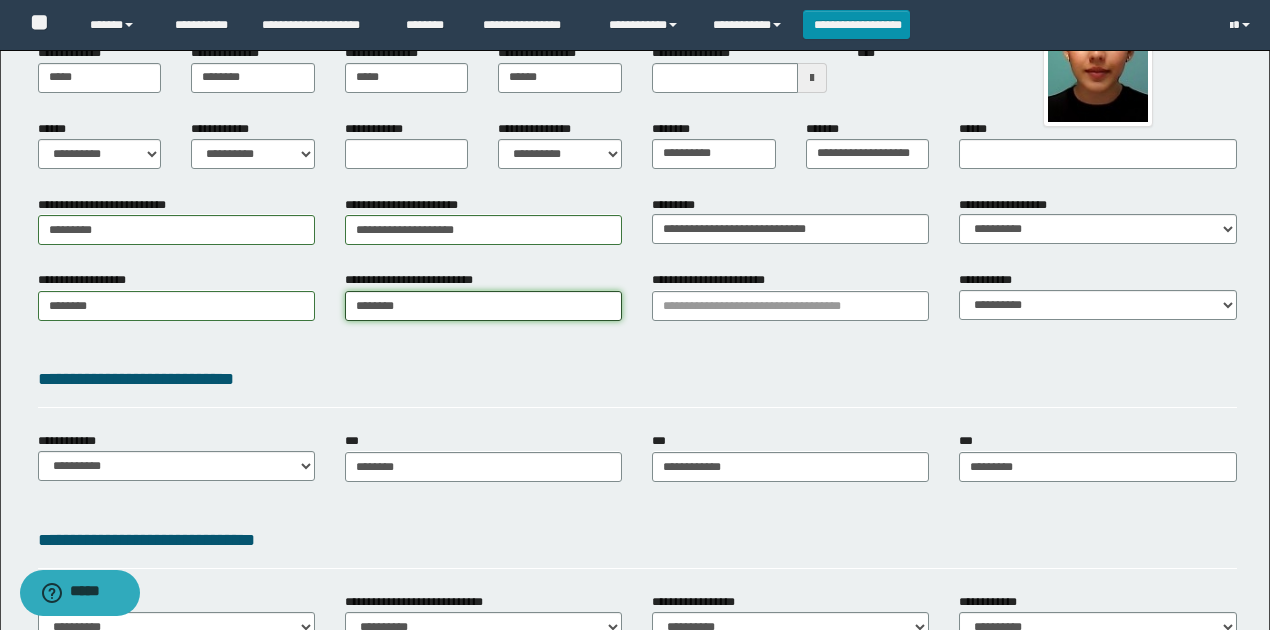 type on "********" 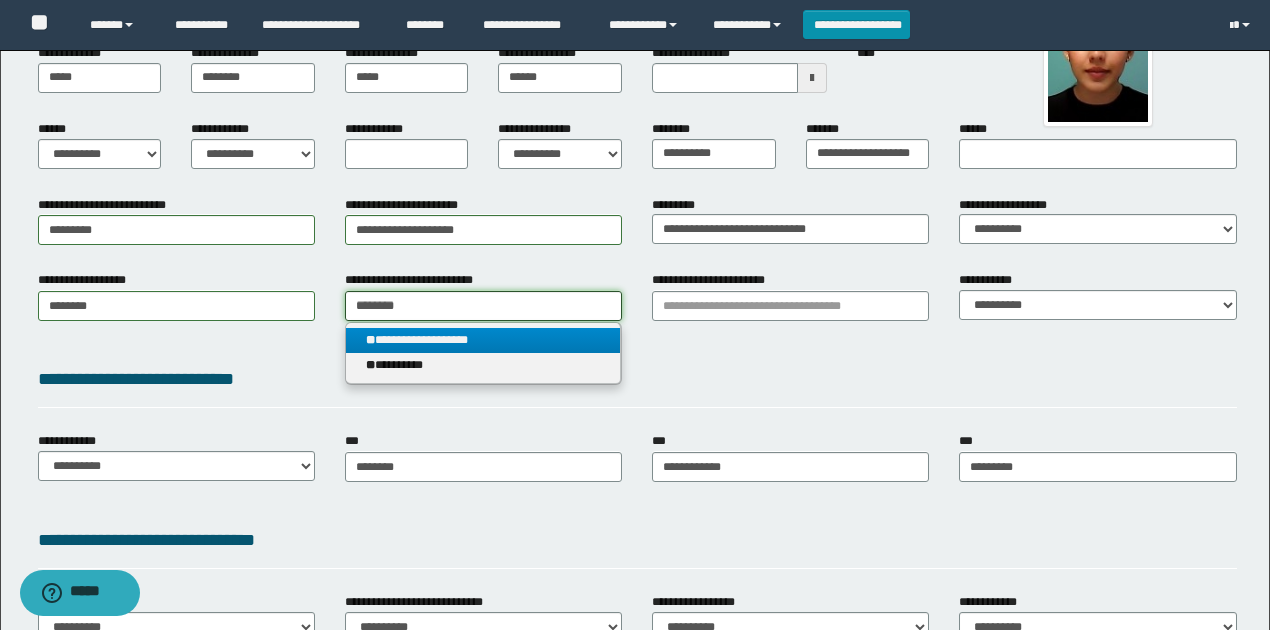 type on "********" 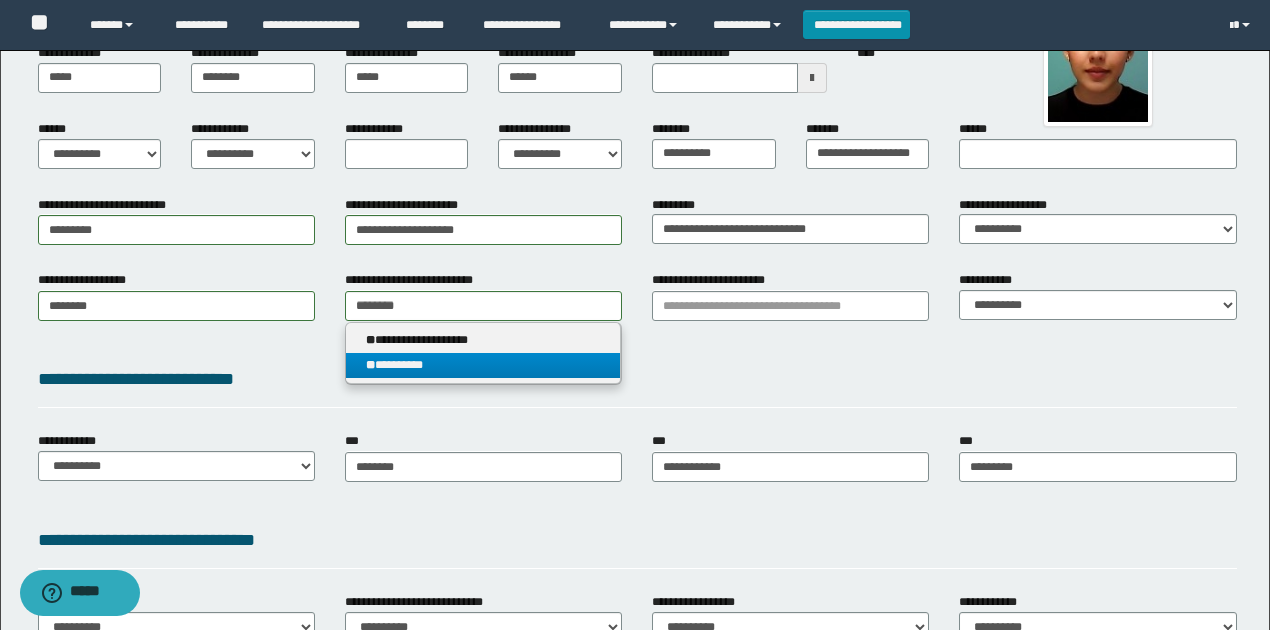 drag, startPoint x: 420, startPoint y: 361, endPoint x: 710, endPoint y: 318, distance: 293.1706 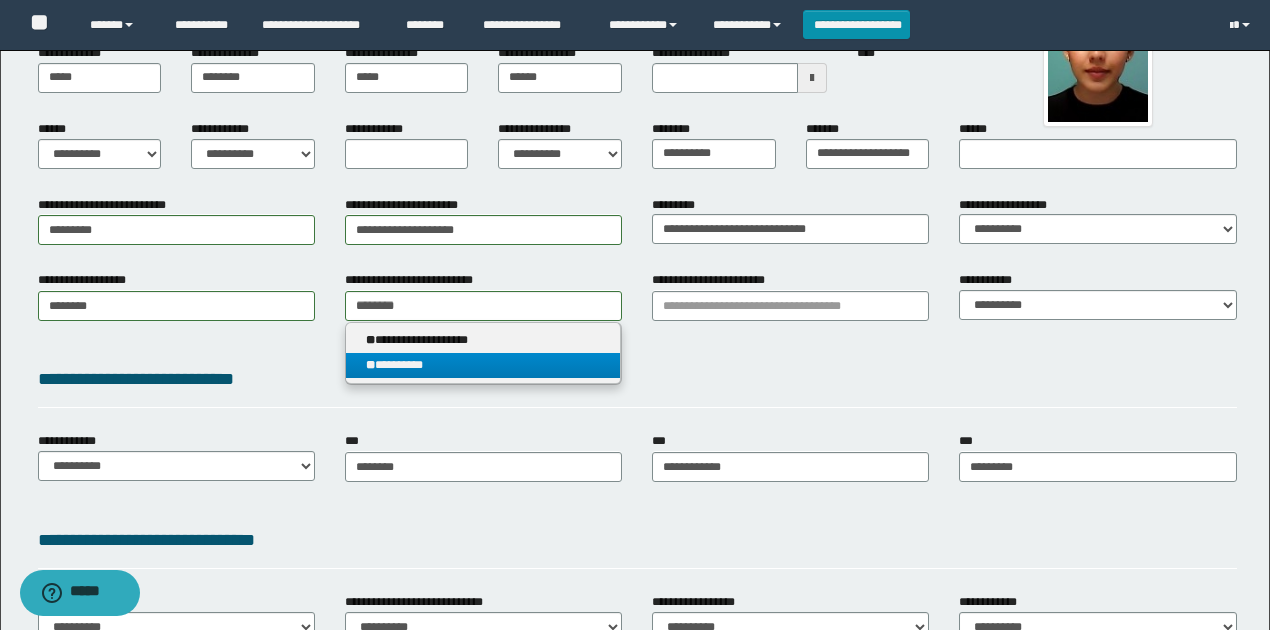 click on "** *********" at bounding box center (483, 365) 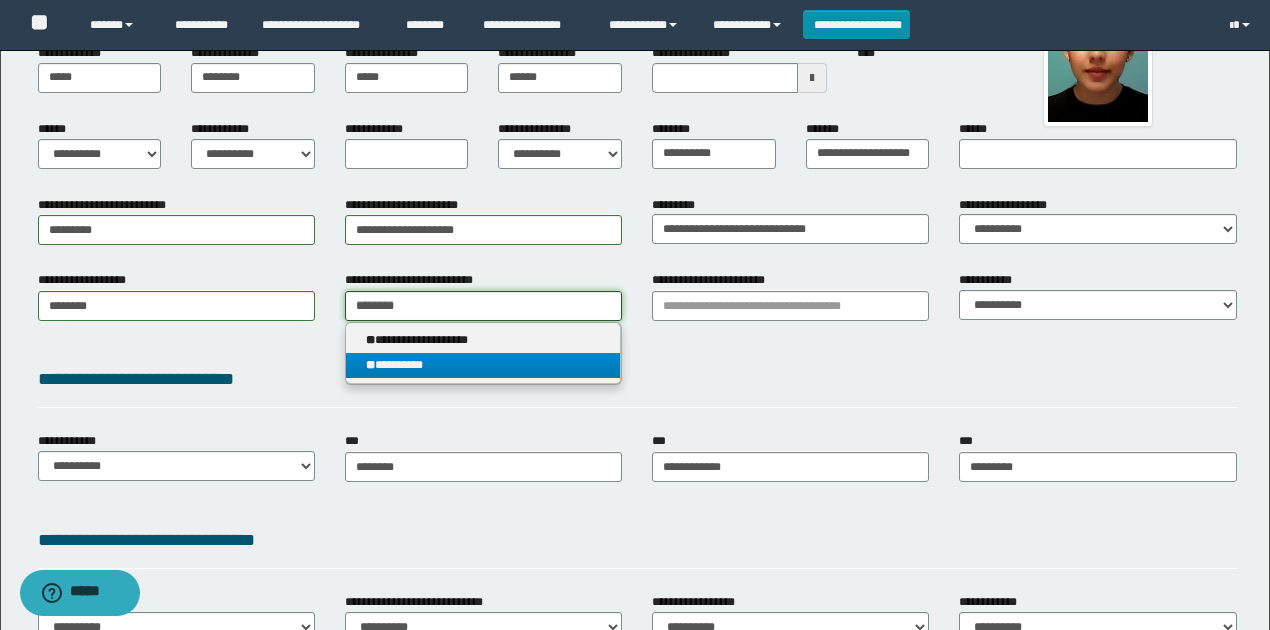 type 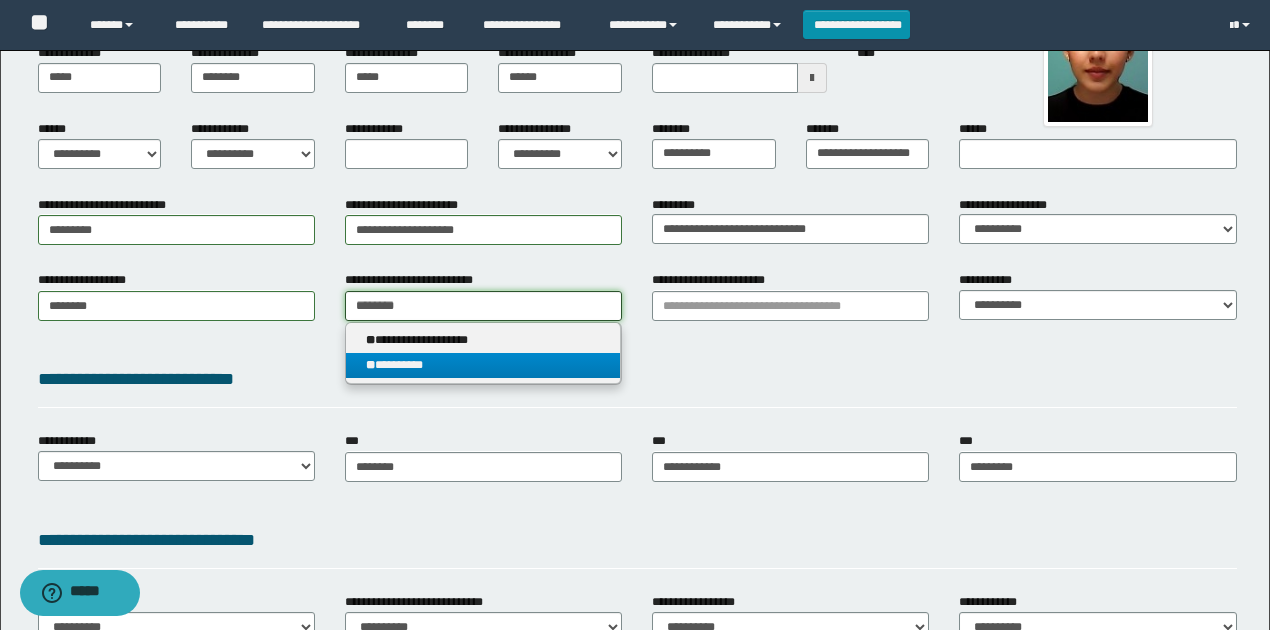 type on "*********" 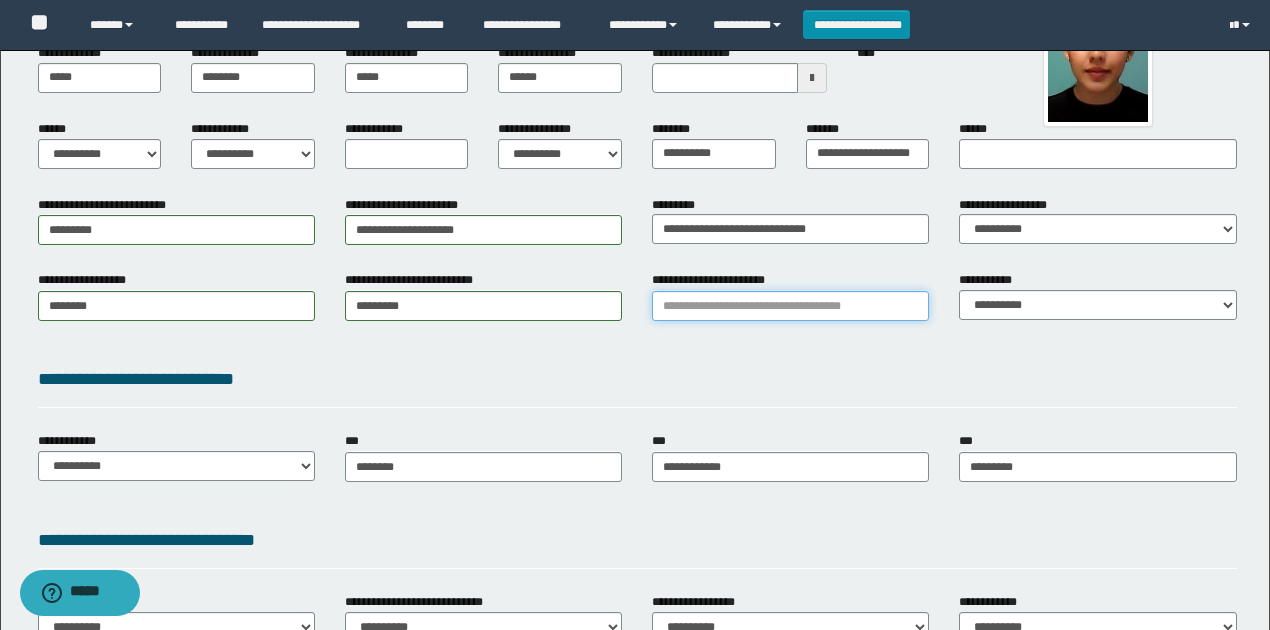 drag, startPoint x: 750, startPoint y: 303, endPoint x: 740, endPoint y: 306, distance: 10.440307 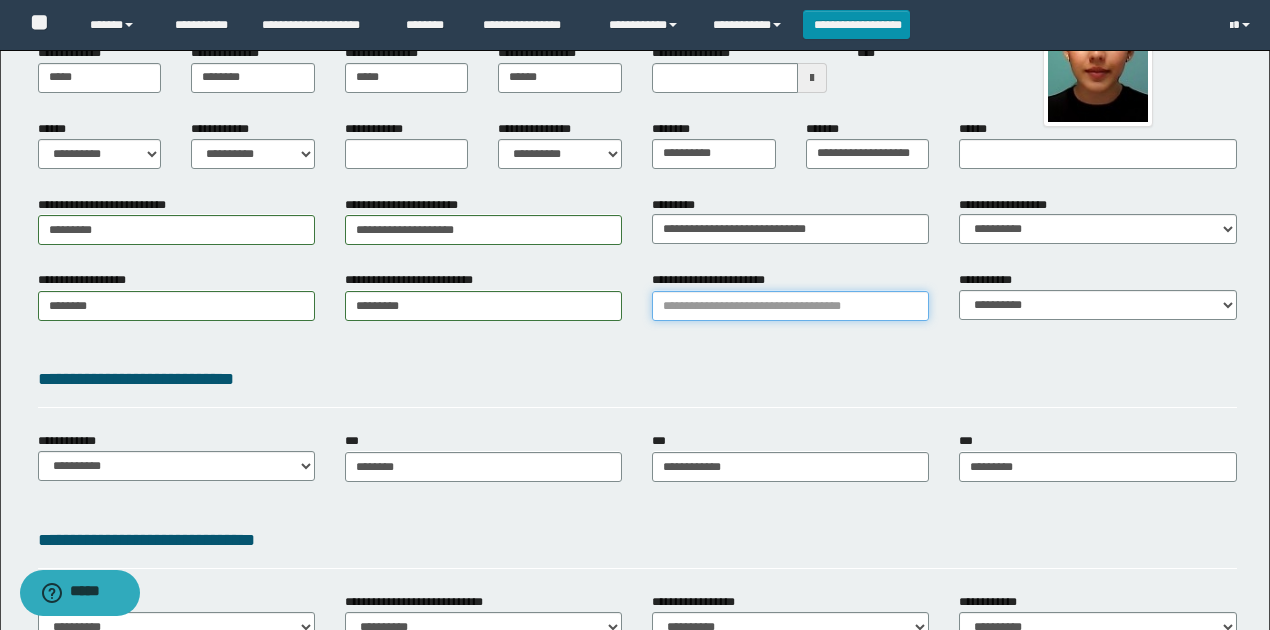 click on "**********" at bounding box center (790, 306) 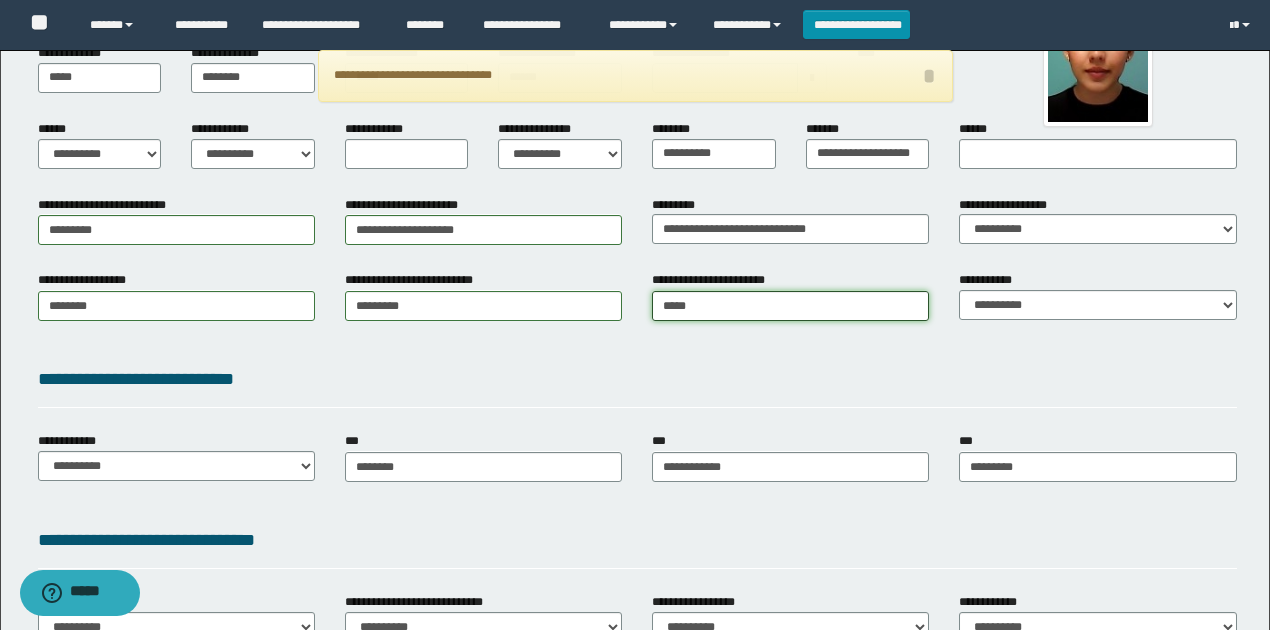 type on "******" 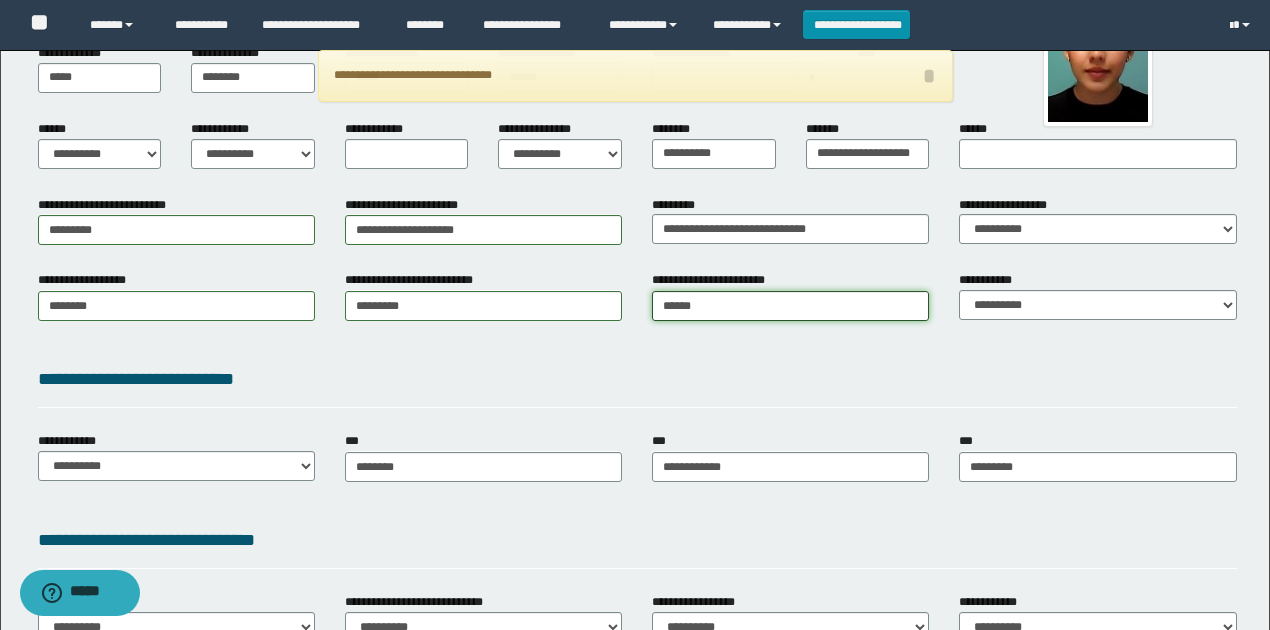 type on "**********" 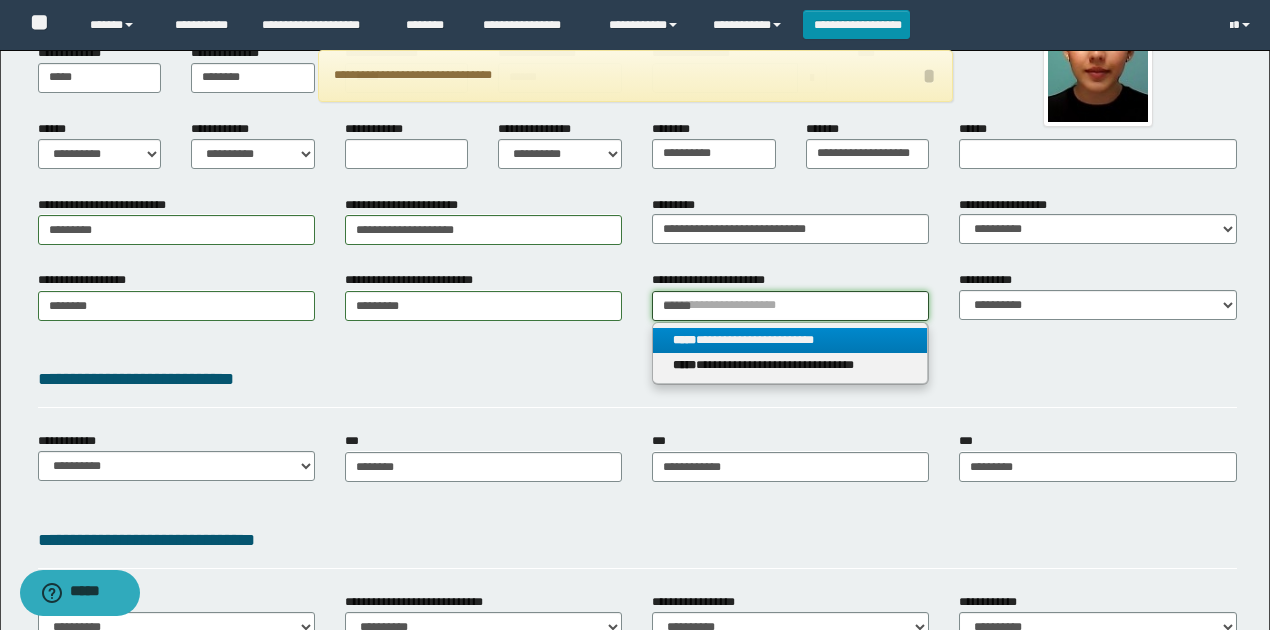 type on "******" 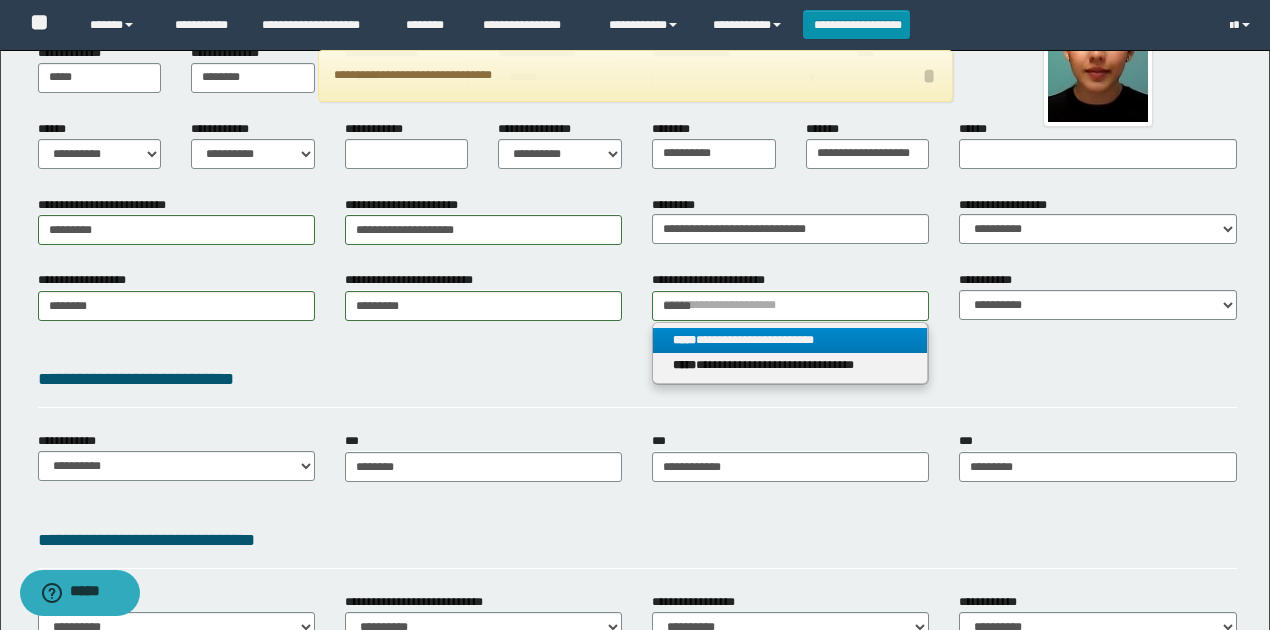 click on "**********" at bounding box center (790, 340) 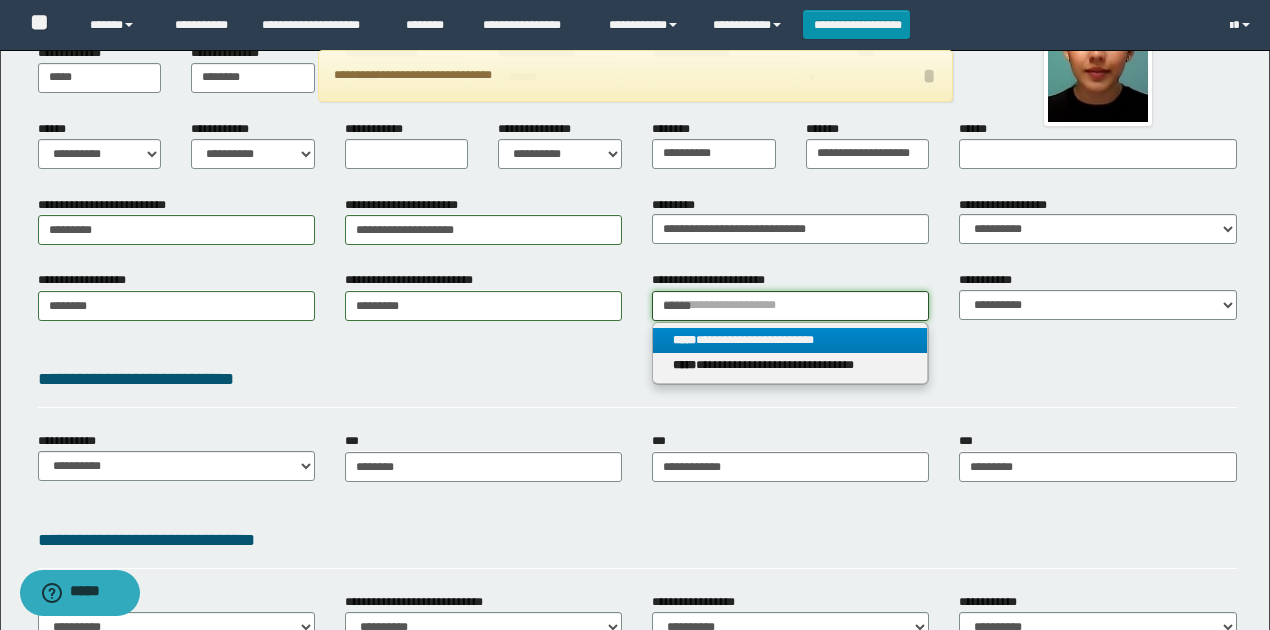 type 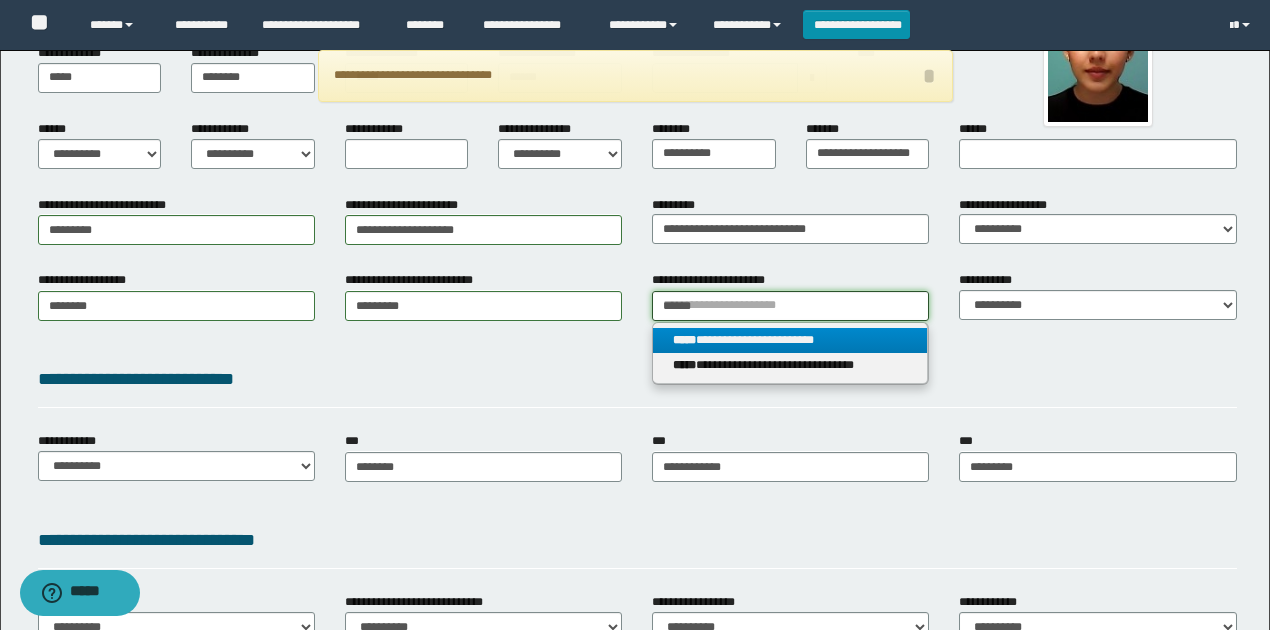 type on "**********" 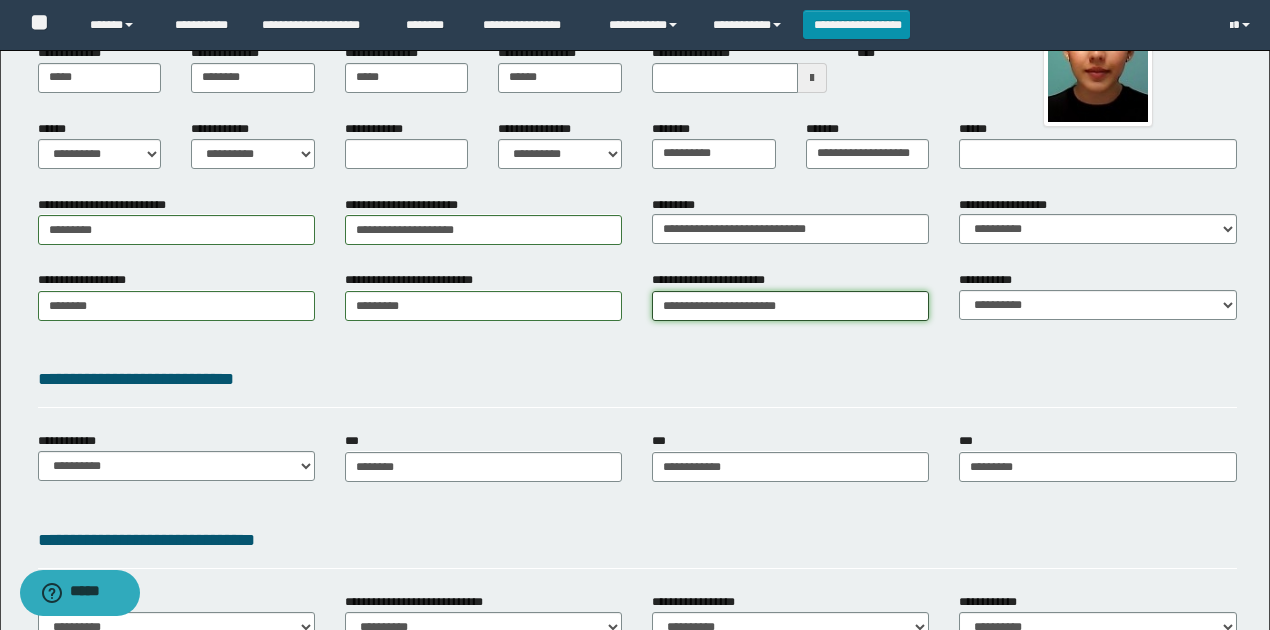 scroll, scrollTop: 66, scrollLeft: 0, axis: vertical 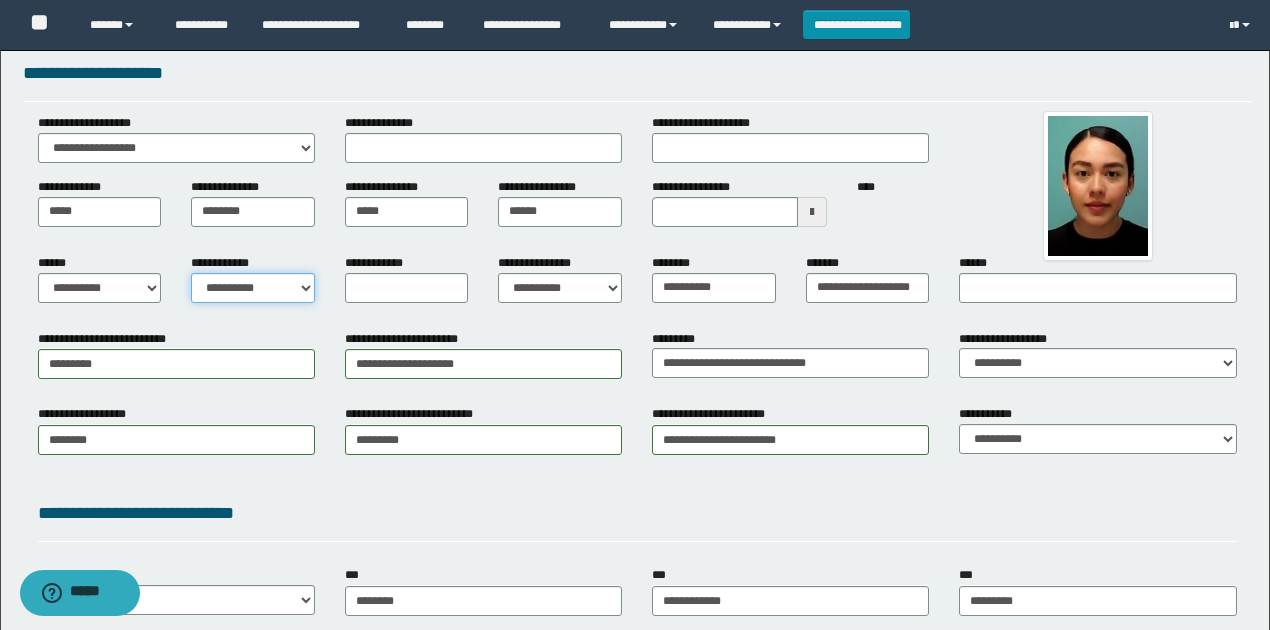 click on "**********" at bounding box center (253, 288) 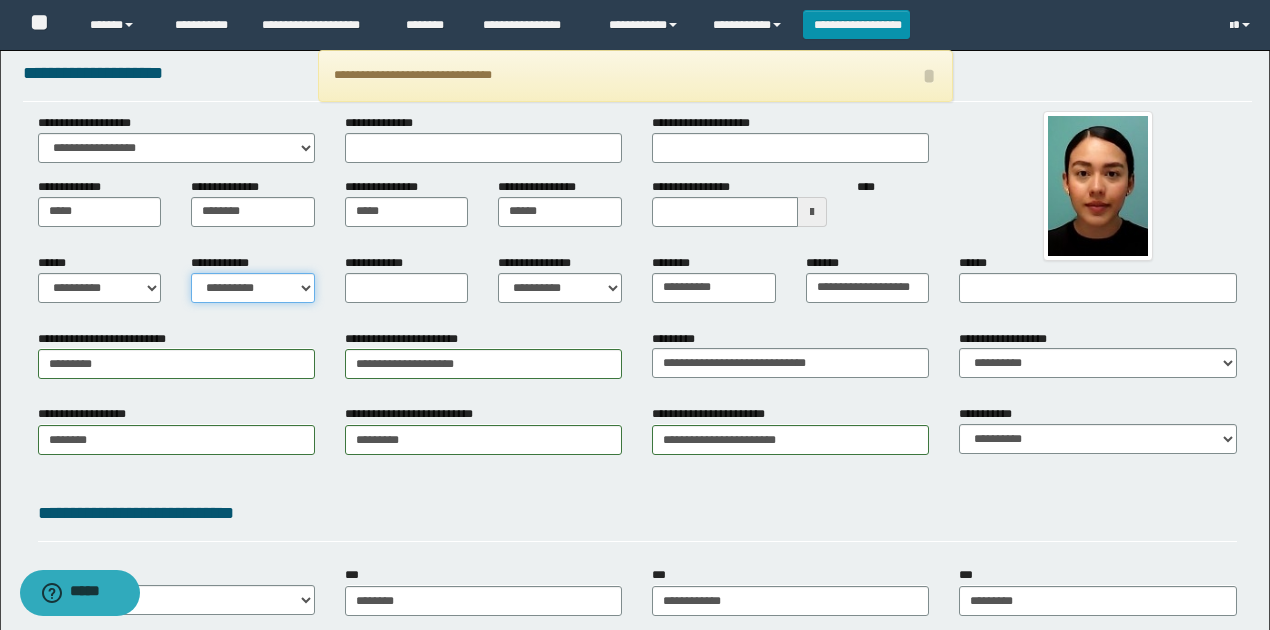 select on "*" 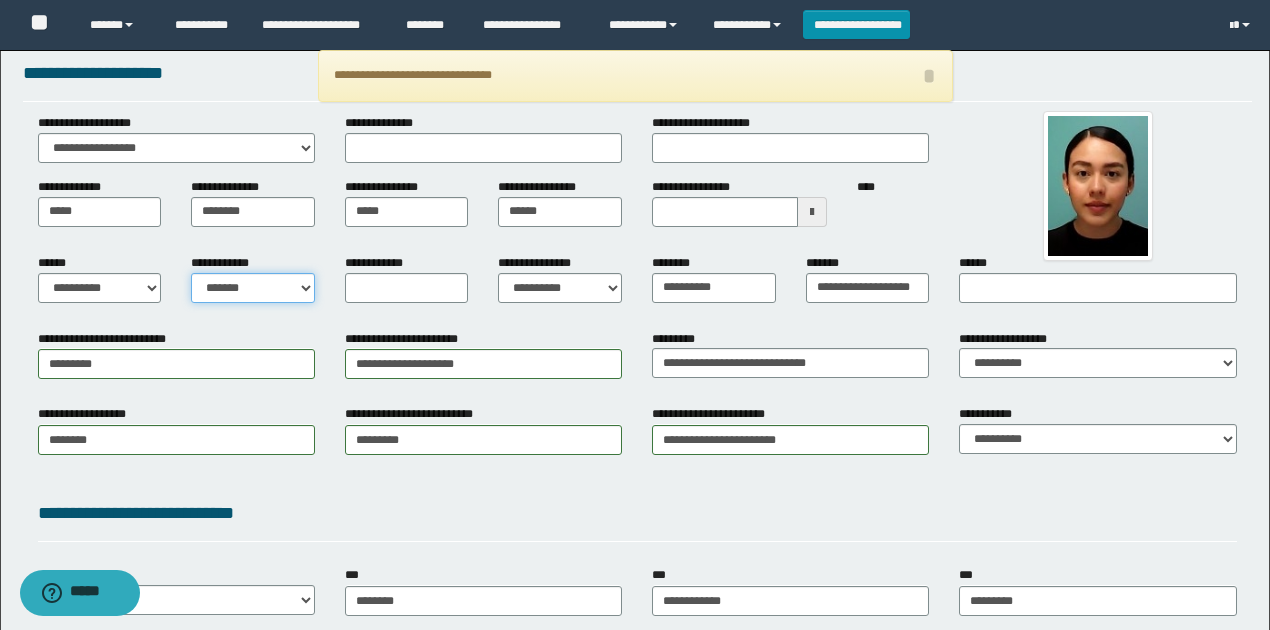 click on "**********" at bounding box center (253, 288) 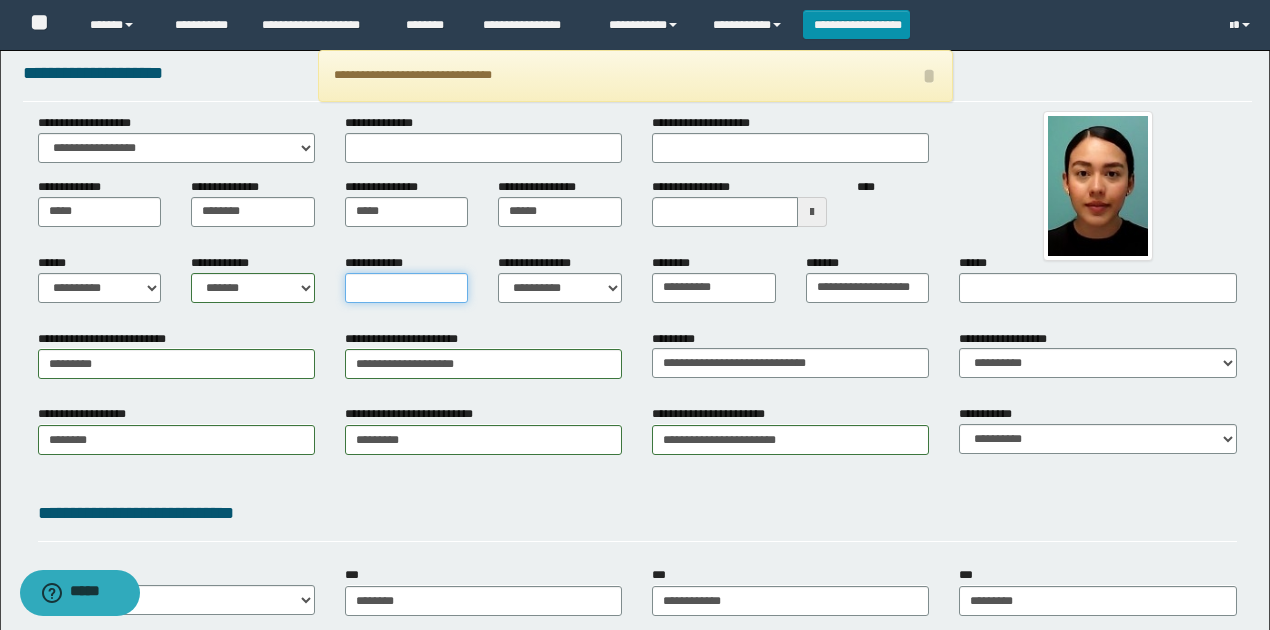 click on "**********" at bounding box center (407, 288) 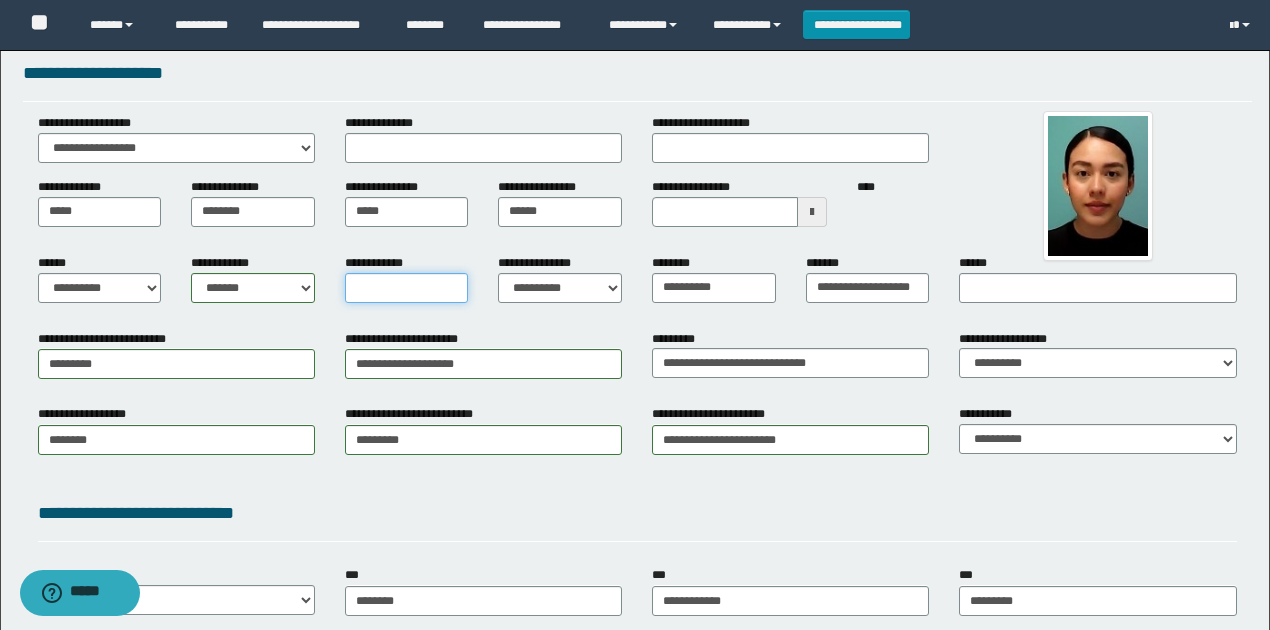 type on "*" 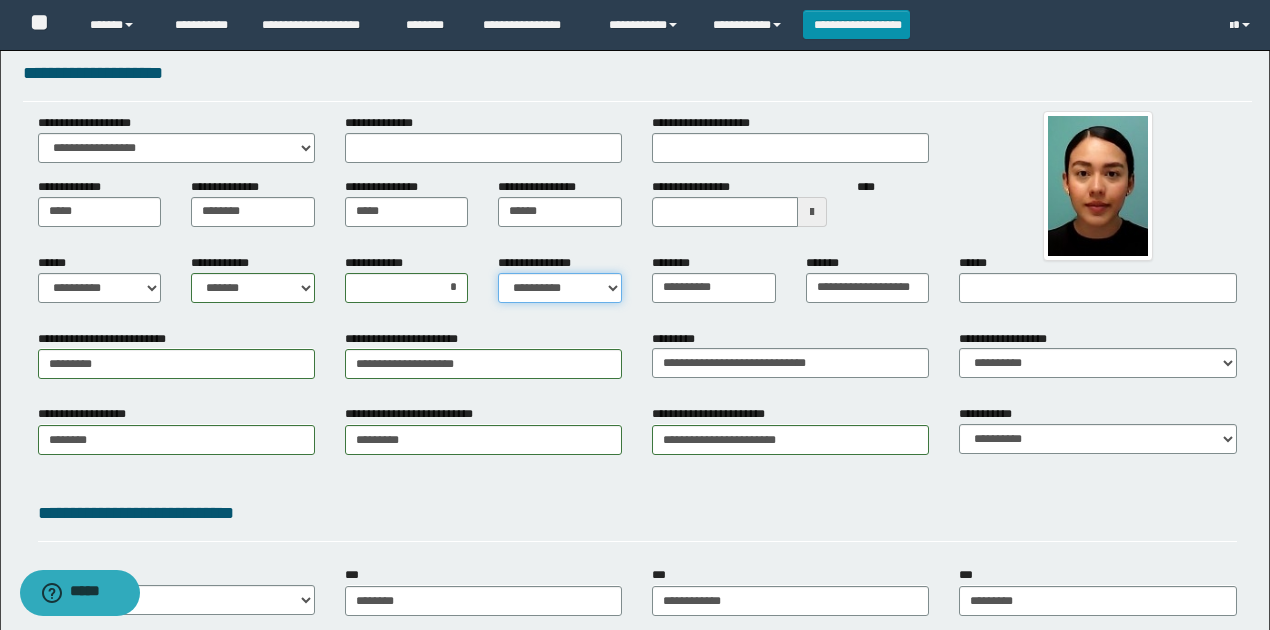 click on "**********" at bounding box center [560, 288] 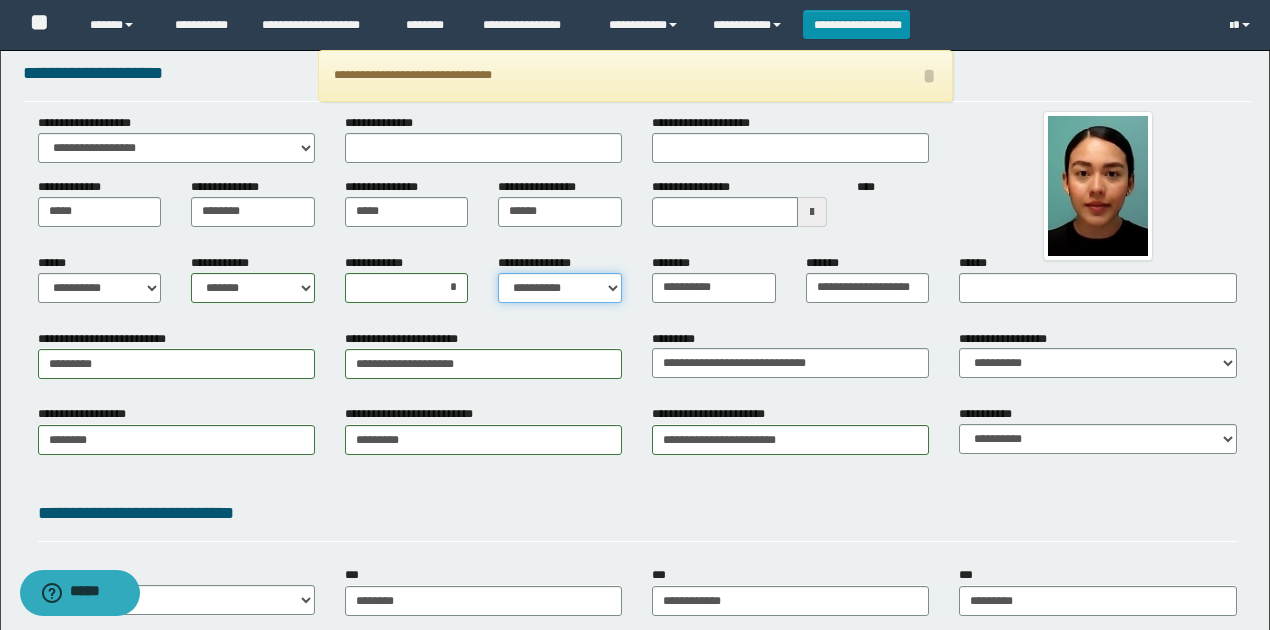 select on "*" 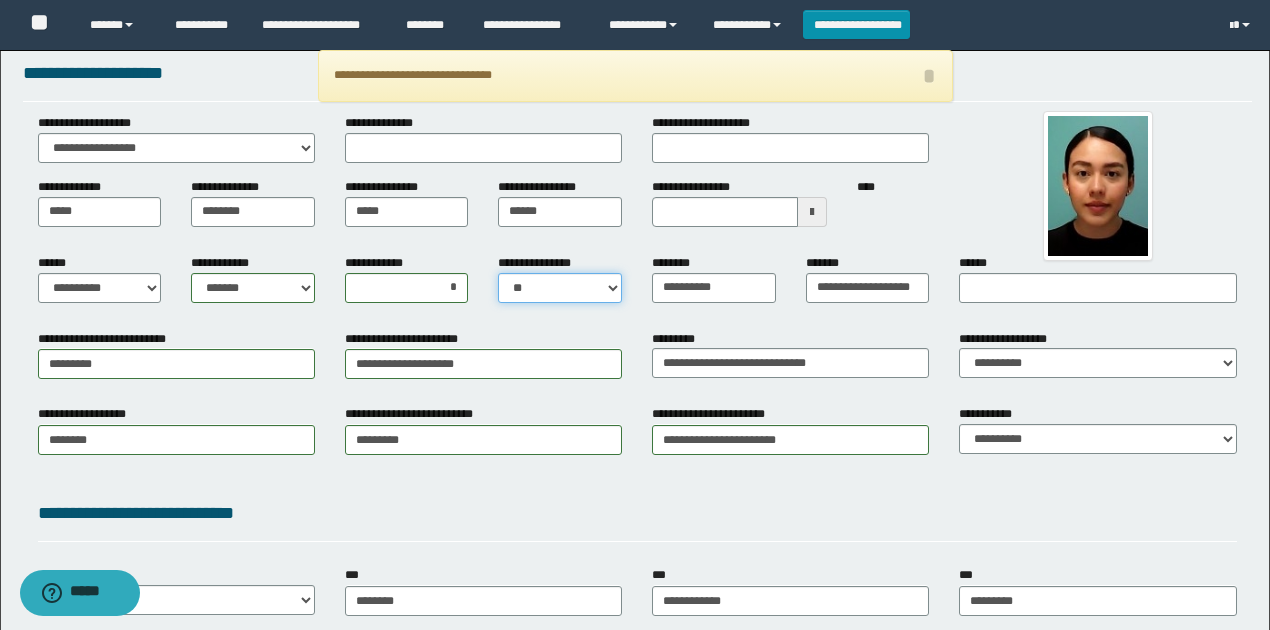 click on "**********" at bounding box center (560, 288) 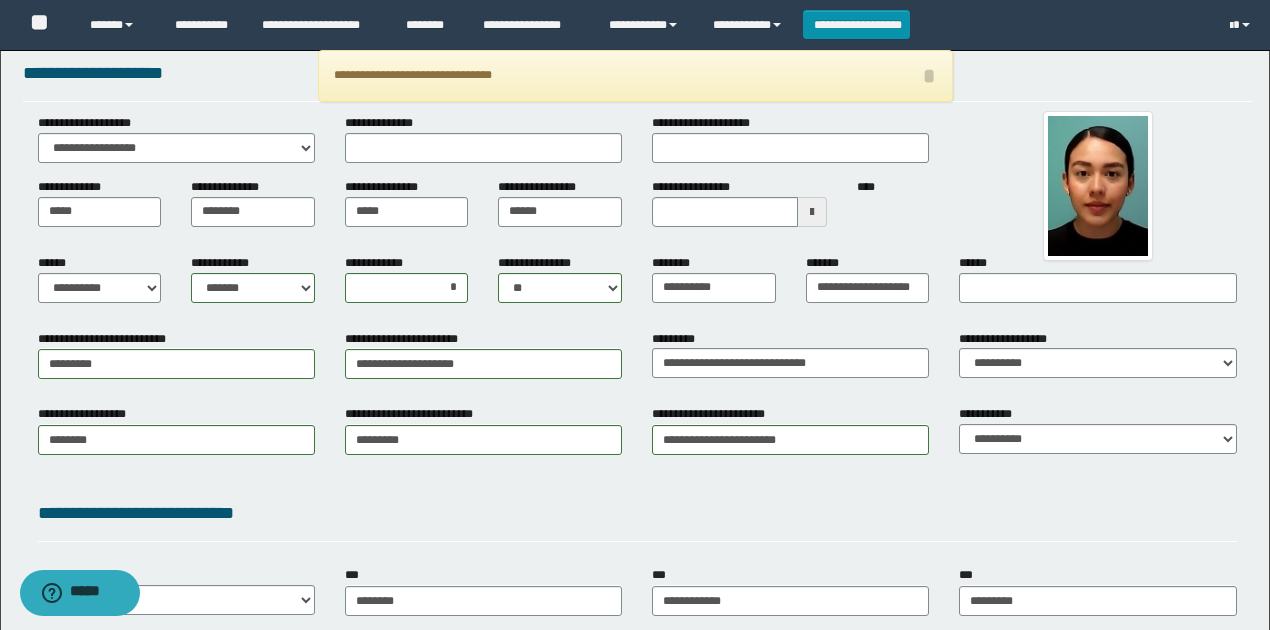 click on "**********" at bounding box center (790, 354) 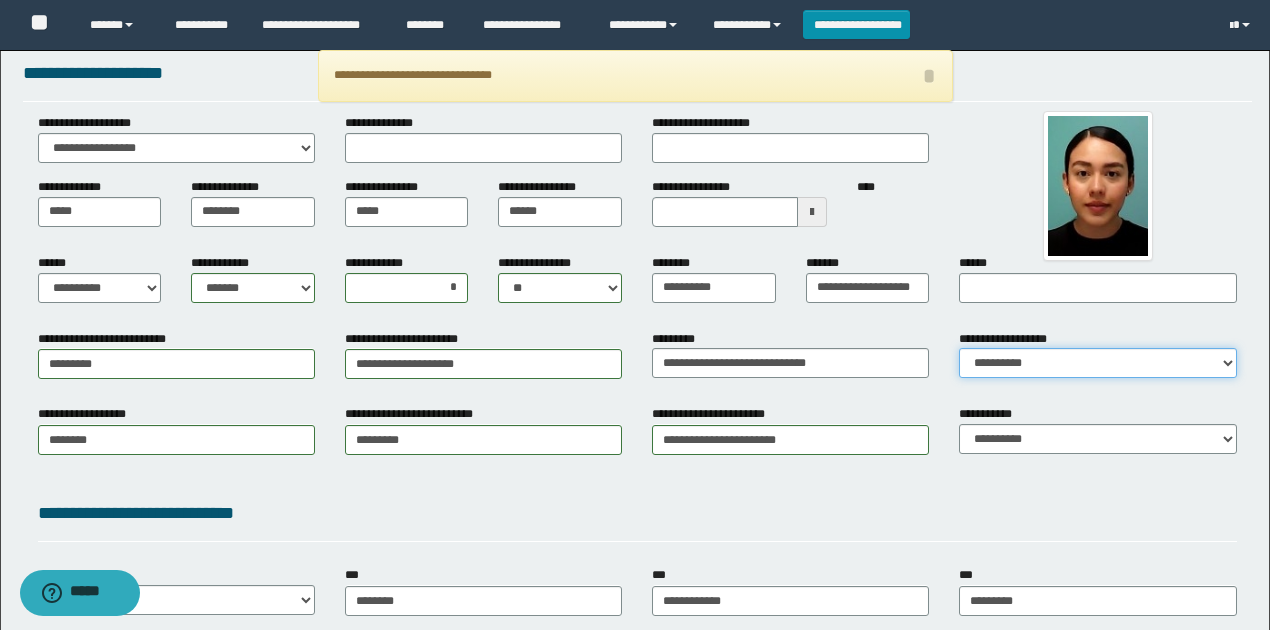 drag, startPoint x: 1004, startPoint y: 349, endPoint x: 1008, endPoint y: 376, distance: 27.294687 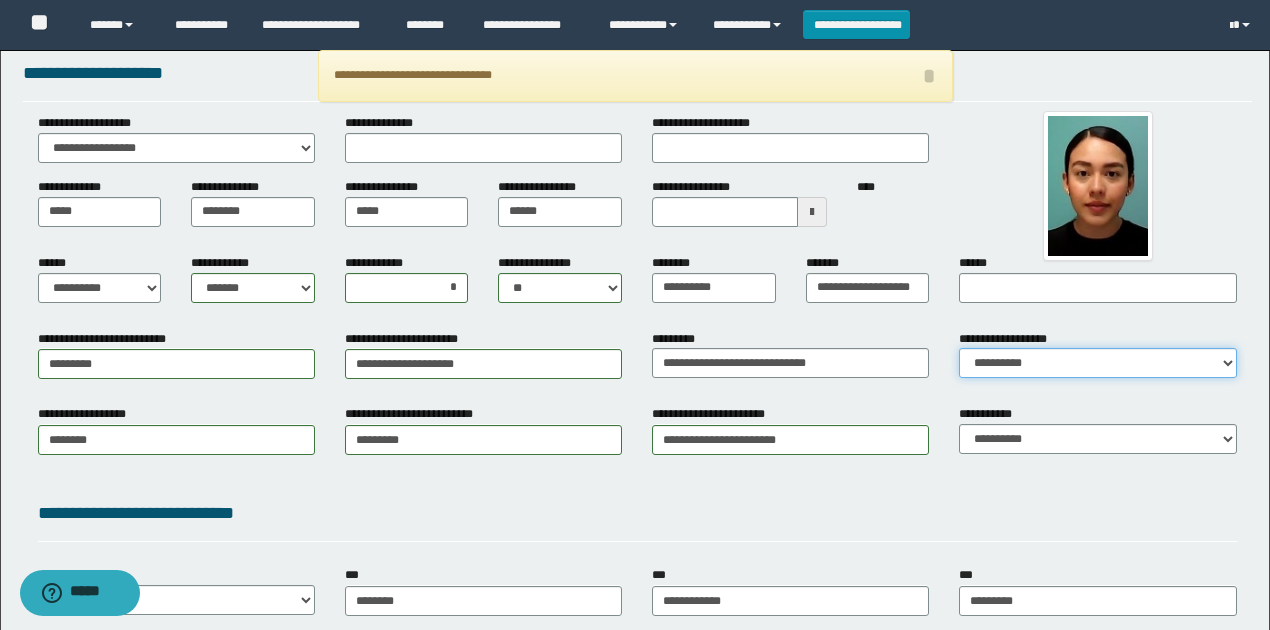 click on "**********" at bounding box center (1097, 363) 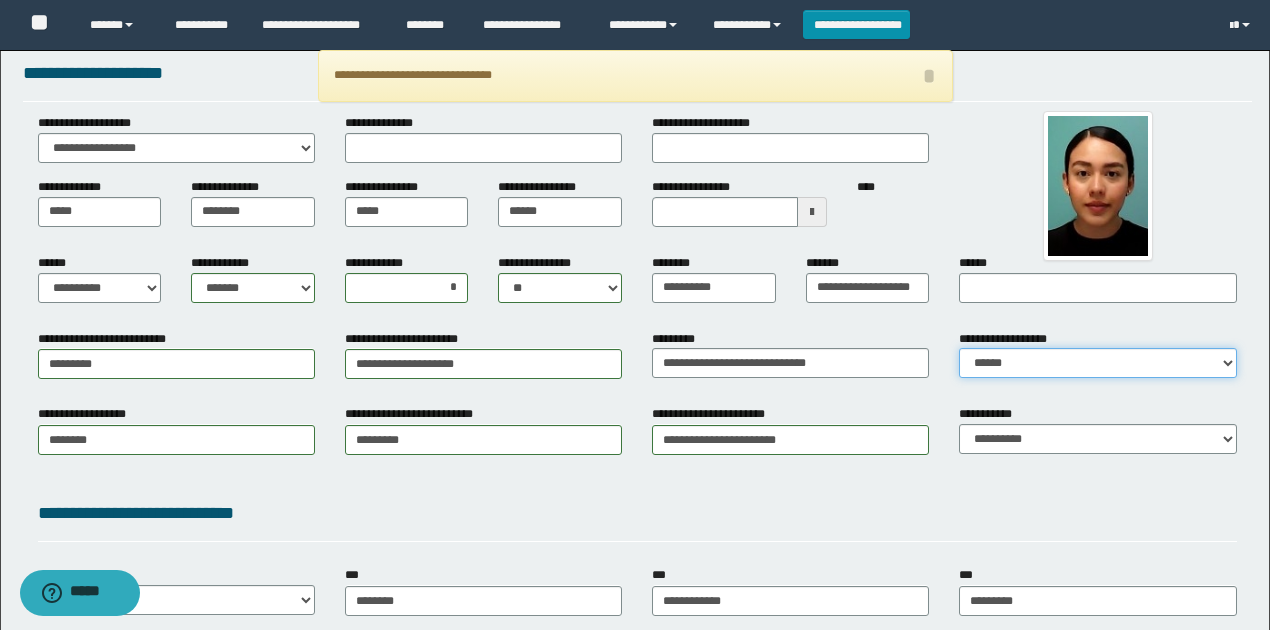 click on "**********" at bounding box center [1097, 363] 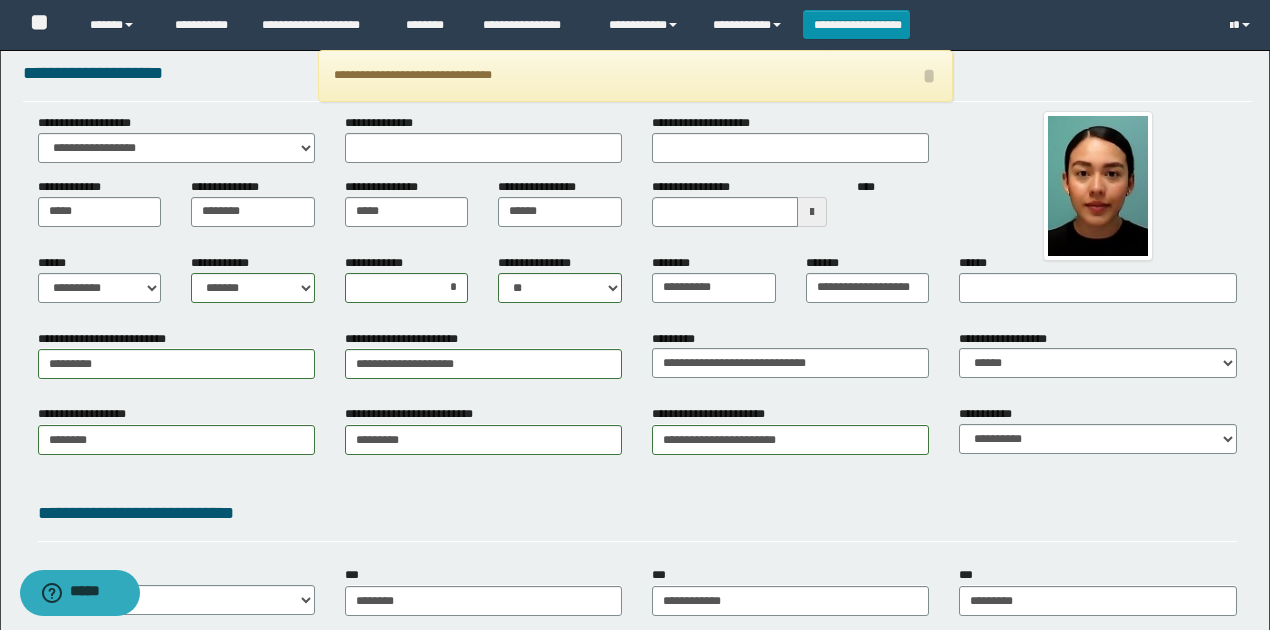 click on "**********" at bounding box center (1009, 339) 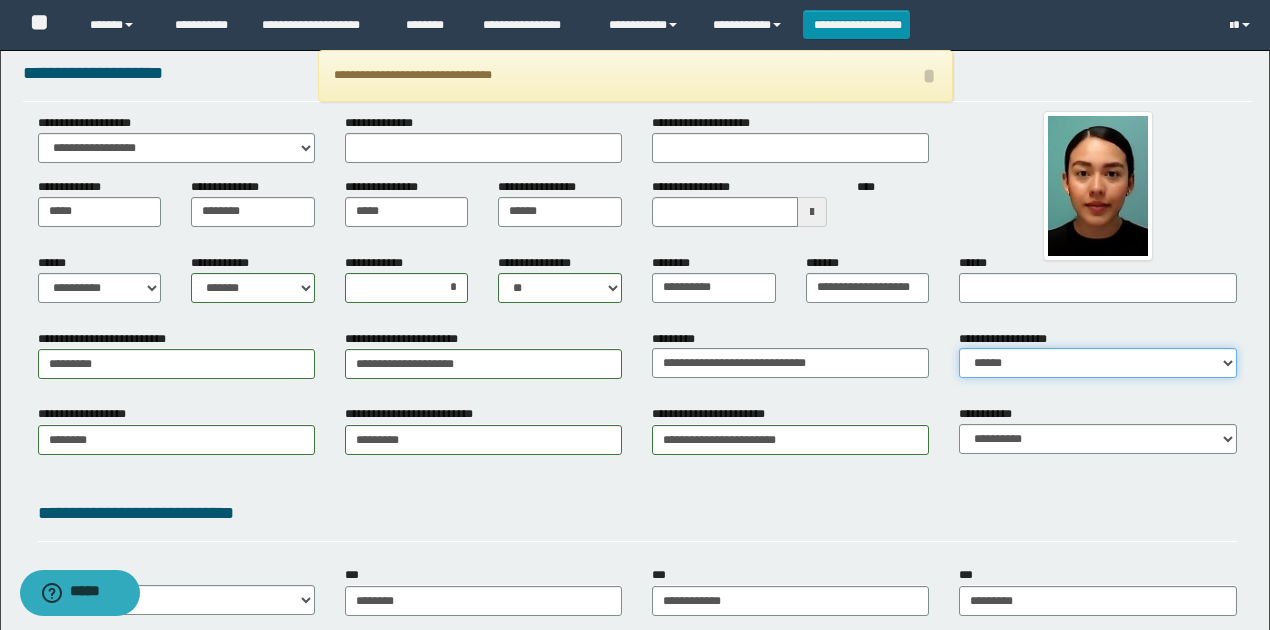 click on "**********" at bounding box center [1097, 363] 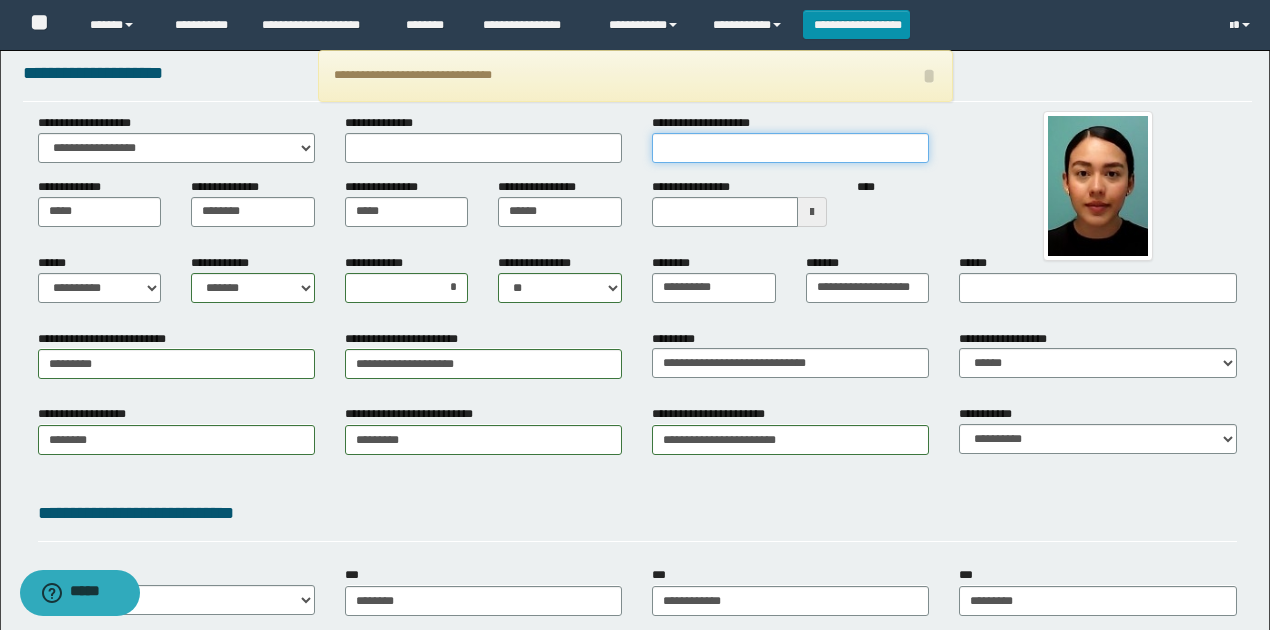 click on "**********" at bounding box center (790, 148) 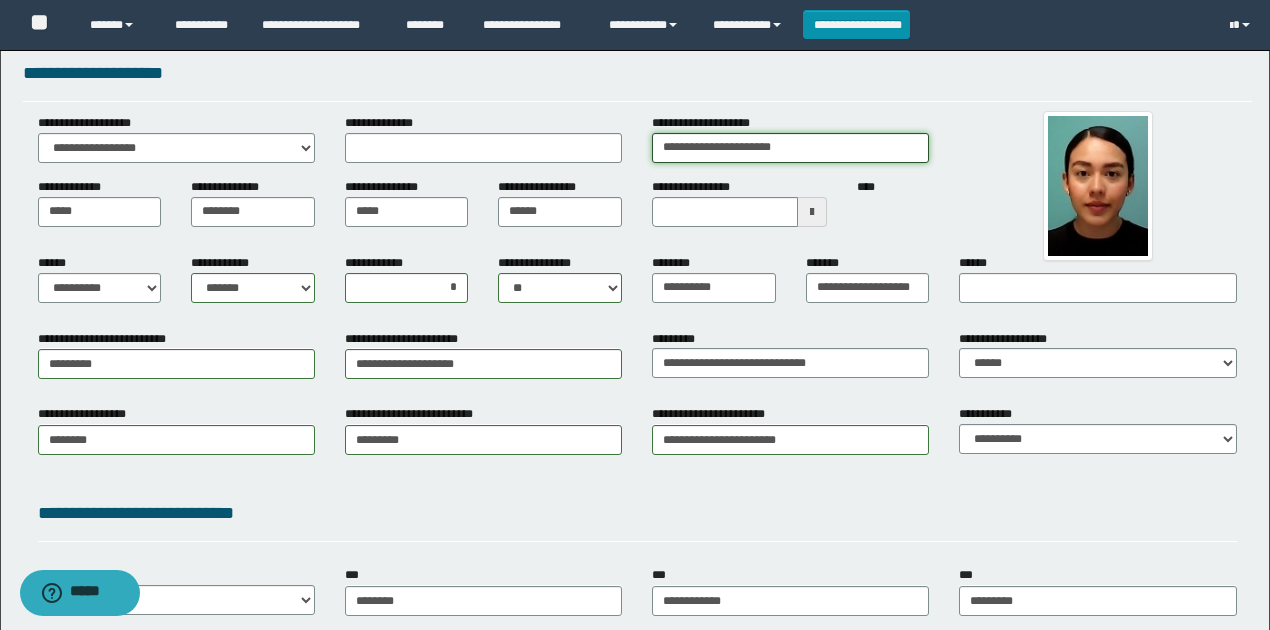 type on "**********" 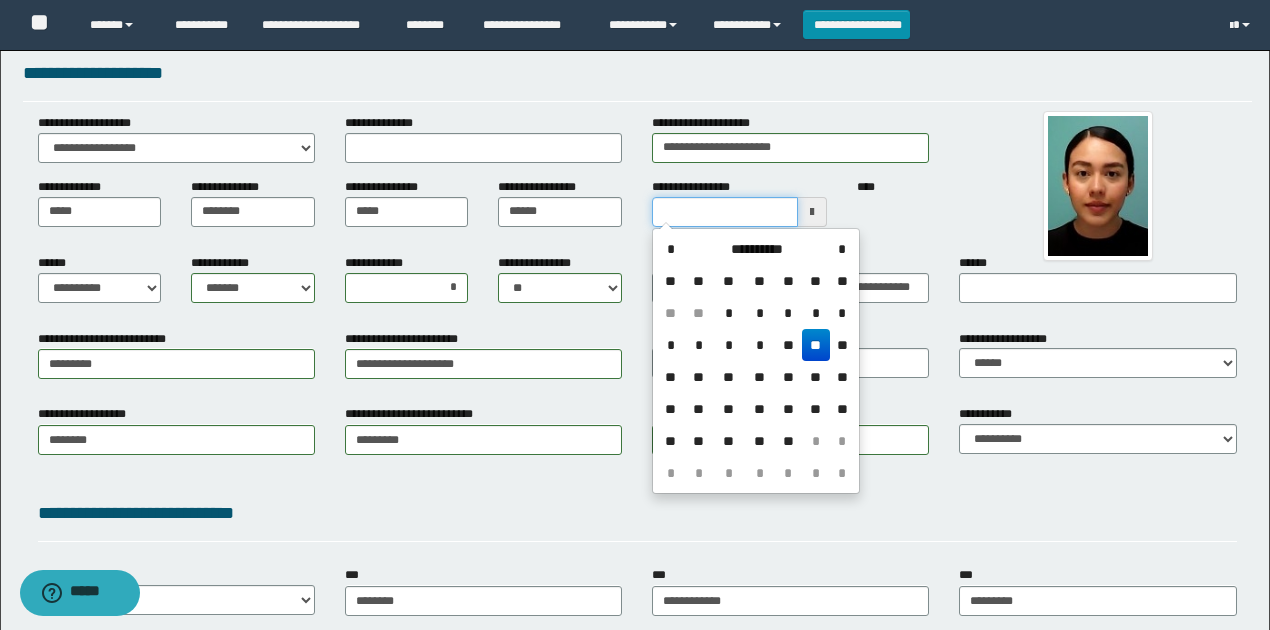 click on "**********" at bounding box center [725, 212] 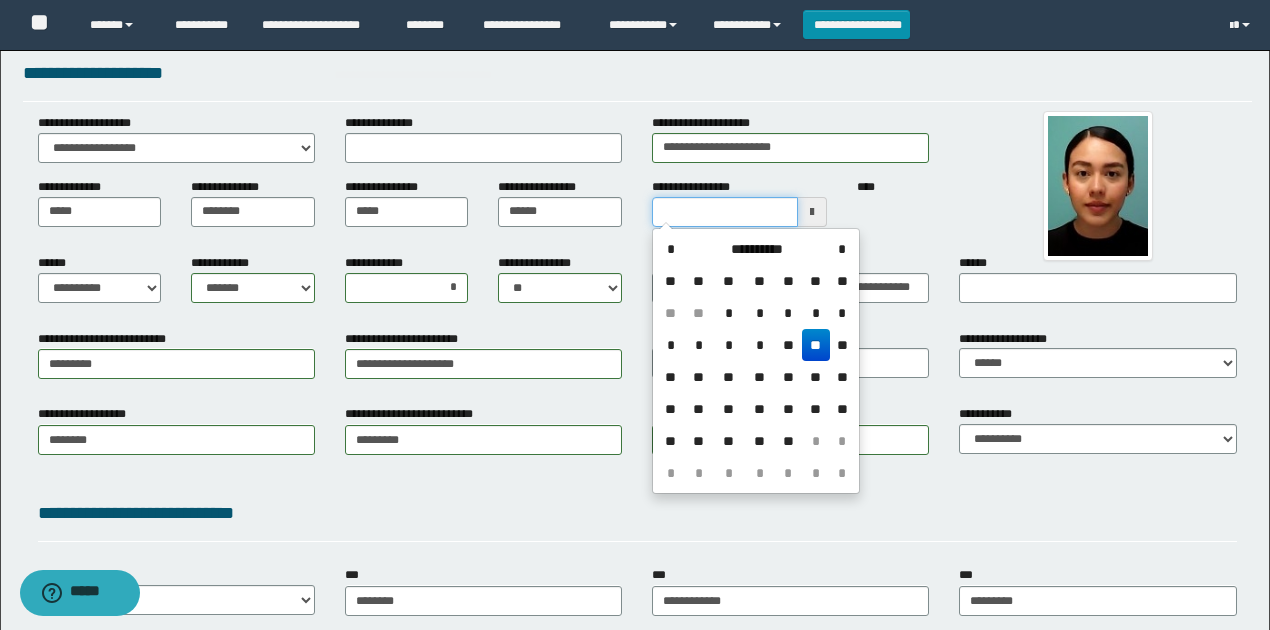 click on "**********" at bounding box center [725, 212] 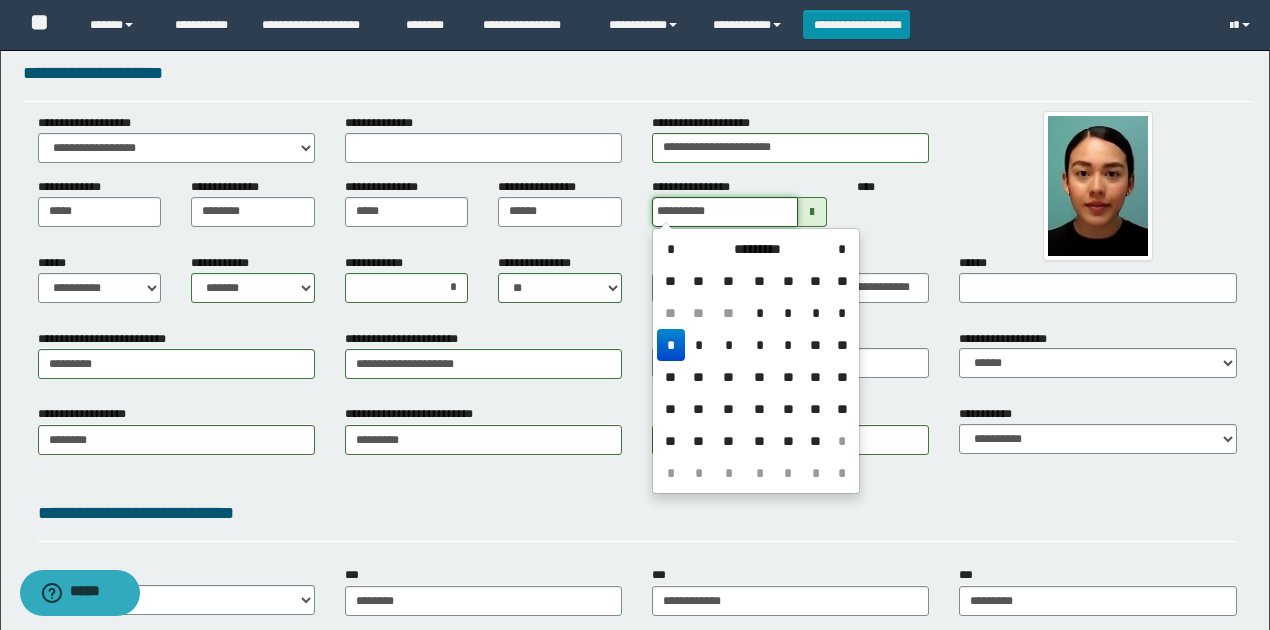type on "**********" 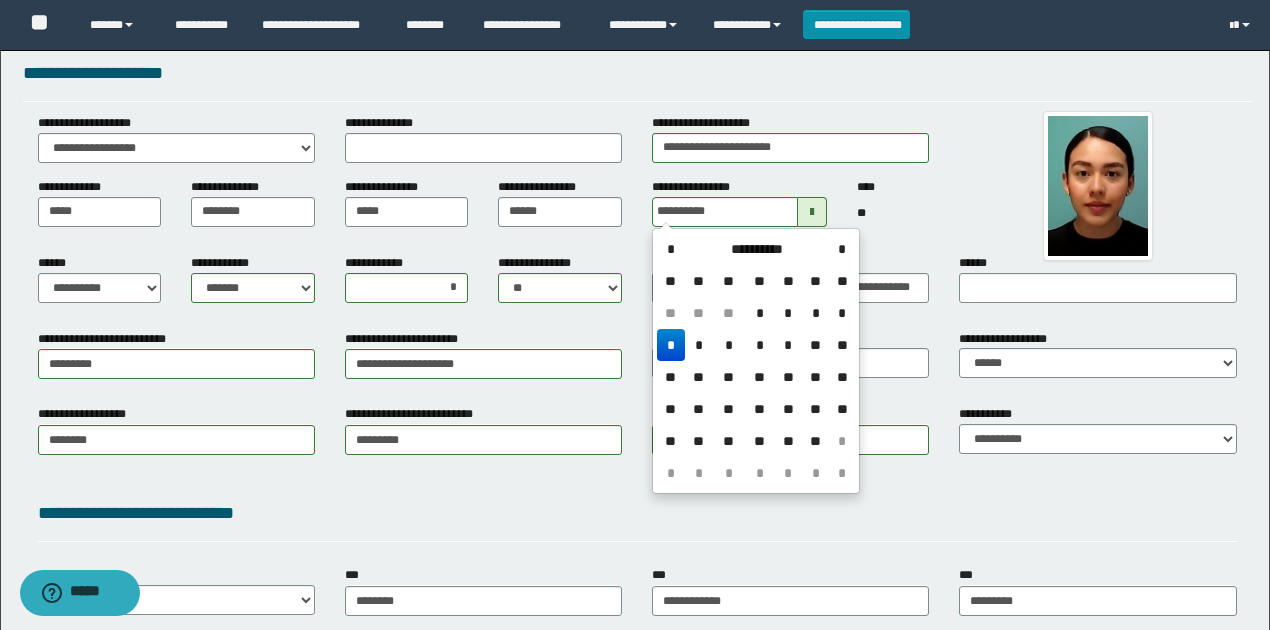 click on "*" at bounding box center [671, 345] 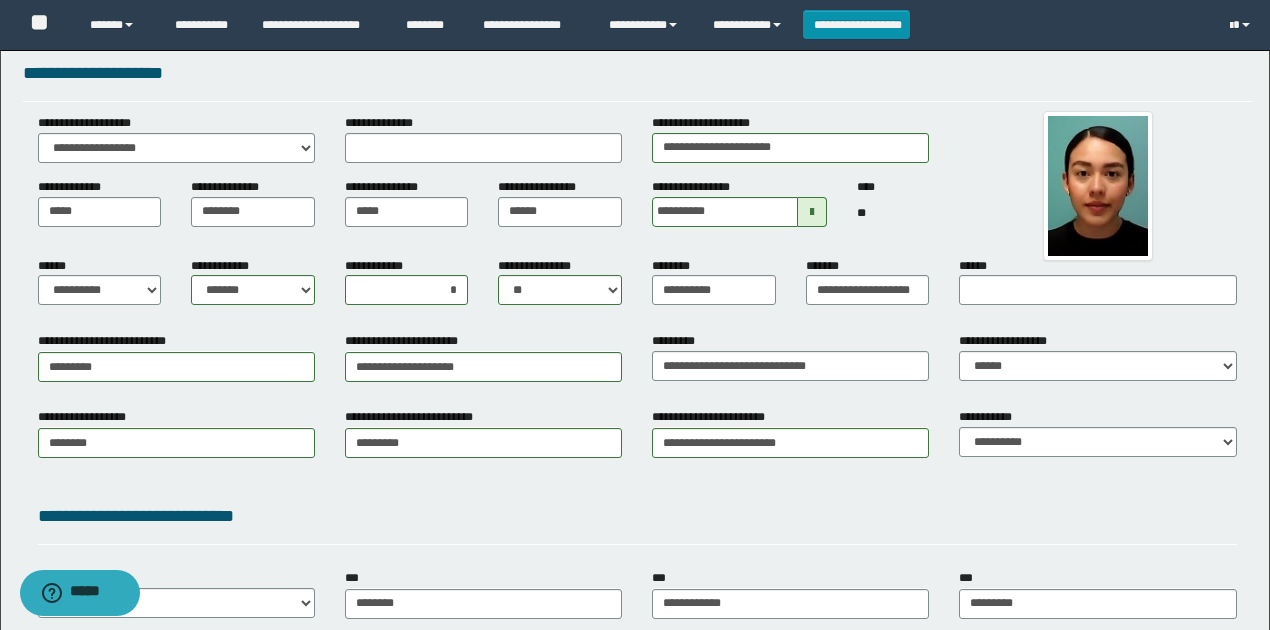 click on "******" at bounding box center (1097, 289) 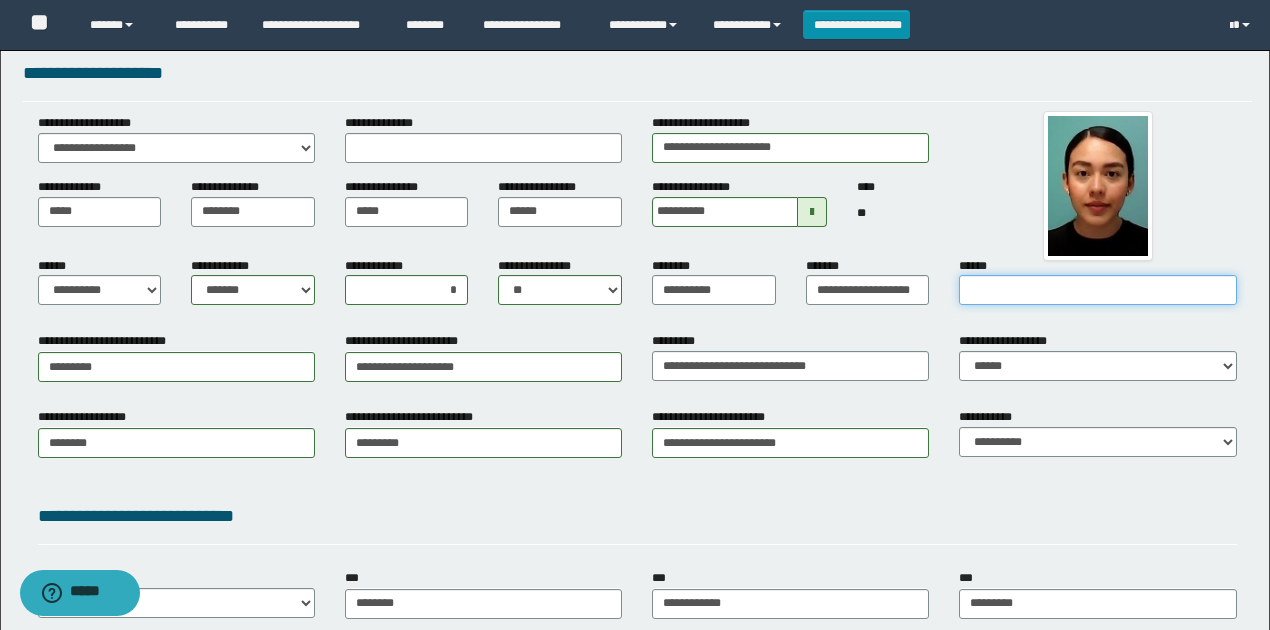 click on "******" at bounding box center [1097, 290] 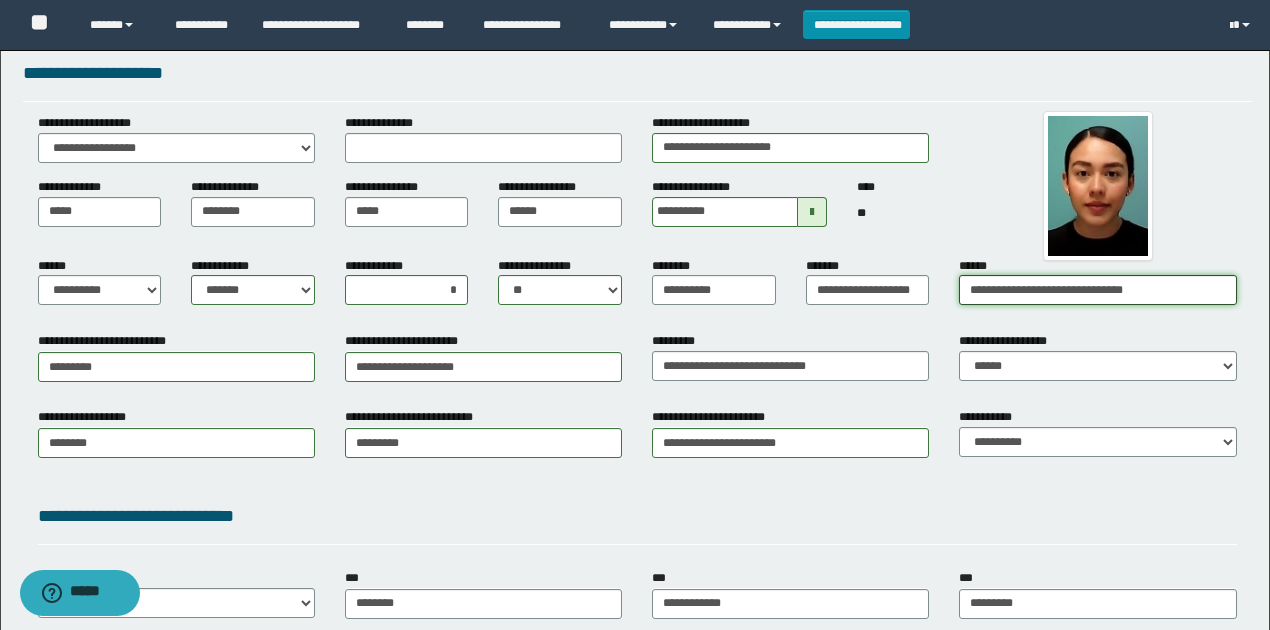 type on "**********" 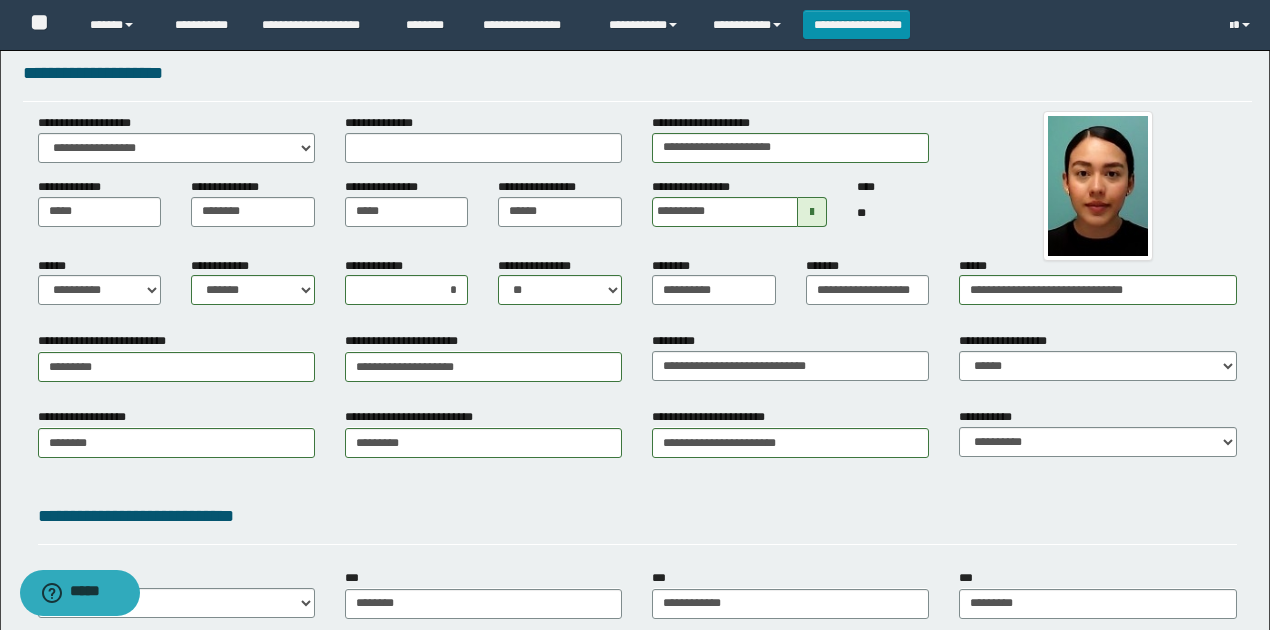 click on "**********" at bounding box center (1097, 356) 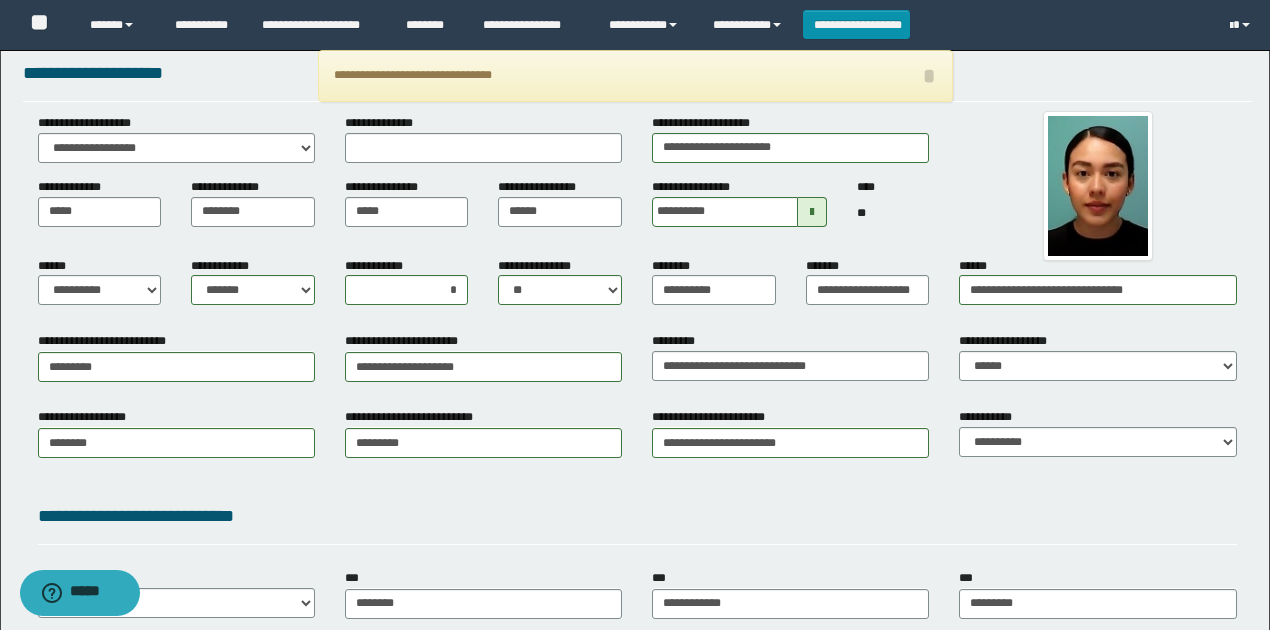 click on "**********" at bounding box center [637, 520] 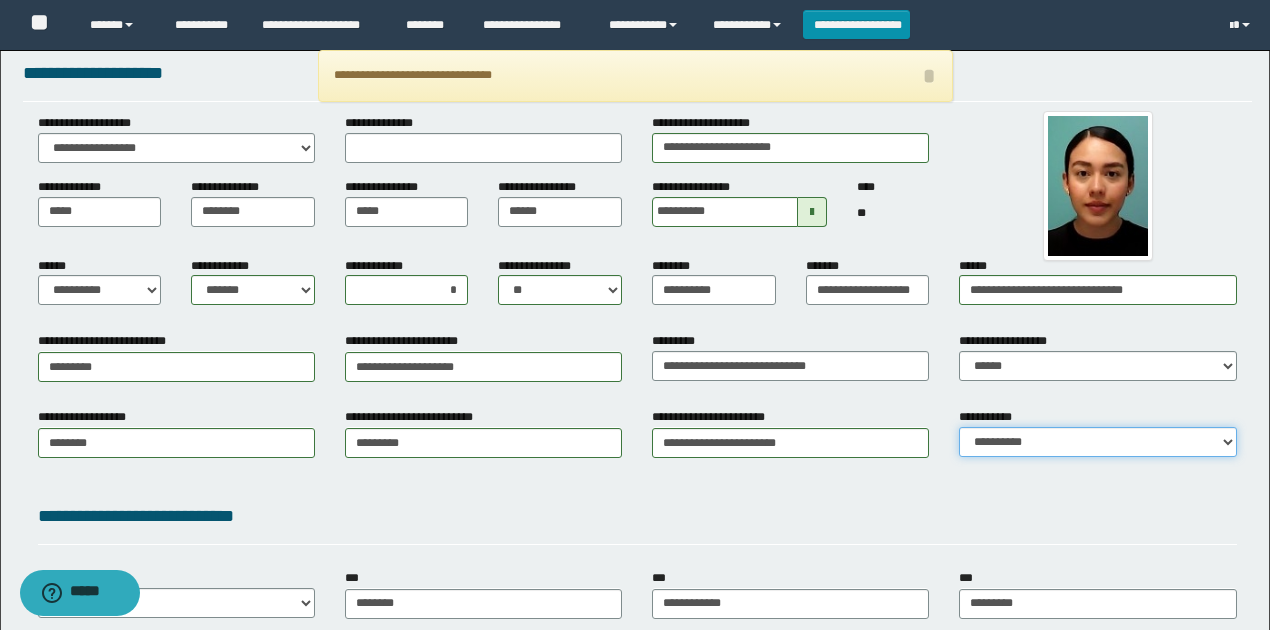 click on "**********" at bounding box center [1097, 442] 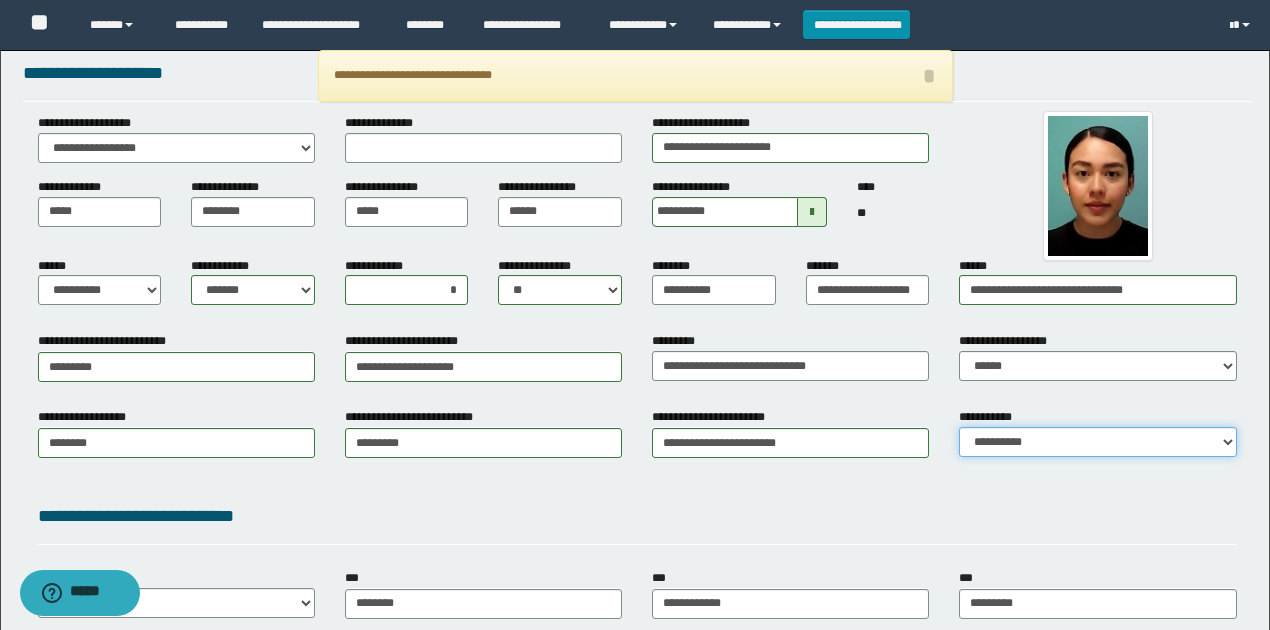 select on "*" 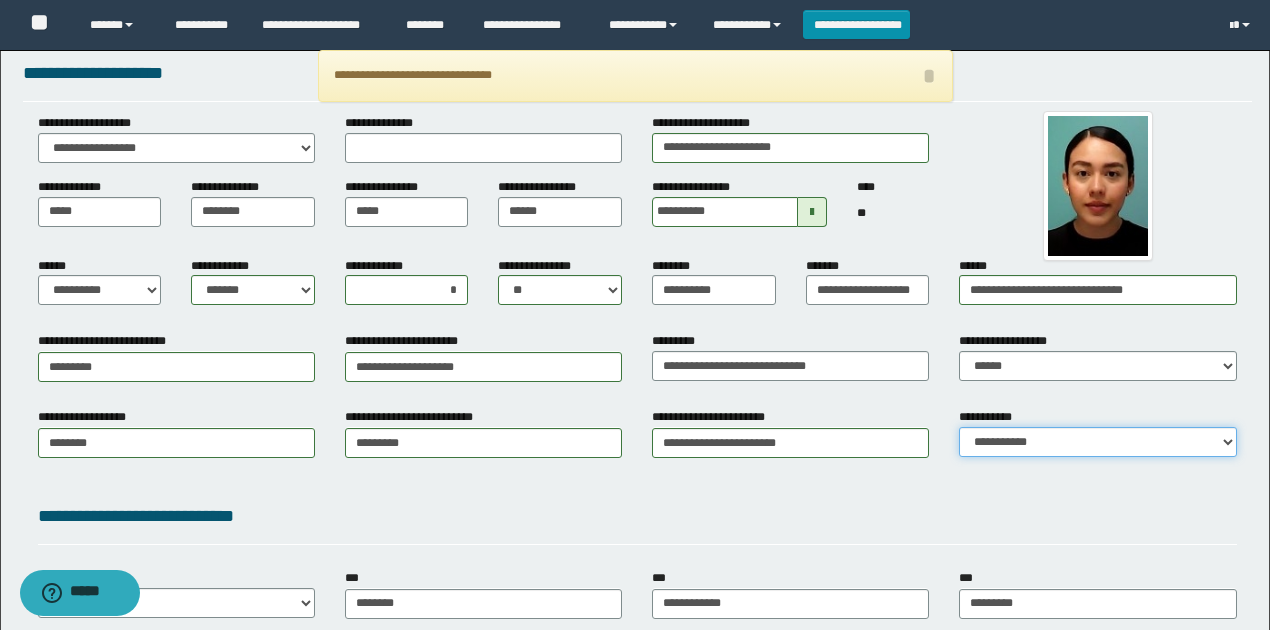 click on "**********" at bounding box center [1097, 442] 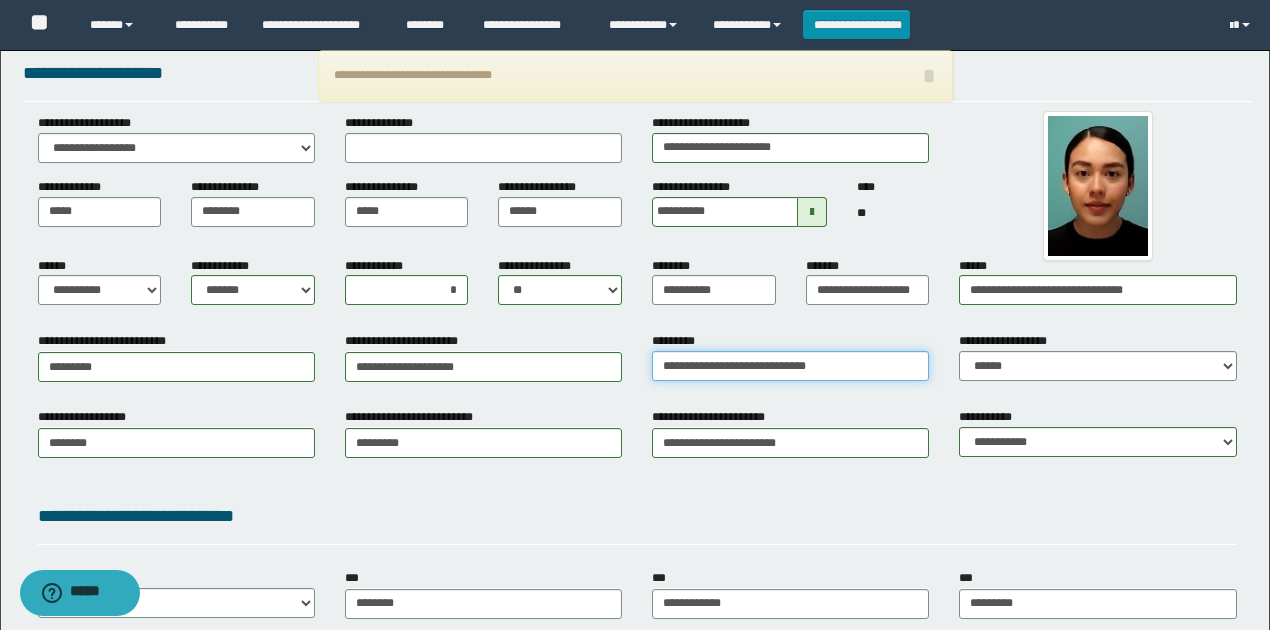 click on "**********" at bounding box center [790, 366] 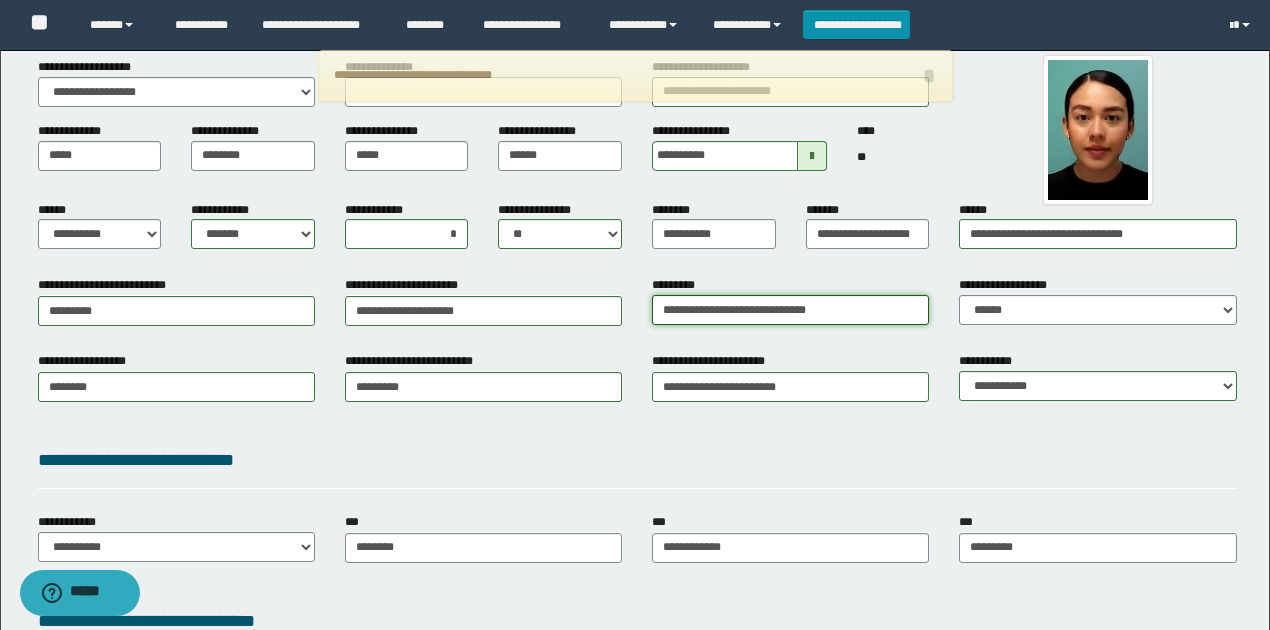 scroll, scrollTop: 200, scrollLeft: 0, axis: vertical 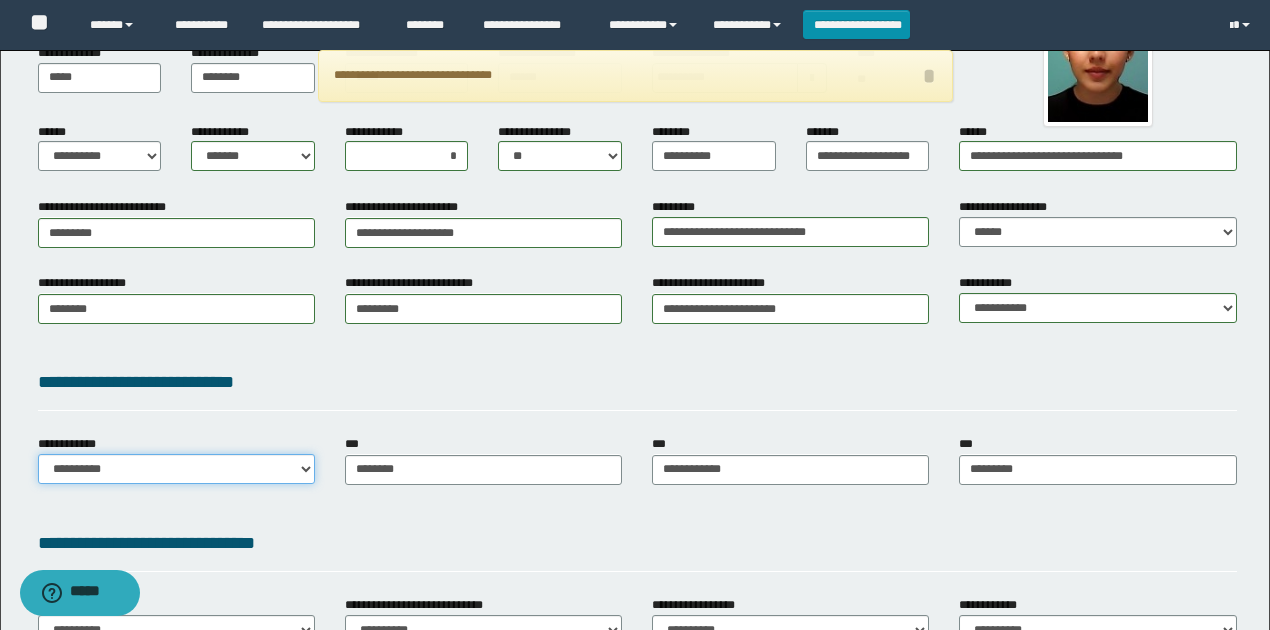 click on "**********" at bounding box center (176, 469) 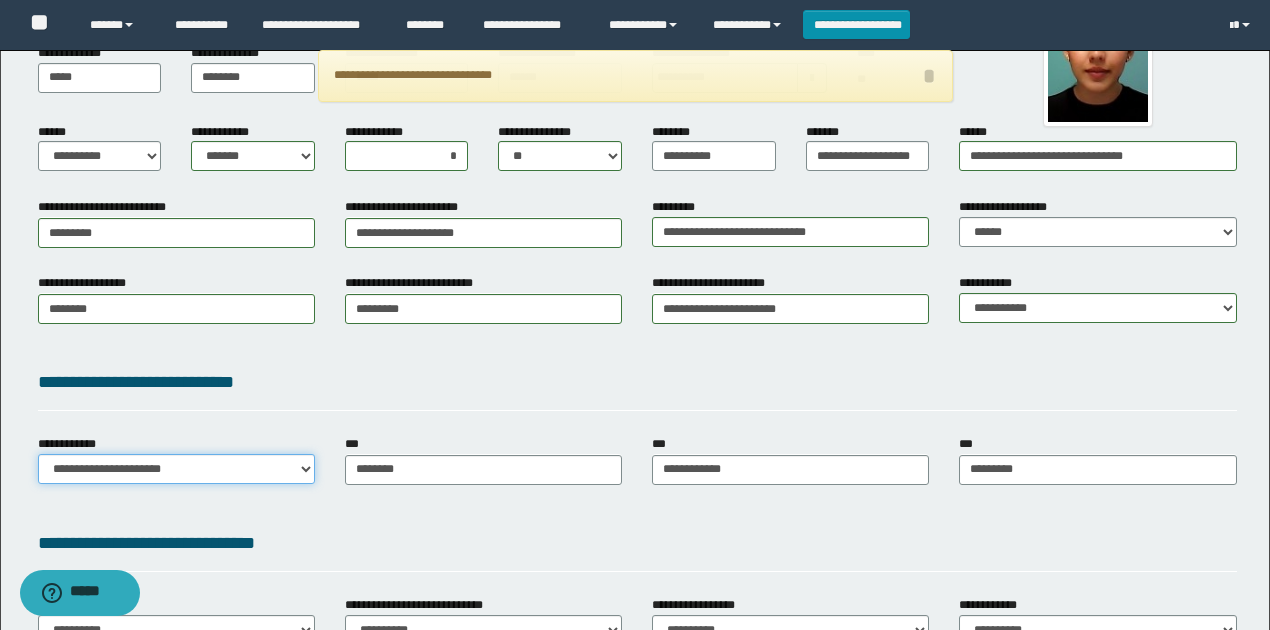 click on "**********" at bounding box center [176, 469] 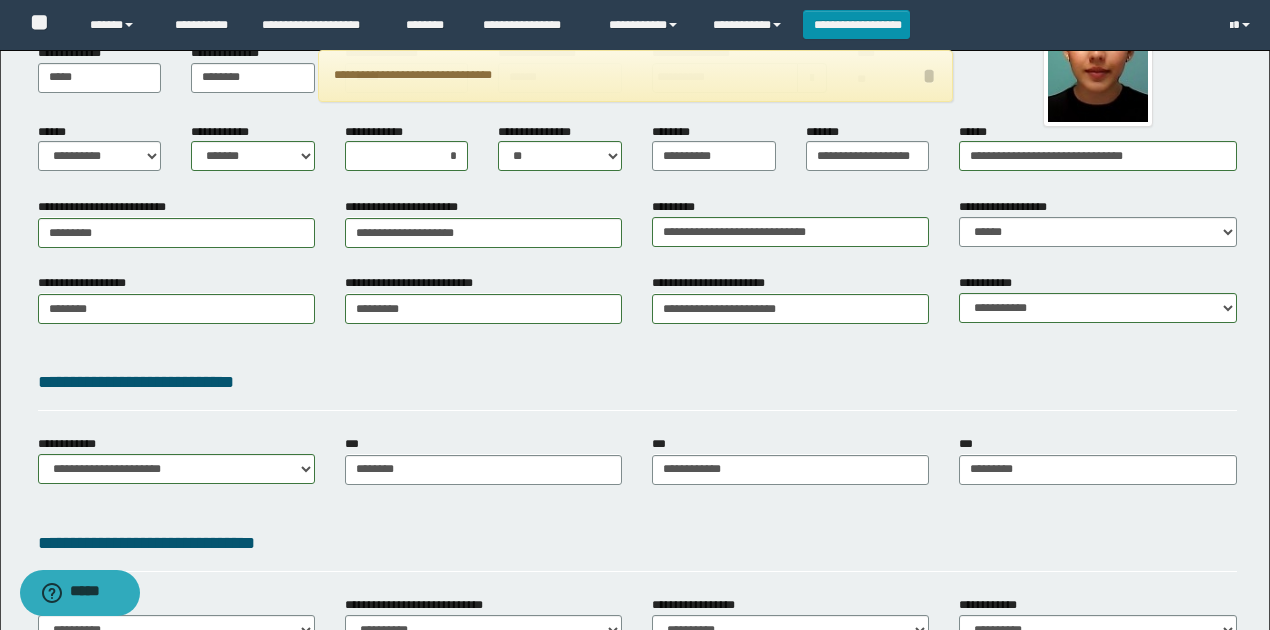 click on "**********" at bounding box center [637, 389] 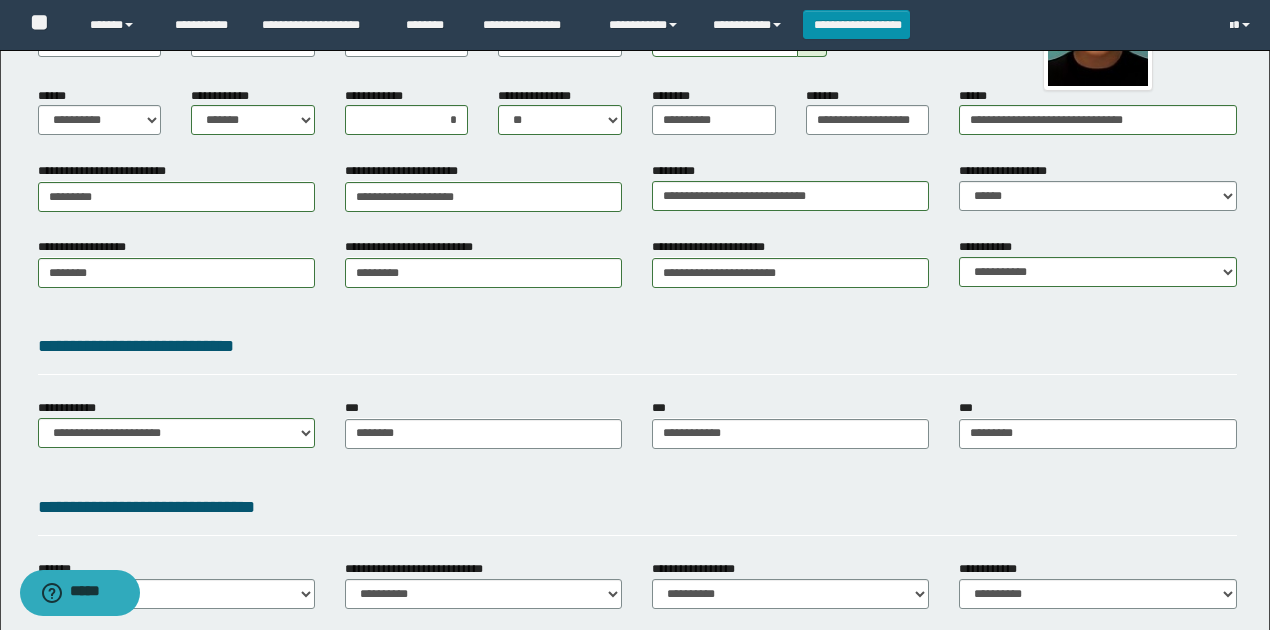 scroll, scrollTop: 266, scrollLeft: 0, axis: vertical 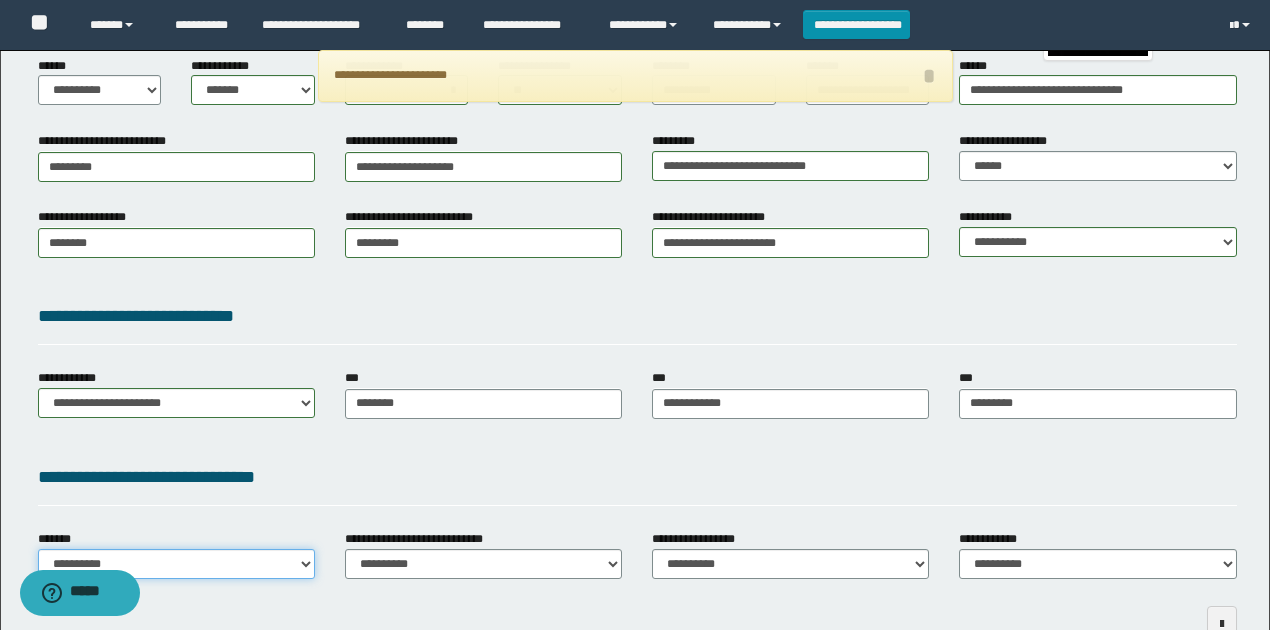 click on "**********" at bounding box center [176, 564] 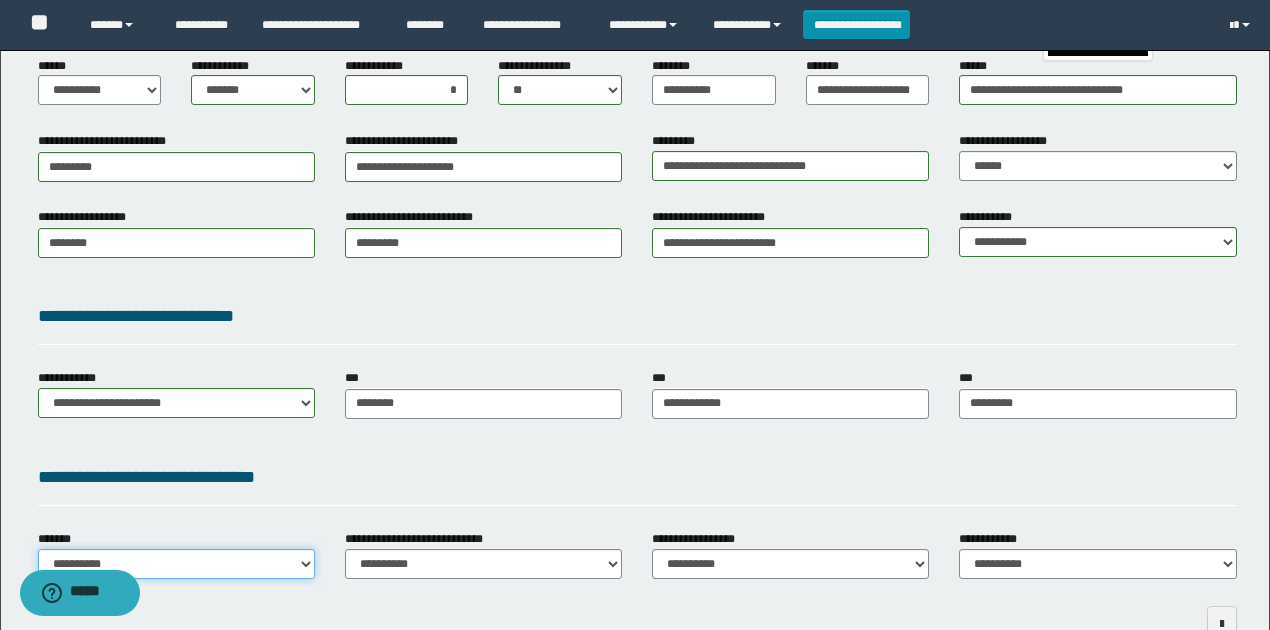 select on "*" 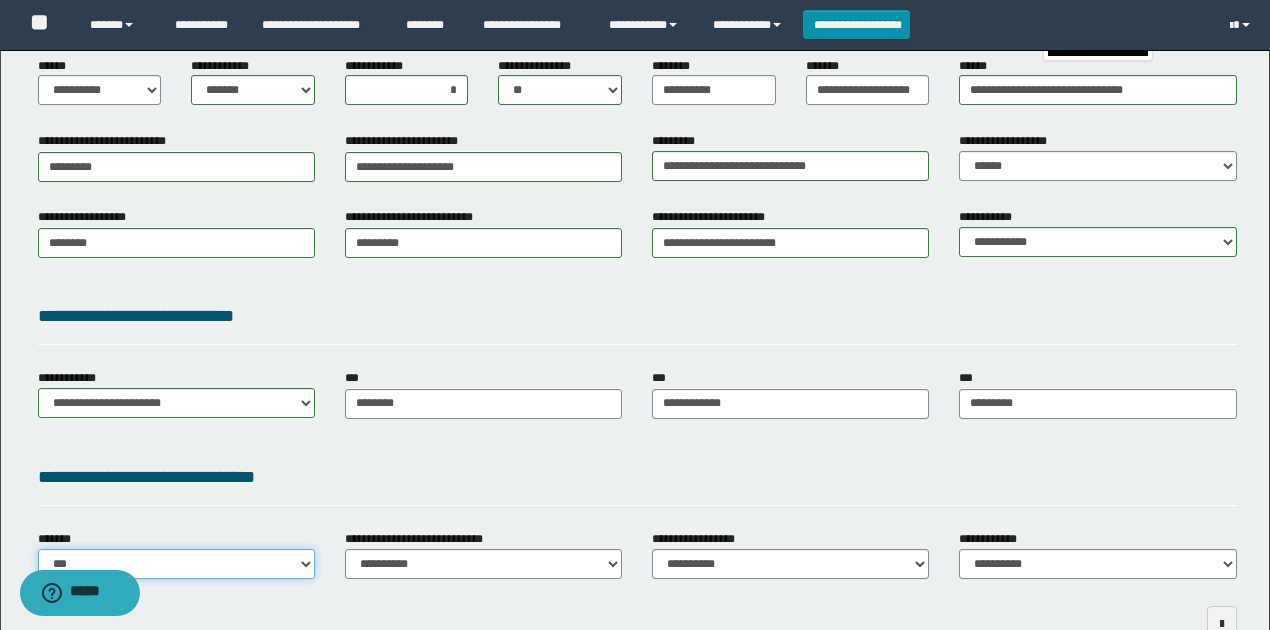 click on "**********" at bounding box center (176, 564) 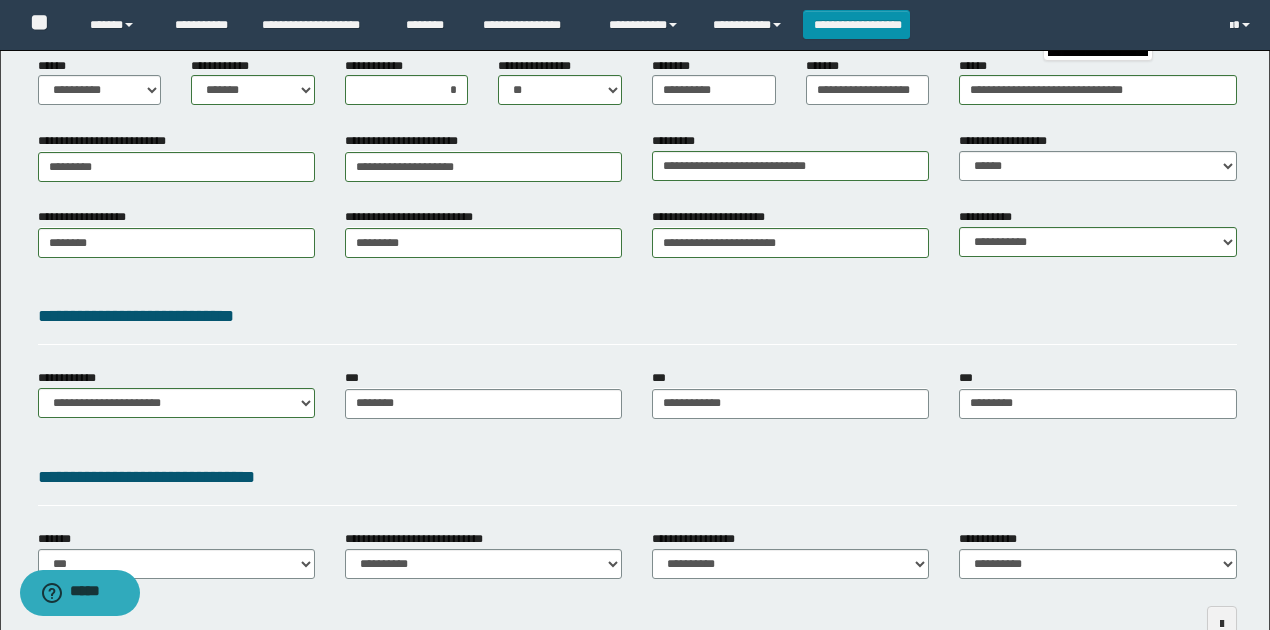 drag, startPoint x: 502, startPoint y: 480, endPoint x: 654, endPoint y: 480, distance: 152 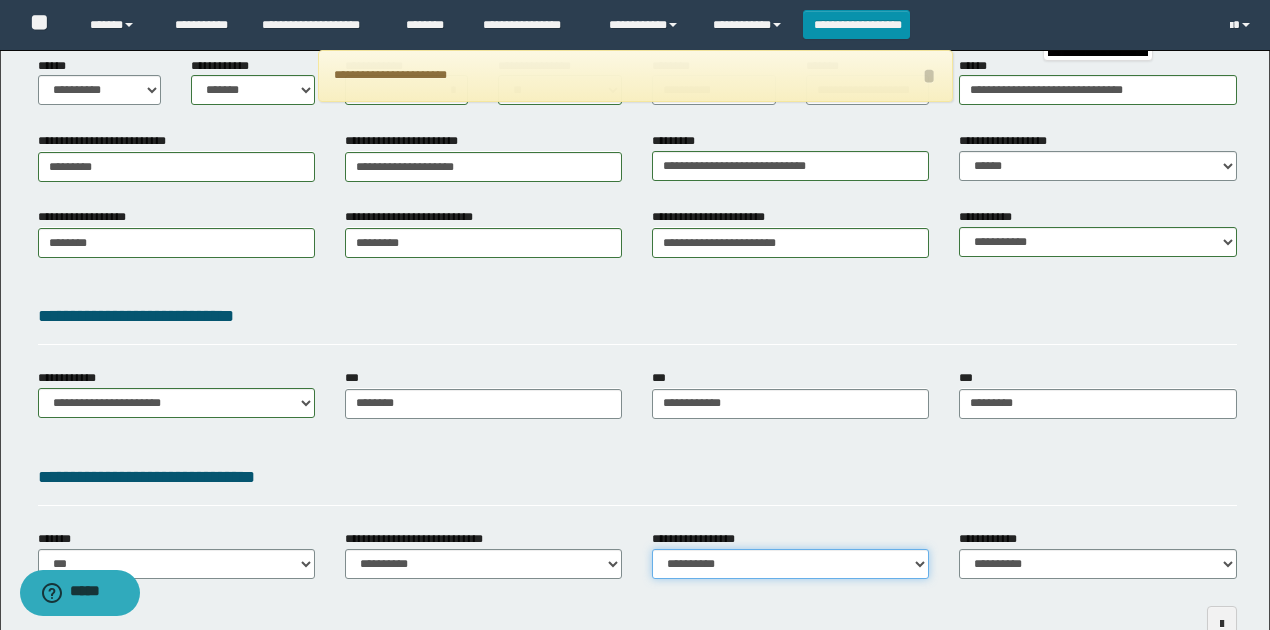click on "**********" at bounding box center [790, 564] 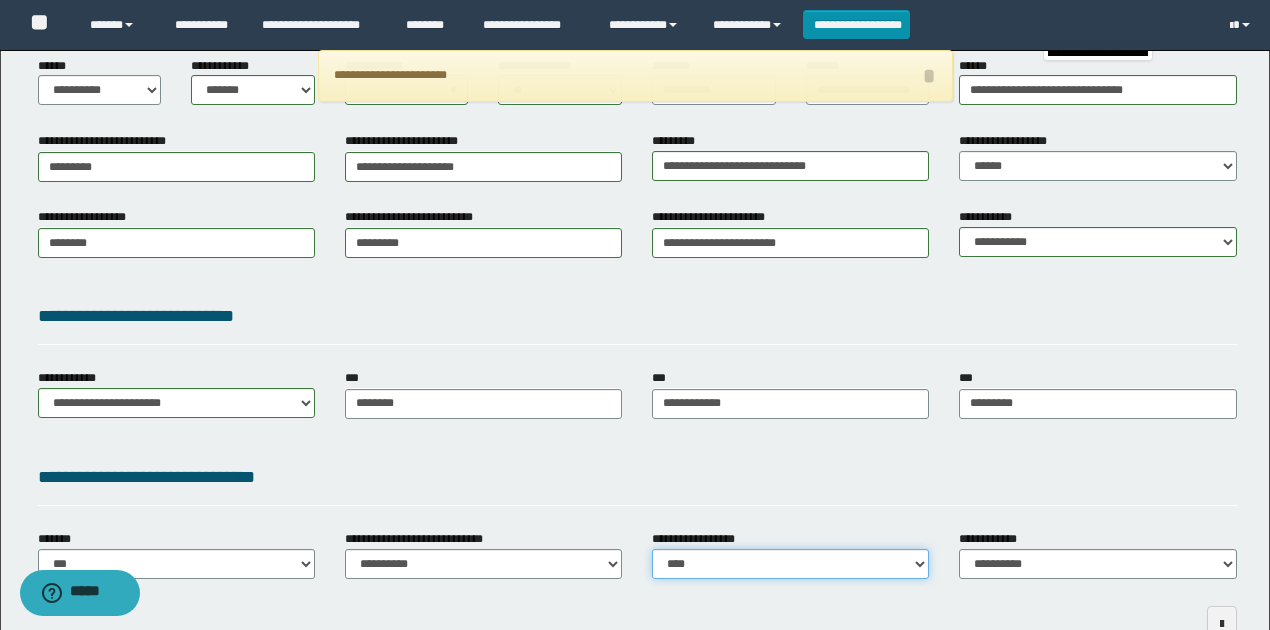 click on "**********" at bounding box center [790, 564] 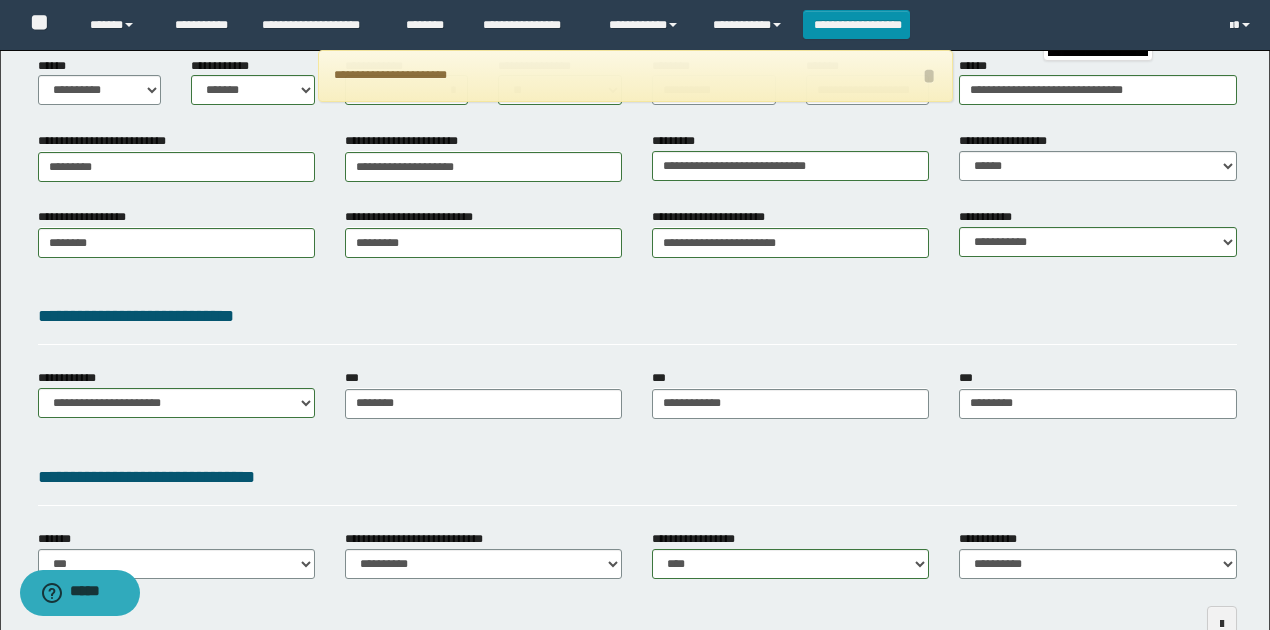 drag, startPoint x: 952, startPoint y: 457, endPoint x: 1031, endPoint y: 568, distance: 136.24243 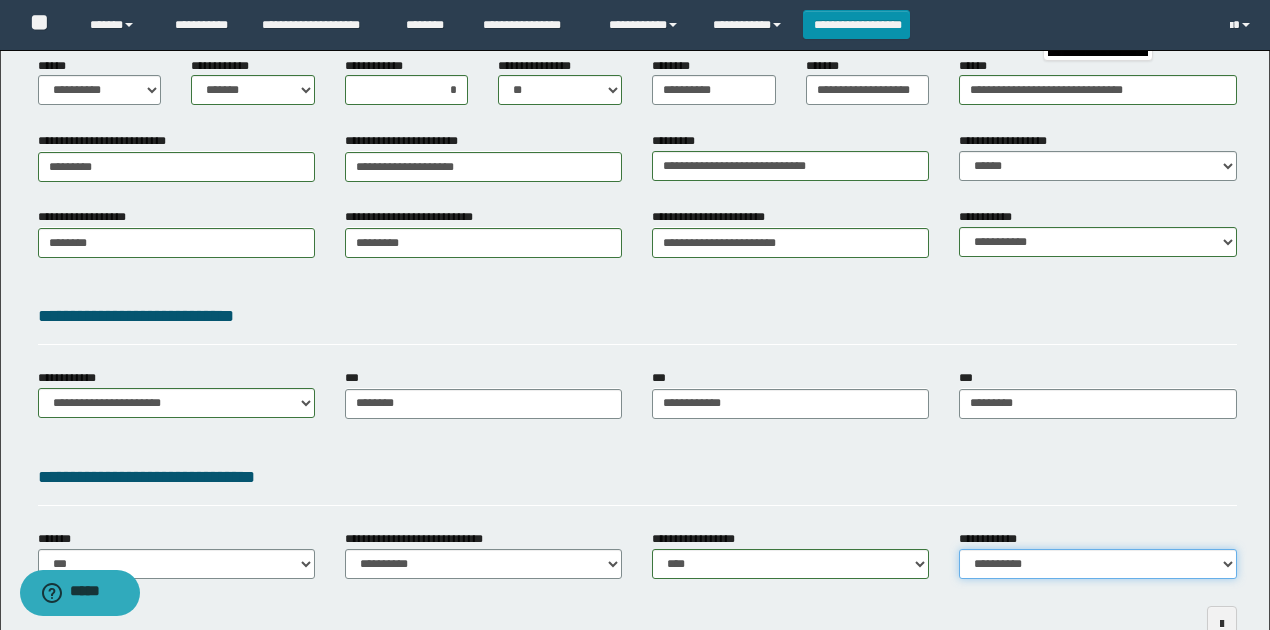 click on "**********" at bounding box center [1097, 564] 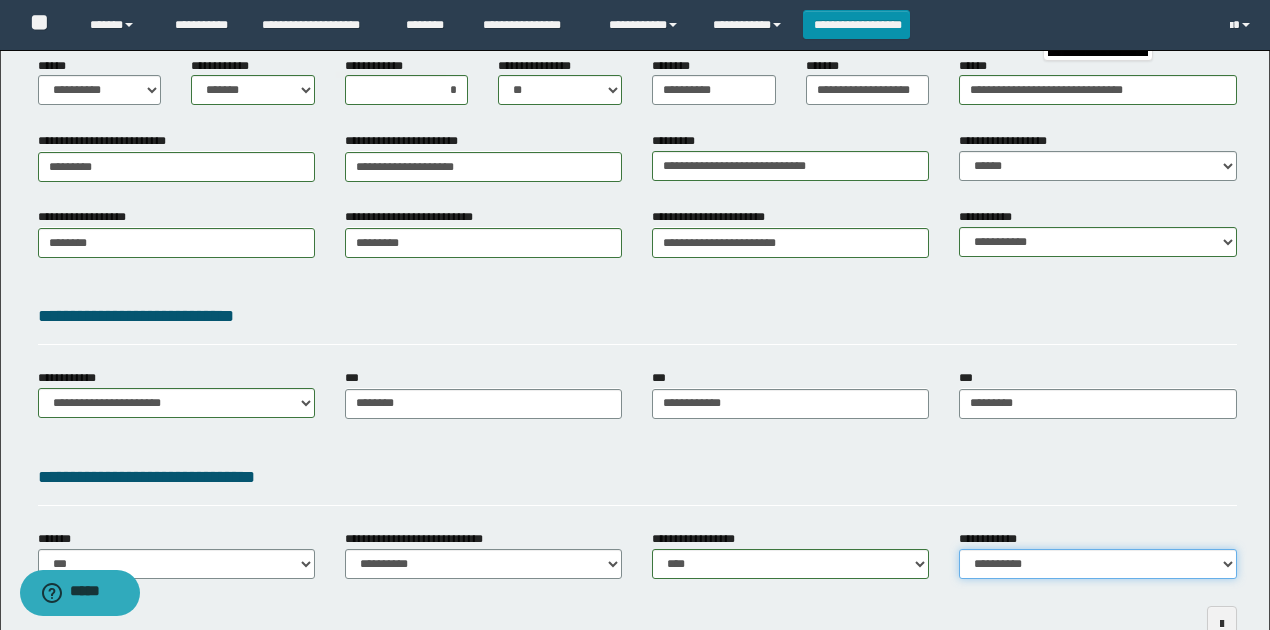 select on "*" 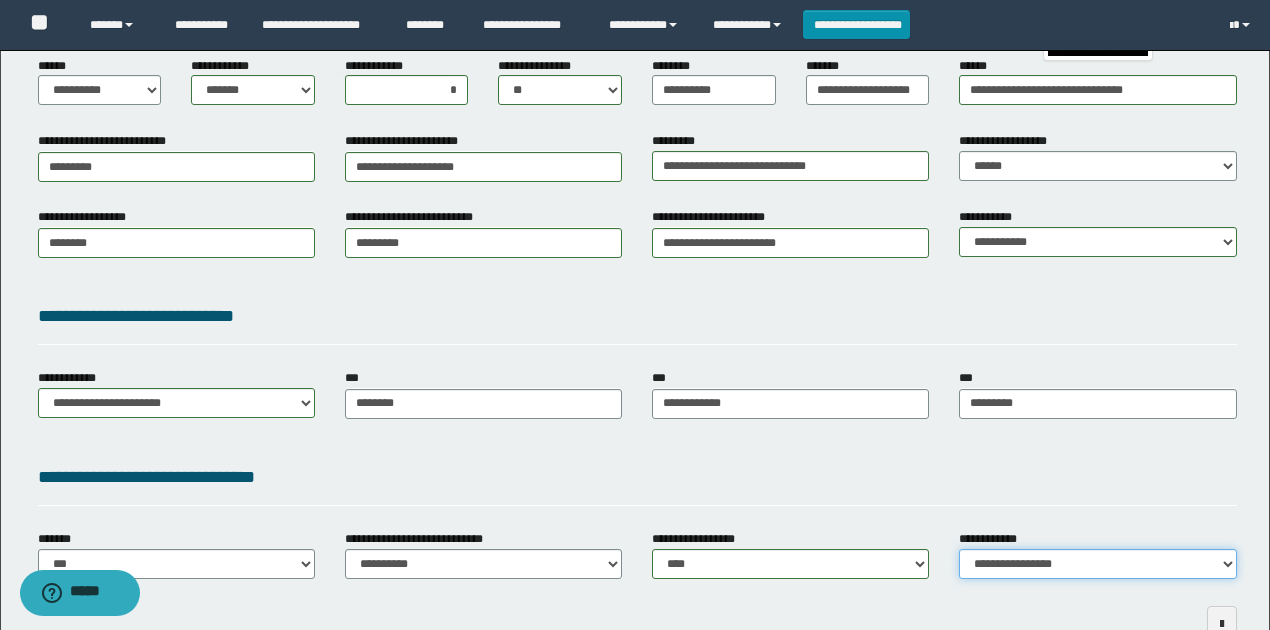 click on "**********" at bounding box center [1097, 564] 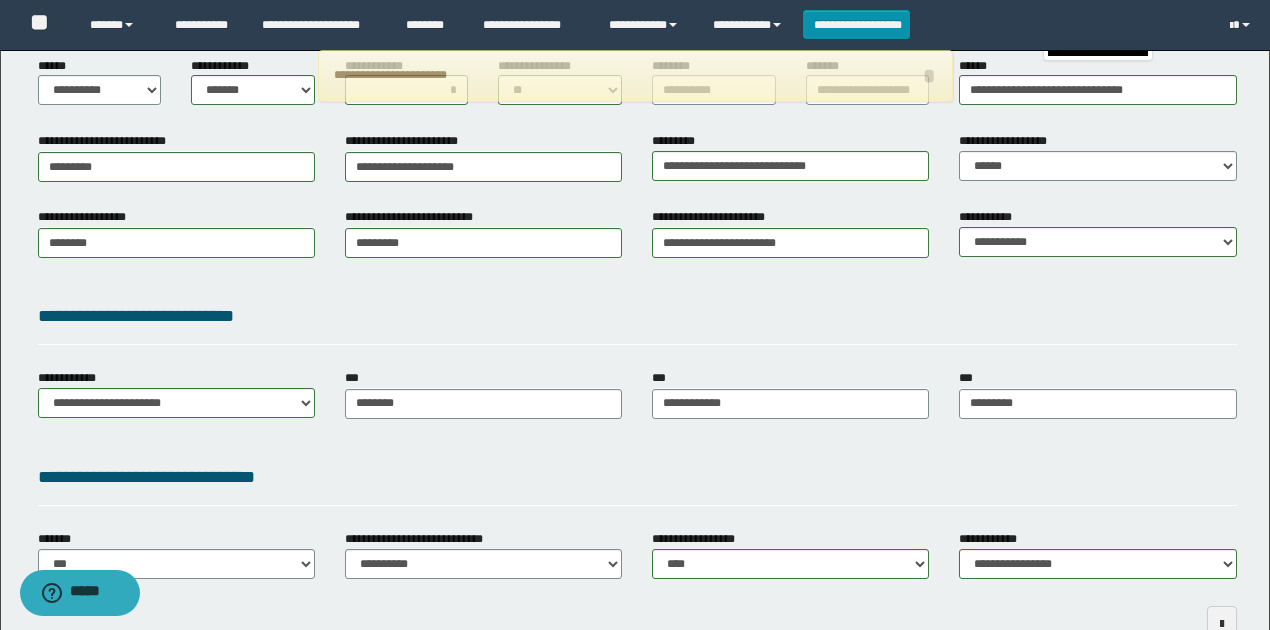 click on "**********" at bounding box center (637, 477) 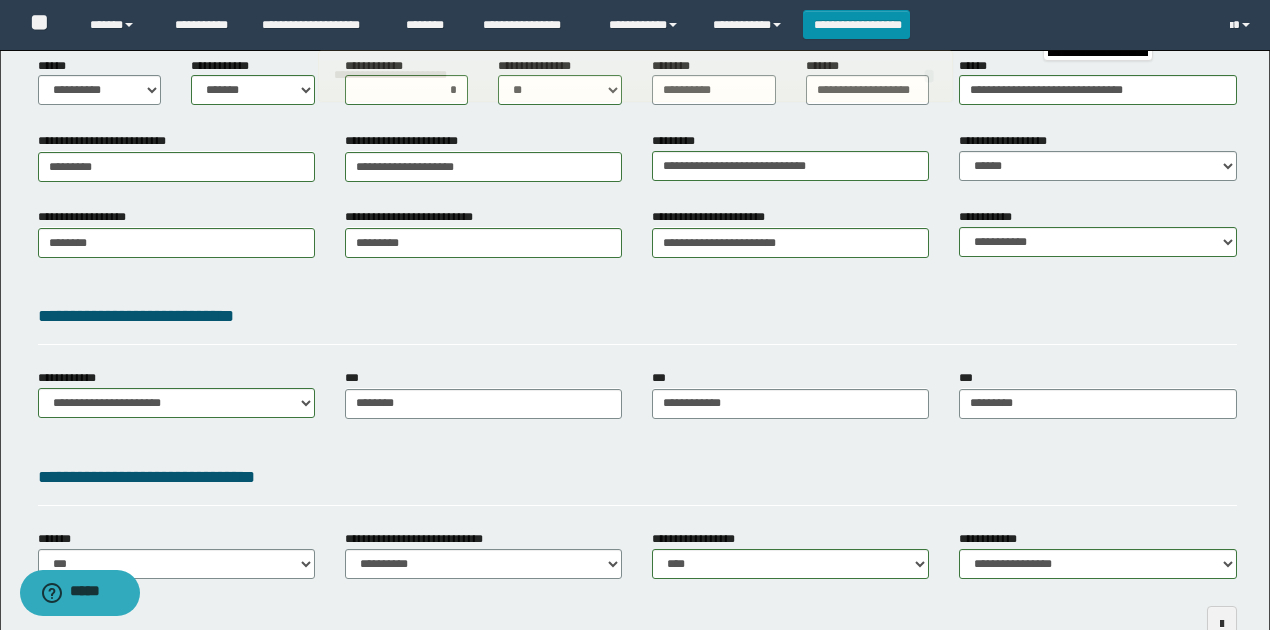 click on "**********" at bounding box center [637, 484] 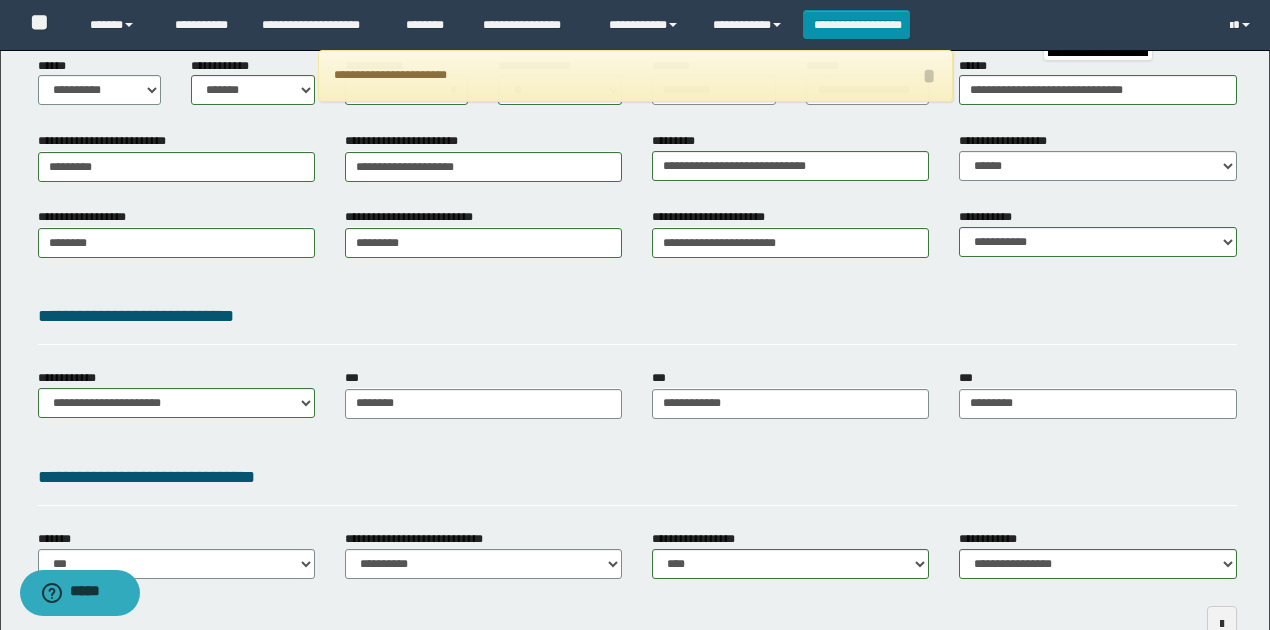 click on "**********" at bounding box center (637, 320) 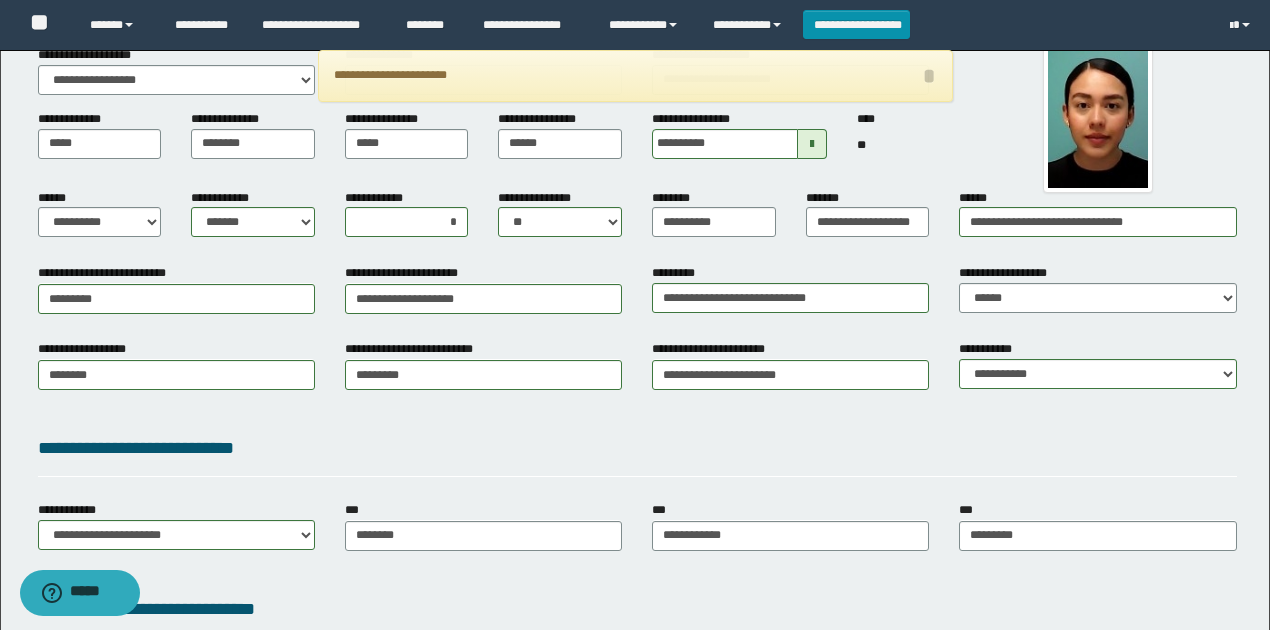 scroll, scrollTop: 133, scrollLeft: 0, axis: vertical 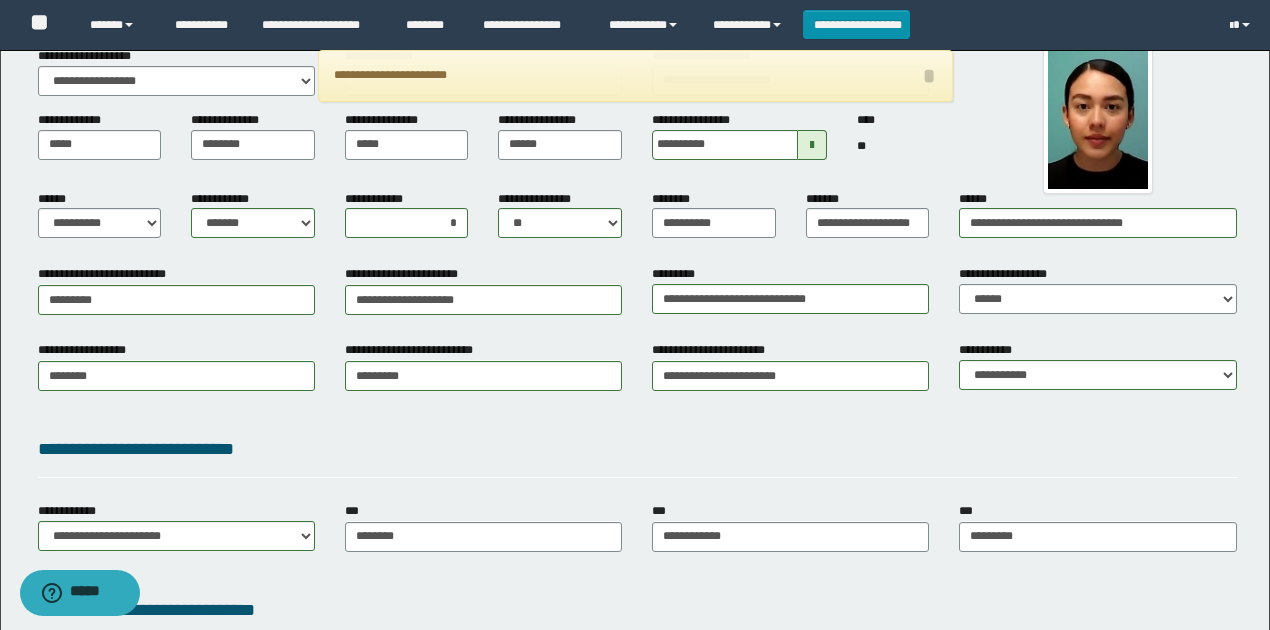click on "**********" at bounding box center (637, 382) 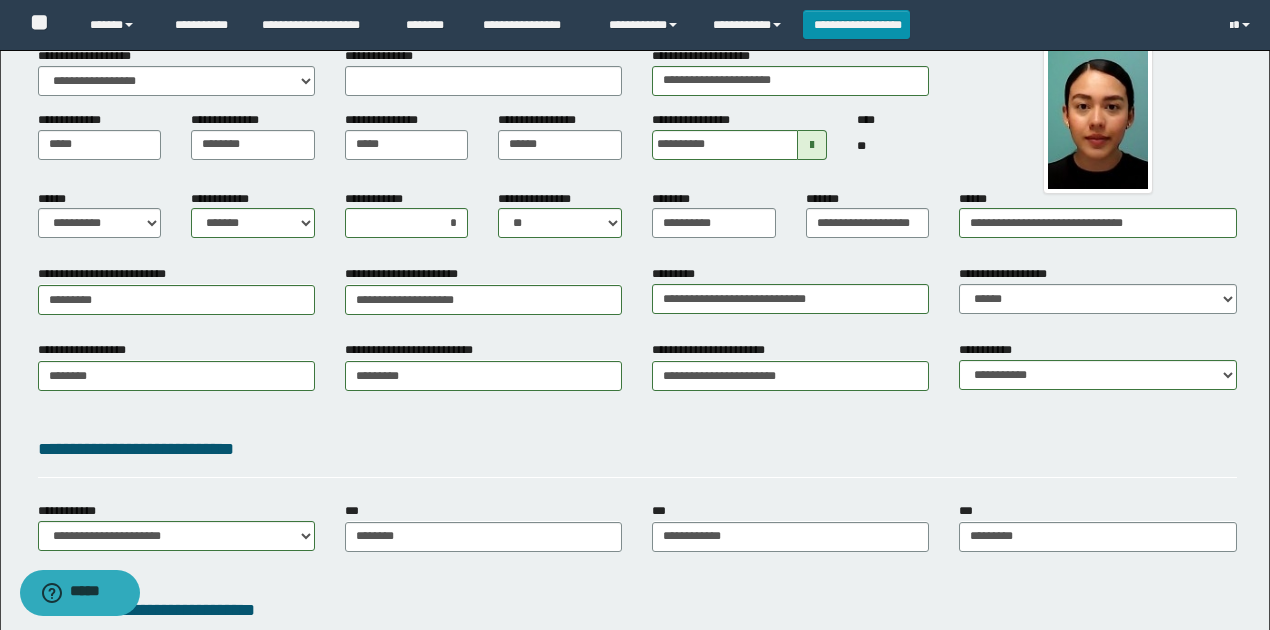click on "**********" at bounding box center [637, 453] 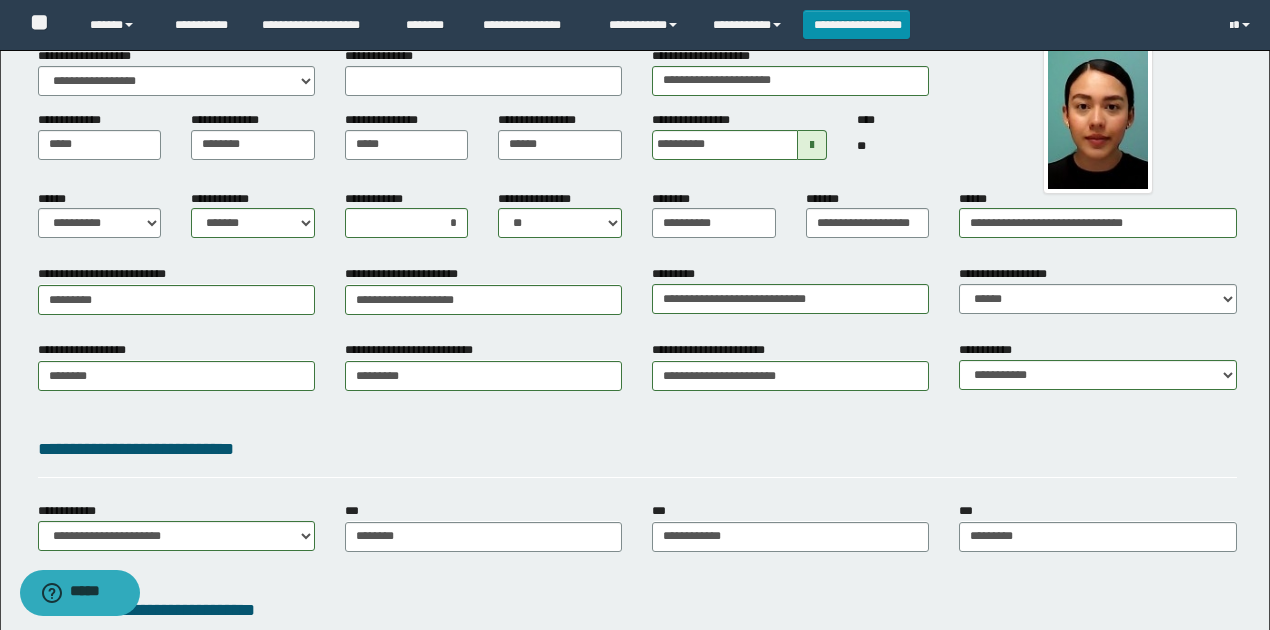 click on "**********" at bounding box center (714, 222) 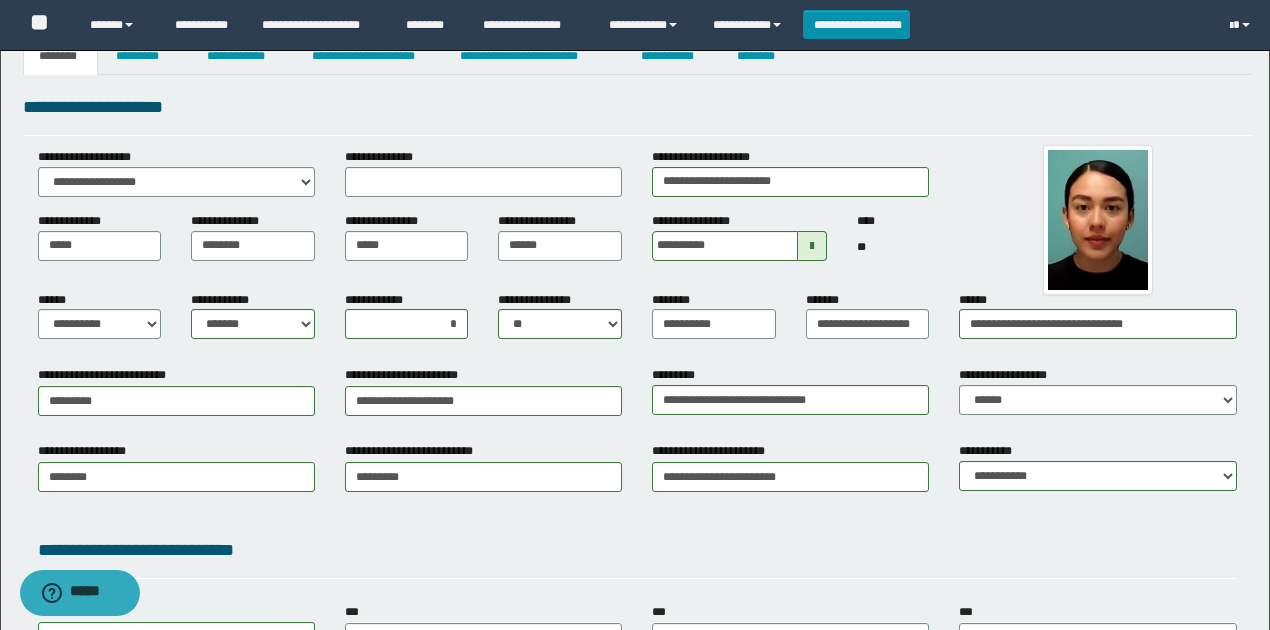 scroll, scrollTop: 0, scrollLeft: 0, axis: both 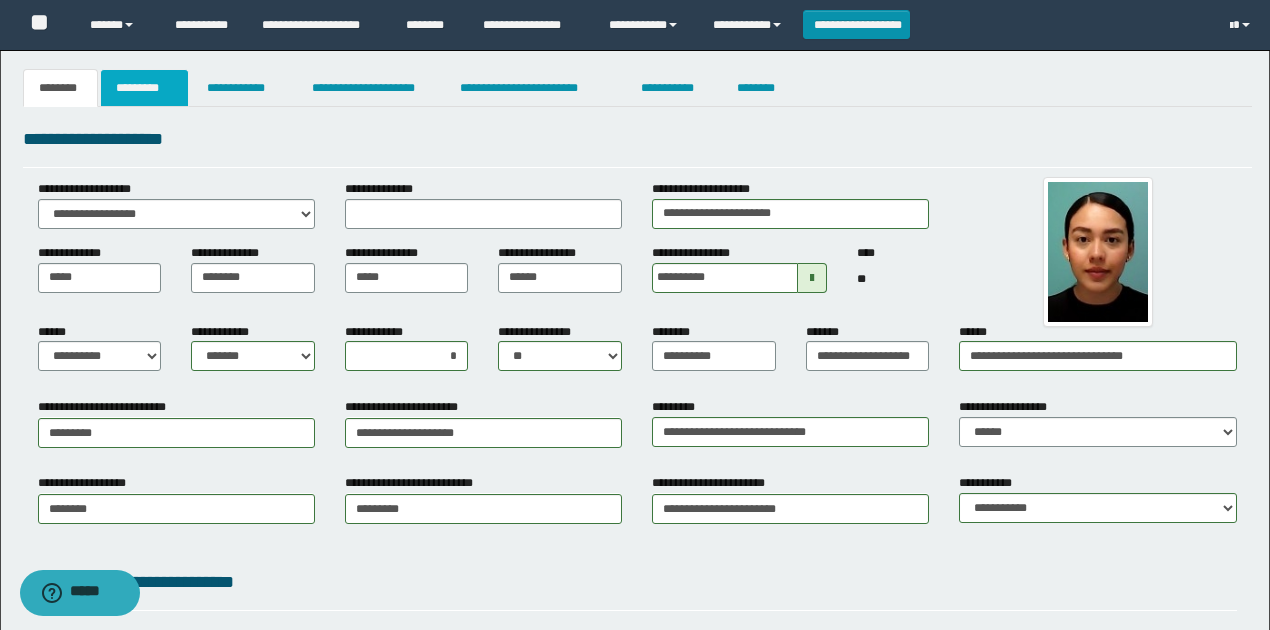 click on "*********" at bounding box center (144, 88) 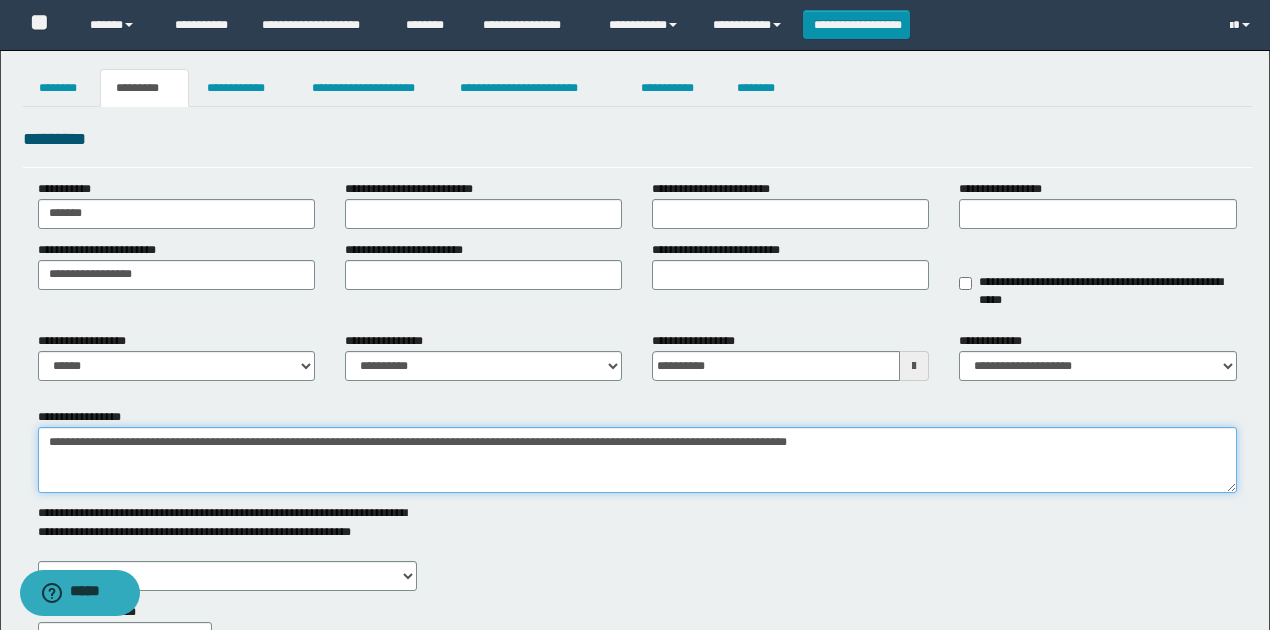 click on "**********" at bounding box center (637, 460) 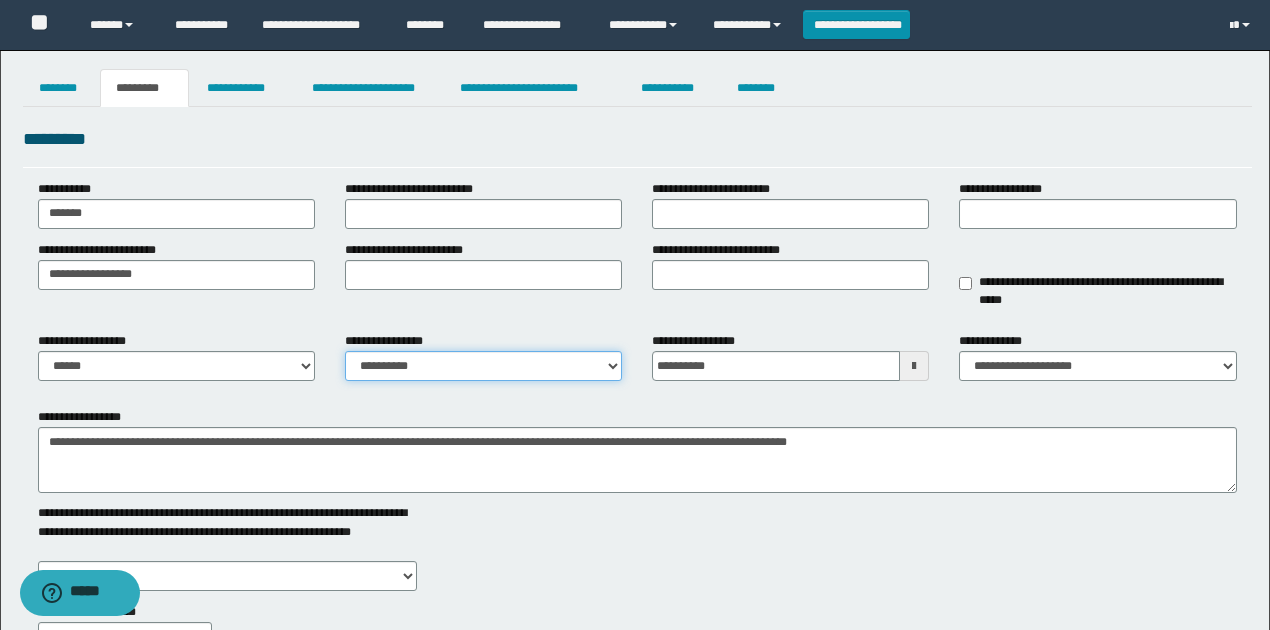 click on "**********" at bounding box center (483, 366) 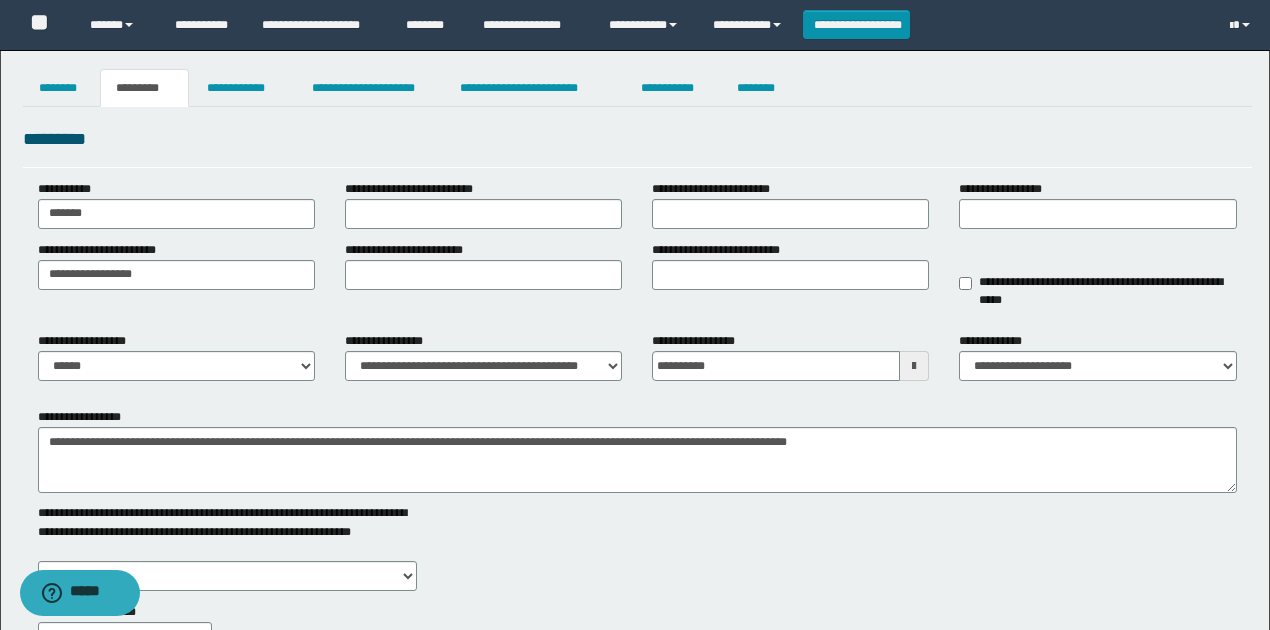 click on "**********" at bounding box center [637, 280] 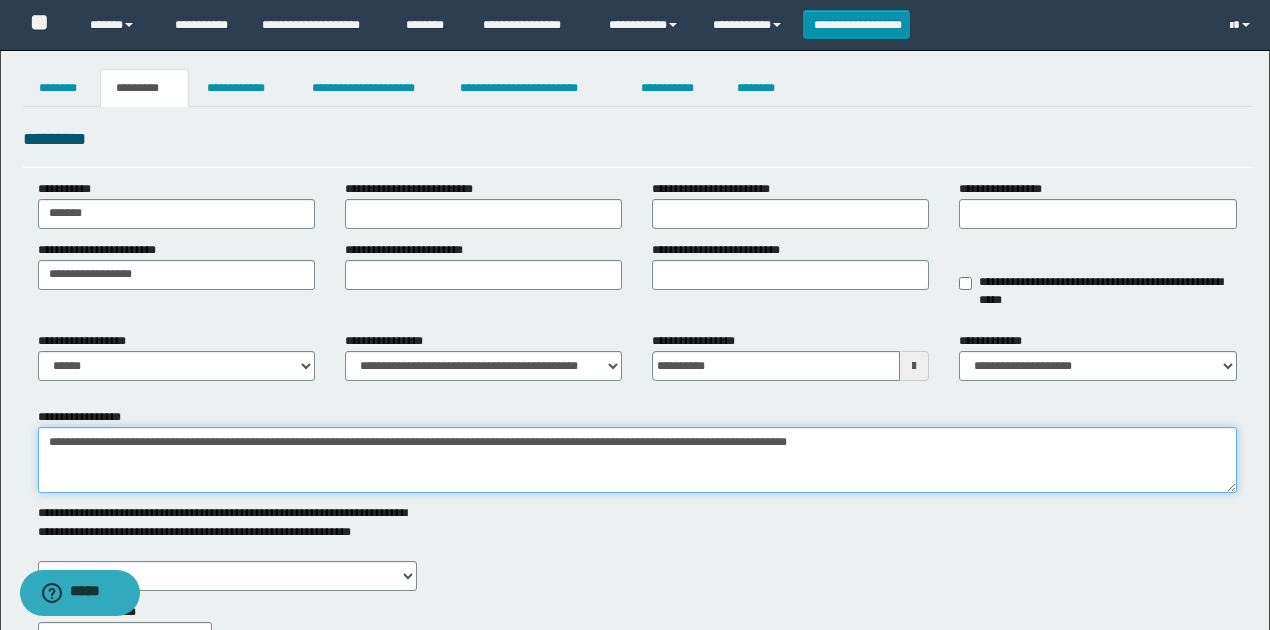 click on "**********" at bounding box center [637, 460] 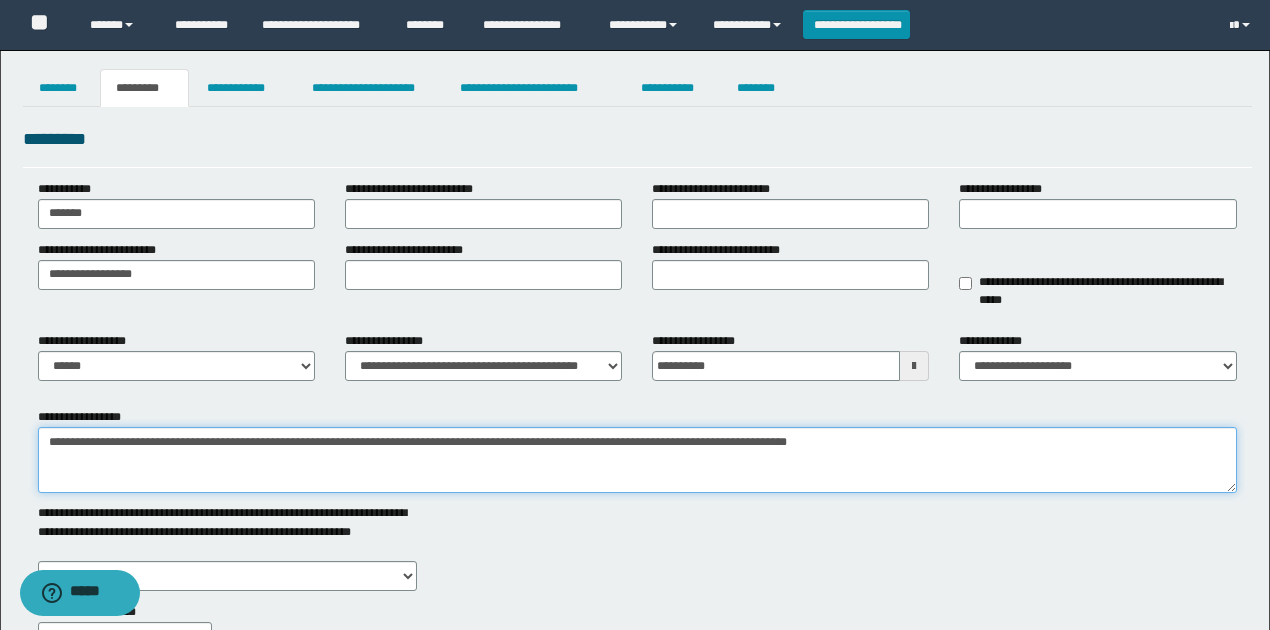 click on "**********" at bounding box center (637, 460) 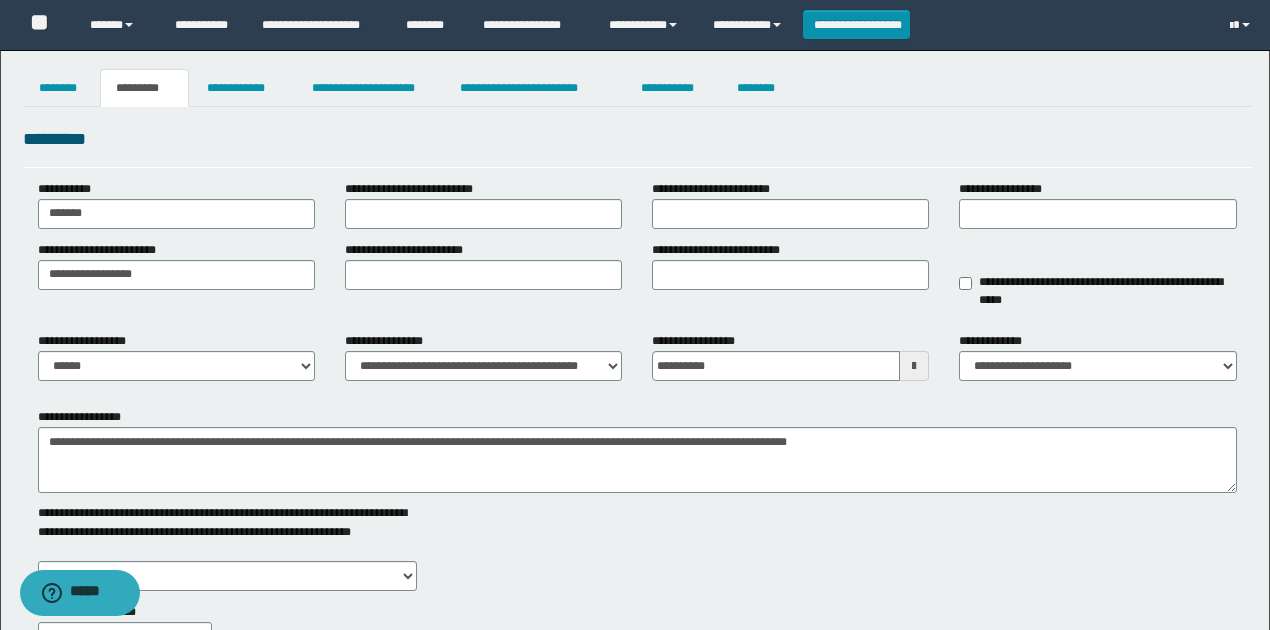 click on "**********" at bounding box center [637, 280] 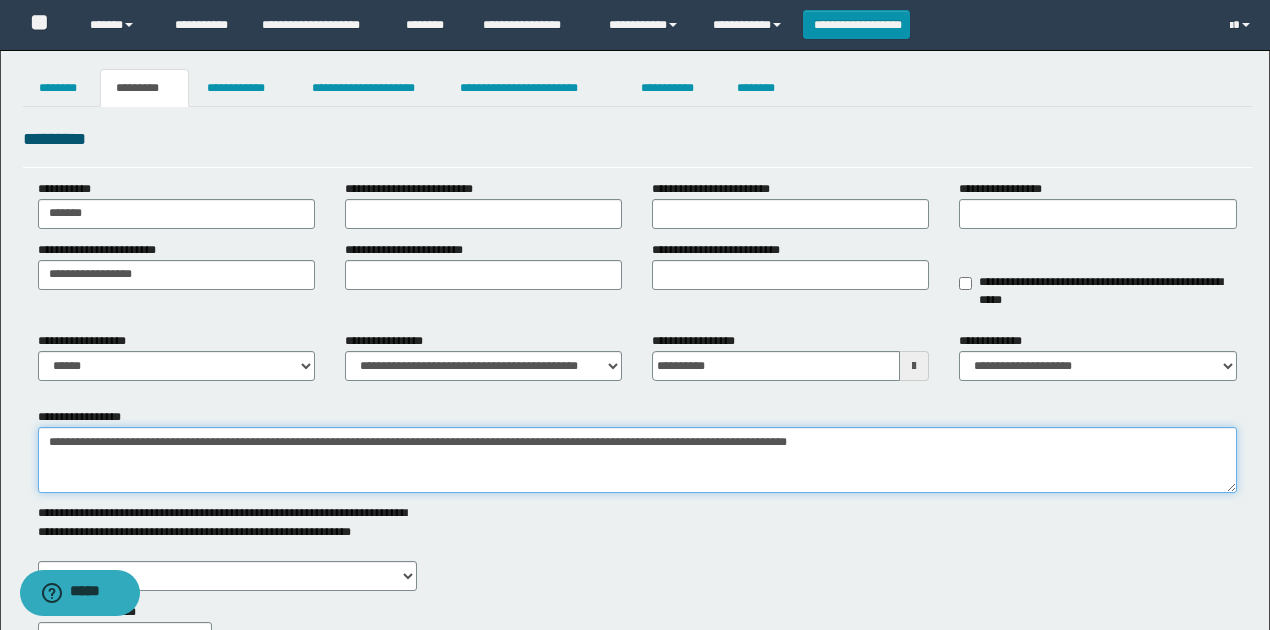 click on "**********" at bounding box center (637, 460) 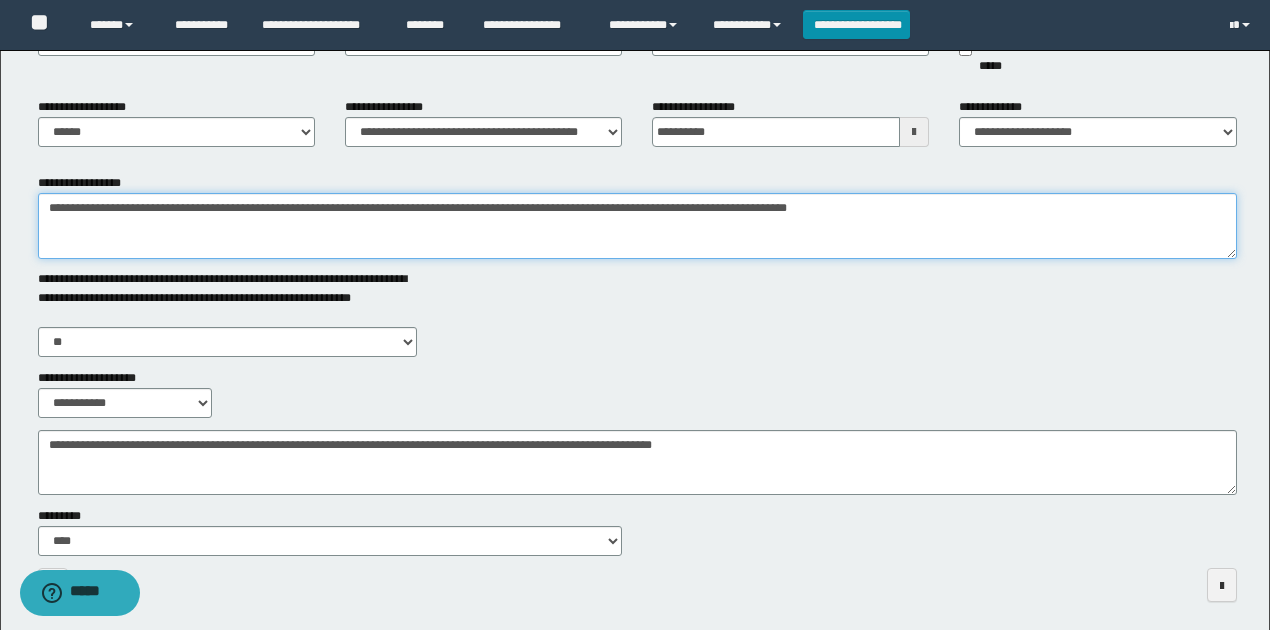 scroll, scrollTop: 266, scrollLeft: 0, axis: vertical 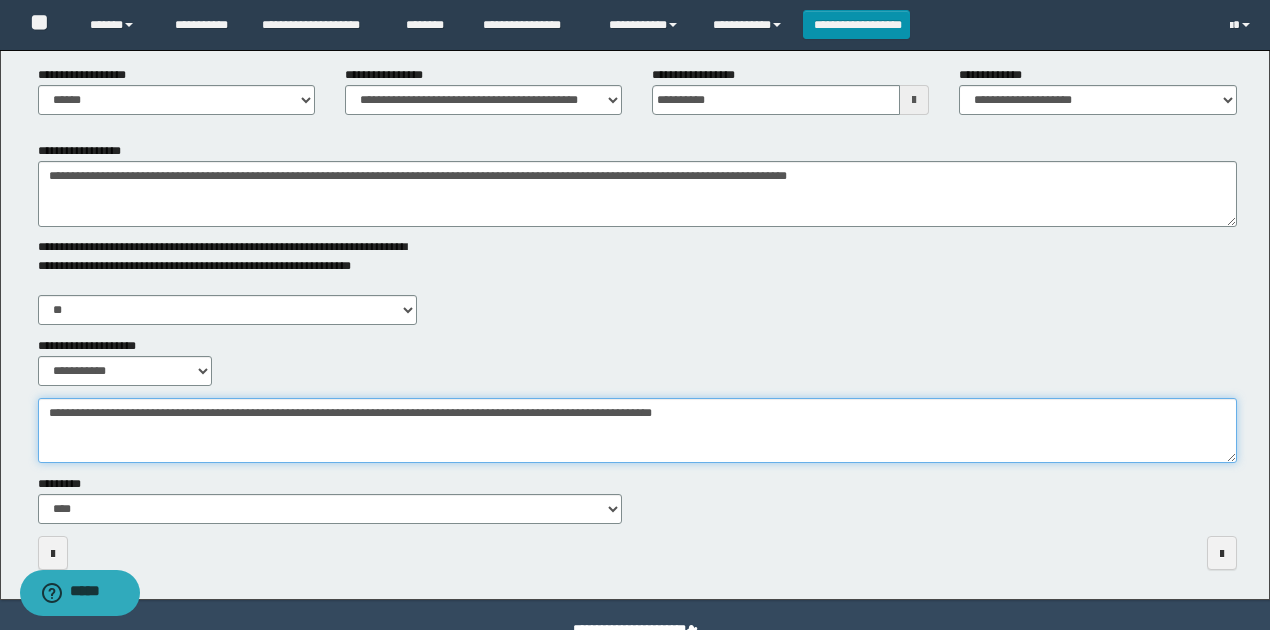 click on "**********" at bounding box center [637, 430] 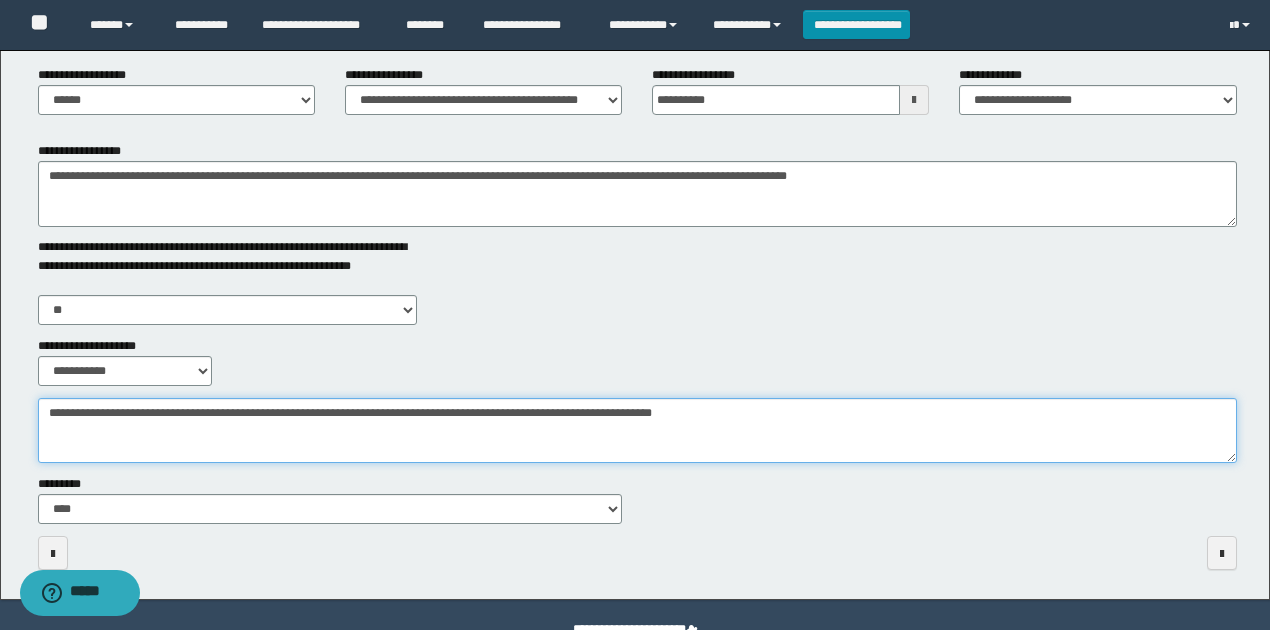 scroll, scrollTop: 0, scrollLeft: 0, axis: both 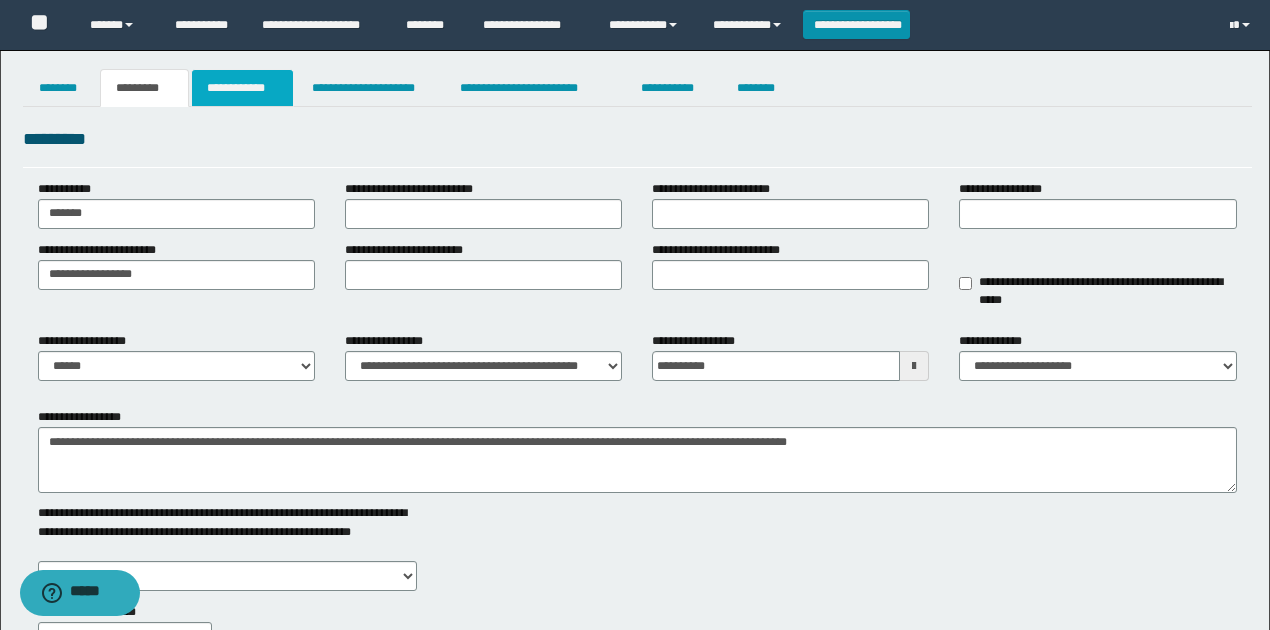 click on "**********" at bounding box center [243, 88] 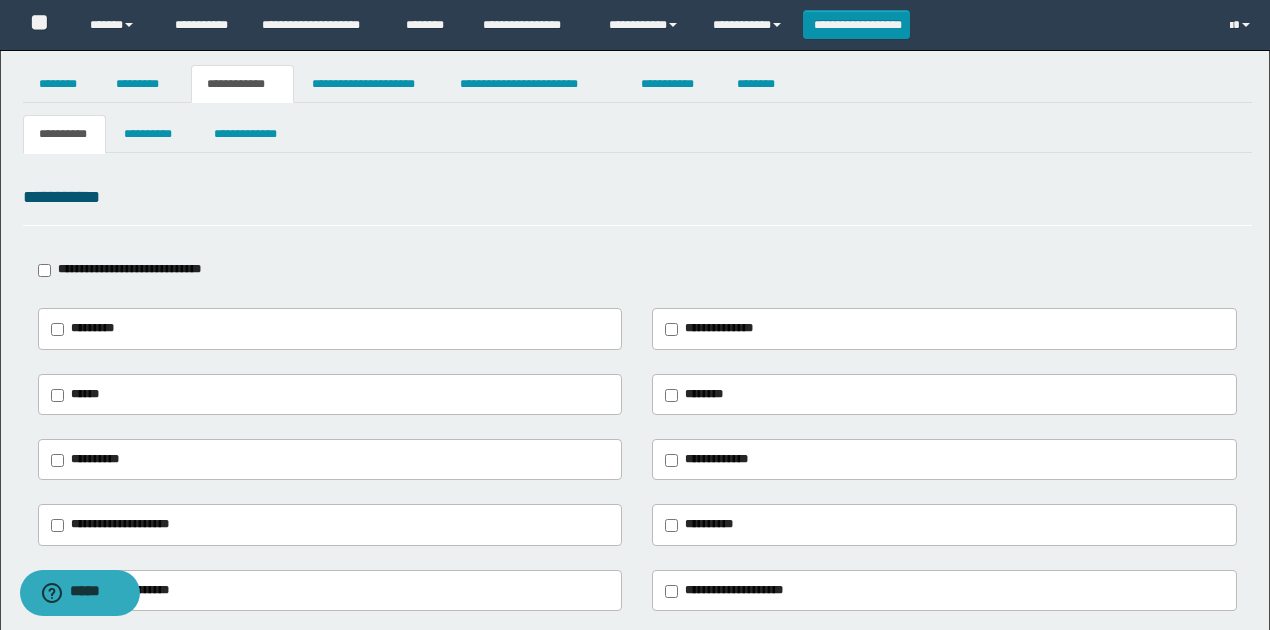 scroll, scrollTop: 0, scrollLeft: 0, axis: both 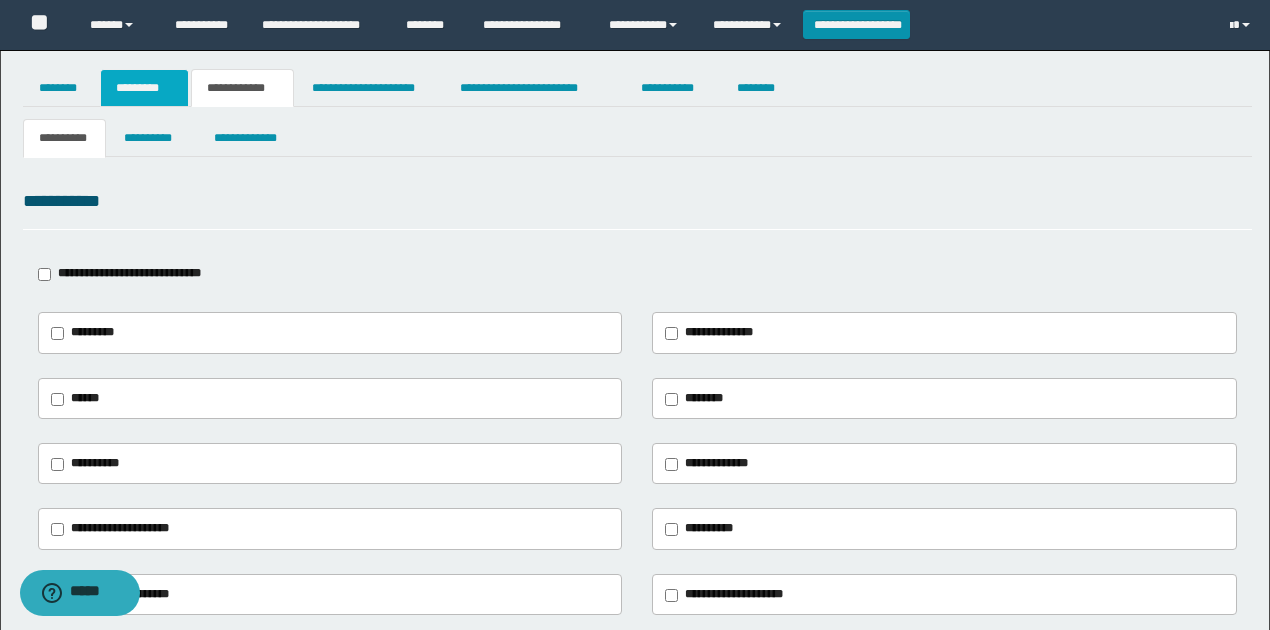 click on "*********" at bounding box center [144, 88] 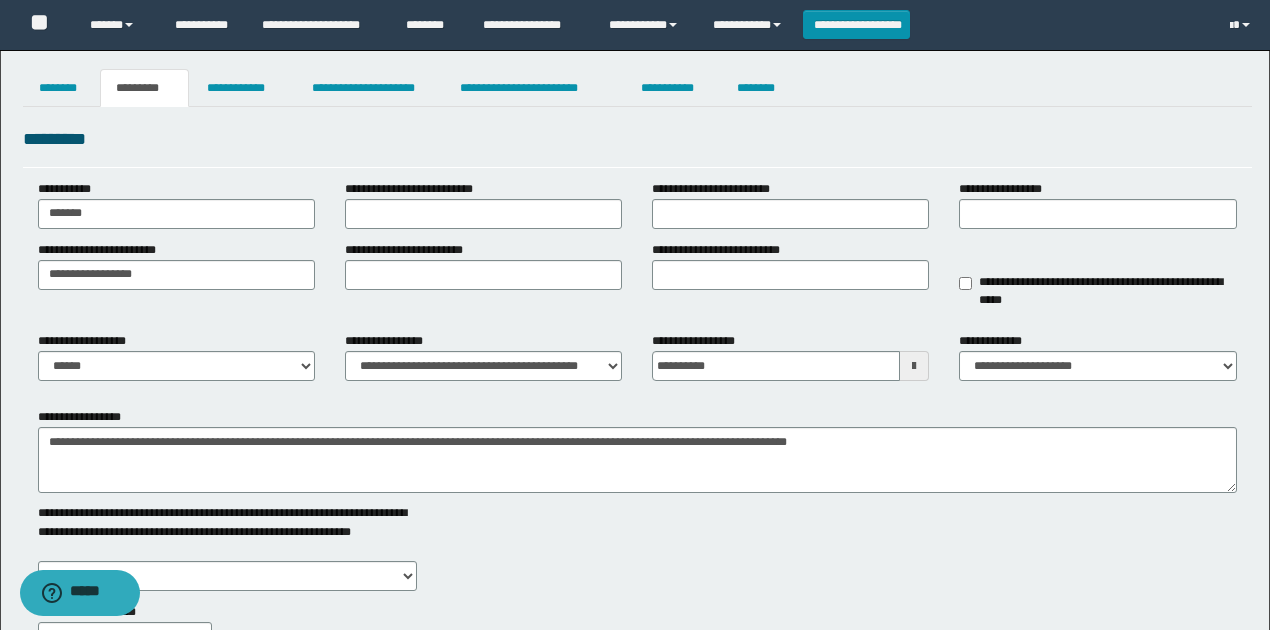 click on "**********" at bounding box center (637, 280) 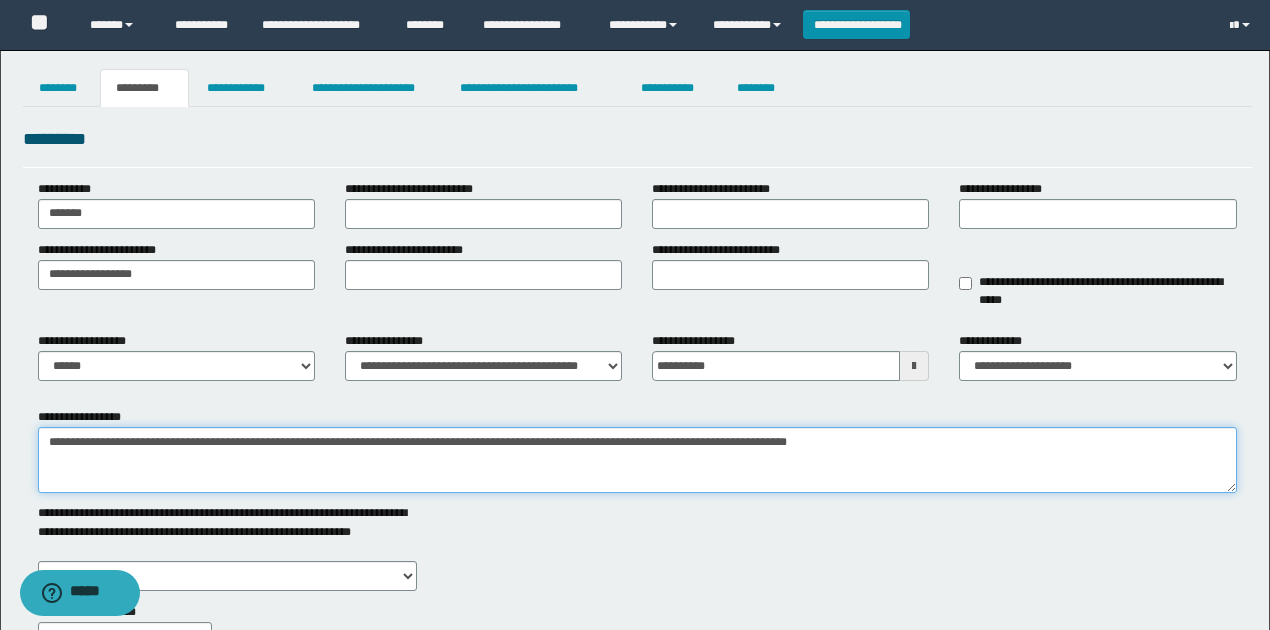 click on "**********" at bounding box center (637, 460) 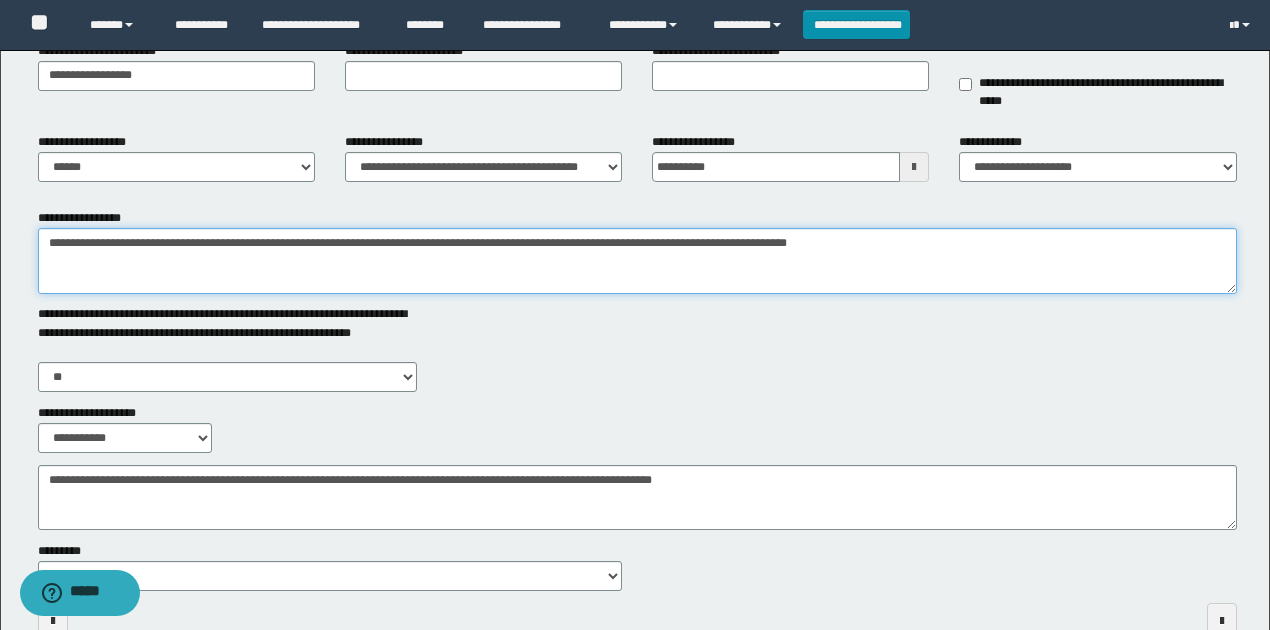 scroll, scrollTop: 200, scrollLeft: 0, axis: vertical 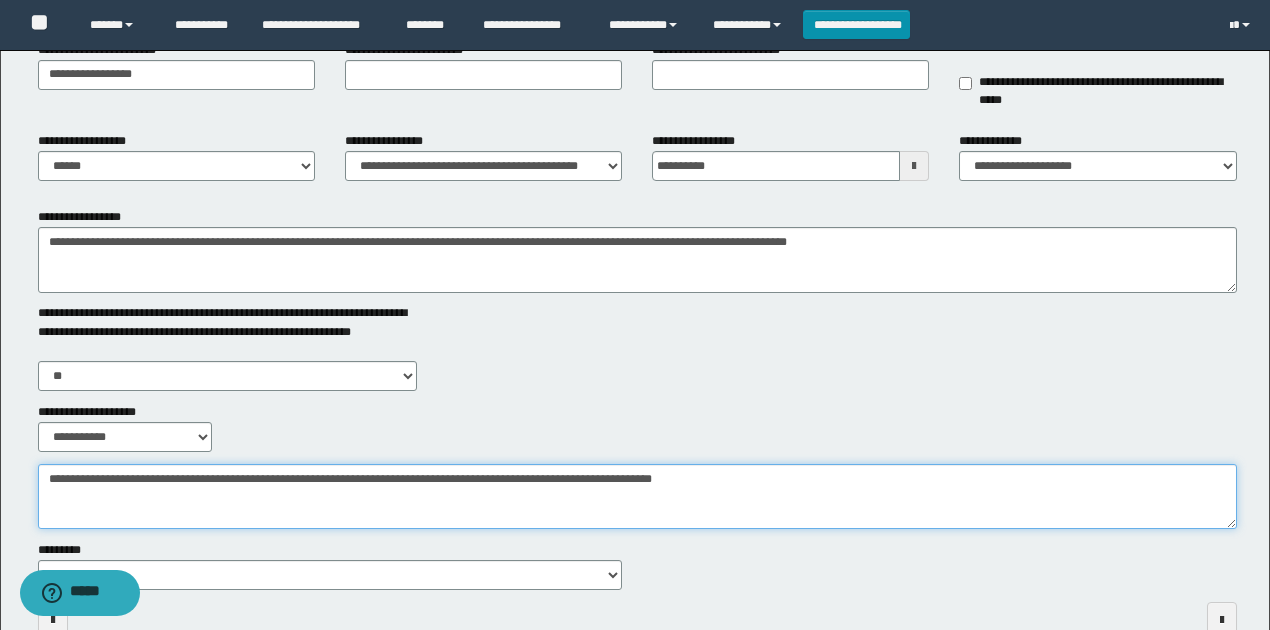 click on "**********" at bounding box center [637, 496] 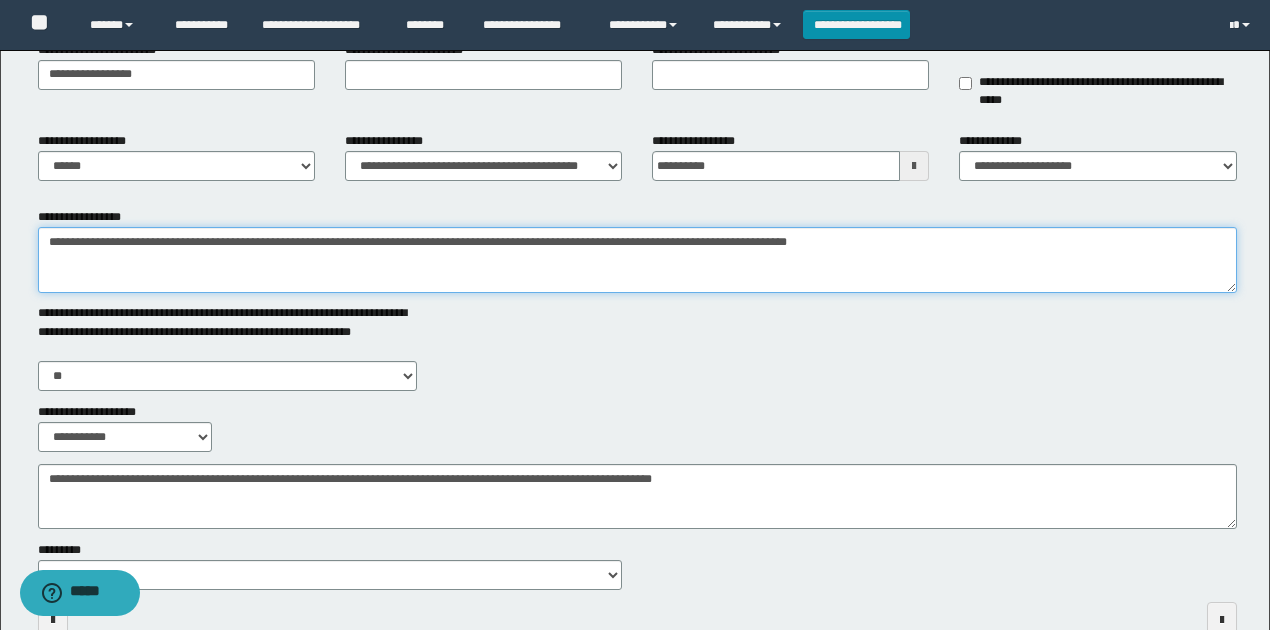 click on "**********" at bounding box center [637, 260] 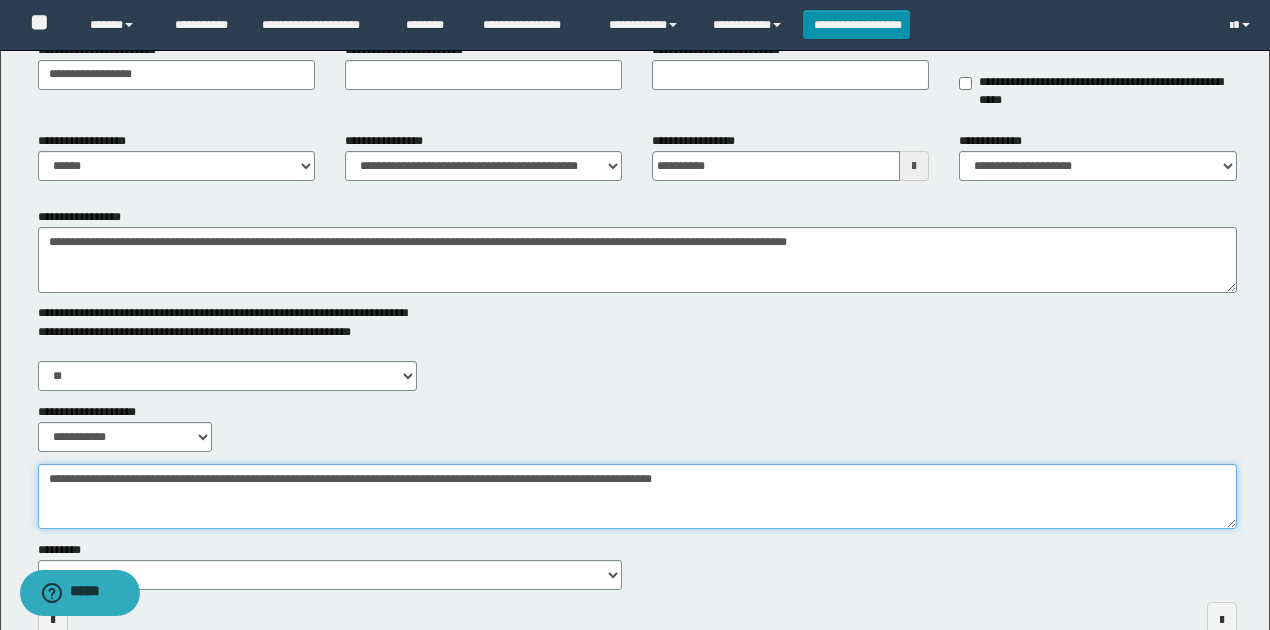 click on "**********" at bounding box center [637, 496] 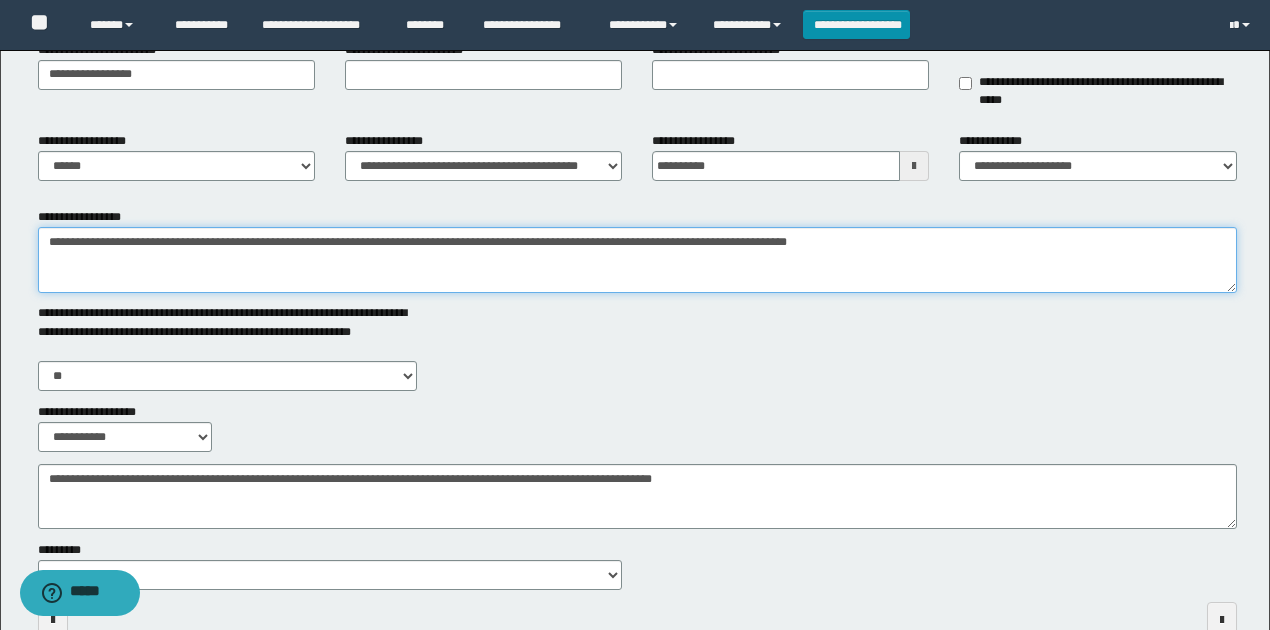 click on "**********" at bounding box center (637, 260) 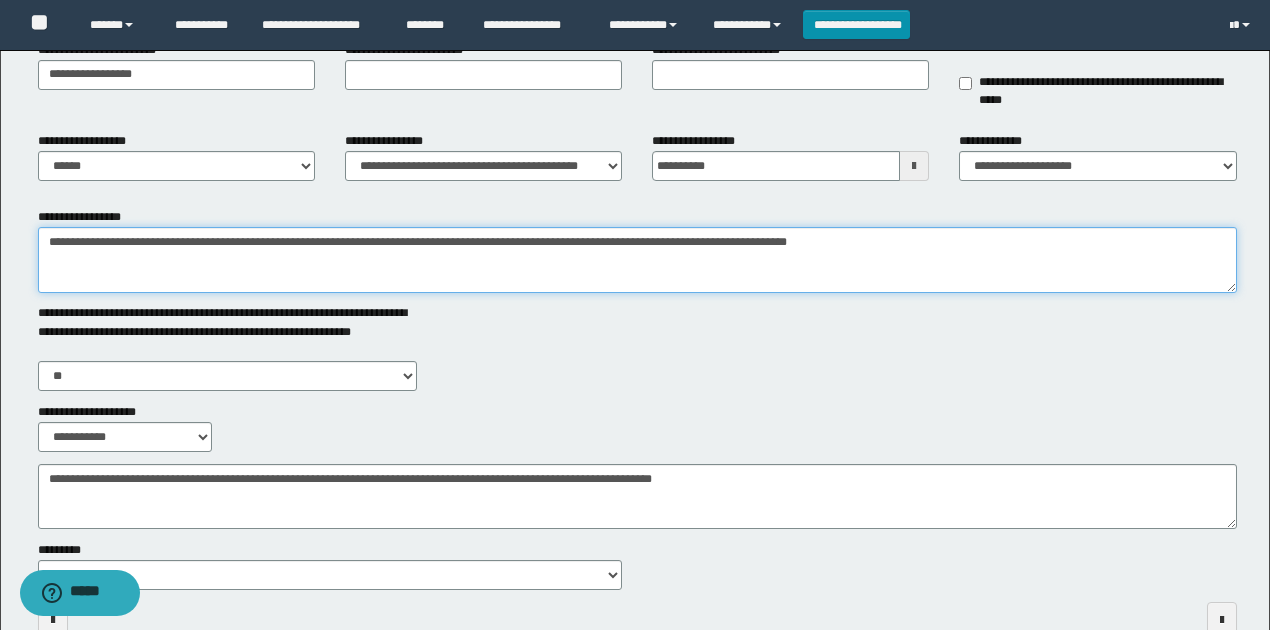 scroll, scrollTop: 0, scrollLeft: 0, axis: both 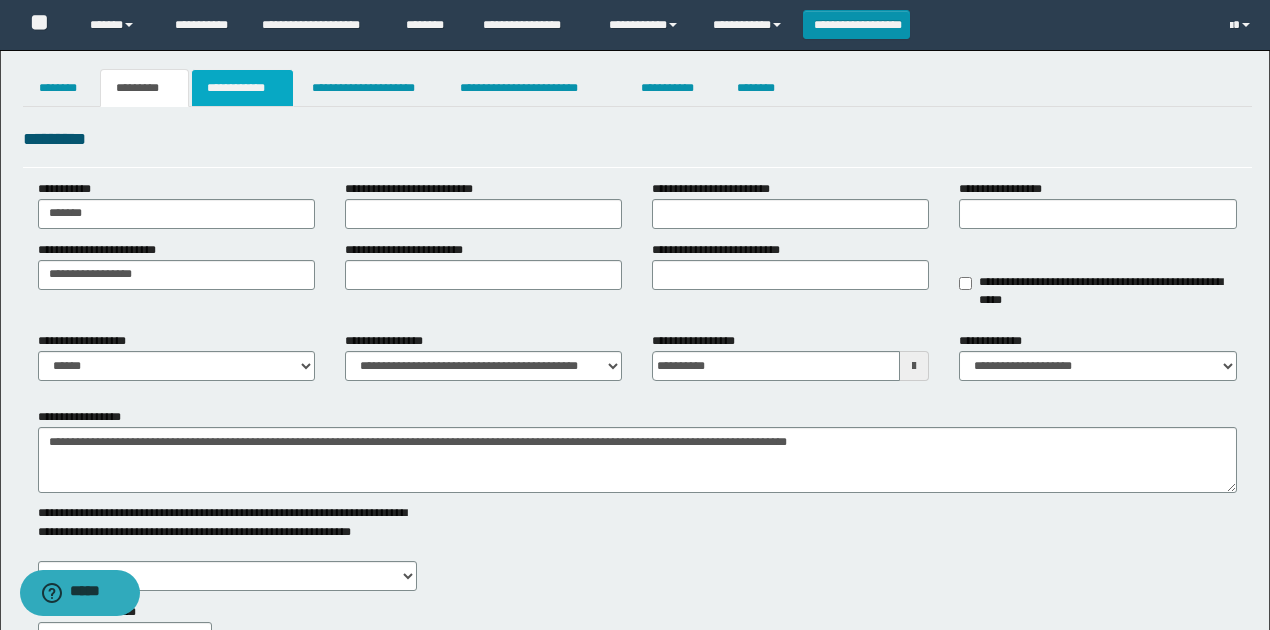 click on "**********" at bounding box center (243, 88) 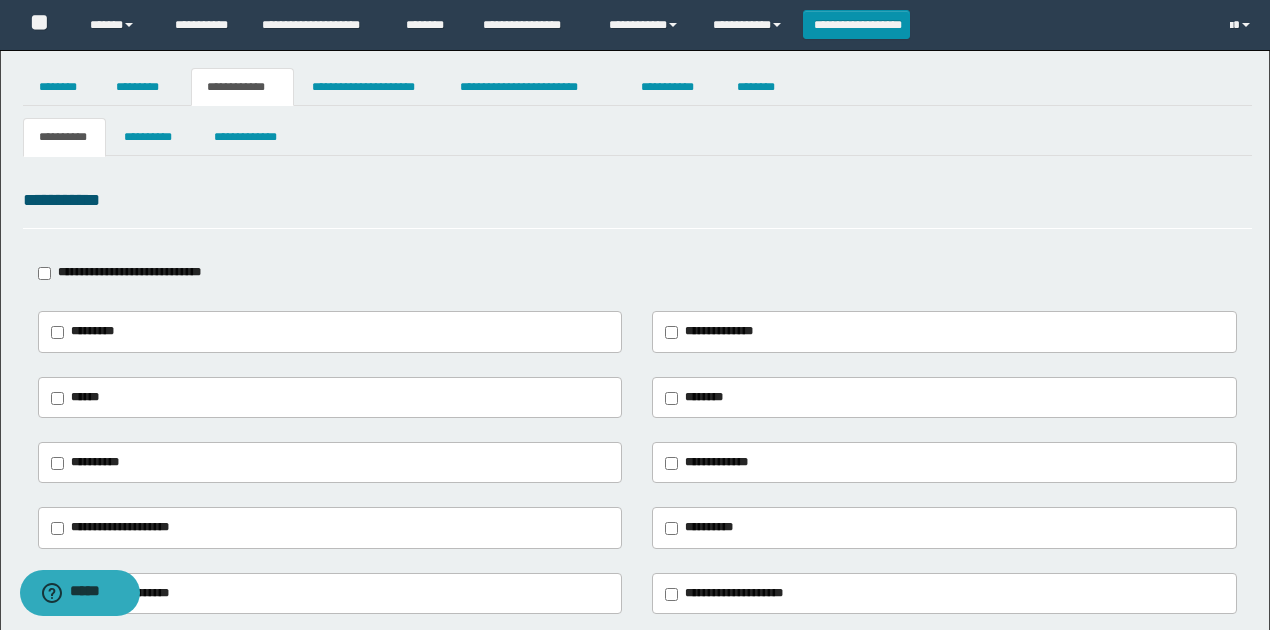 scroll, scrollTop: 0, scrollLeft: 0, axis: both 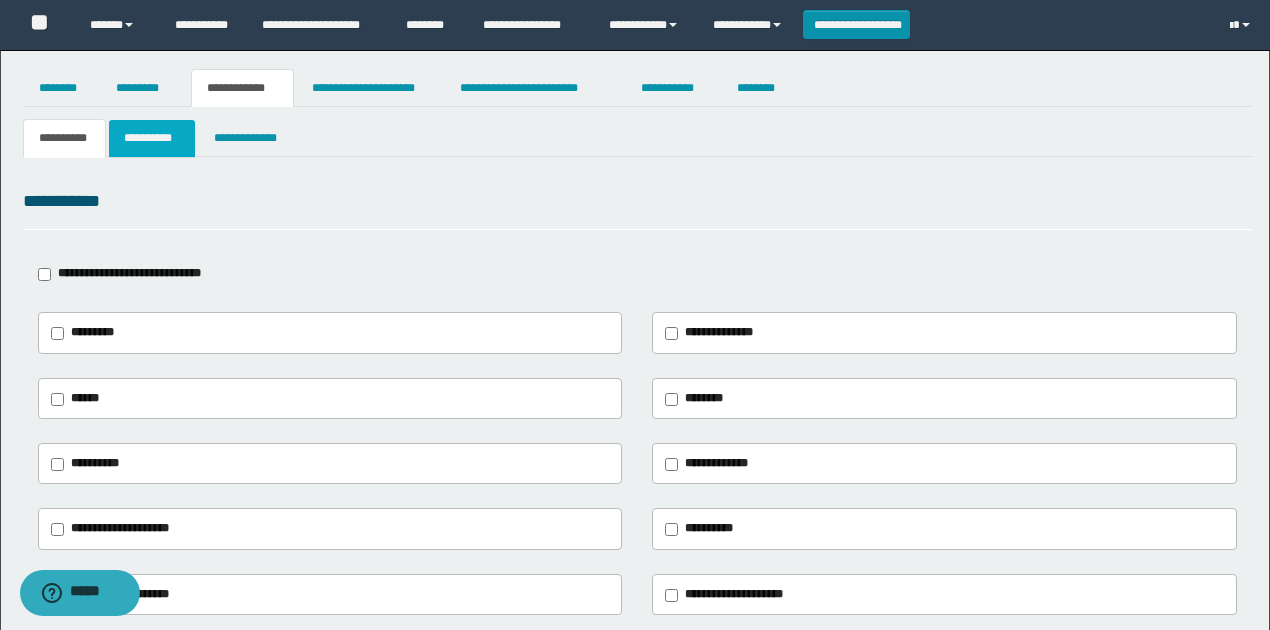 click on "**********" at bounding box center [151, 138] 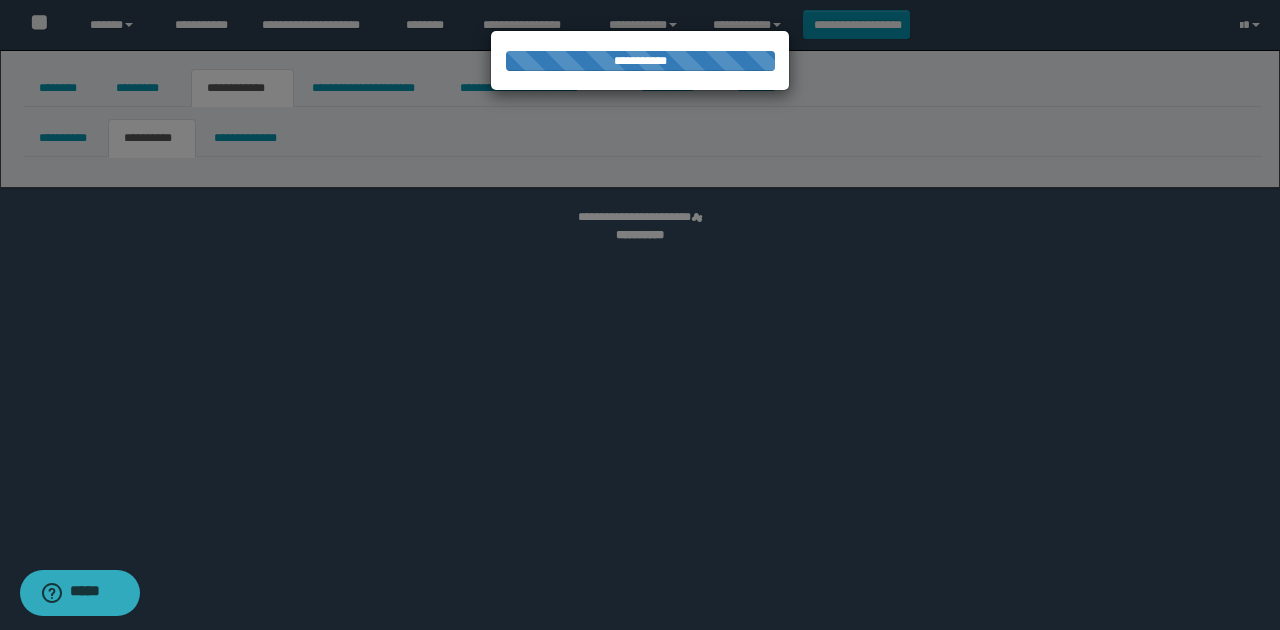 click at bounding box center [640, 315] 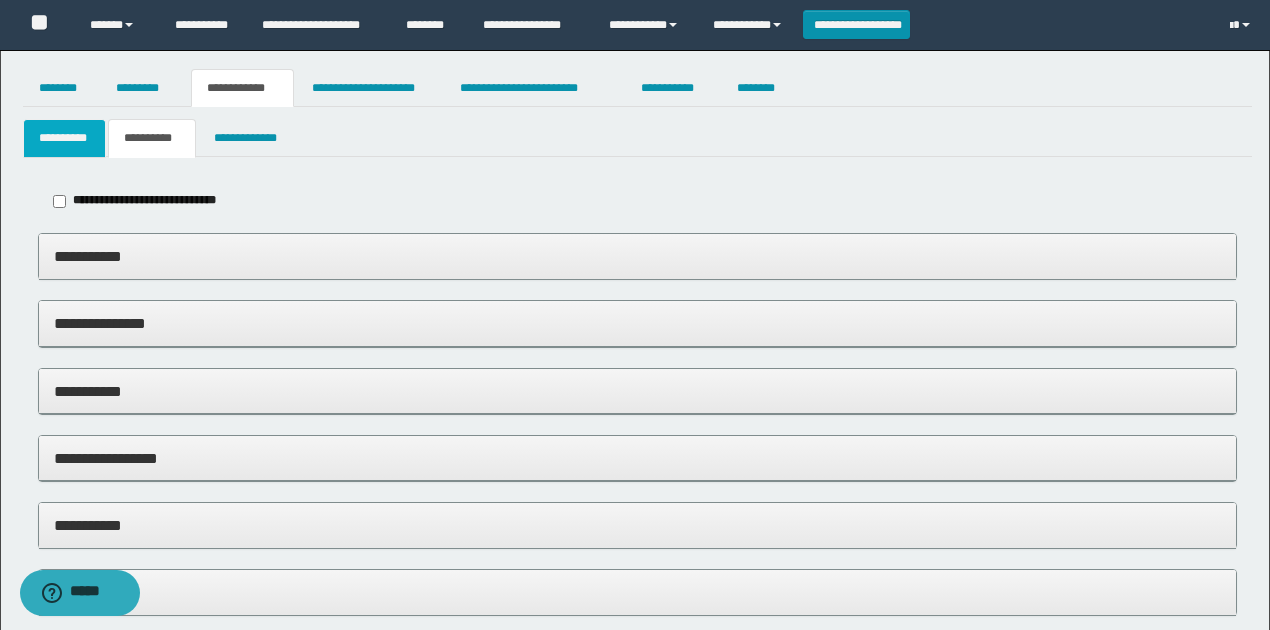 click on "**********" at bounding box center [65, 138] 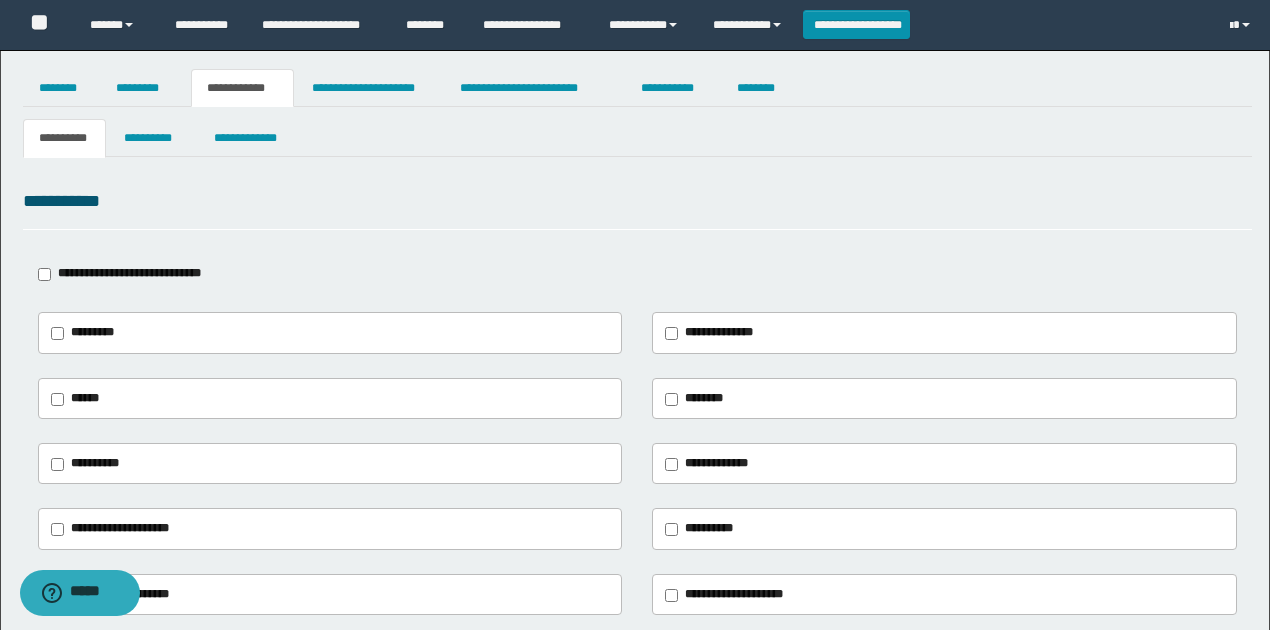 click on "**********" at bounding box center (637, 208) 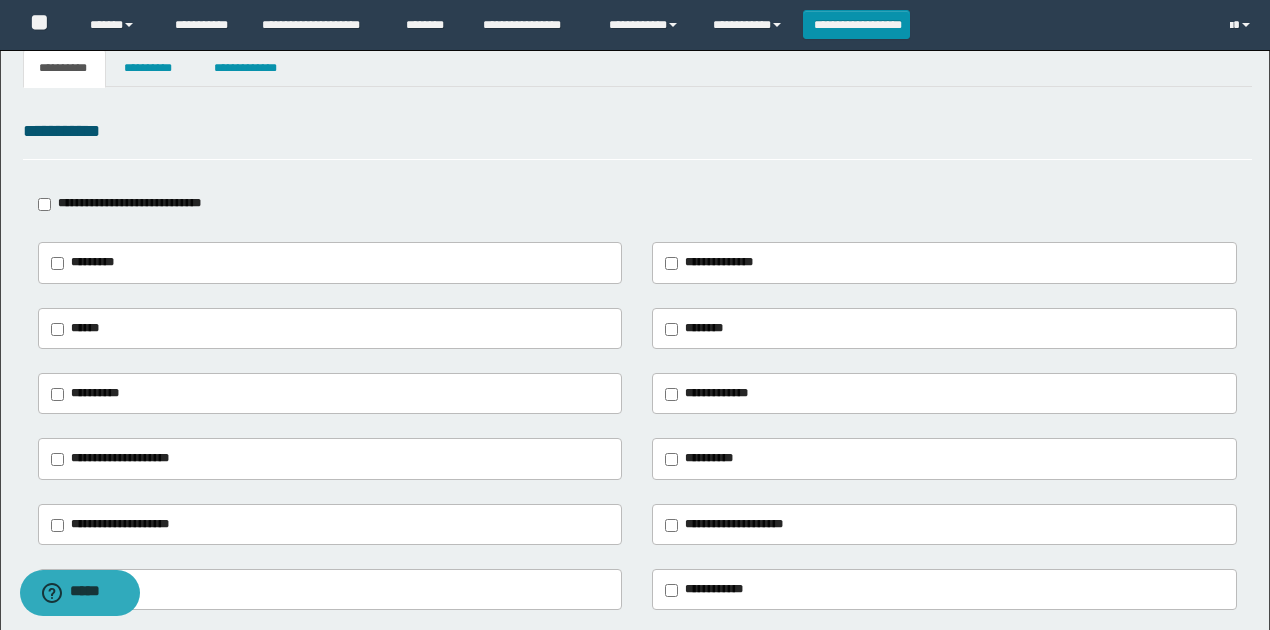 scroll, scrollTop: 0, scrollLeft: 0, axis: both 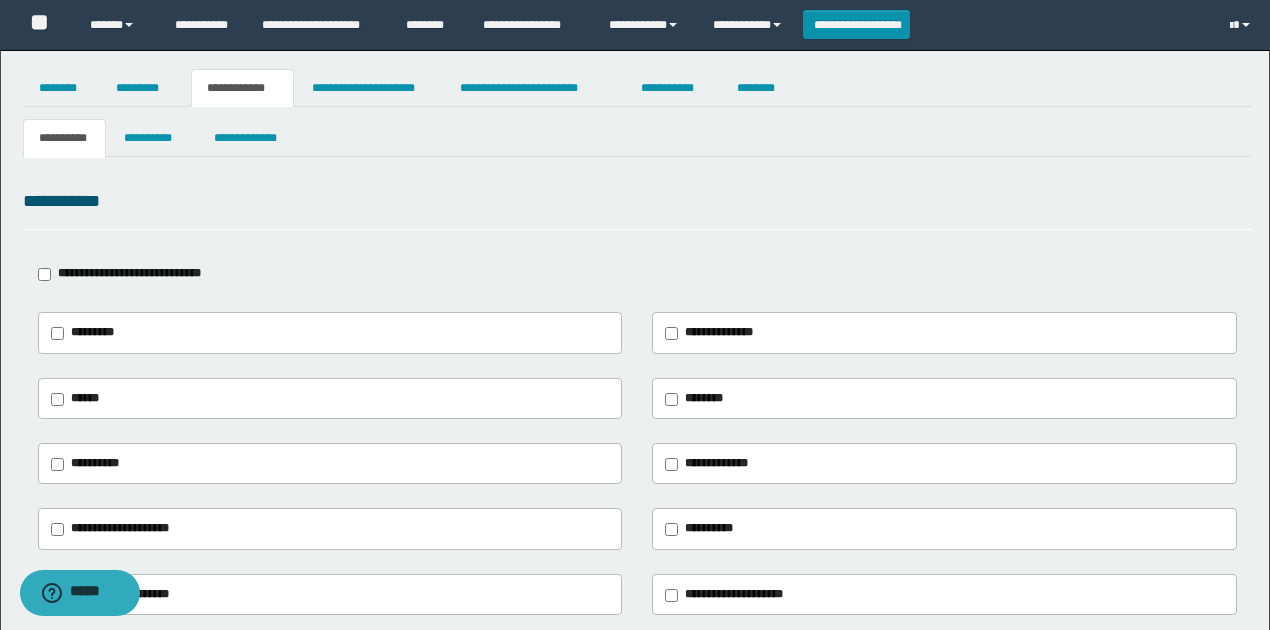 click on "**********" at bounding box center [637, 201] 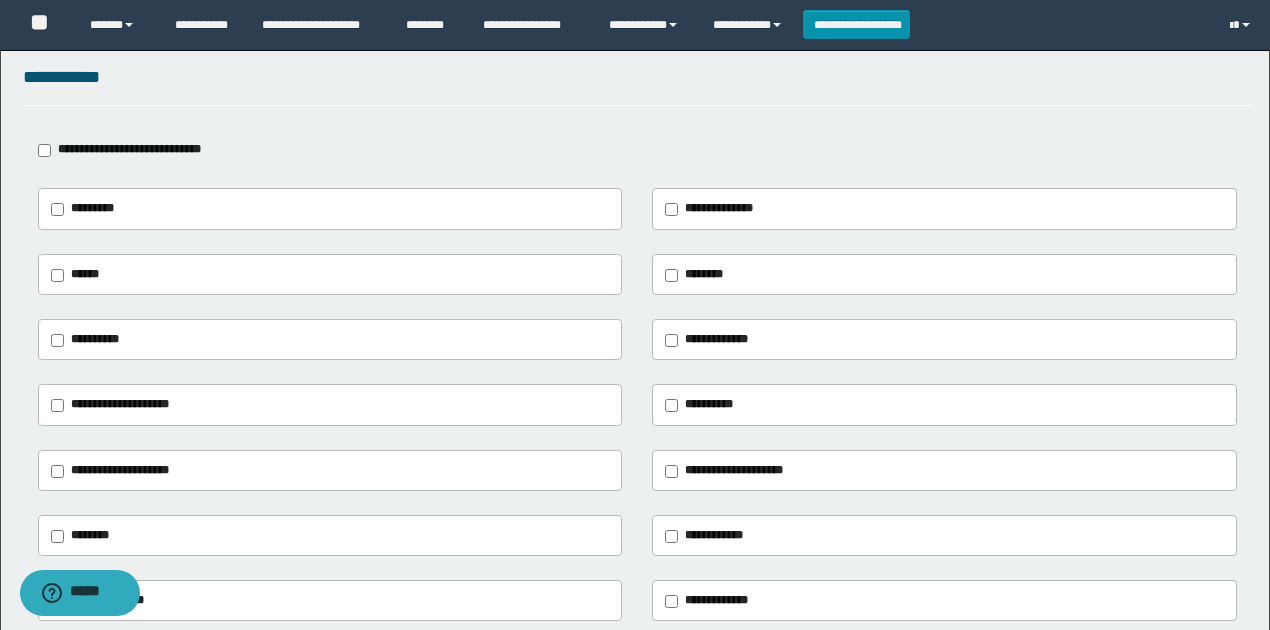scroll, scrollTop: 0, scrollLeft: 0, axis: both 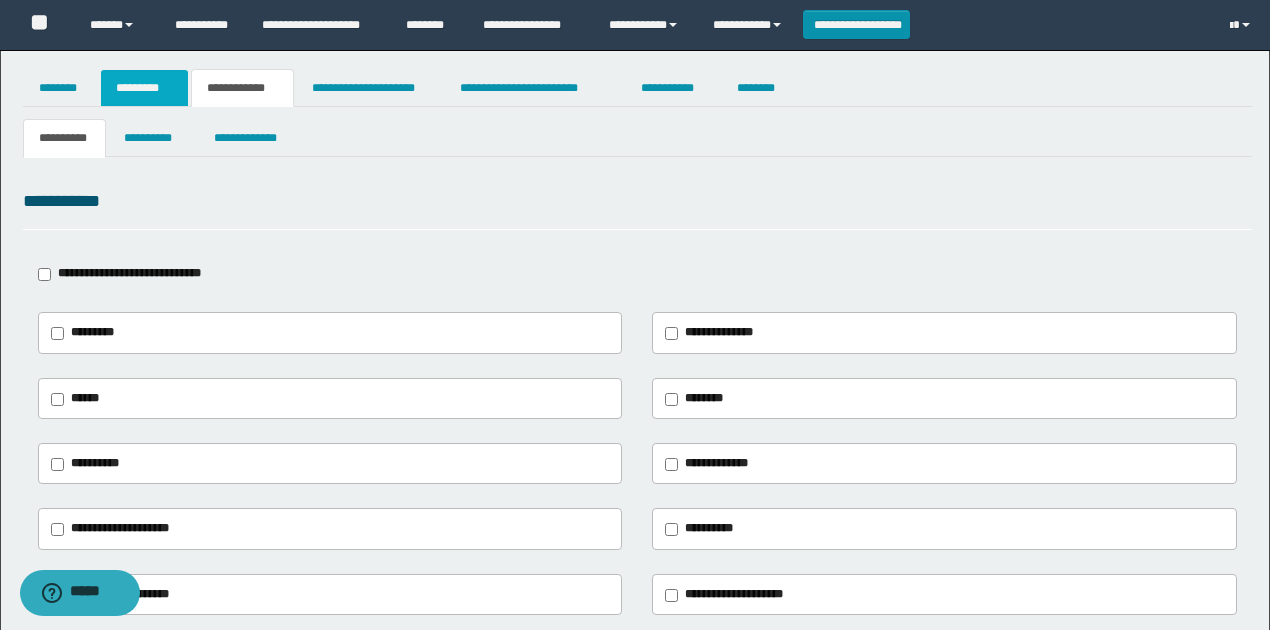 click on "*********" at bounding box center (144, 88) 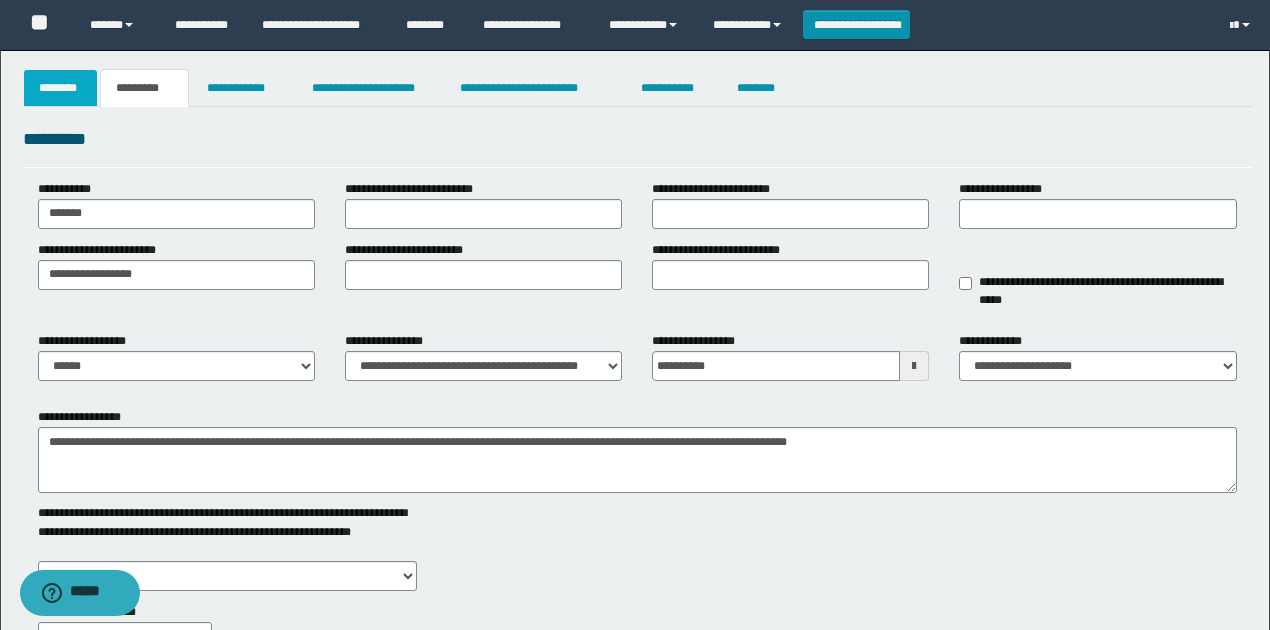 click on "********" at bounding box center [61, 88] 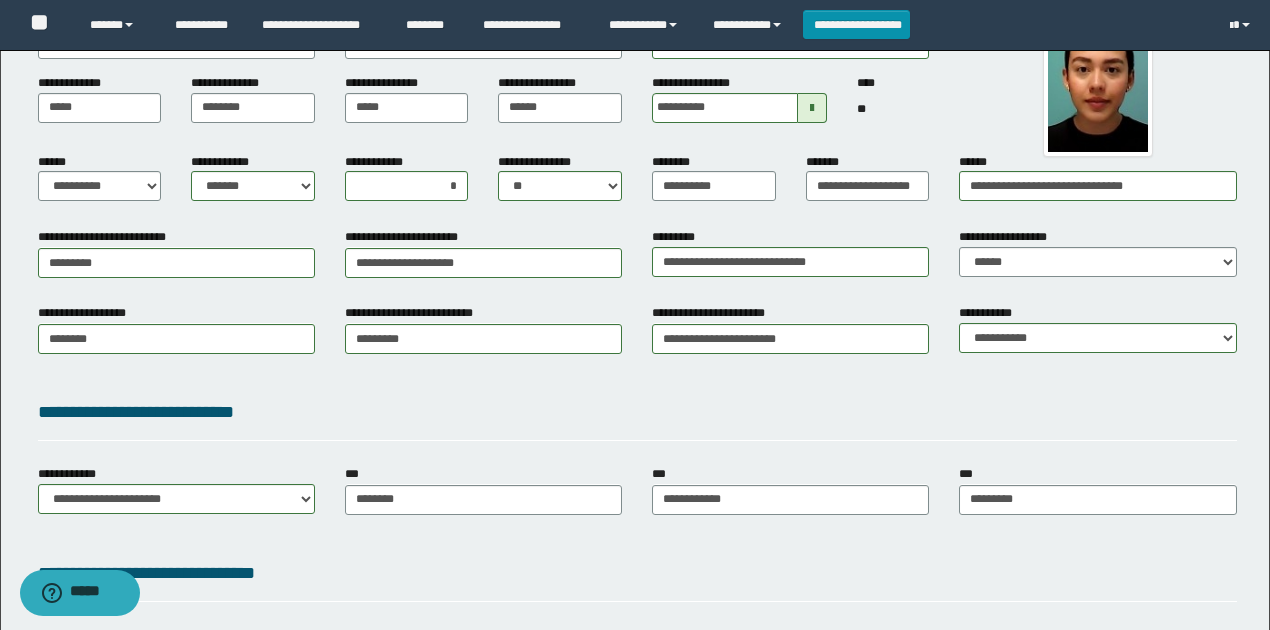 scroll, scrollTop: 0, scrollLeft: 0, axis: both 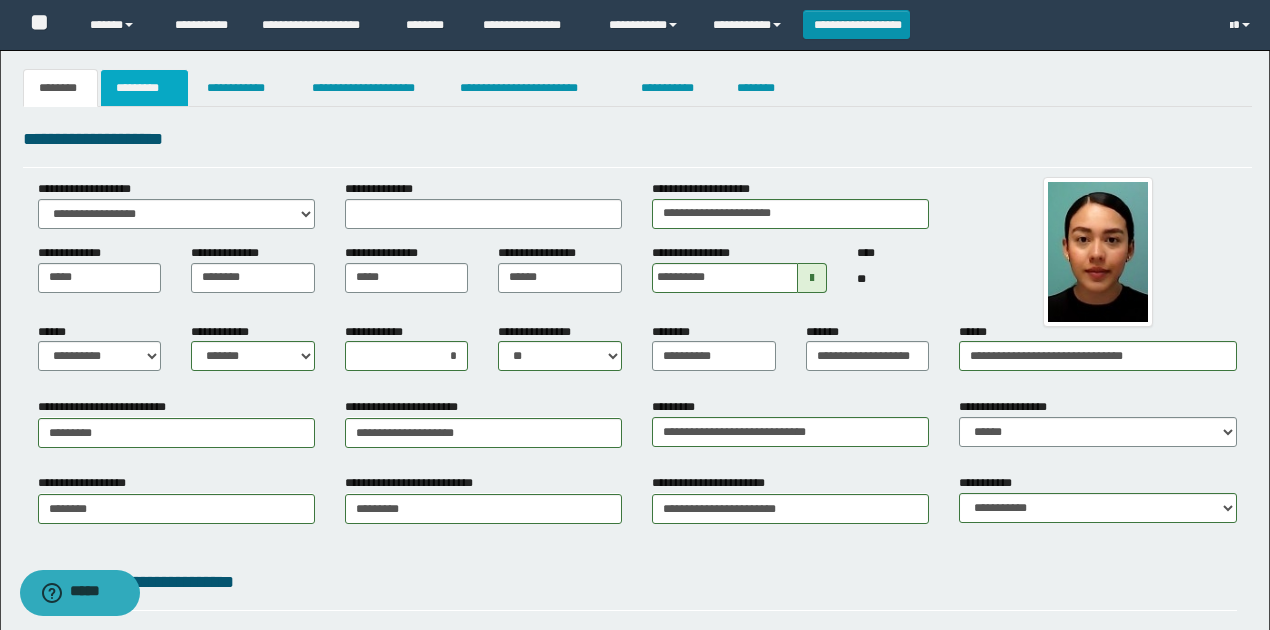 click on "*********" at bounding box center (144, 88) 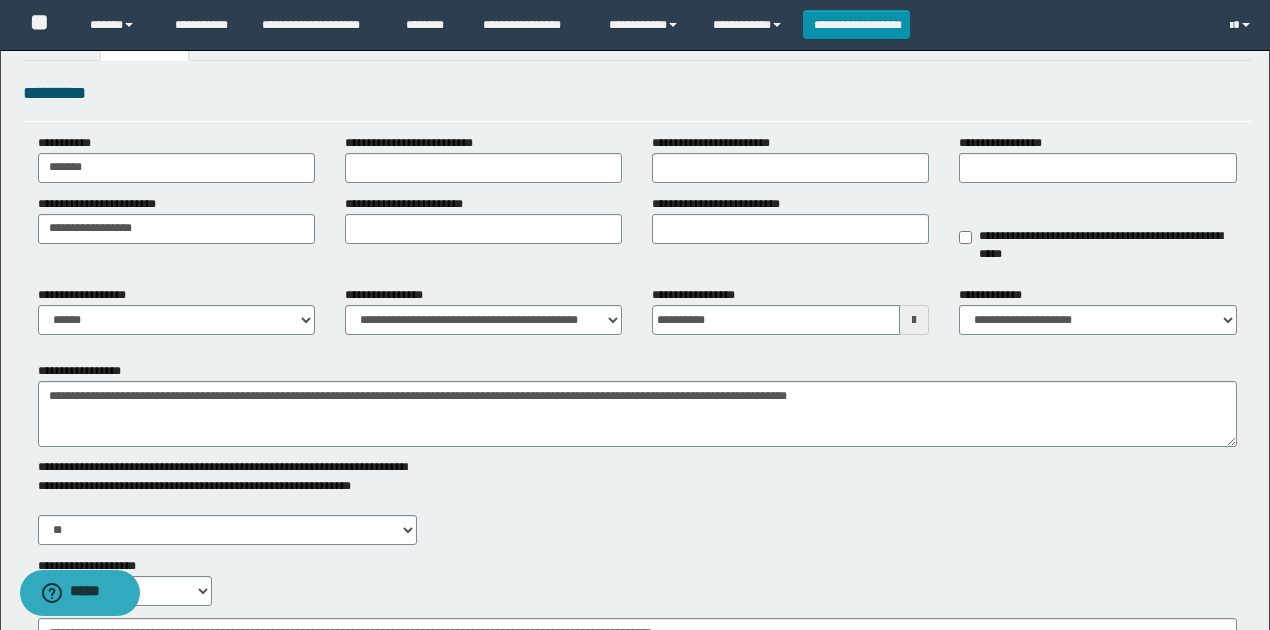 scroll, scrollTop: 0, scrollLeft: 0, axis: both 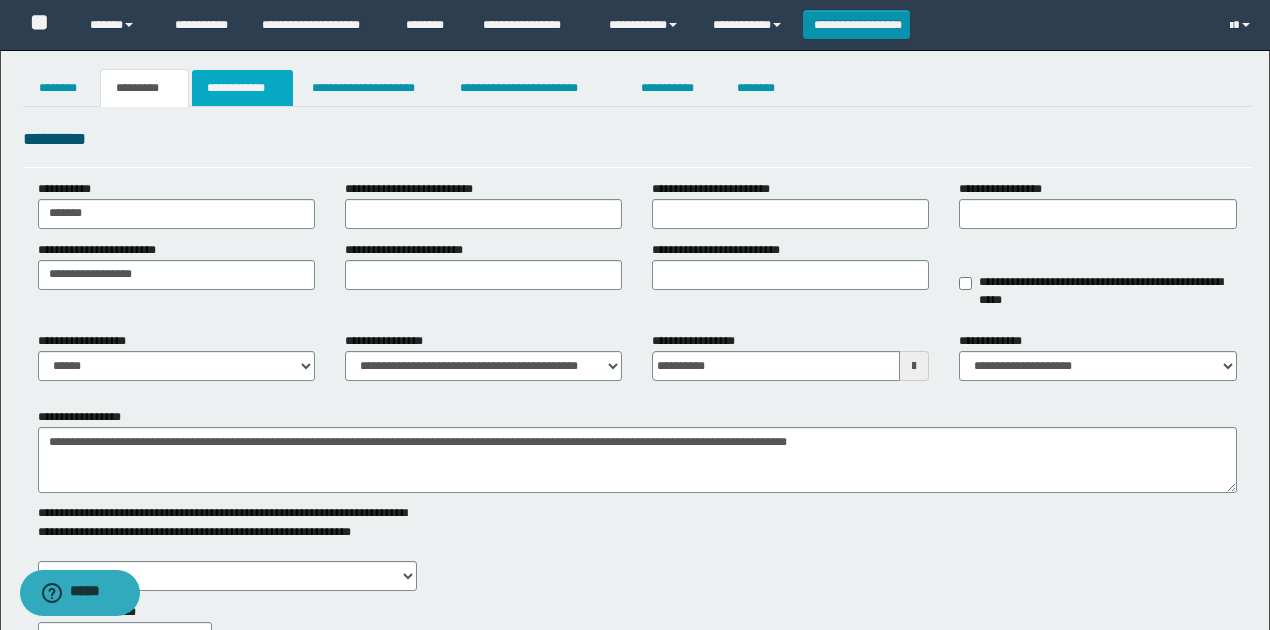 click on "**********" at bounding box center [243, 88] 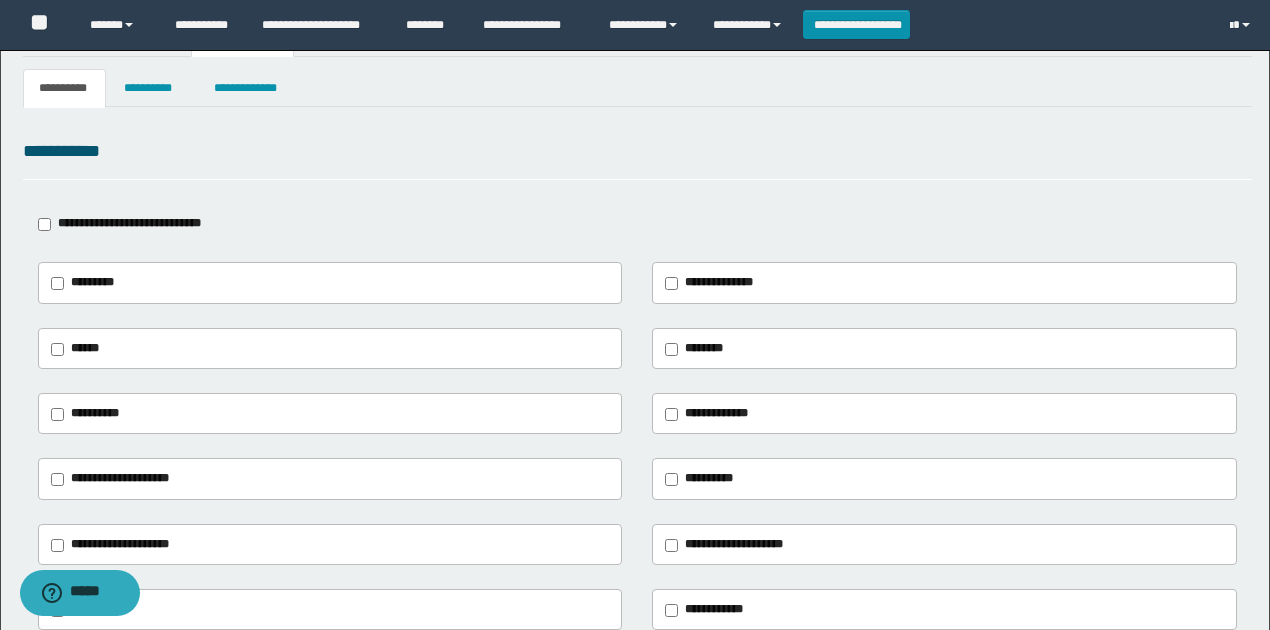scroll, scrollTop: 133, scrollLeft: 0, axis: vertical 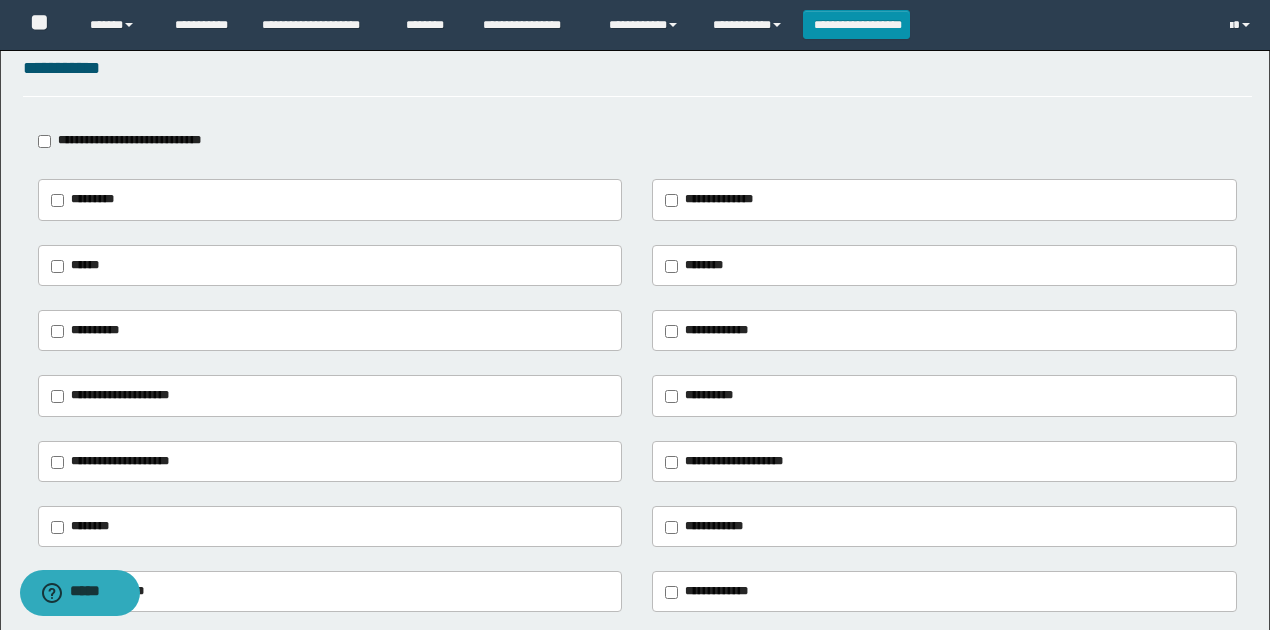 click on "******" at bounding box center [85, 265] 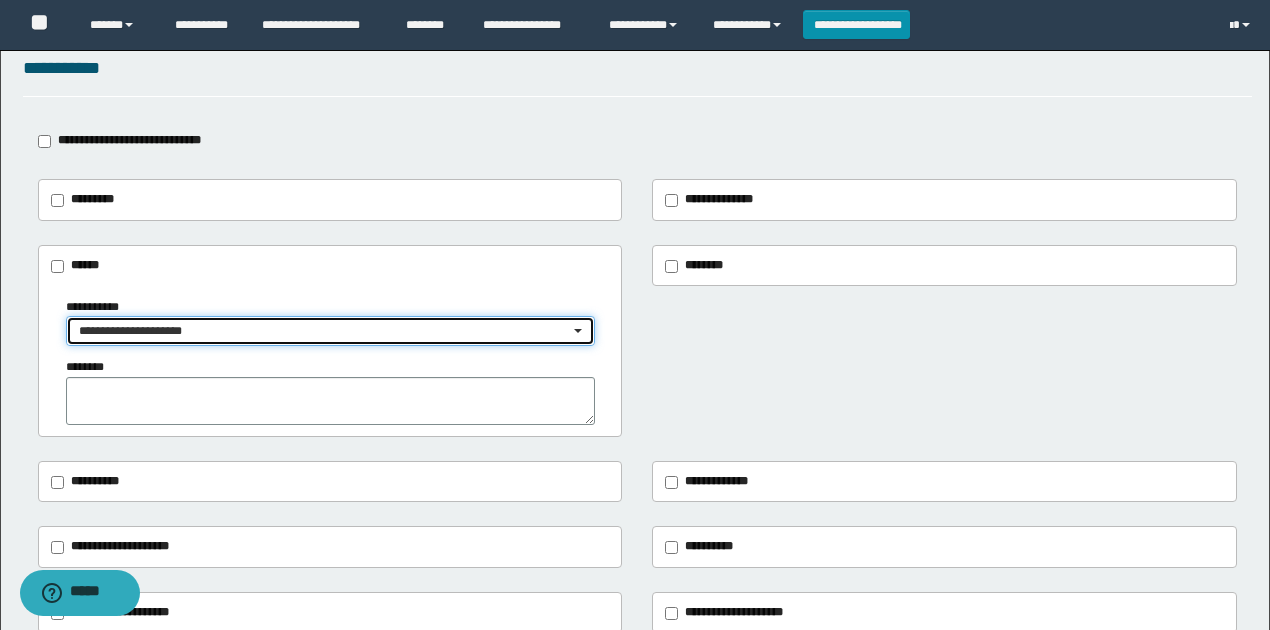 click on "**********" at bounding box center [324, 331] 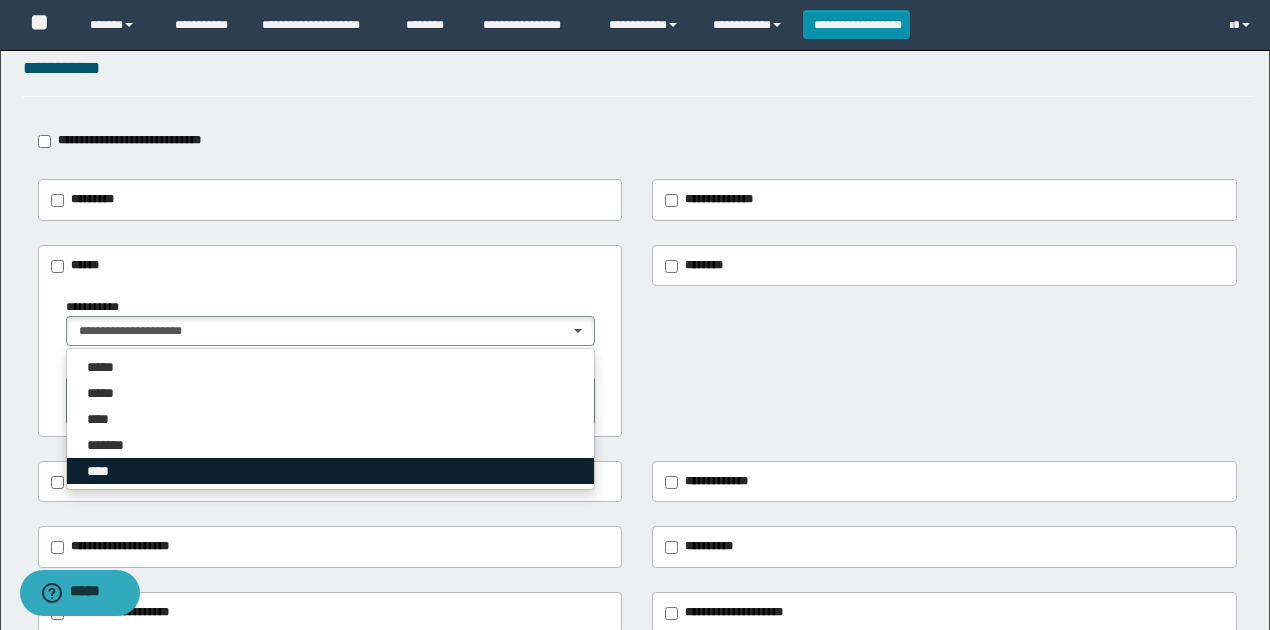 click on "****" at bounding box center [330, 471] 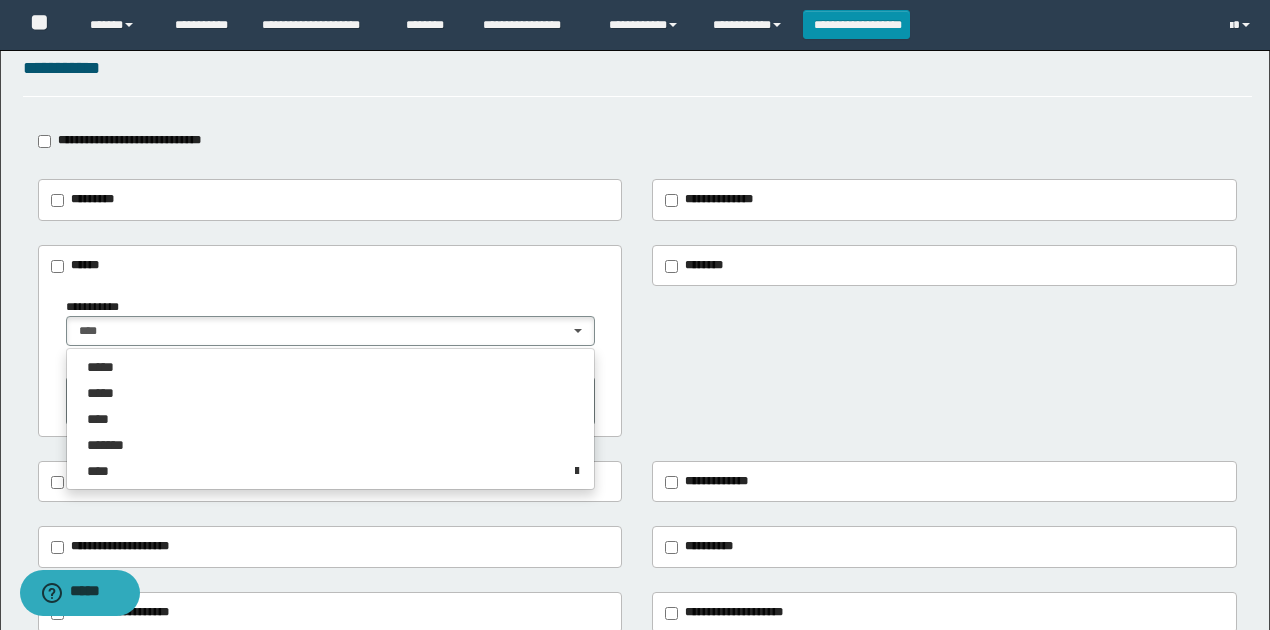 drag, startPoint x: 27, startPoint y: 397, endPoint x: 109, endPoint y: 404, distance: 82.29824 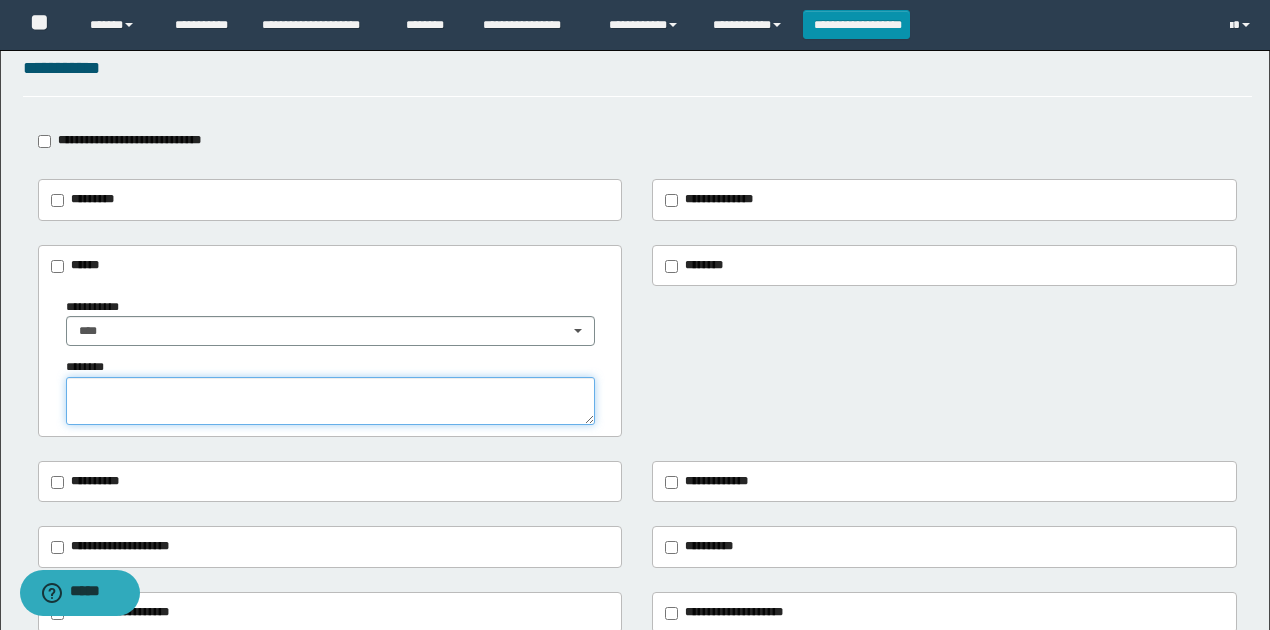 click at bounding box center [330, 401] 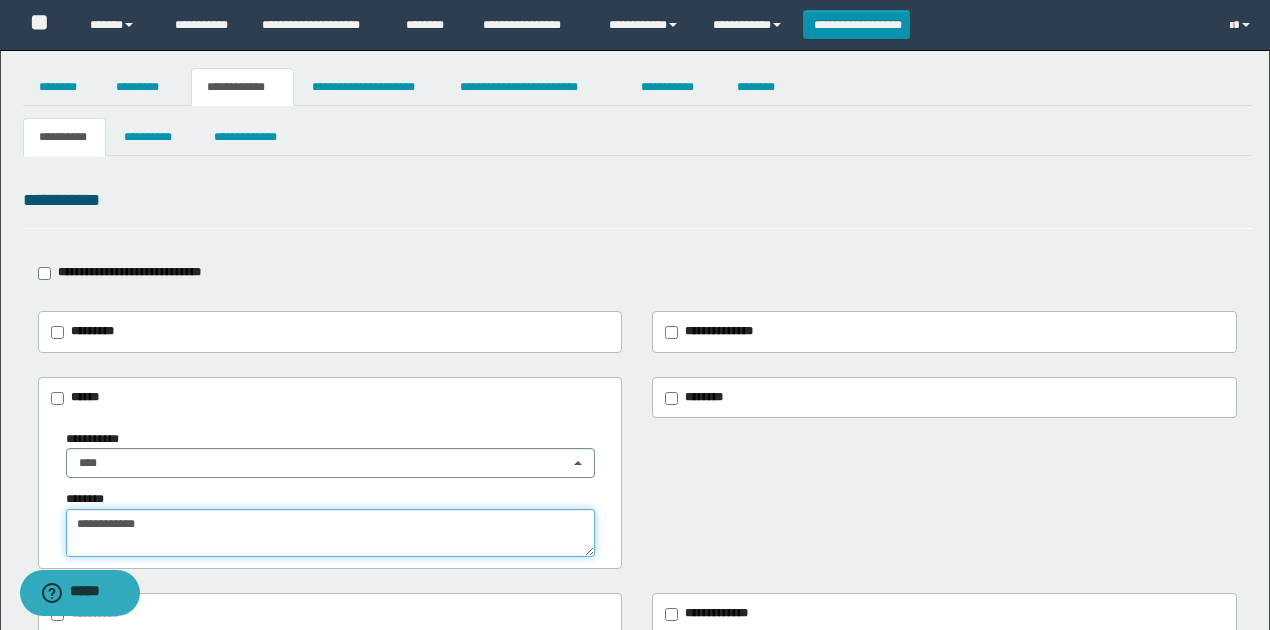scroll, scrollTop: 0, scrollLeft: 0, axis: both 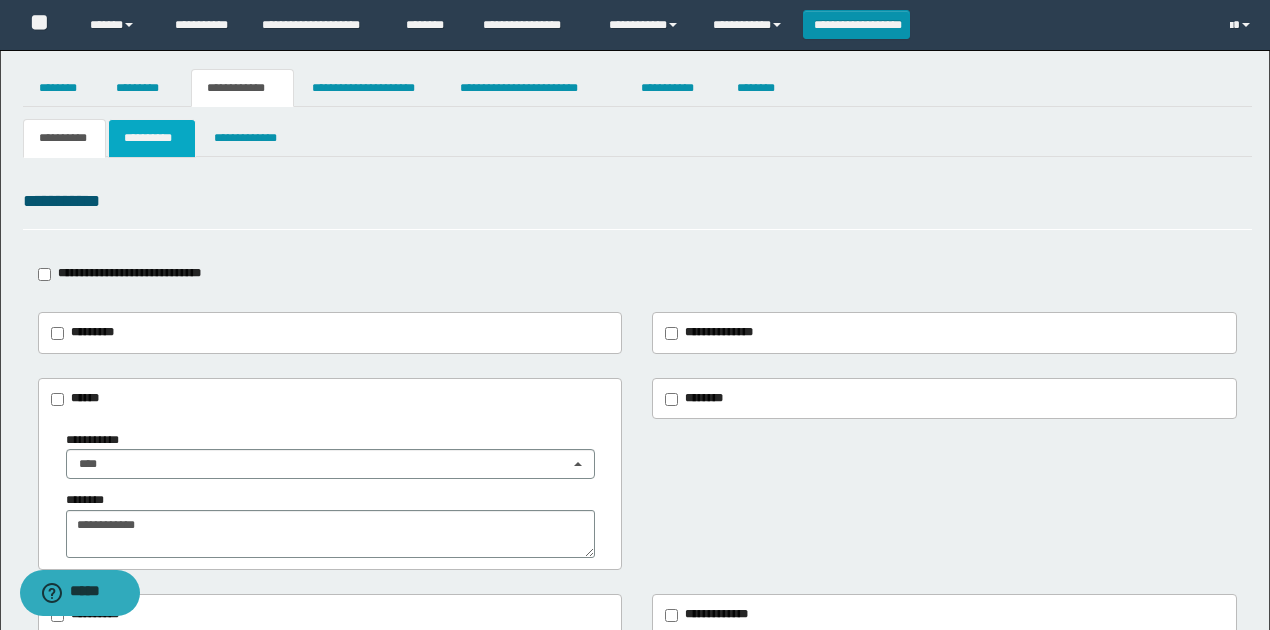 click on "**********" at bounding box center [151, 138] 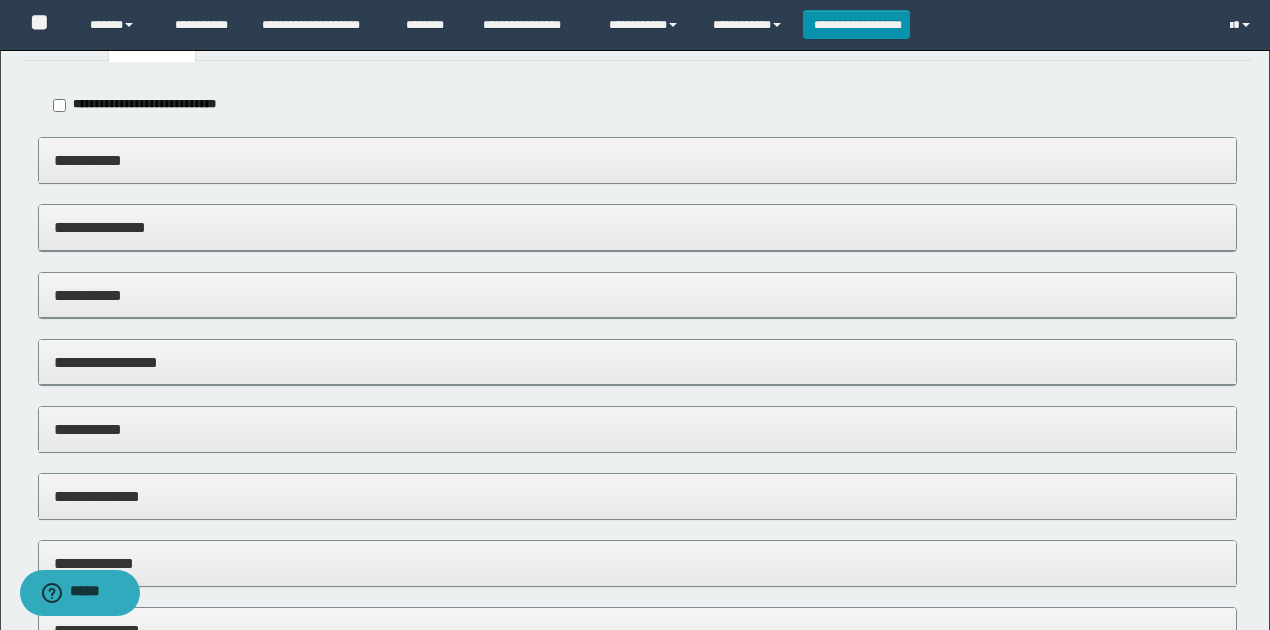scroll, scrollTop: 0, scrollLeft: 0, axis: both 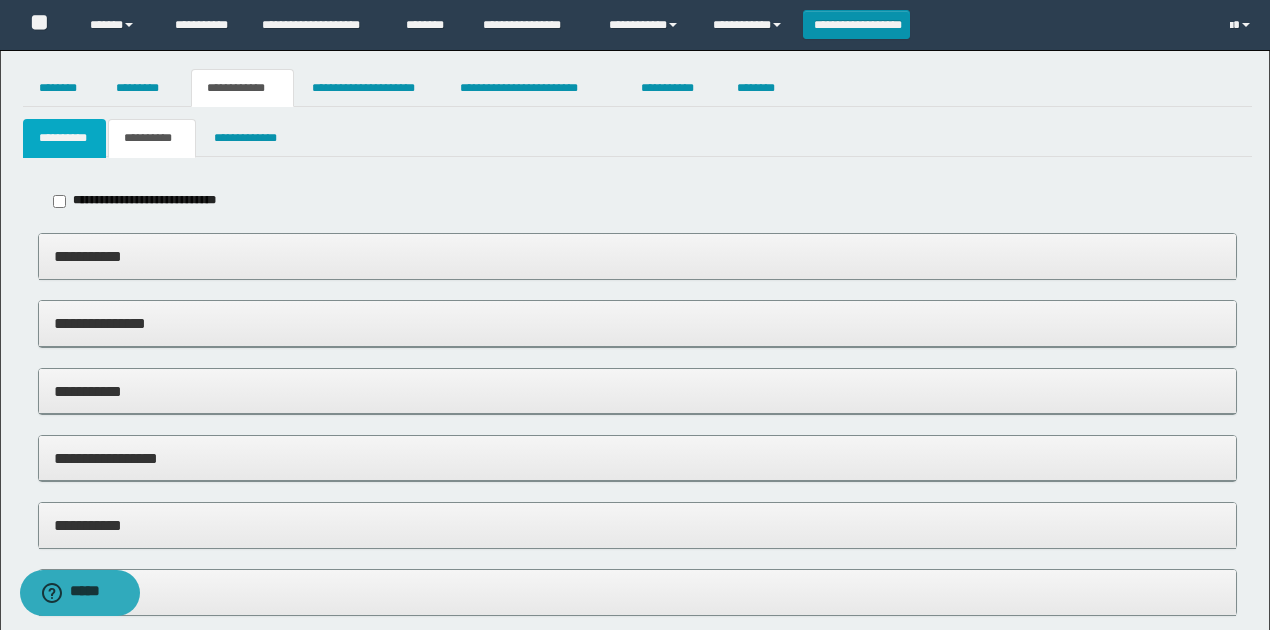 drag, startPoint x: 74, startPoint y: 145, endPoint x: 181, endPoint y: 377, distance: 255.48581 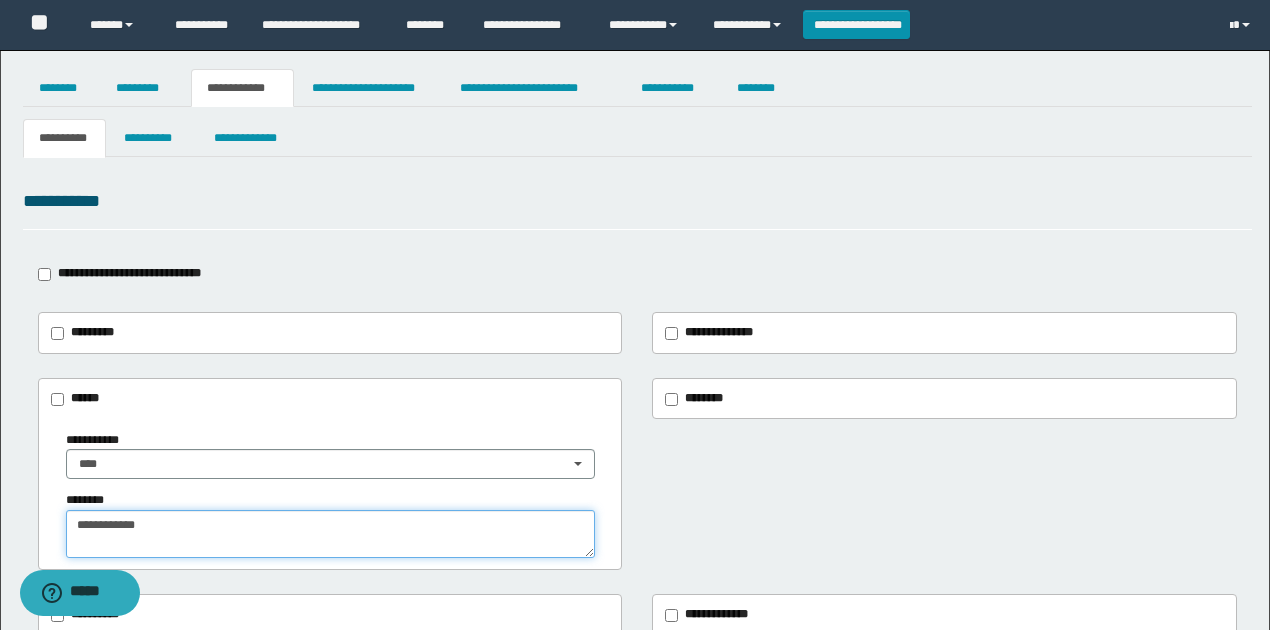 click on "**********" at bounding box center [330, 534] 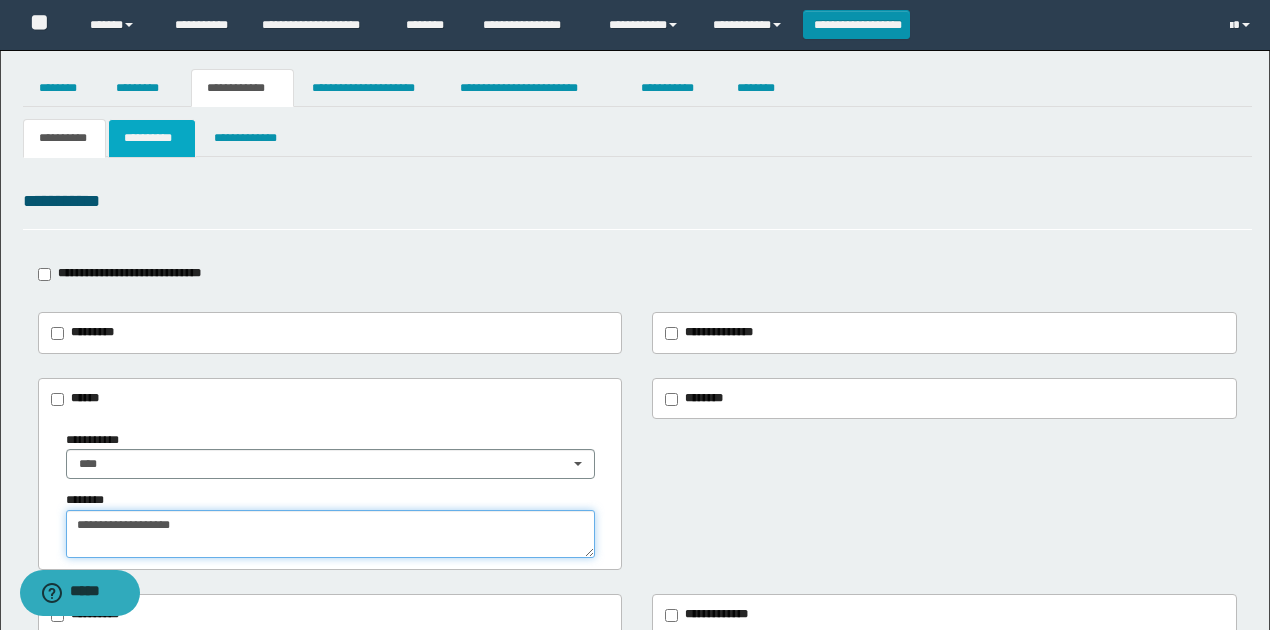 type on "**********" 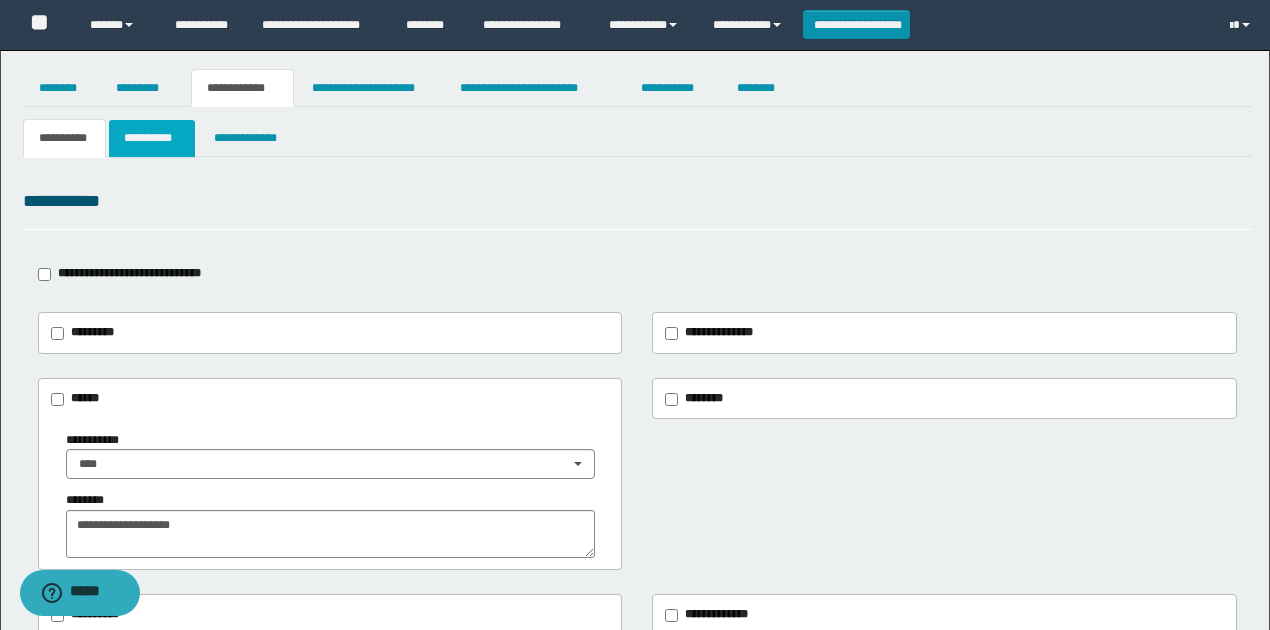 click on "**********" at bounding box center [151, 138] 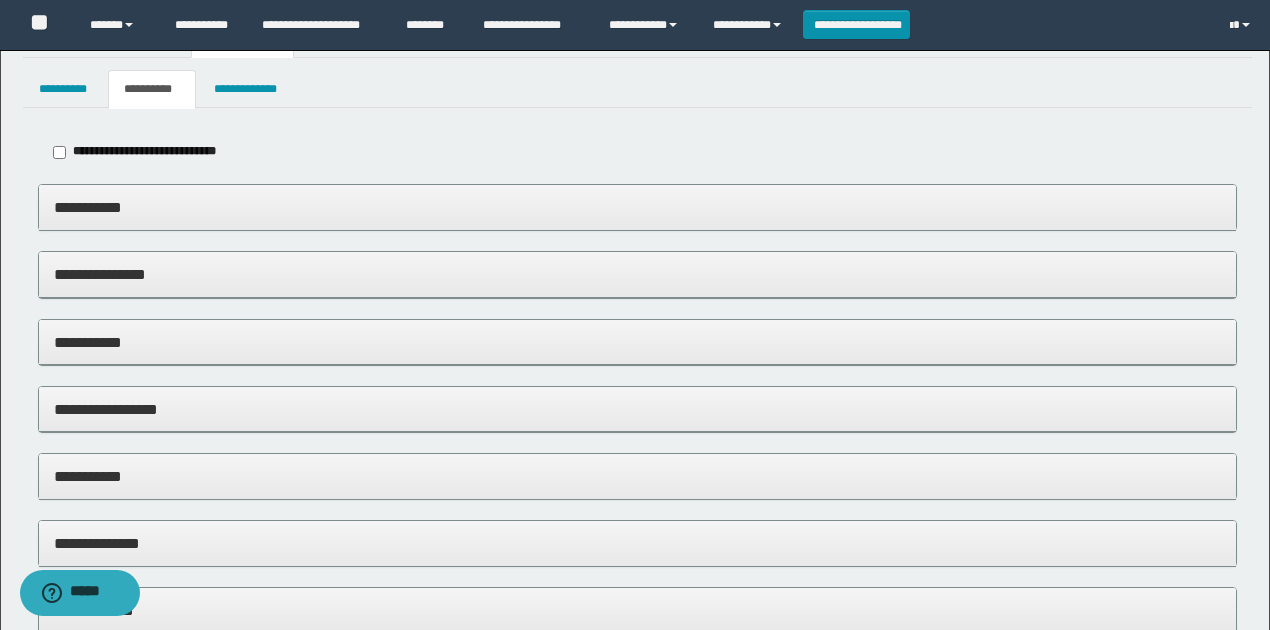 scroll, scrollTop: 133, scrollLeft: 0, axis: vertical 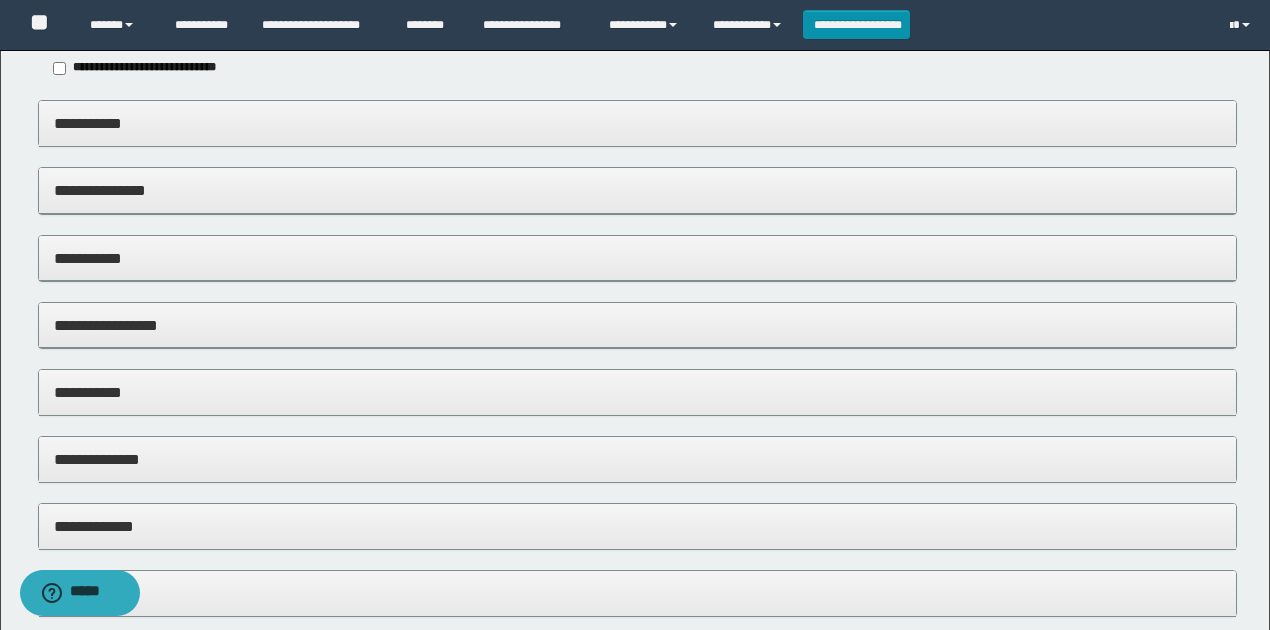 click on "**********" at bounding box center [638, 123] 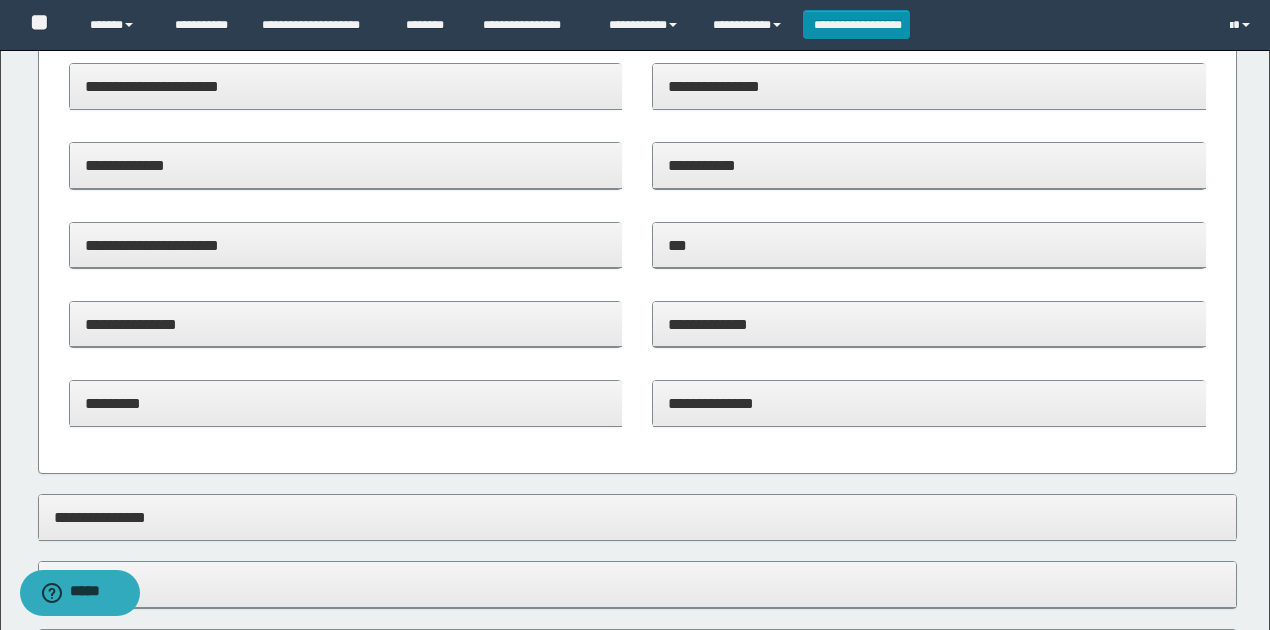 scroll, scrollTop: 466, scrollLeft: 0, axis: vertical 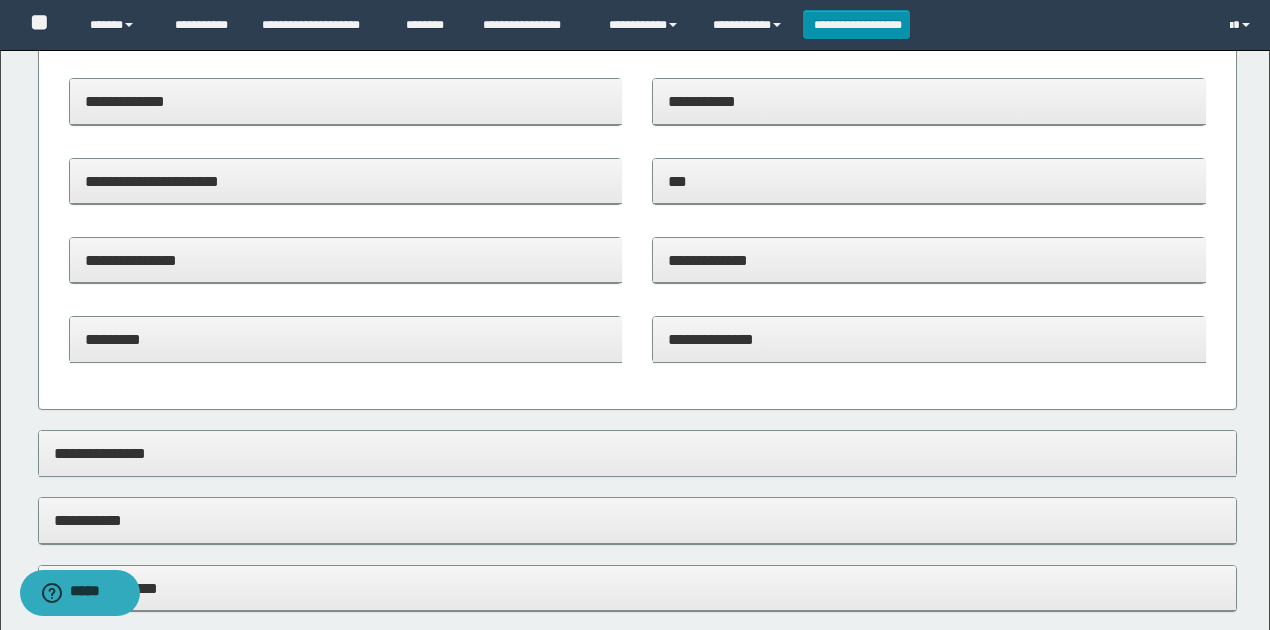 click on "**********" at bounding box center (638, 112) 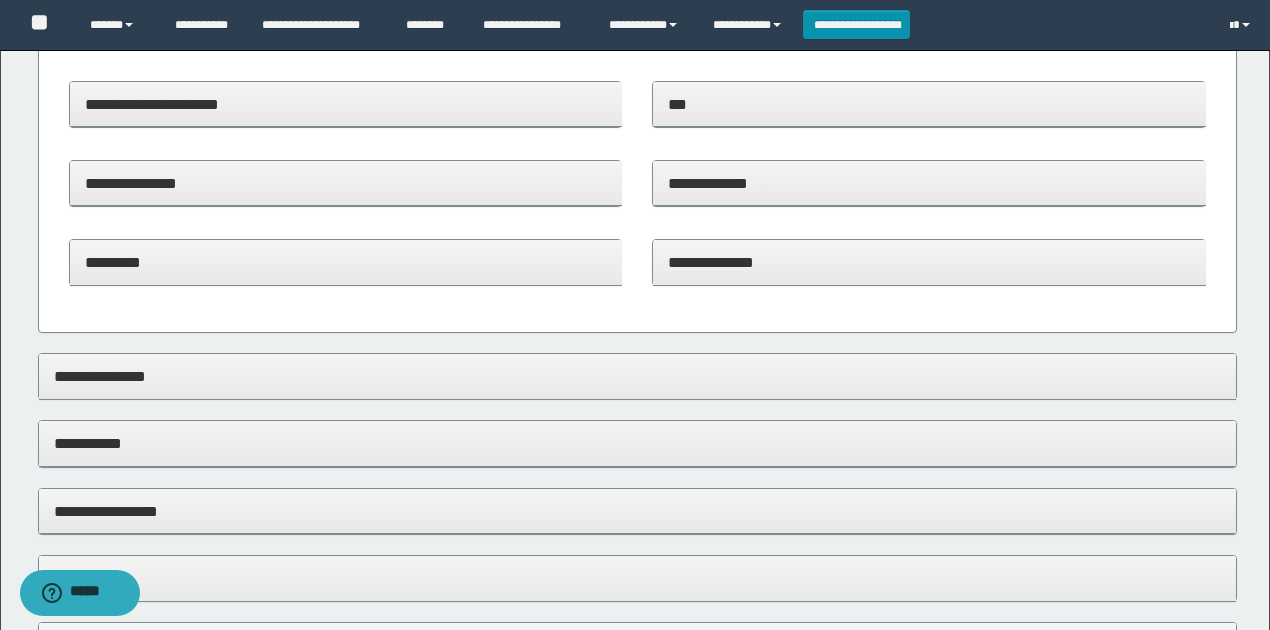 scroll, scrollTop: 666, scrollLeft: 0, axis: vertical 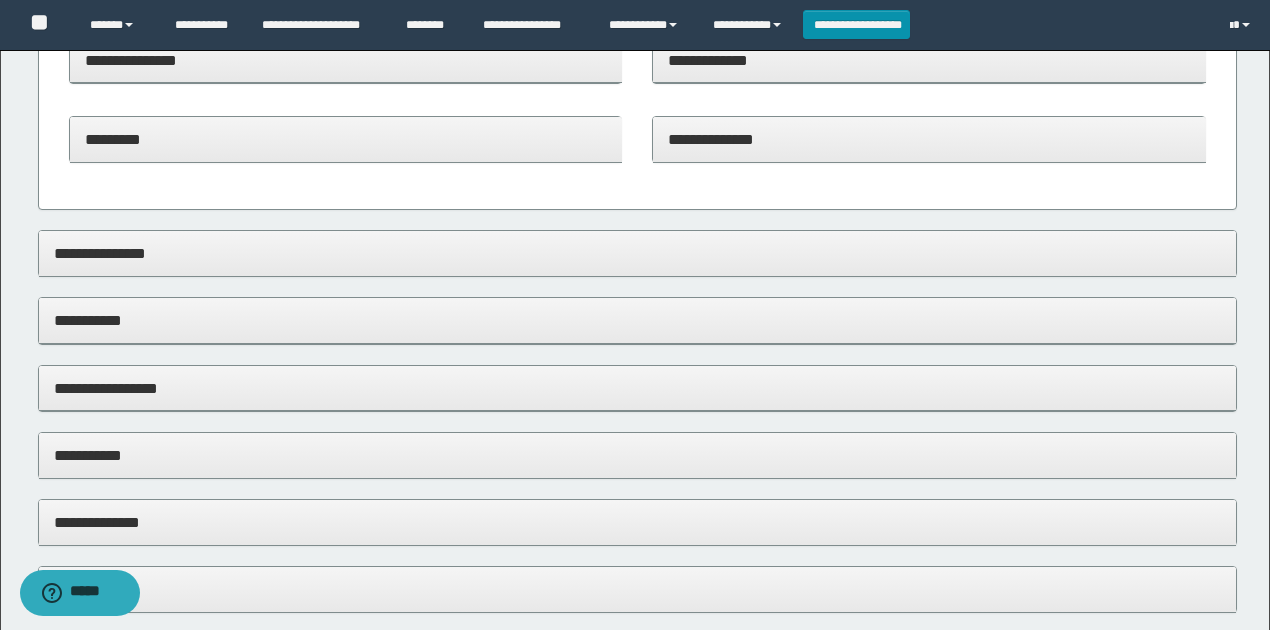click on "**********" at bounding box center [638, 253] 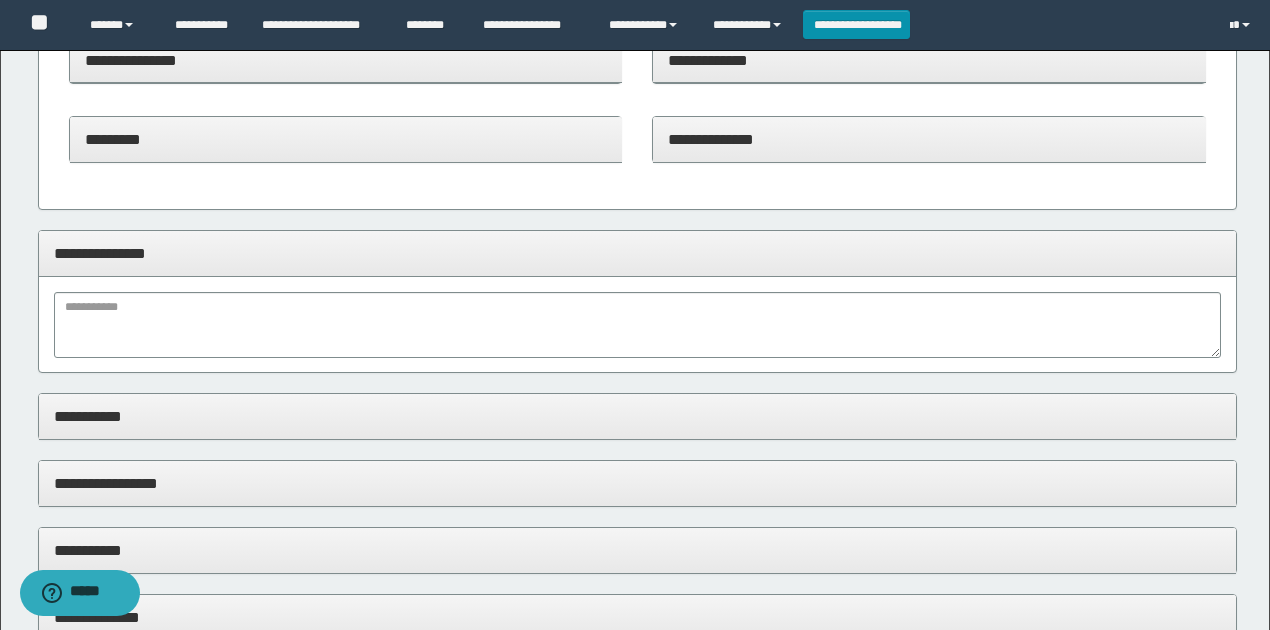 click on "**********" at bounding box center [929, 139] 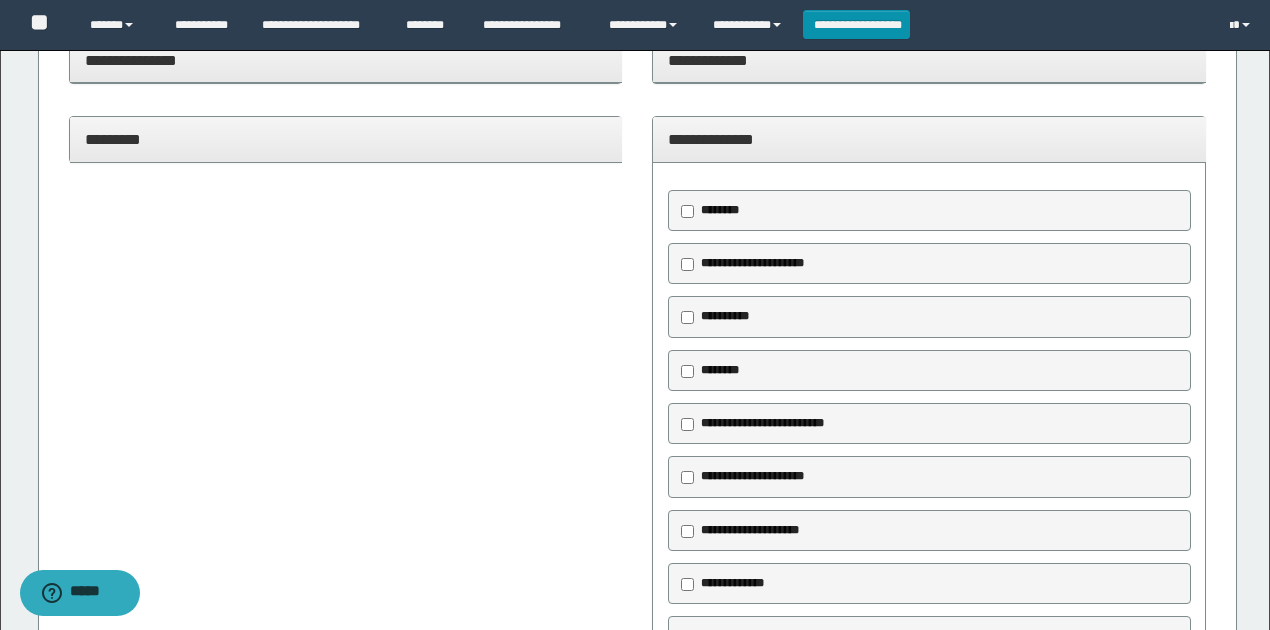click on "**********" at bounding box center [752, 263] 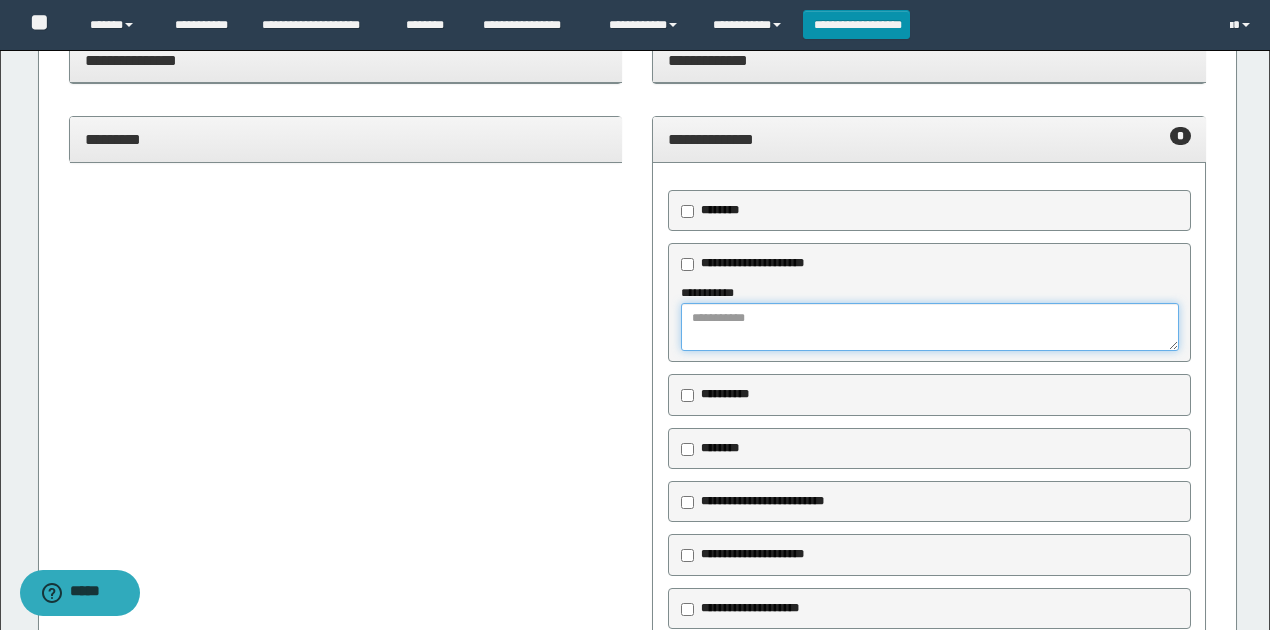 click at bounding box center [929, 327] 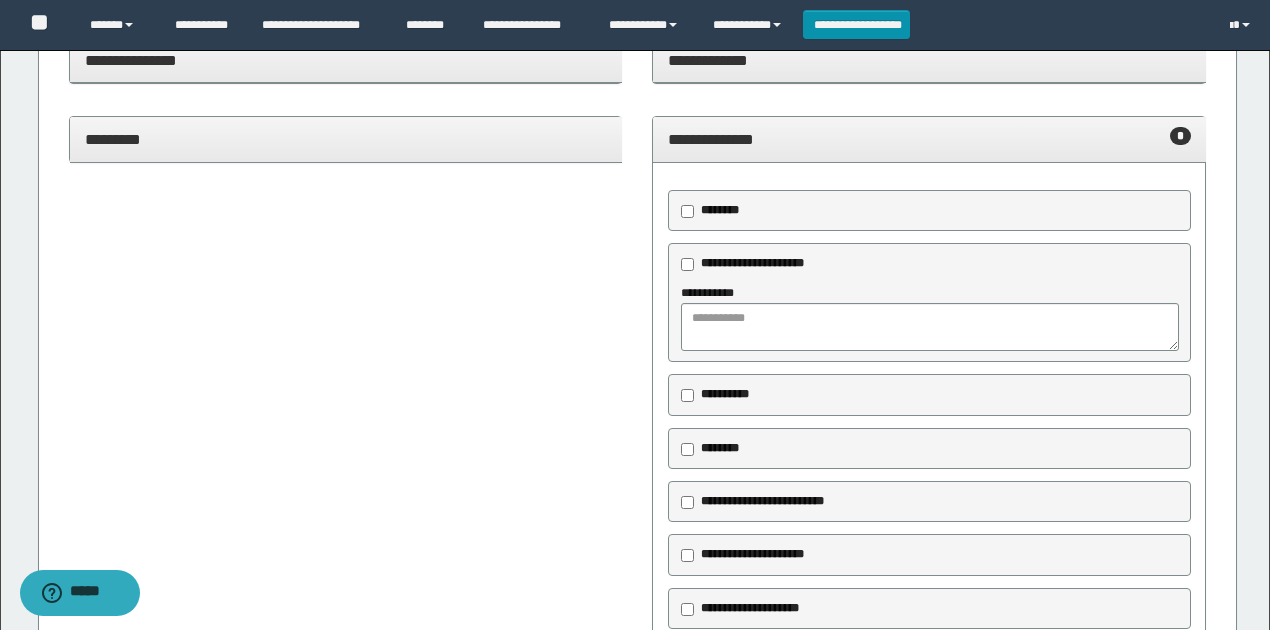 click on "**********" at bounding box center (752, 263) 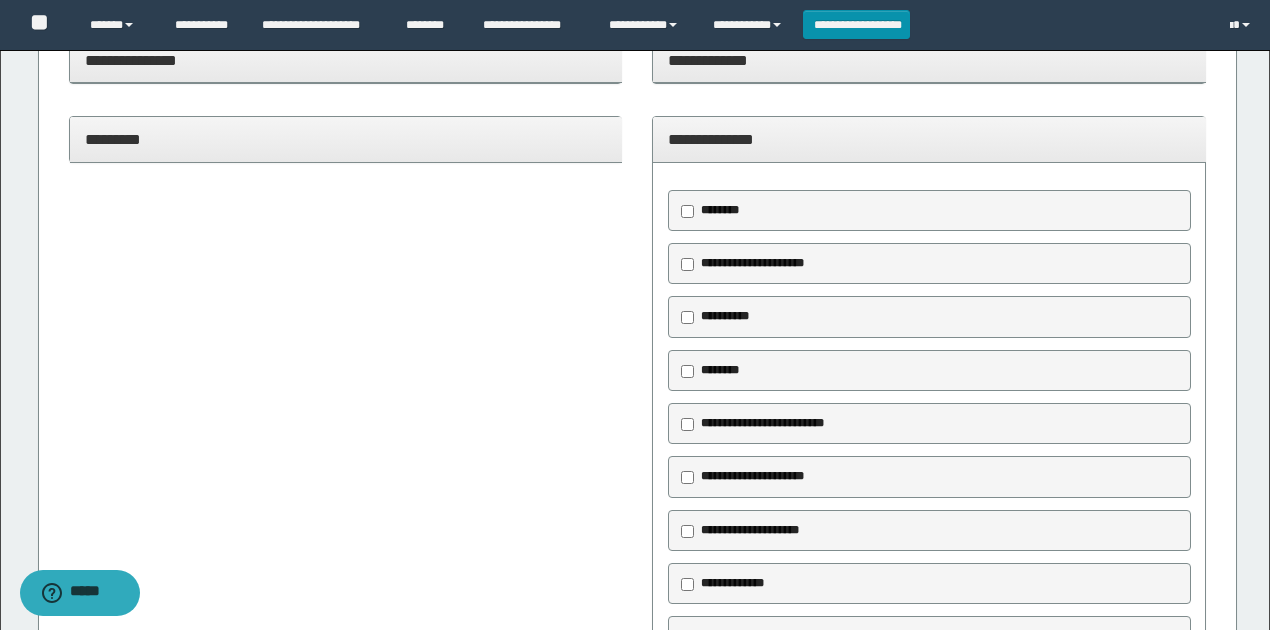 click on "**********" at bounding box center [929, 139] 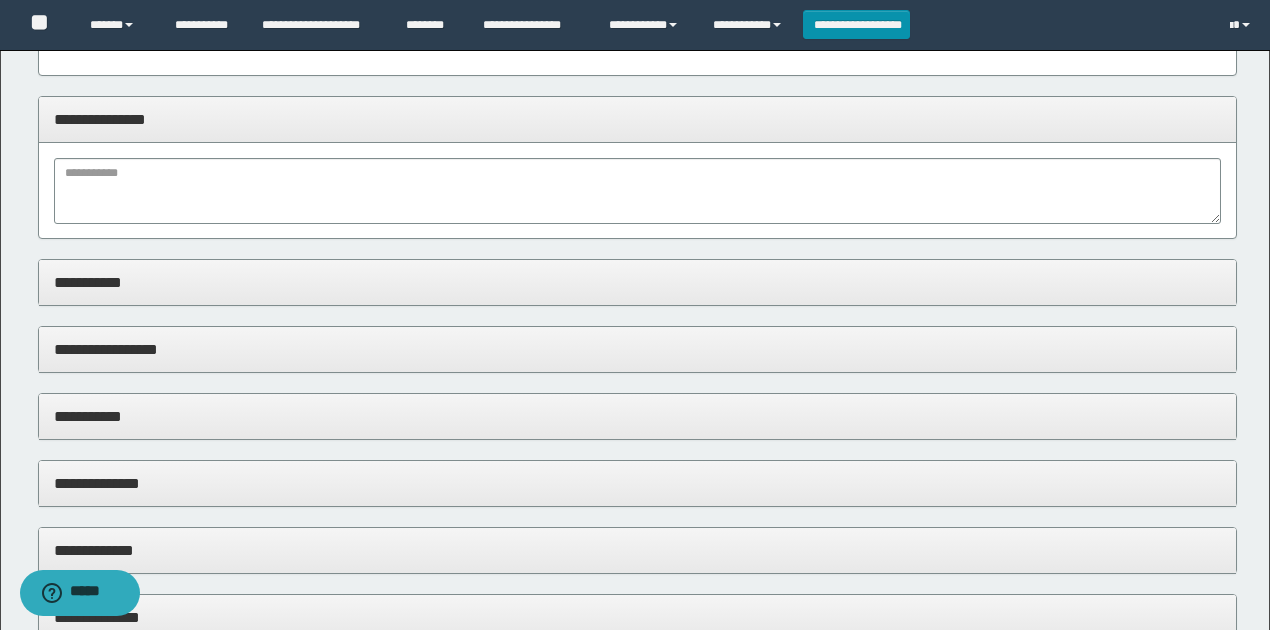 click on "**********" at bounding box center (638, 283) 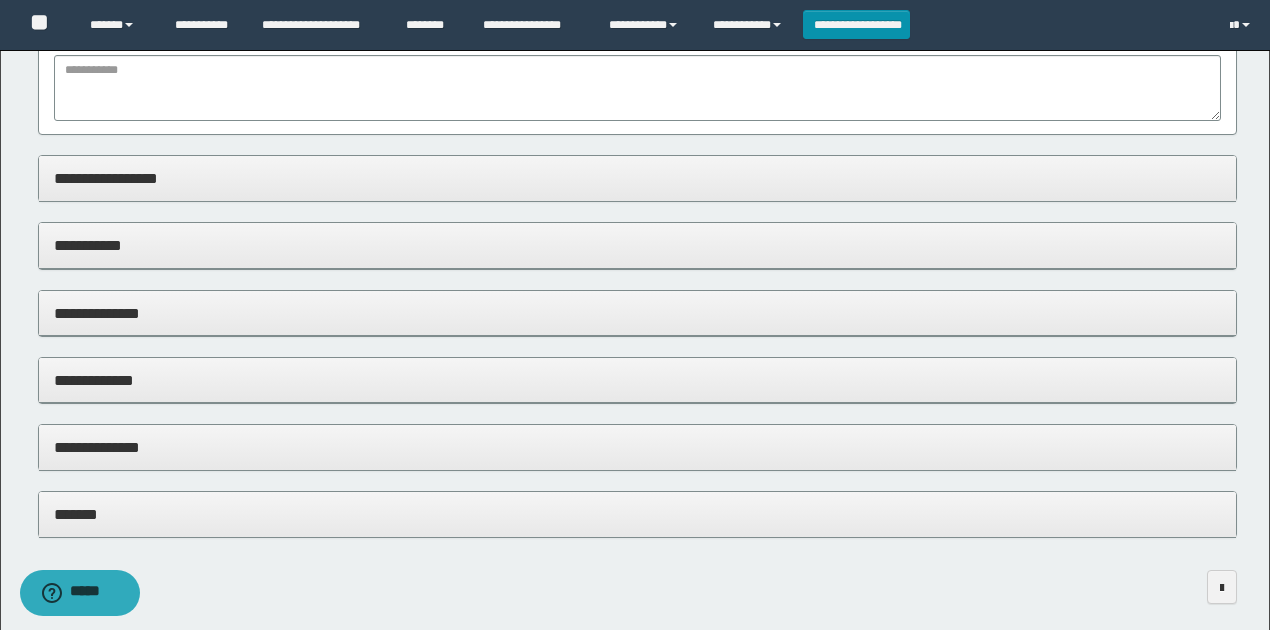 click on "**********" at bounding box center [638, 245] 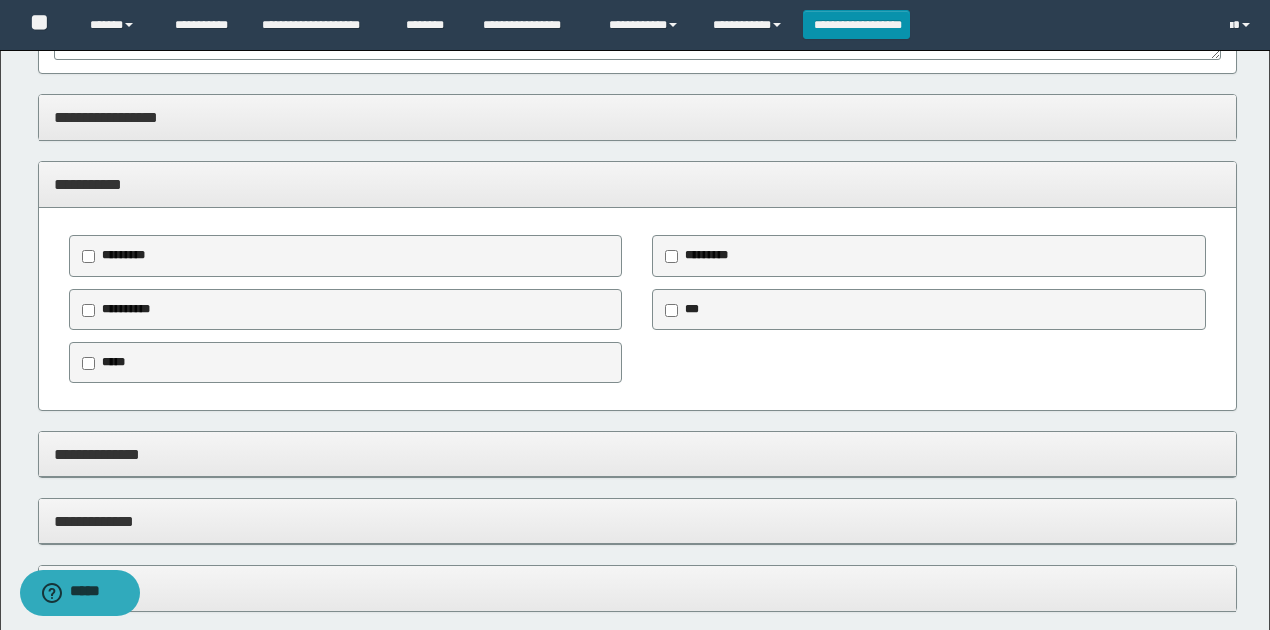 scroll, scrollTop: 1200, scrollLeft: 0, axis: vertical 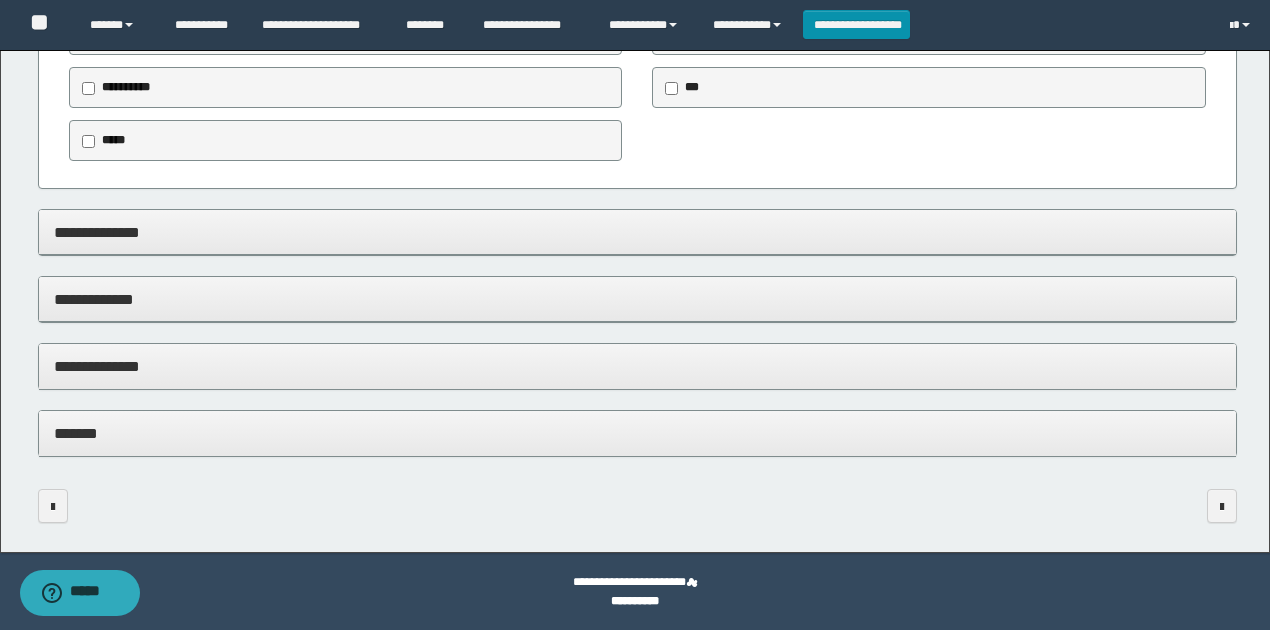 click on "**********" at bounding box center [638, 366] 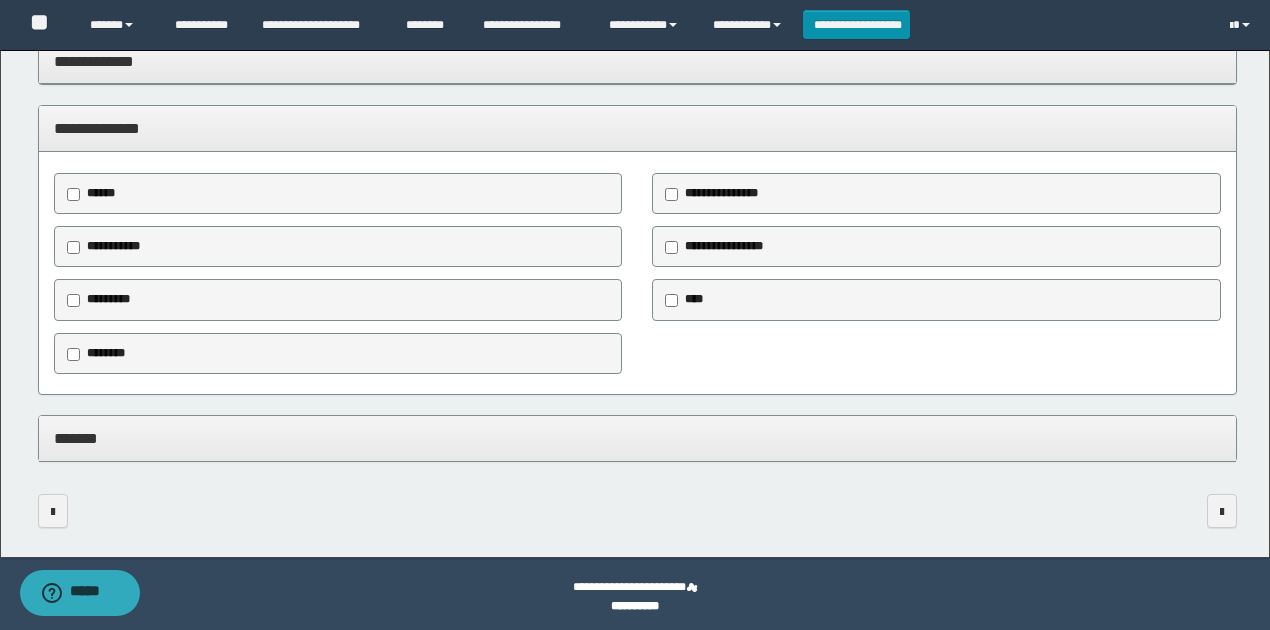 scroll, scrollTop: 1592, scrollLeft: 0, axis: vertical 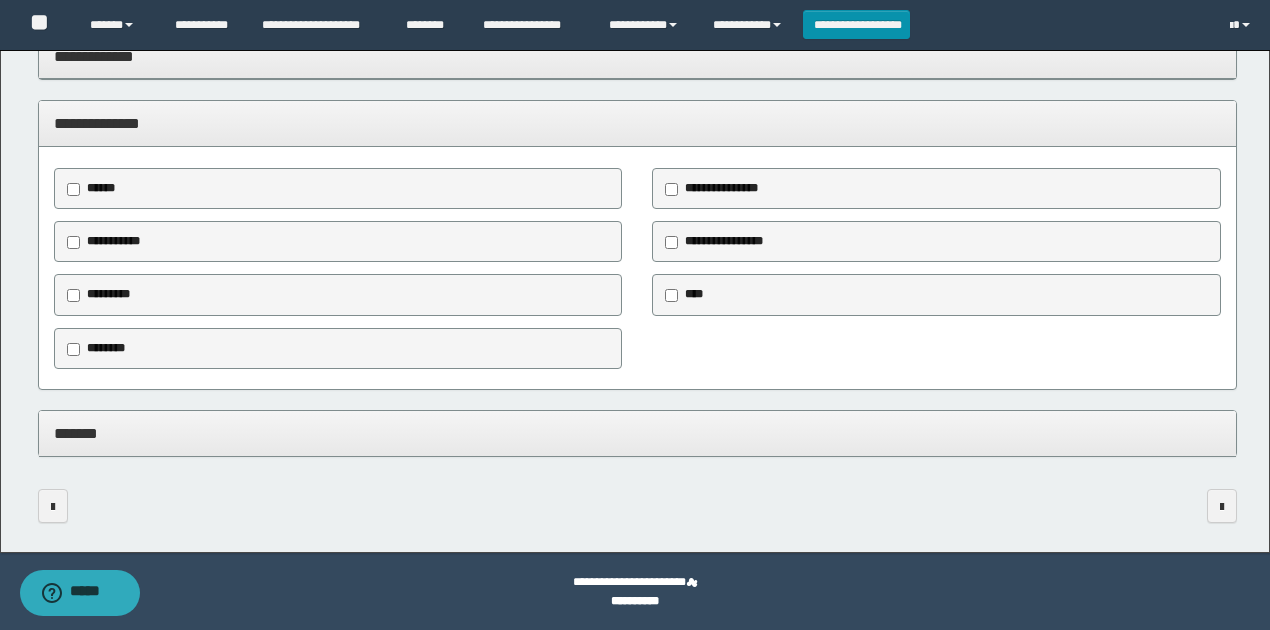 click on "********" at bounding box center (106, 348) 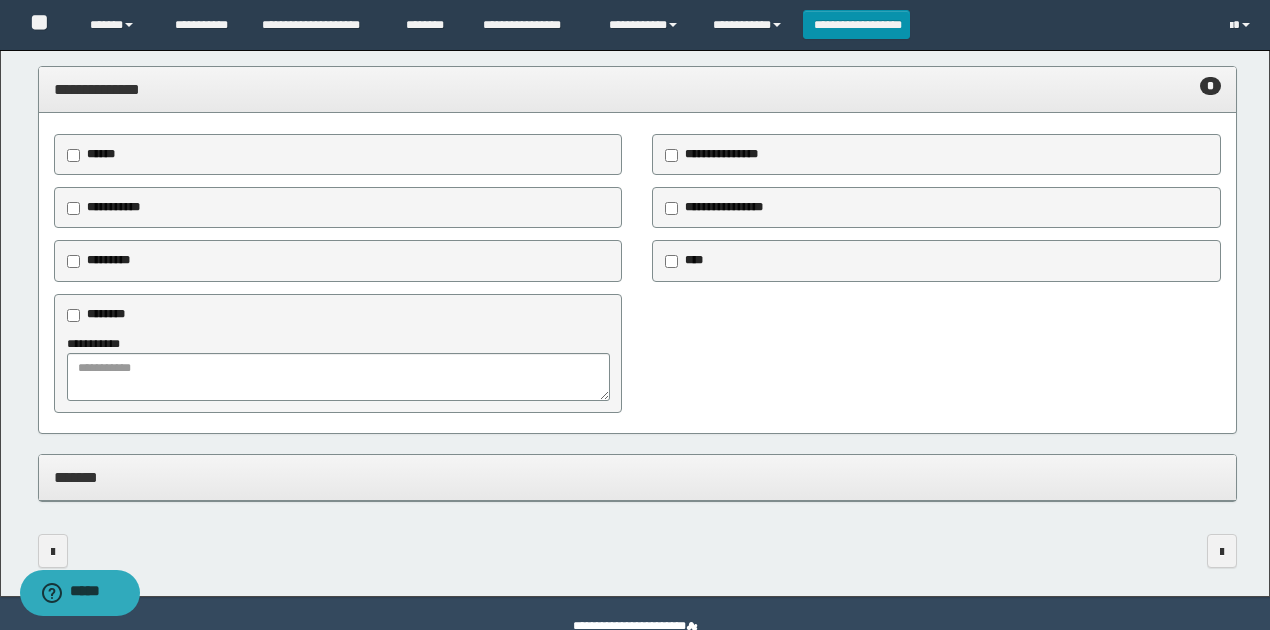 scroll, scrollTop: 1671, scrollLeft: 0, axis: vertical 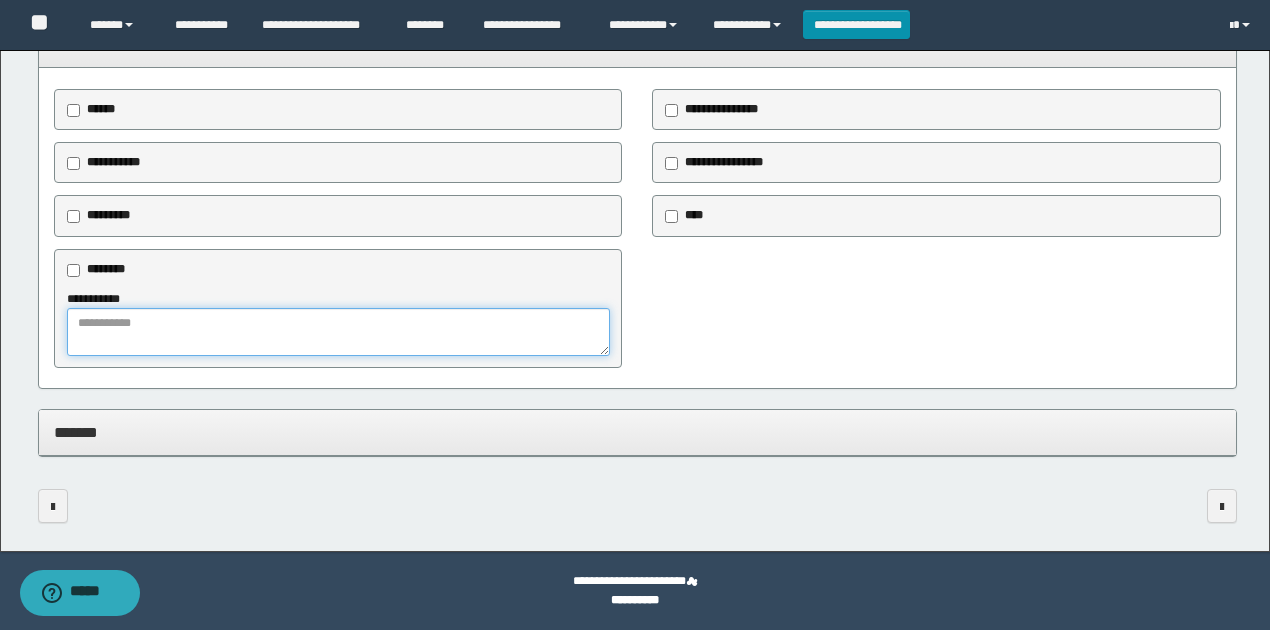 click at bounding box center [339, 332] 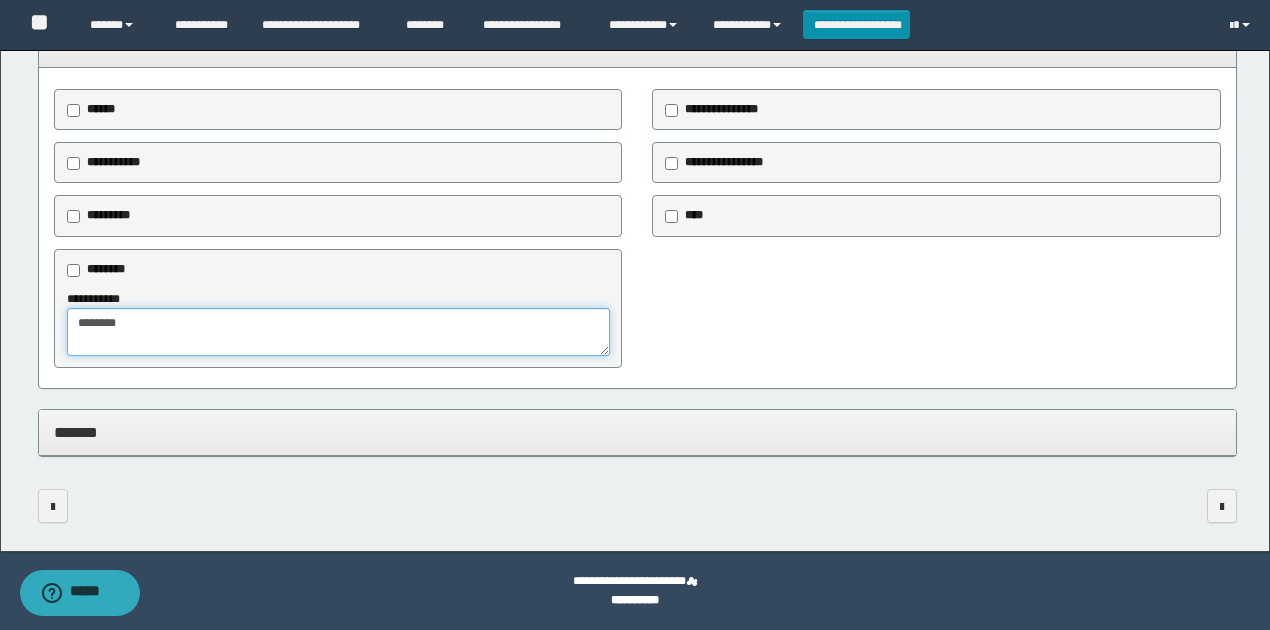 type on "********" 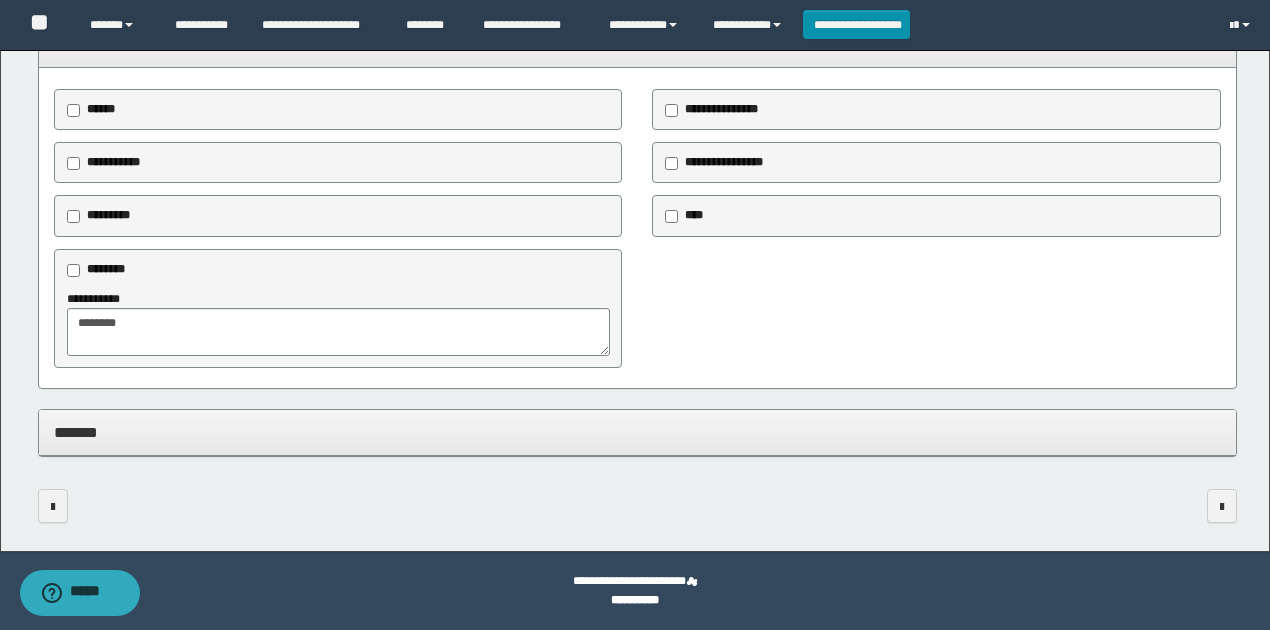click on "*******" at bounding box center [638, 432] 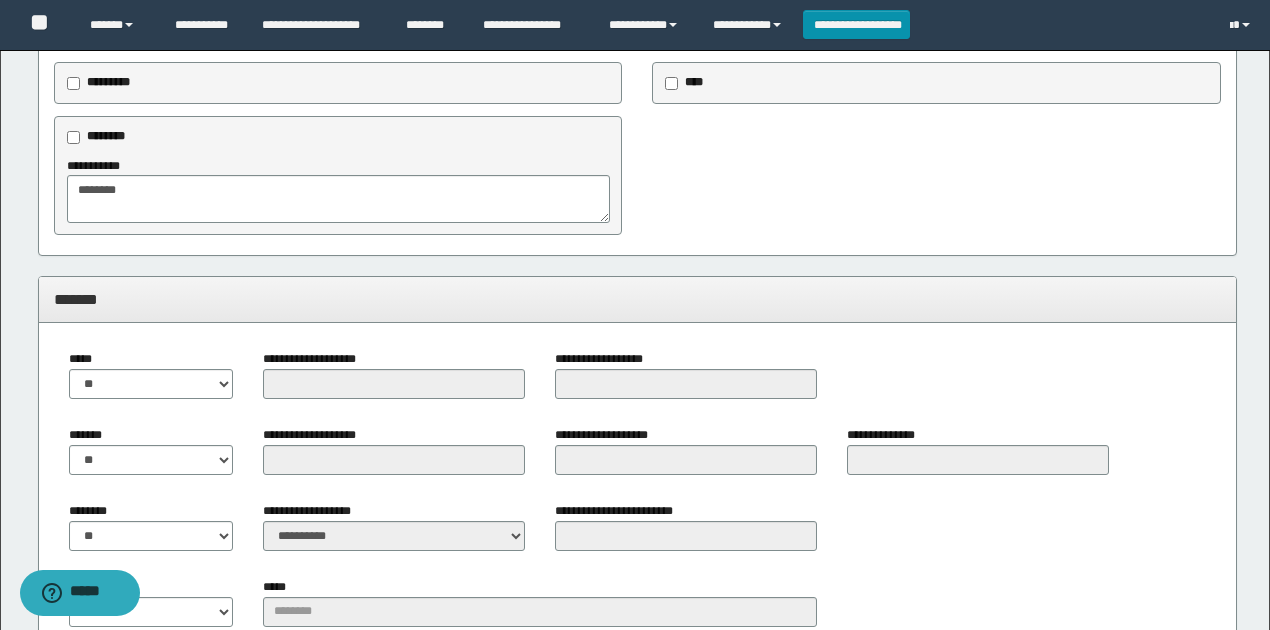 click on "**********" at bounding box center (638, 647) 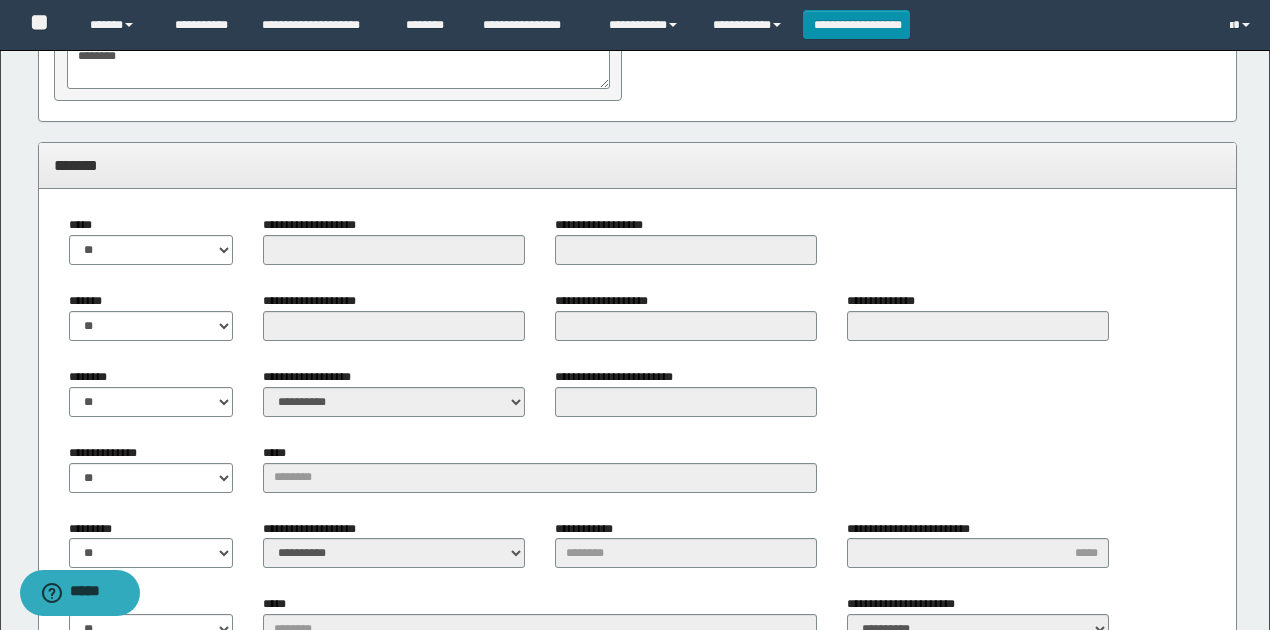 click on "**********" at bounding box center [638, 513] 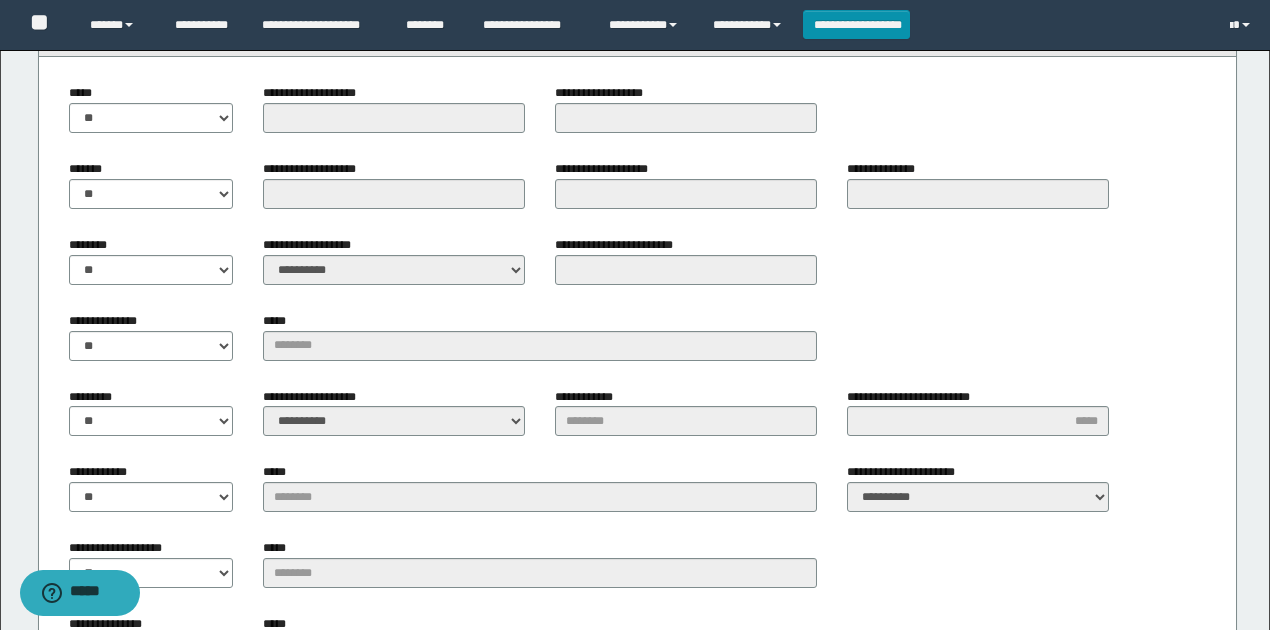 scroll, scrollTop: 2071, scrollLeft: 0, axis: vertical 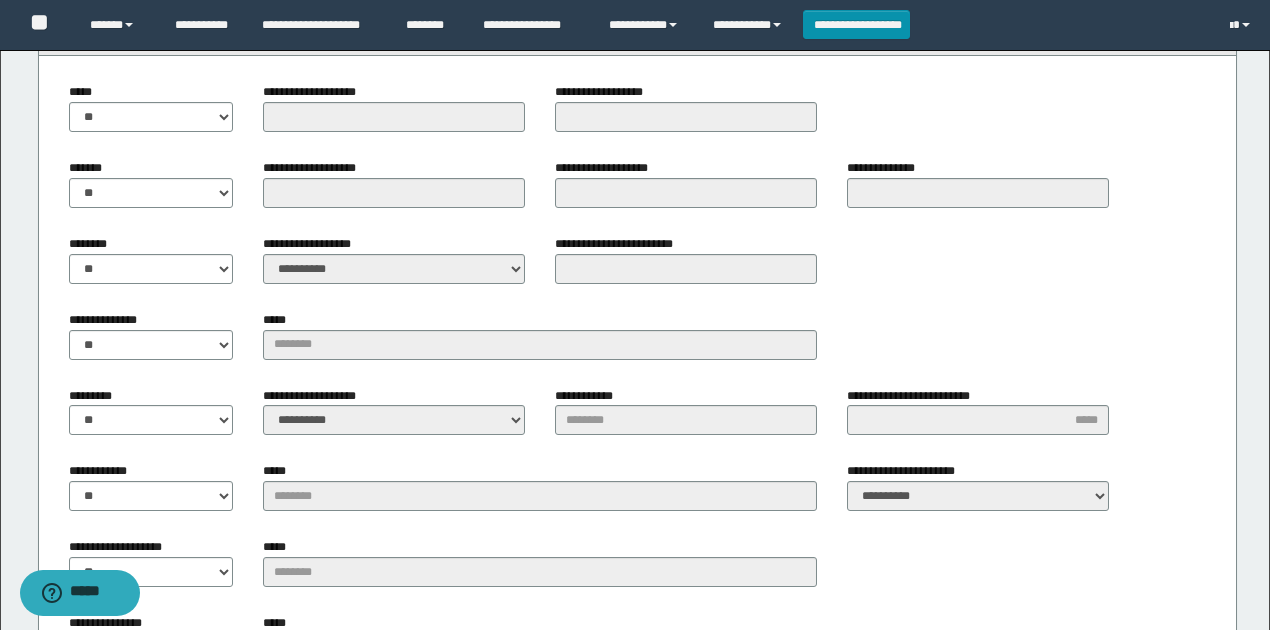 drag, startPoint x: 210, startPoint y: 378, endPoint x: 228, endPoint y: 440, distance: 64.56005 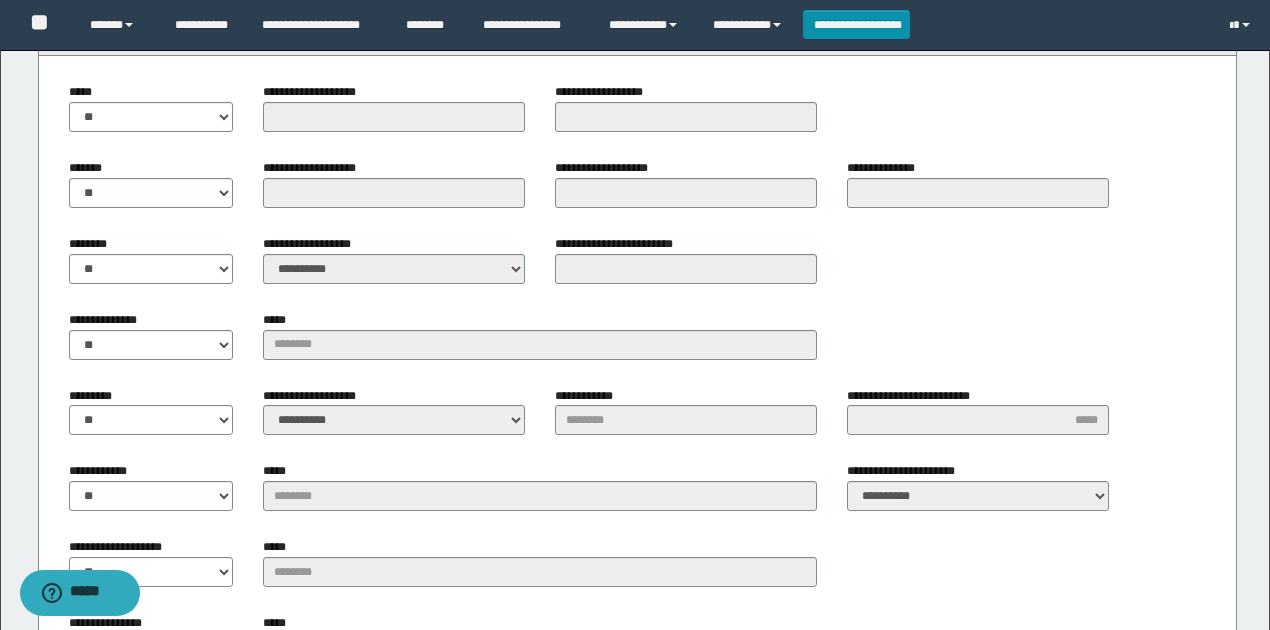 click on "**********" at bounding box center (638, 380) 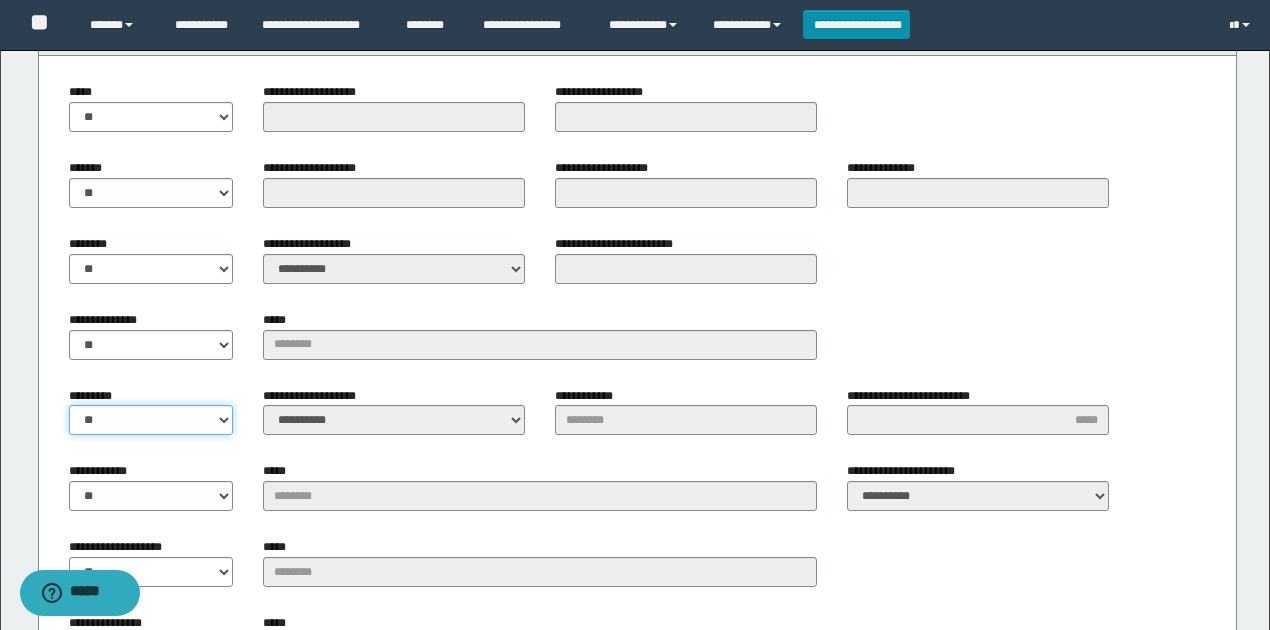 click on "**
**" at bounding box center [151, 420] 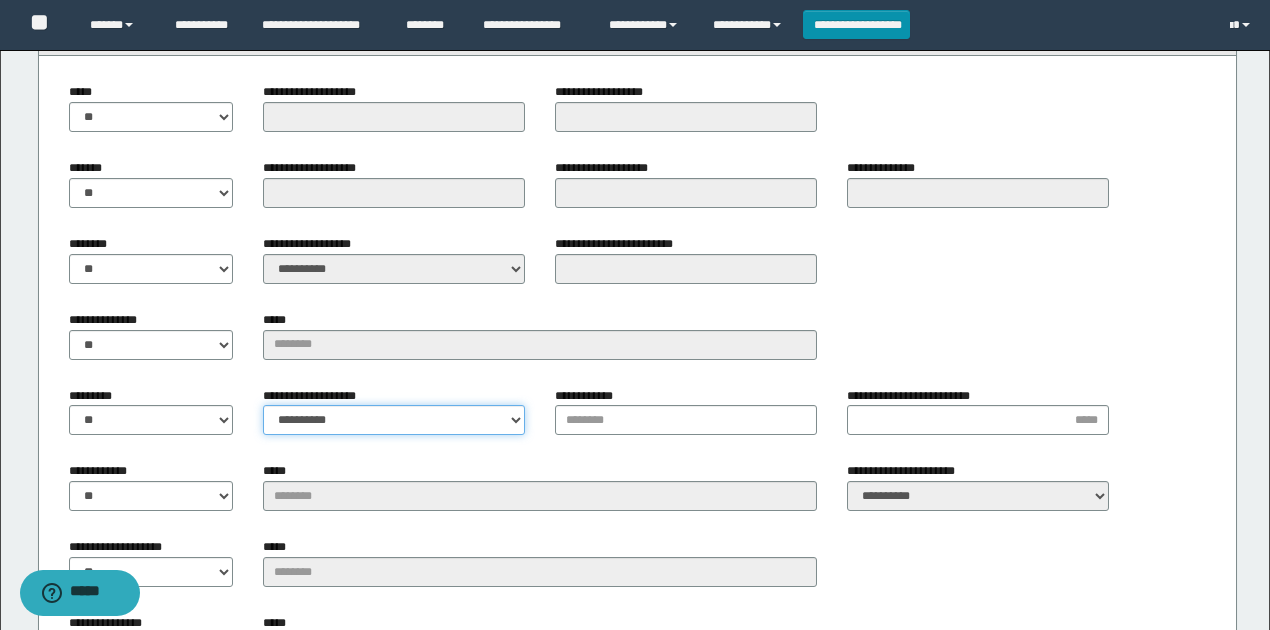 click on "**********" at bounding box center (394, 420) 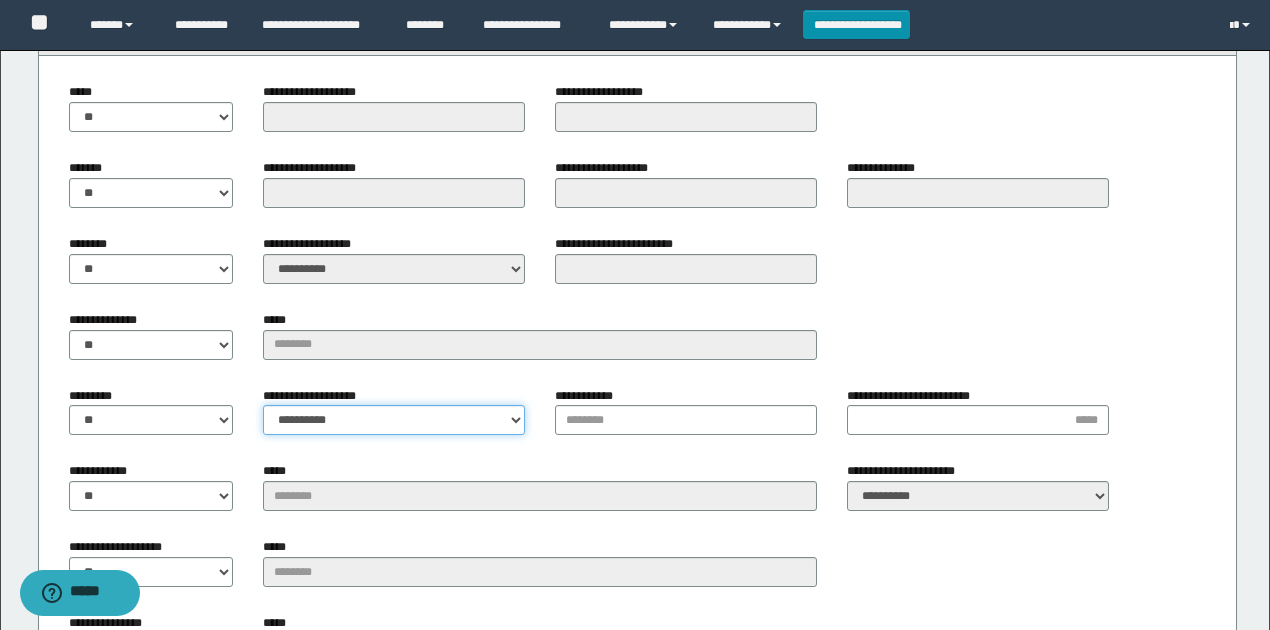 select on "*" 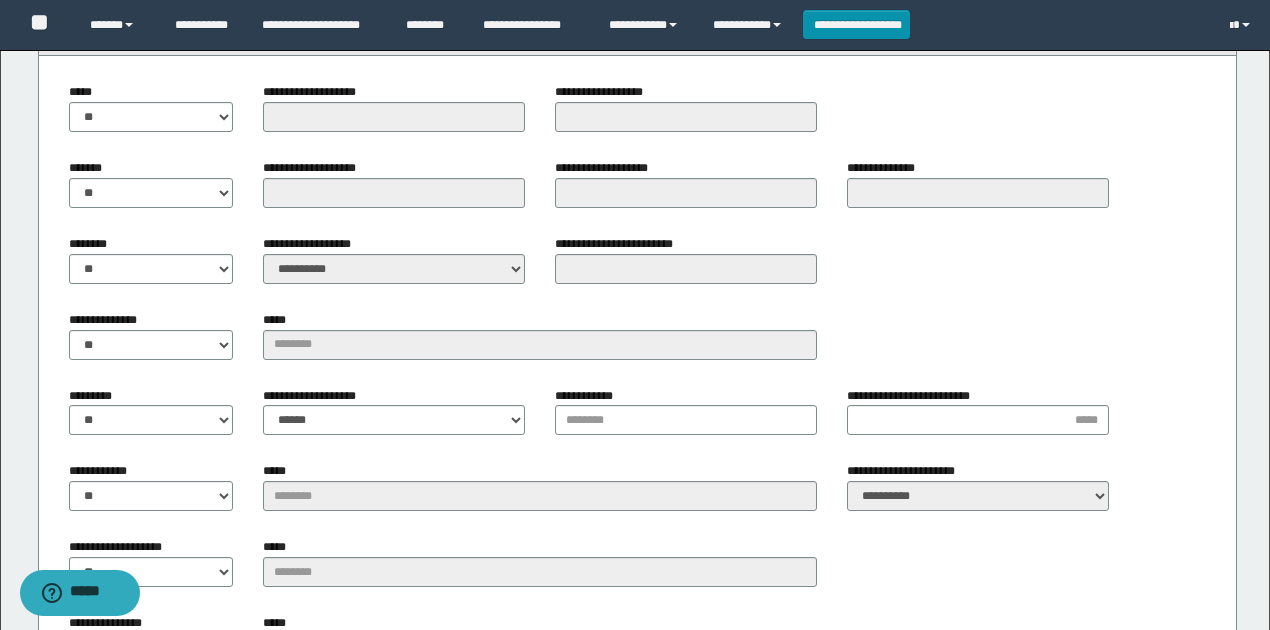 click on "**********" at bounding box center (686, 411) 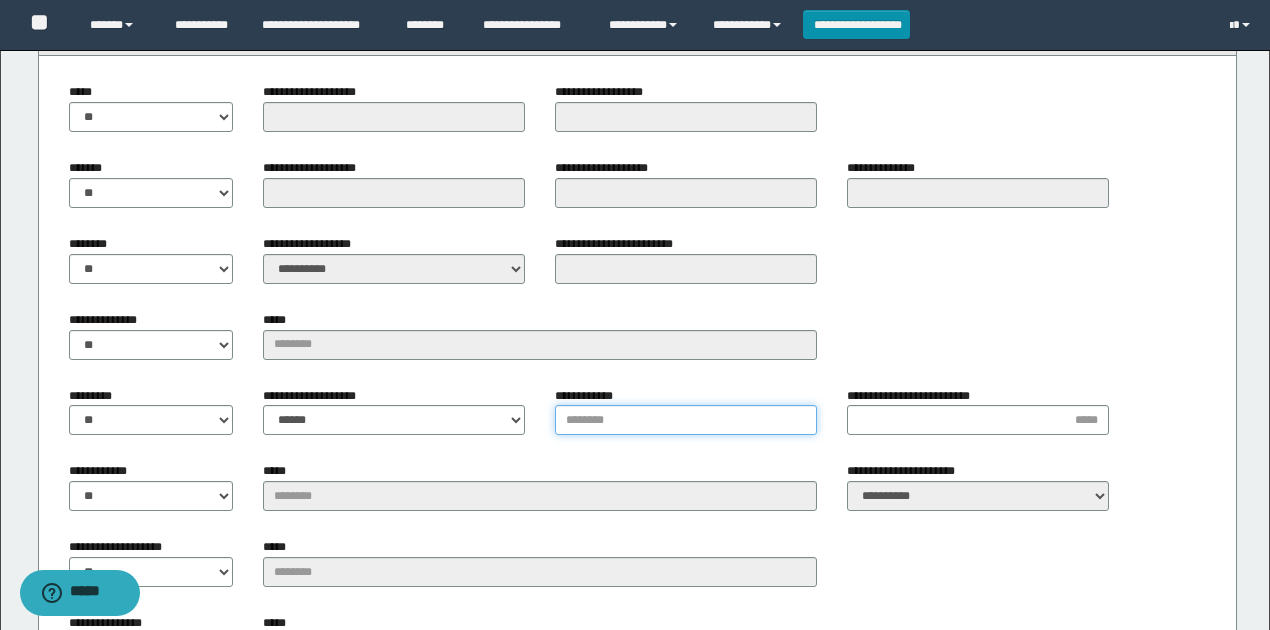 click on "**********" at bounding box center (686, 420) 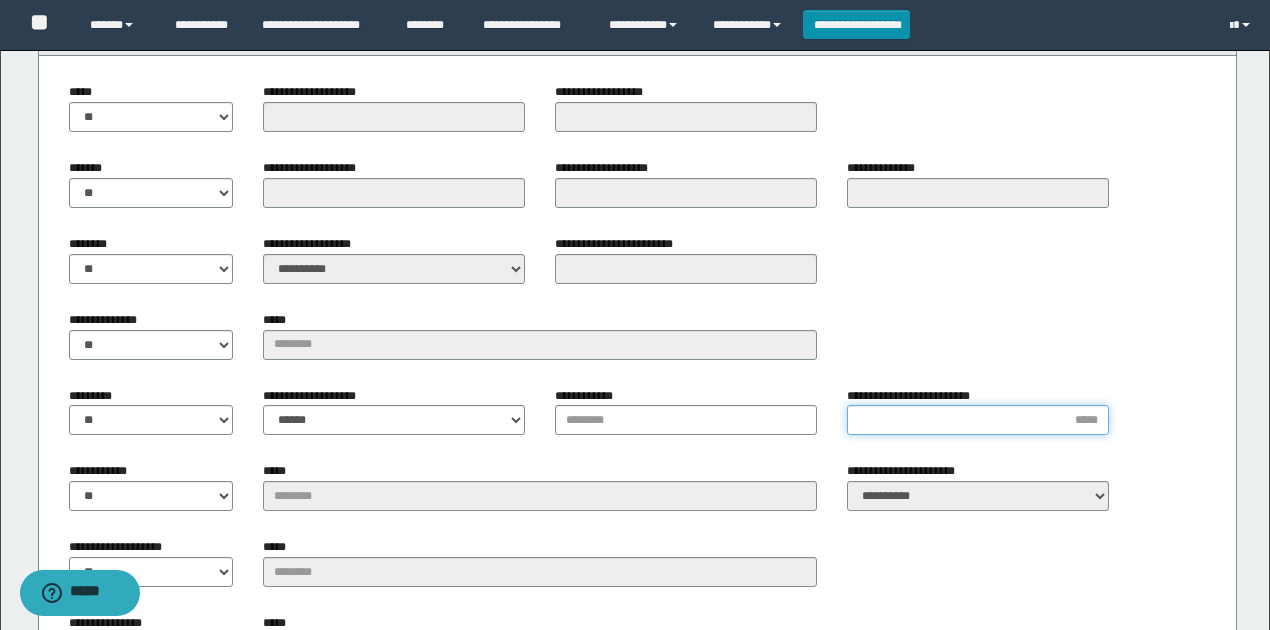 click on "**********" at bounding box center [978, 420] 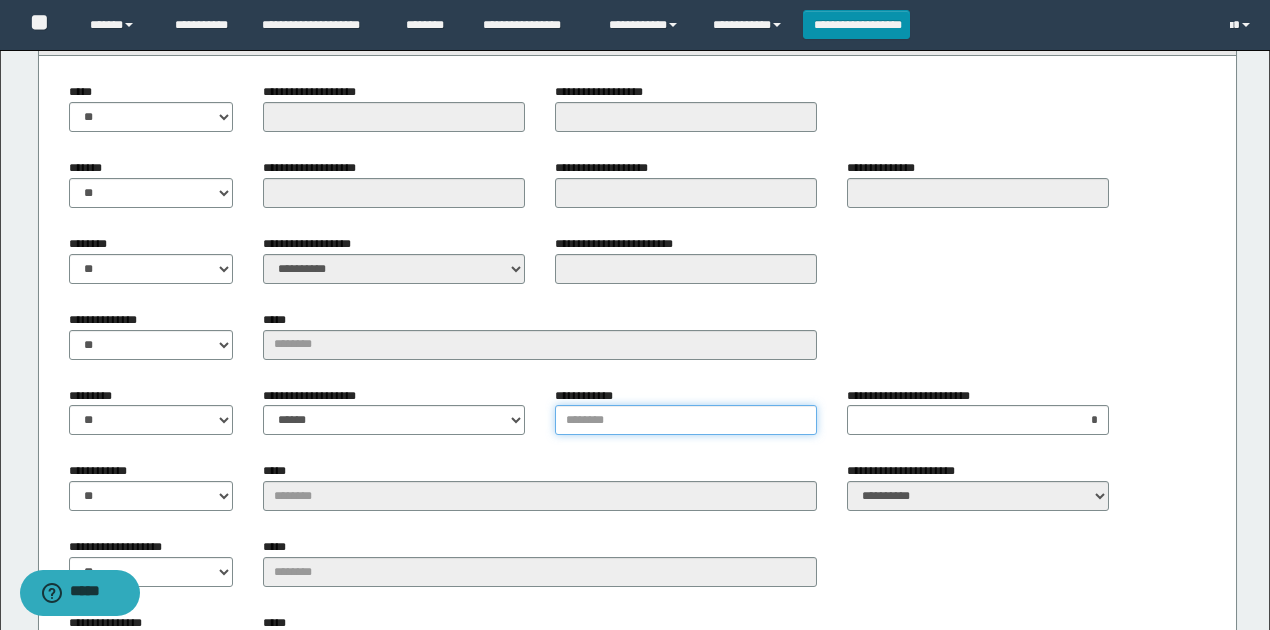click on "**********" at bounding box center [686, 420] 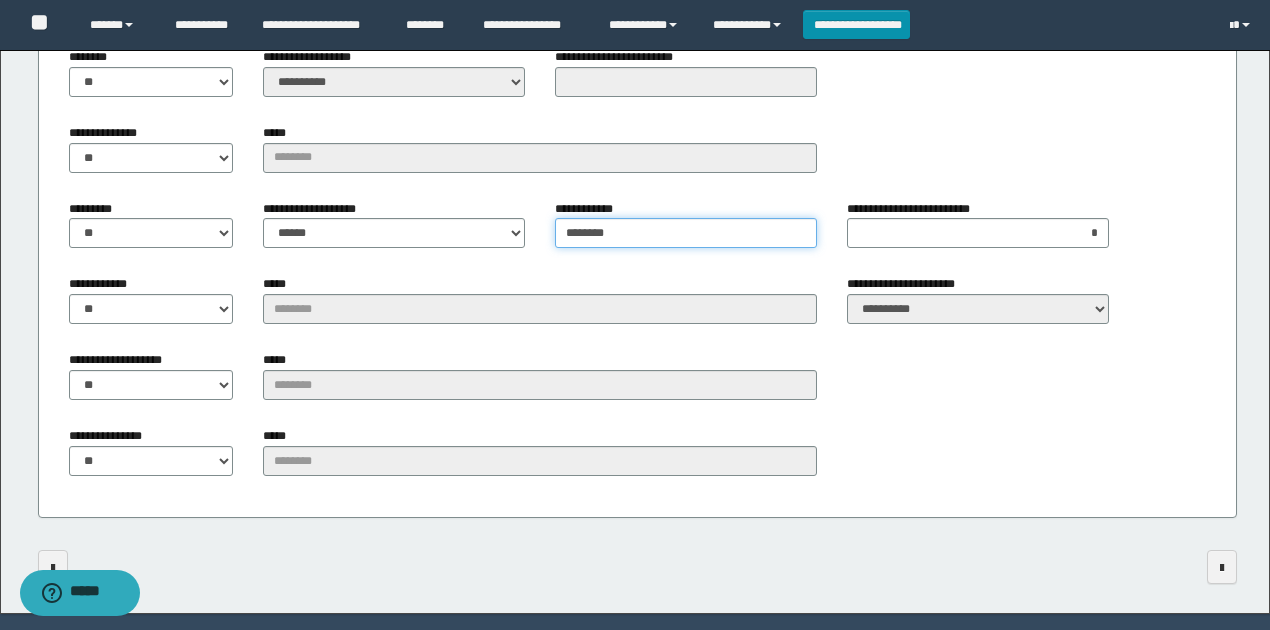 scroll, scrollTop: 2320, scrollLeft: 0, axis: vertical 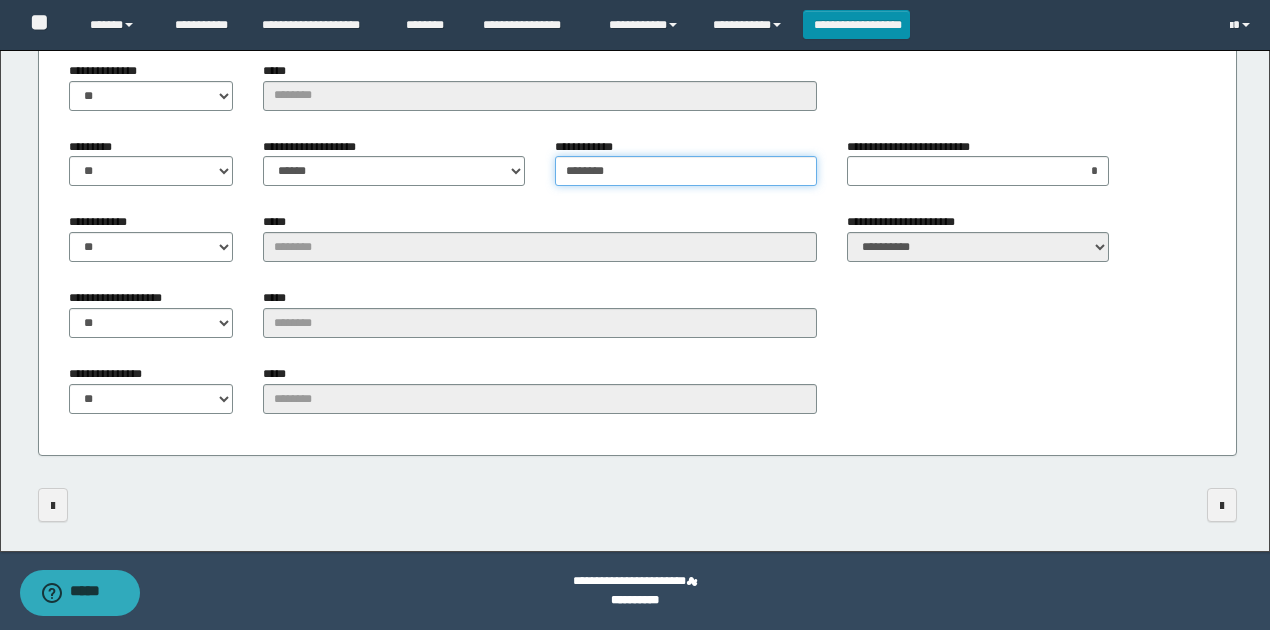 type on "********" 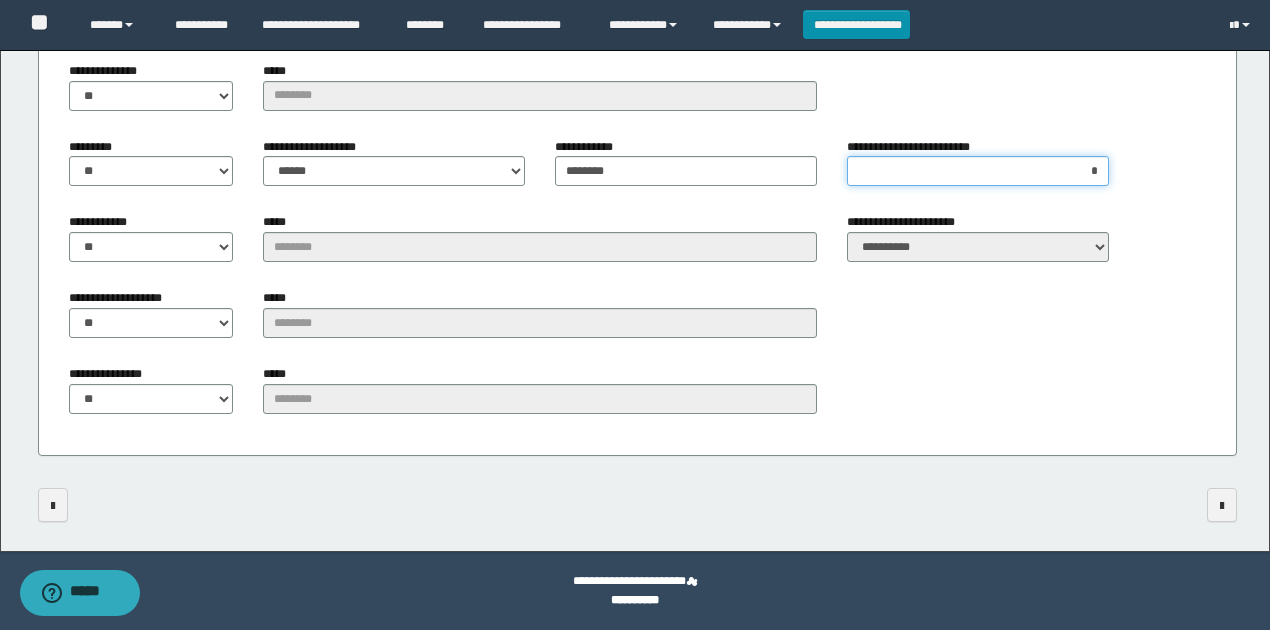 drag, startPoint x: 1088, startPoint y: 173, endPoint x: 1147, endPoint y: 174, distance: 59.008472 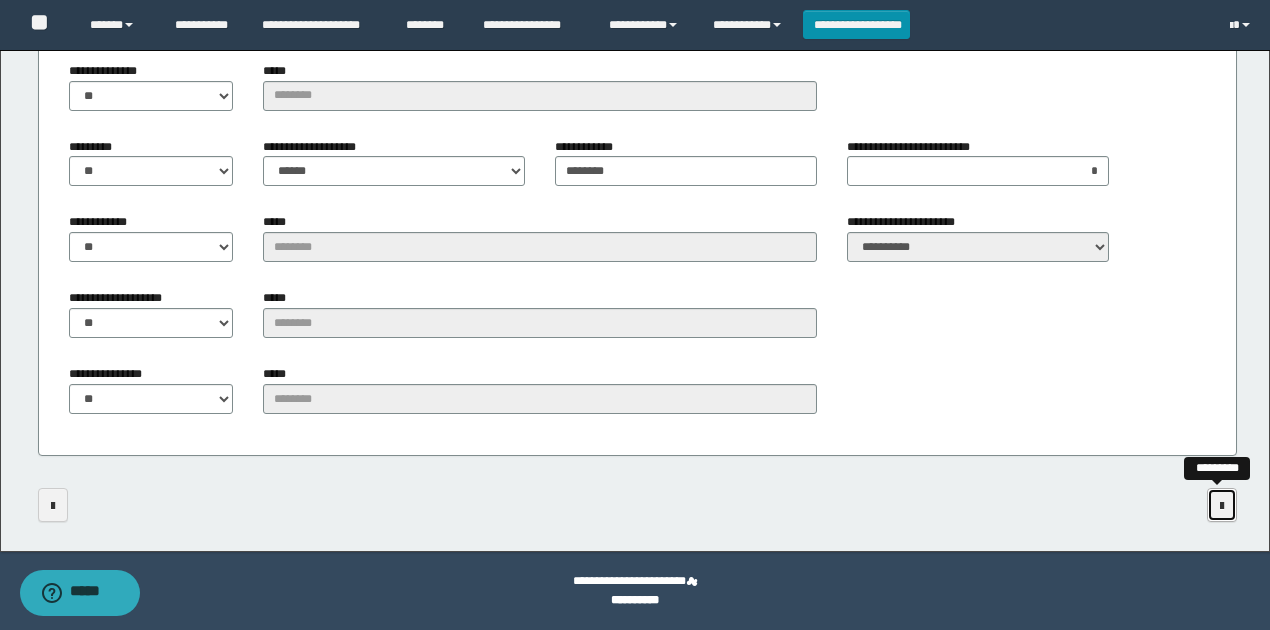 click at bounding box center [1222, 506] 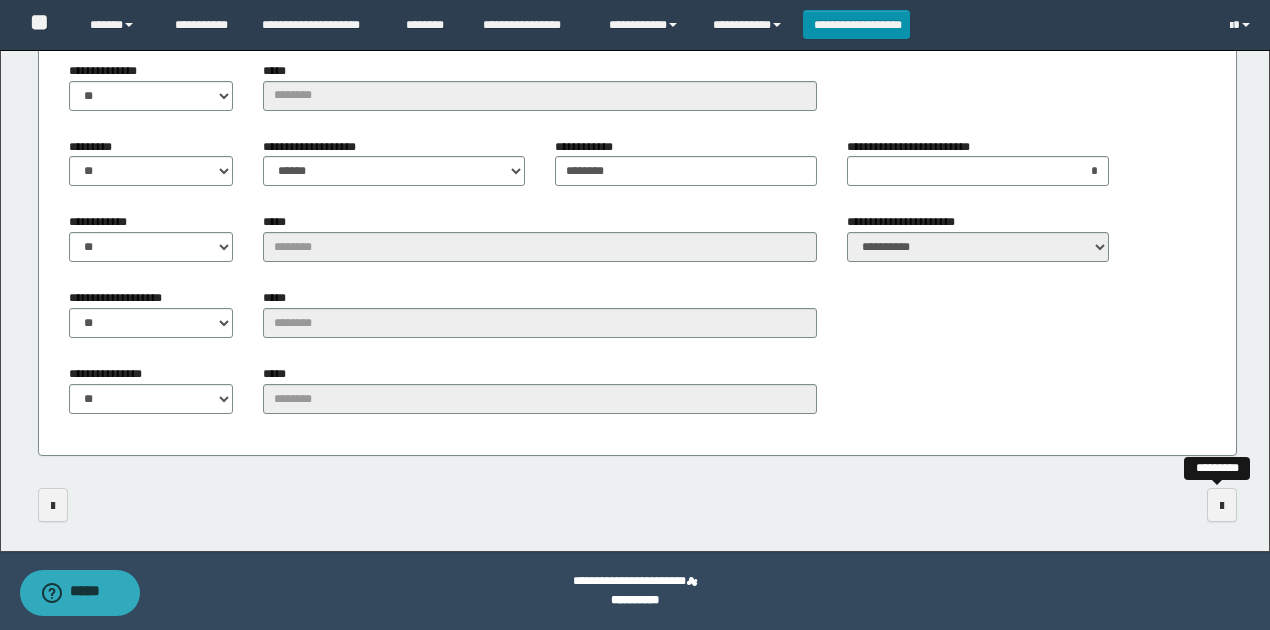 scroll, scrollTop: 0, scrollLeft: 0, axis: both 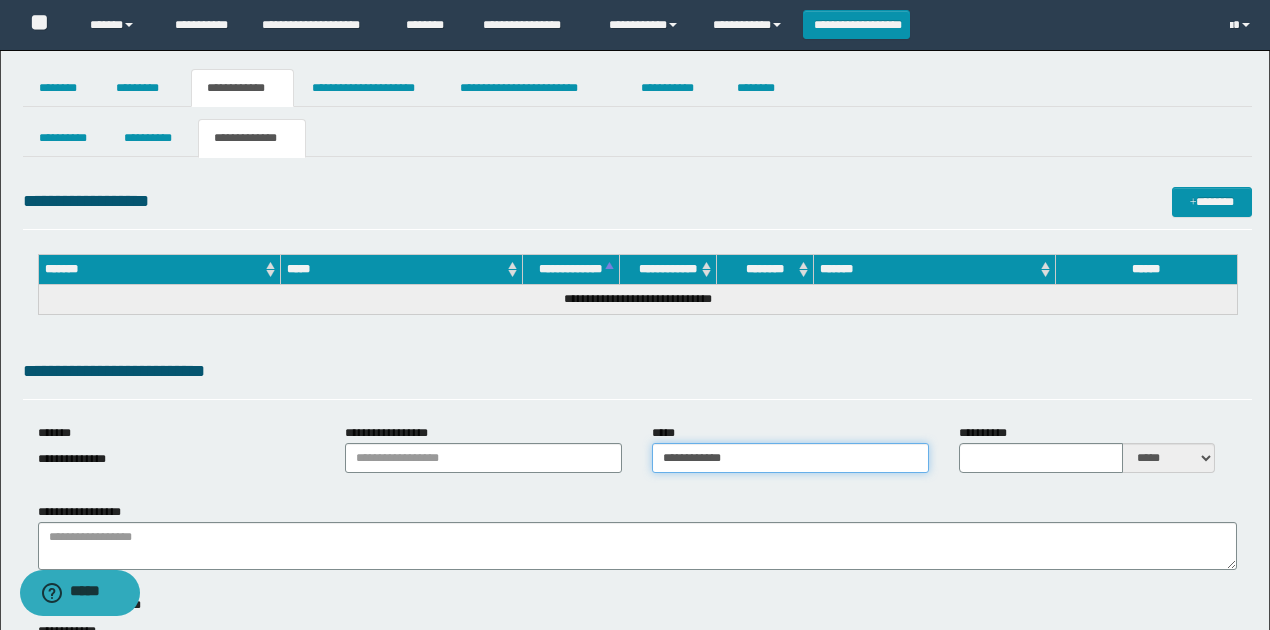 drag, startPoint x: 733, startPoint y: 460, endPoint x: 706, endPoint y: 459, distance: 27.018513 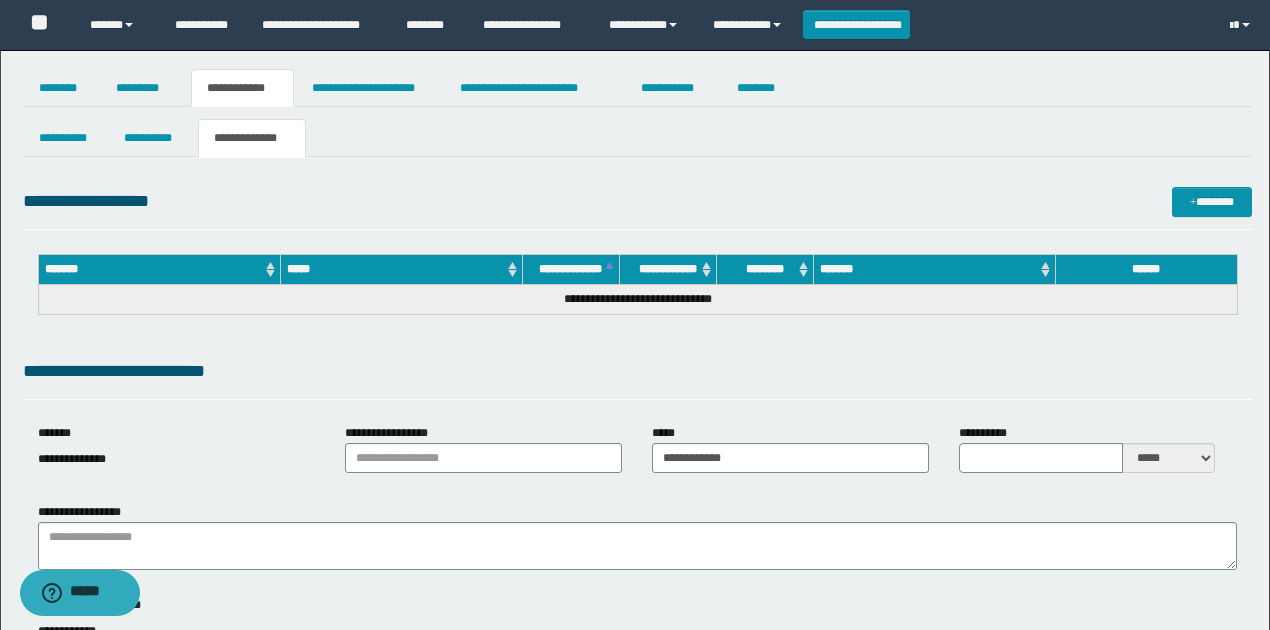 drag, startPoint x: 697, startPoint y: 350, endPoint x: 714, endPoint y: 343, distance: 18.384777 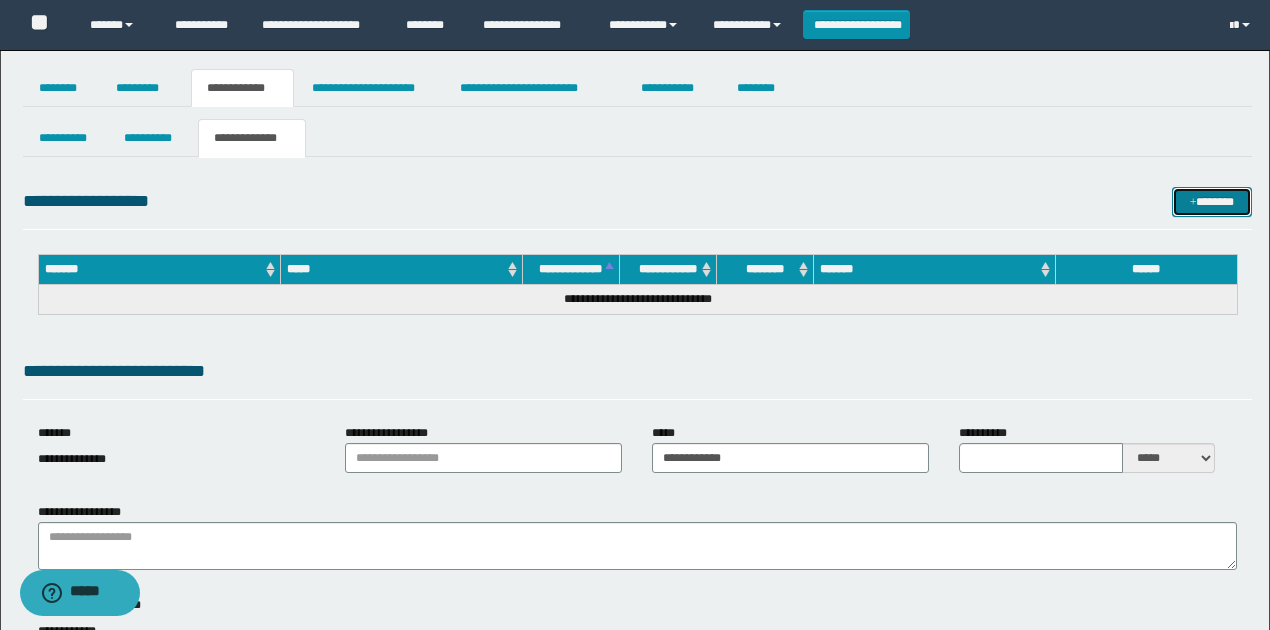 click on "*******" at bounding box center (1211, 201) 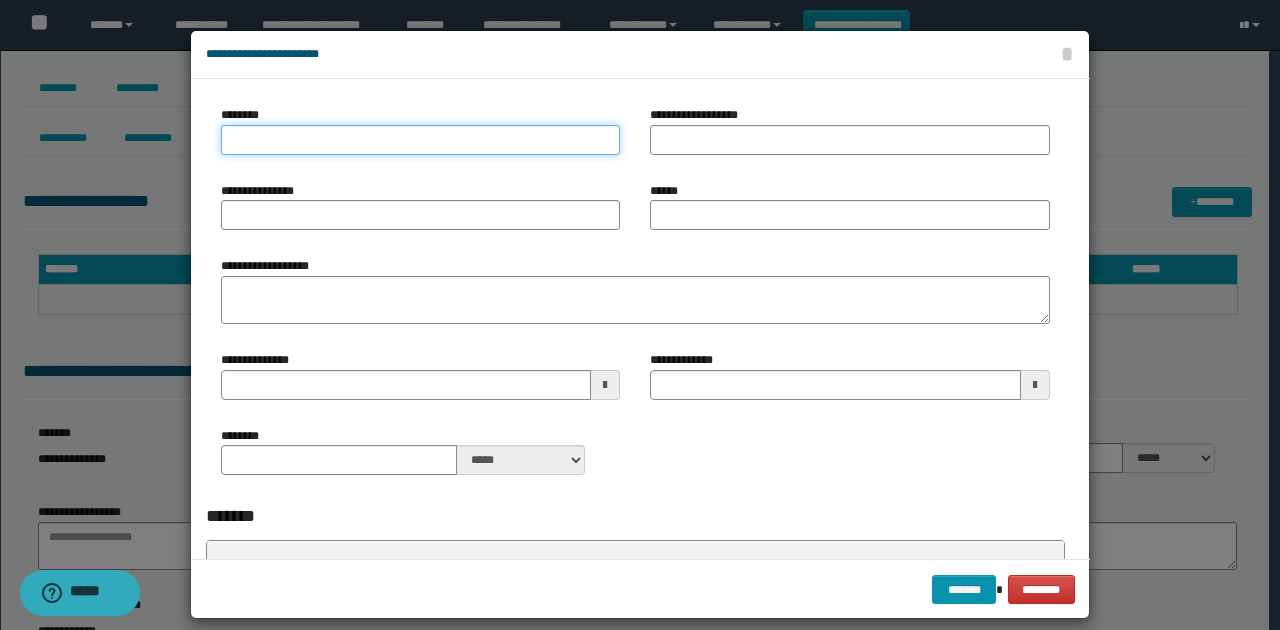 click on "********" at bounding box center [420, 140] 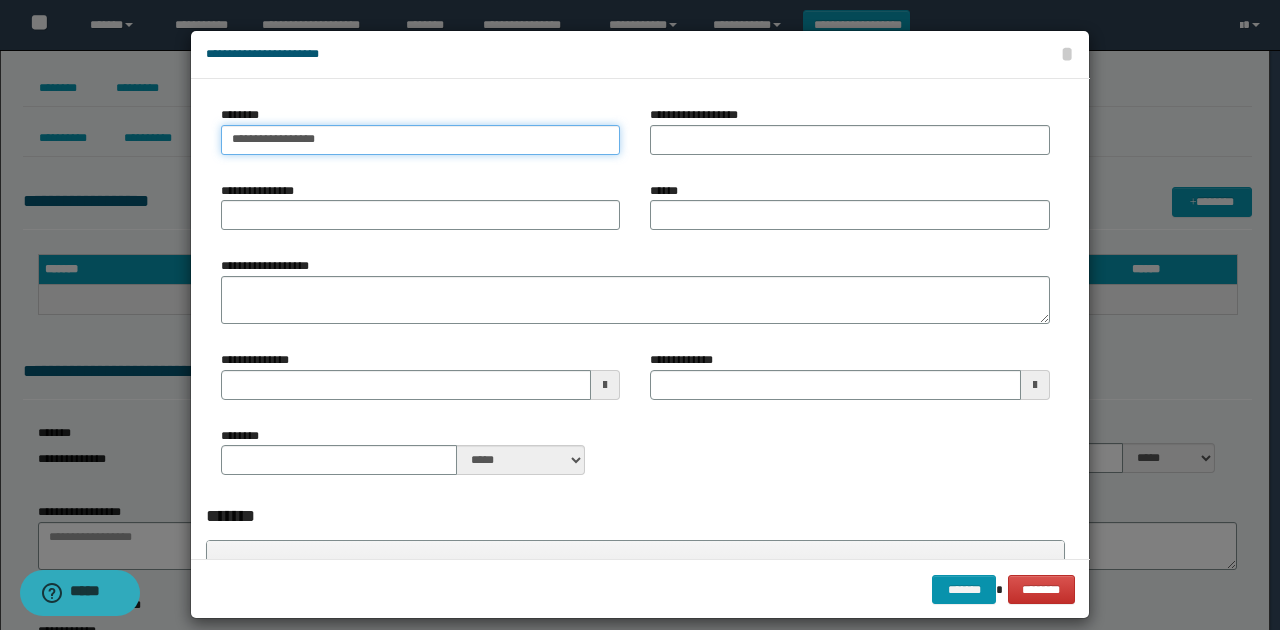 click on "**********" at bounding box center [420, 140] 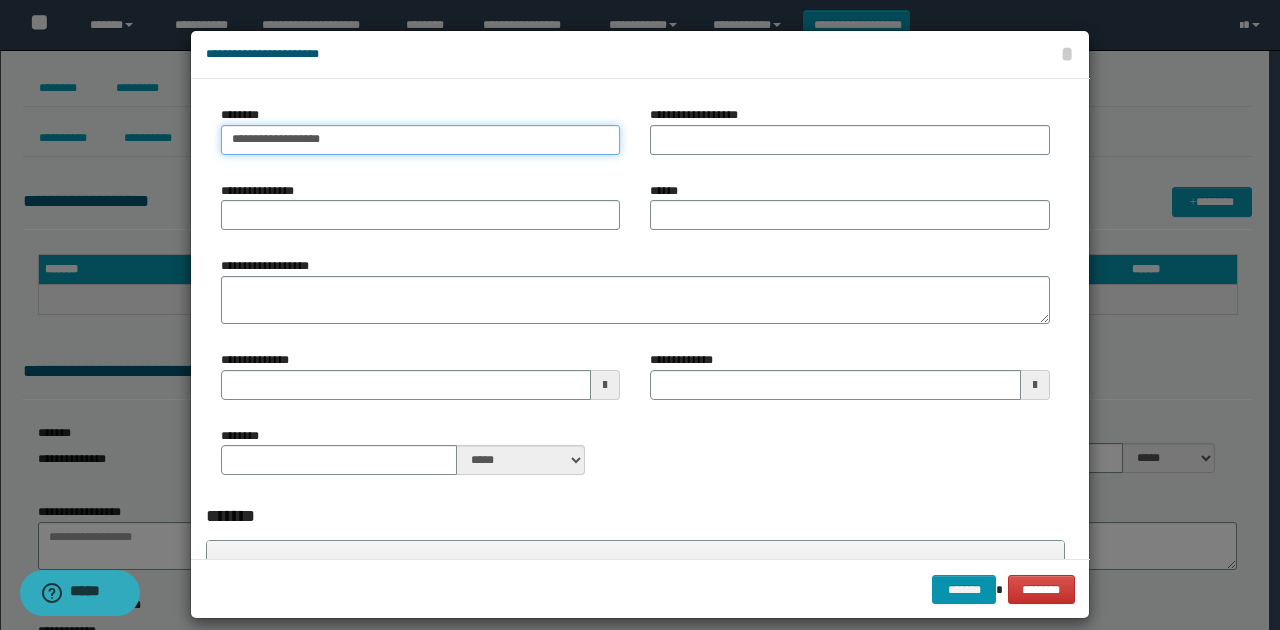 type on "**********" 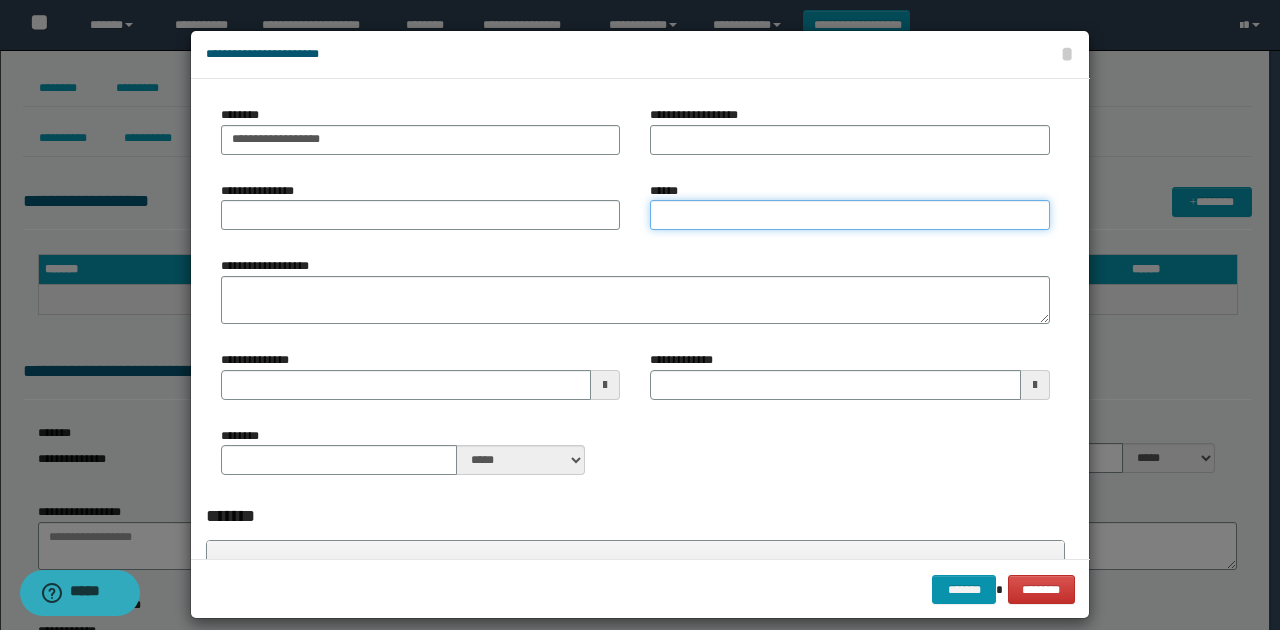 click on "******" at bounding box center [849, 215] 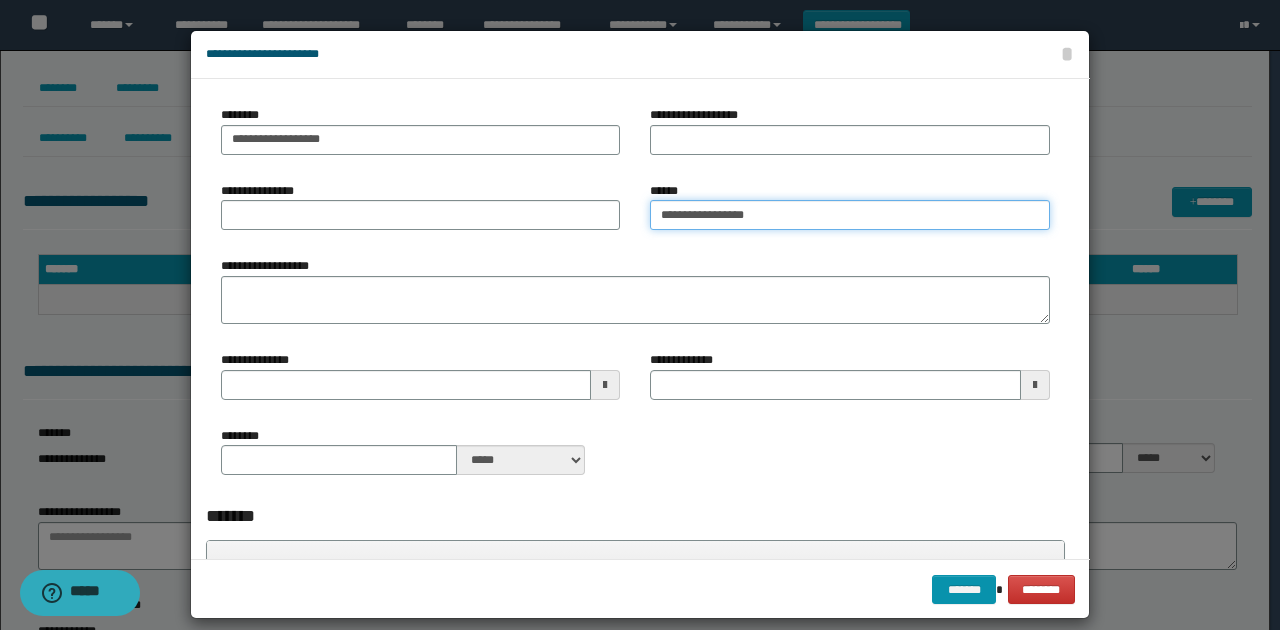 type on "**********" 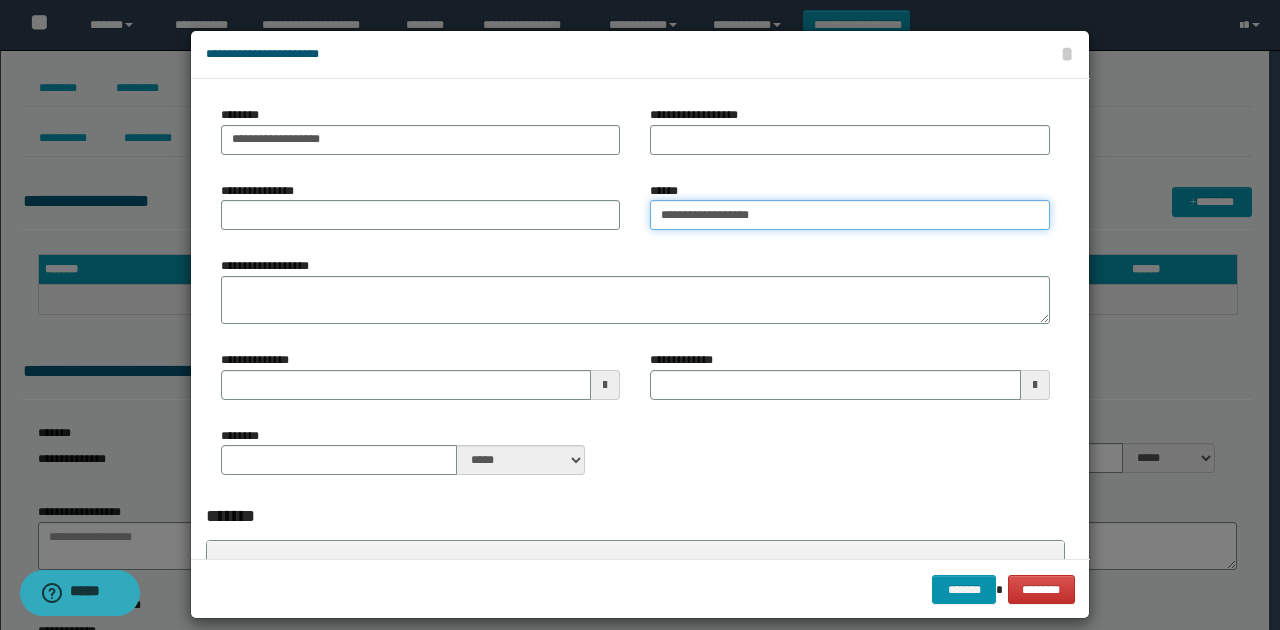 type 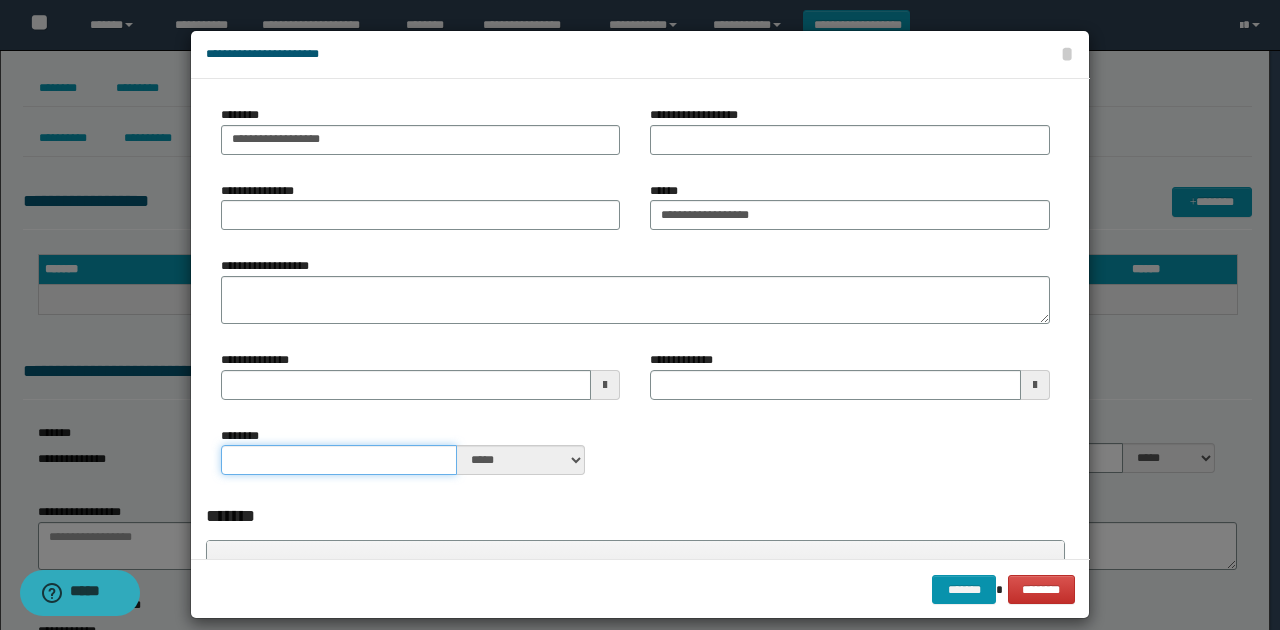 click on "********" at bounding box center [339, 460] 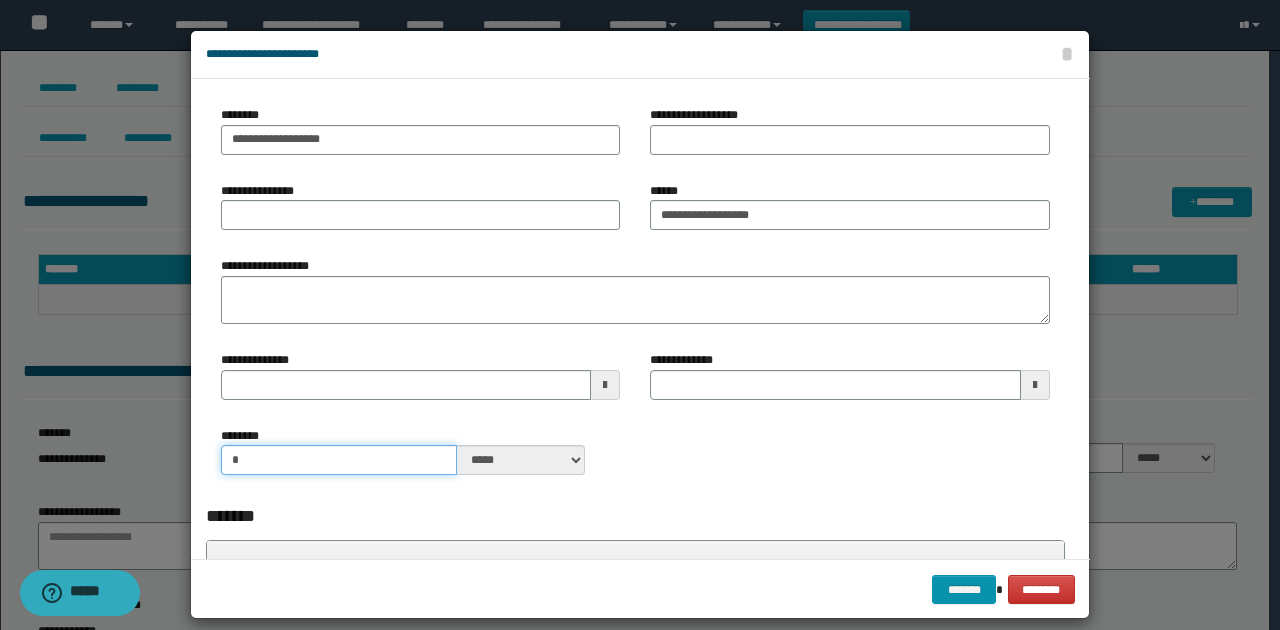 type on "*" 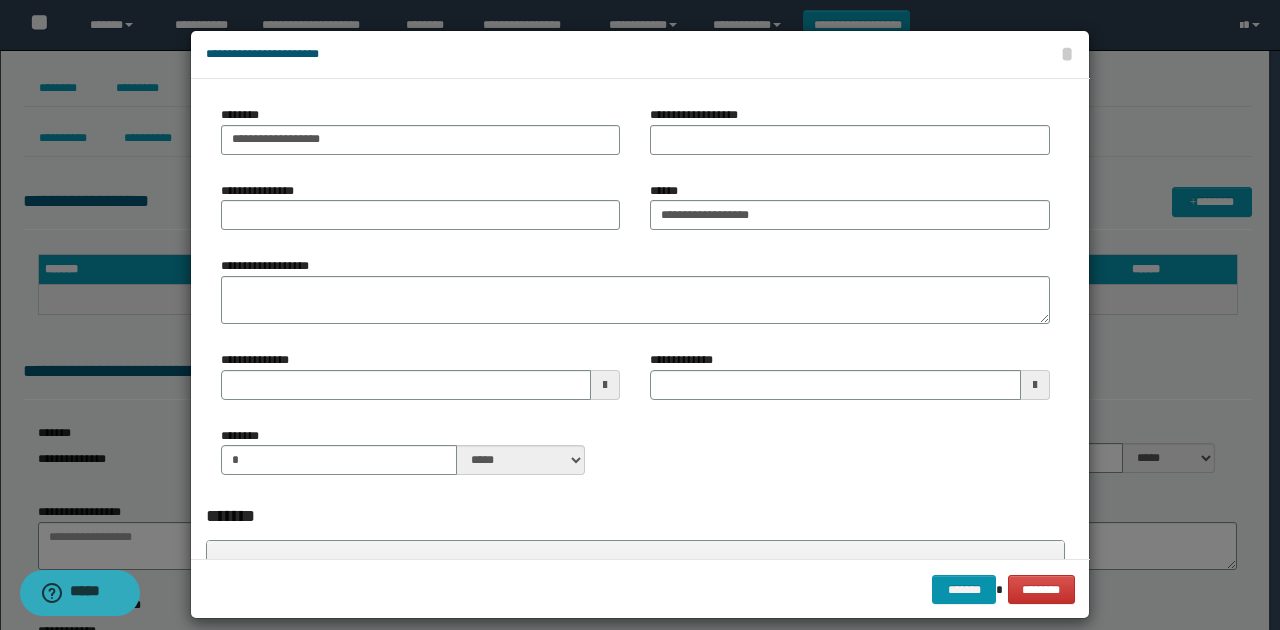 click on "********
*
*****
****" at bounding box center (635, 459) 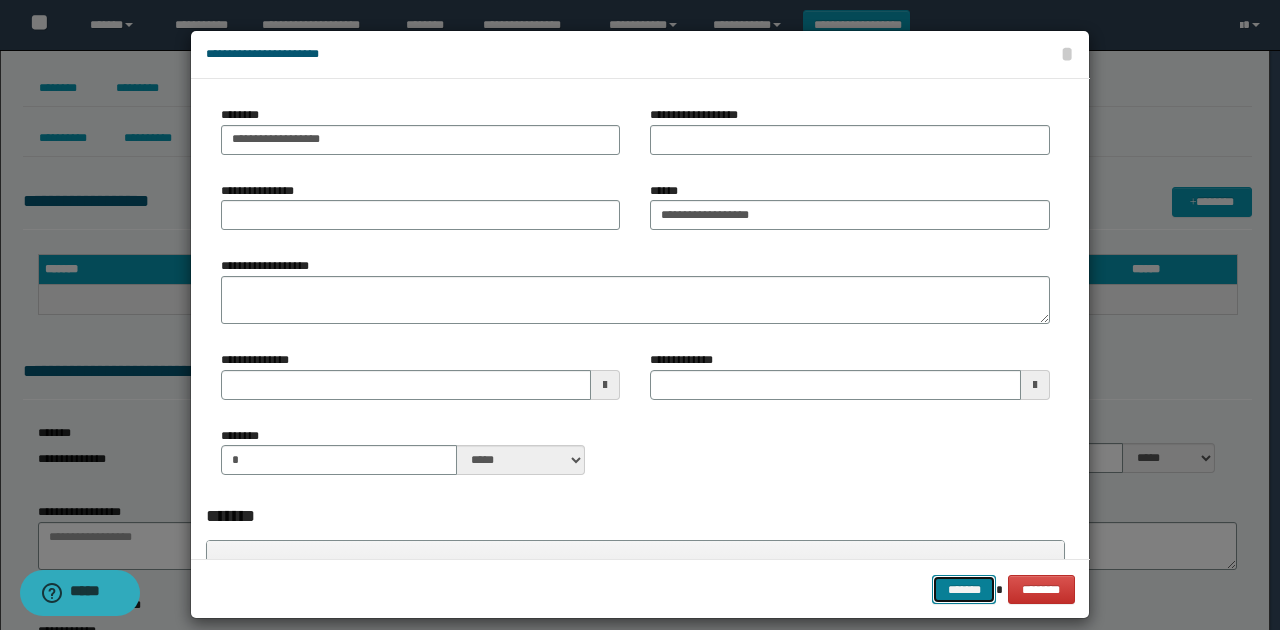 click on "*******" at bounding box center (964, 589) 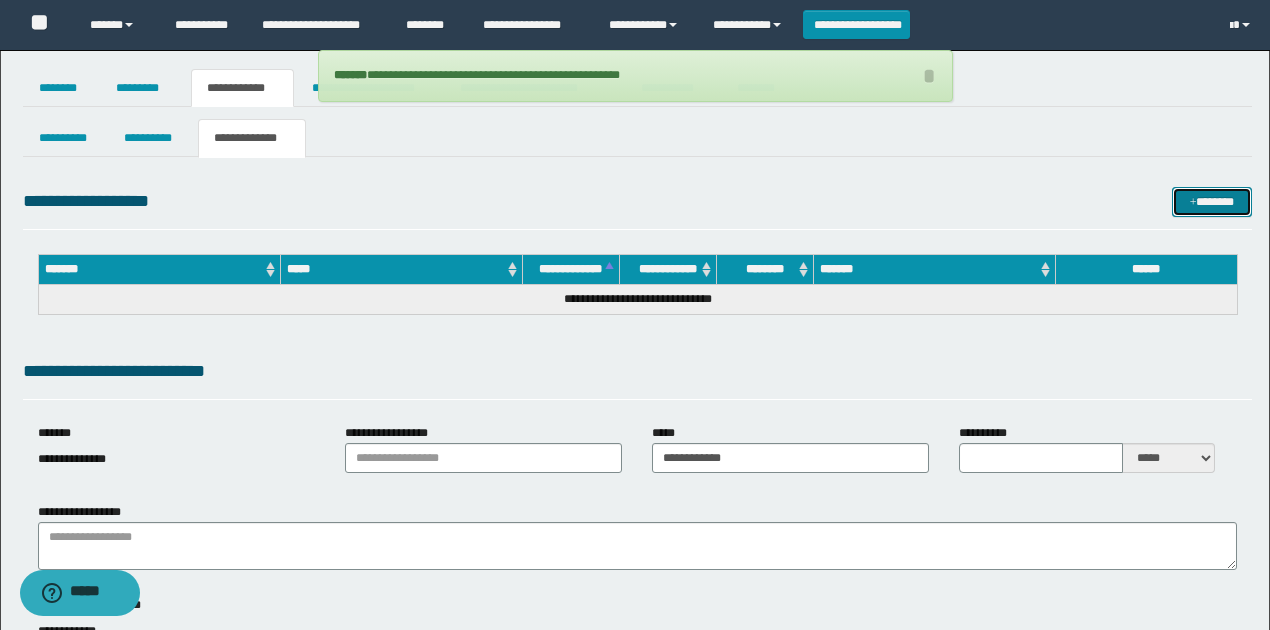 click at bounding box center [1193, 203] 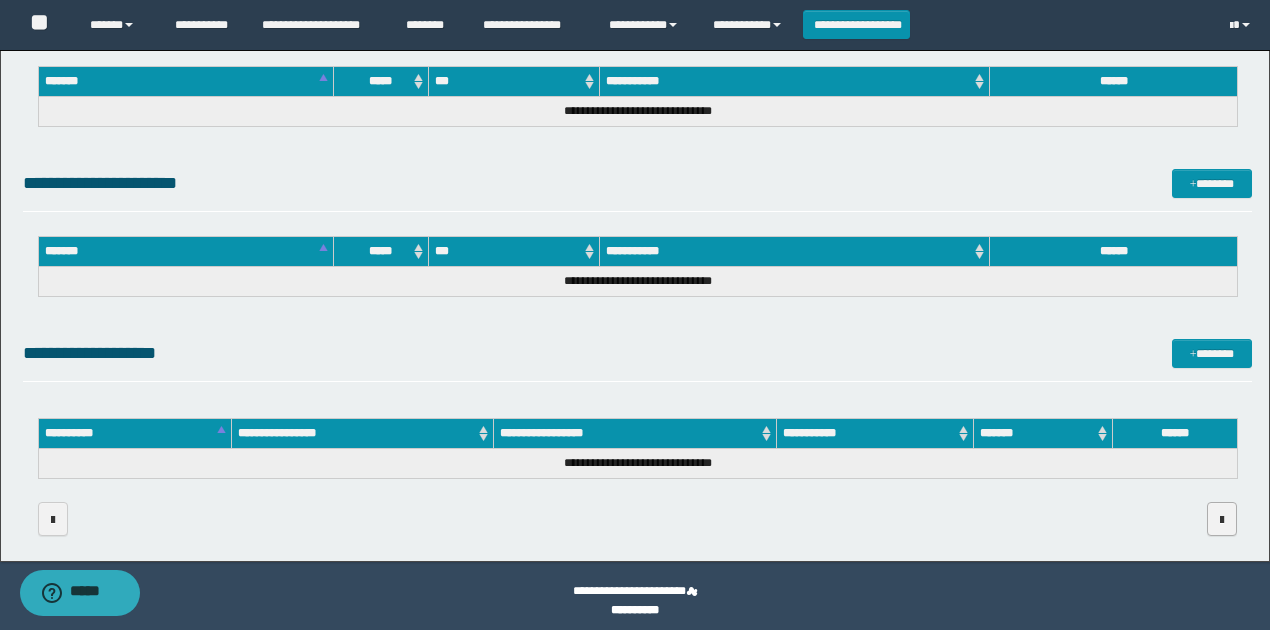 scroll, scrollTop: 1080, scrollLeft: 0, axis: vertical 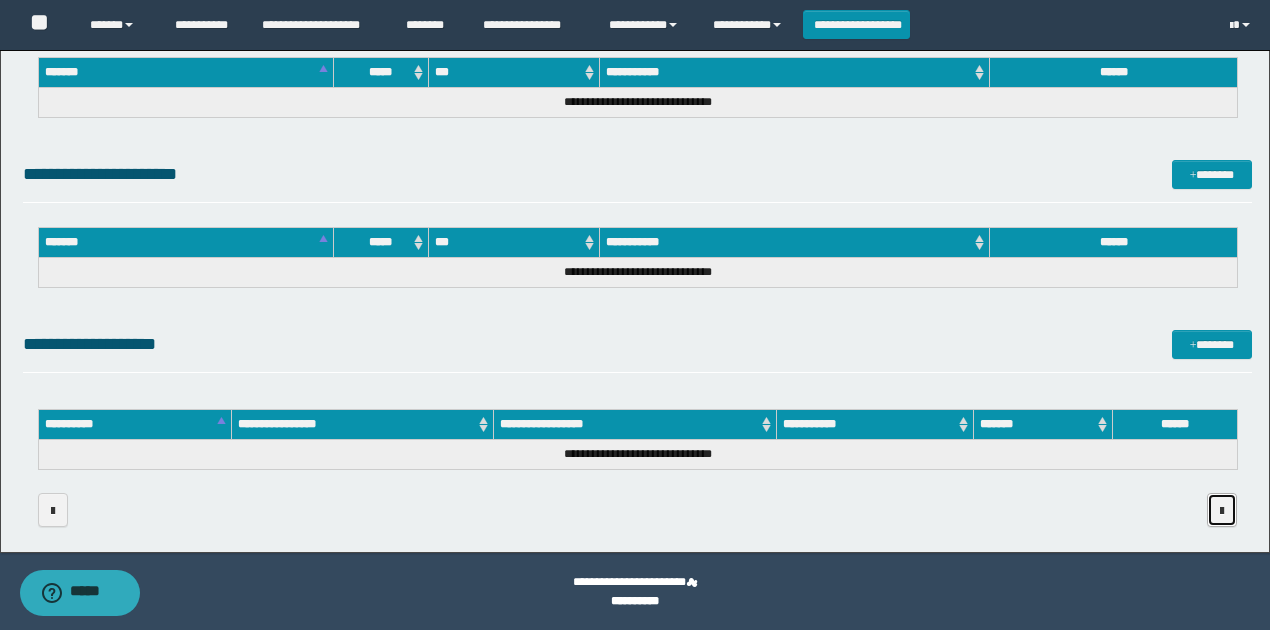 click at bounding box center [1222, 511] 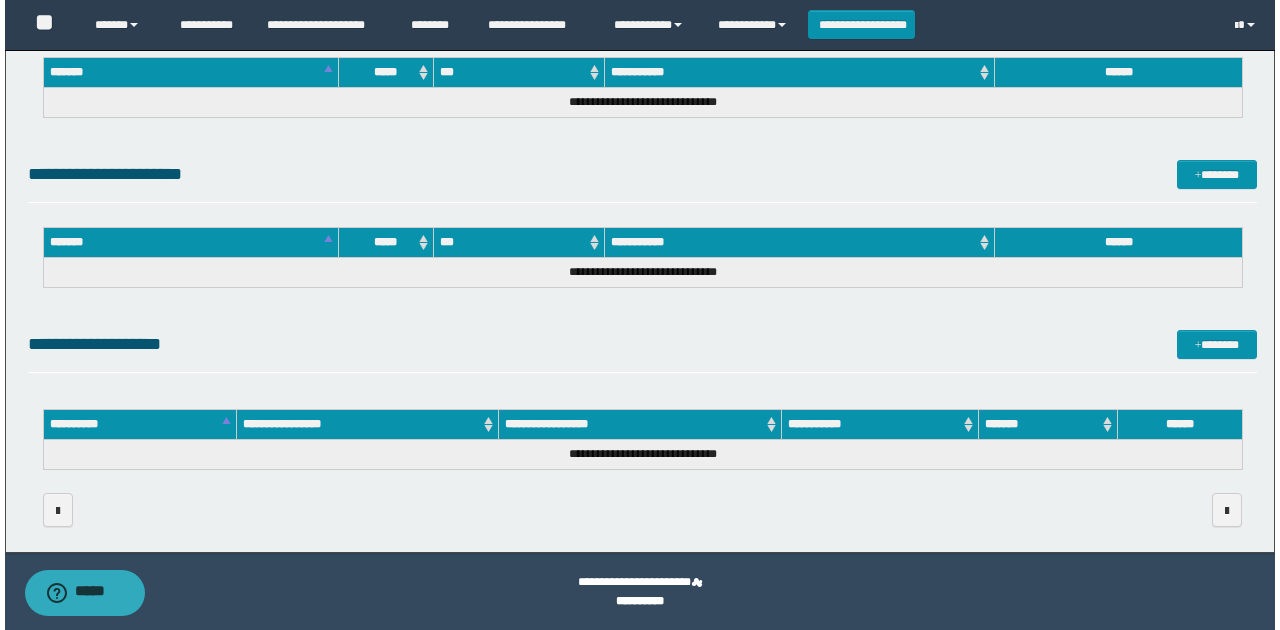 scroll, scrollTop: 0, scrollLeft: 0, axis: both 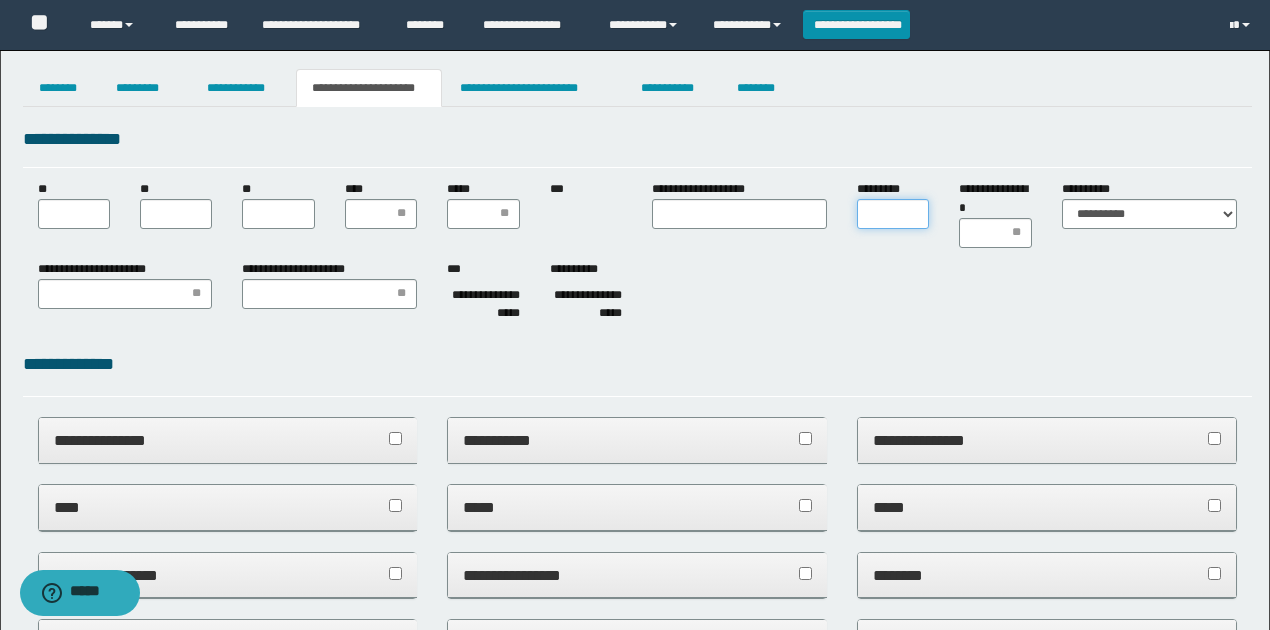 click on "*********" at bounding box center [893, 214] 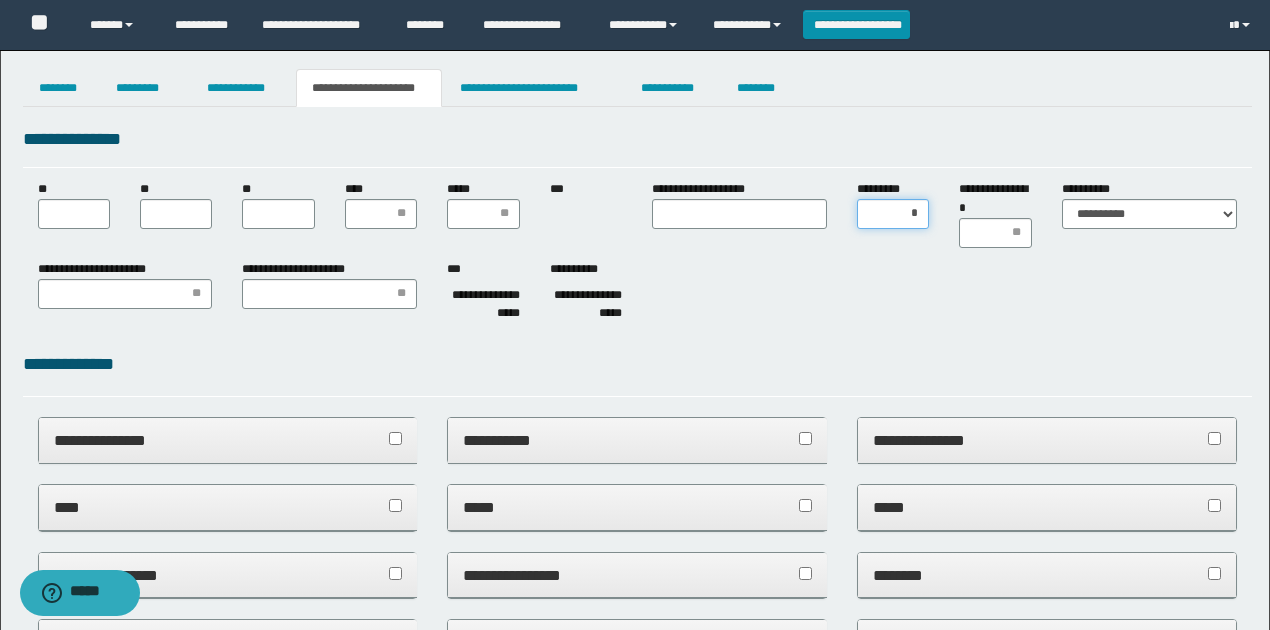 type on "**" 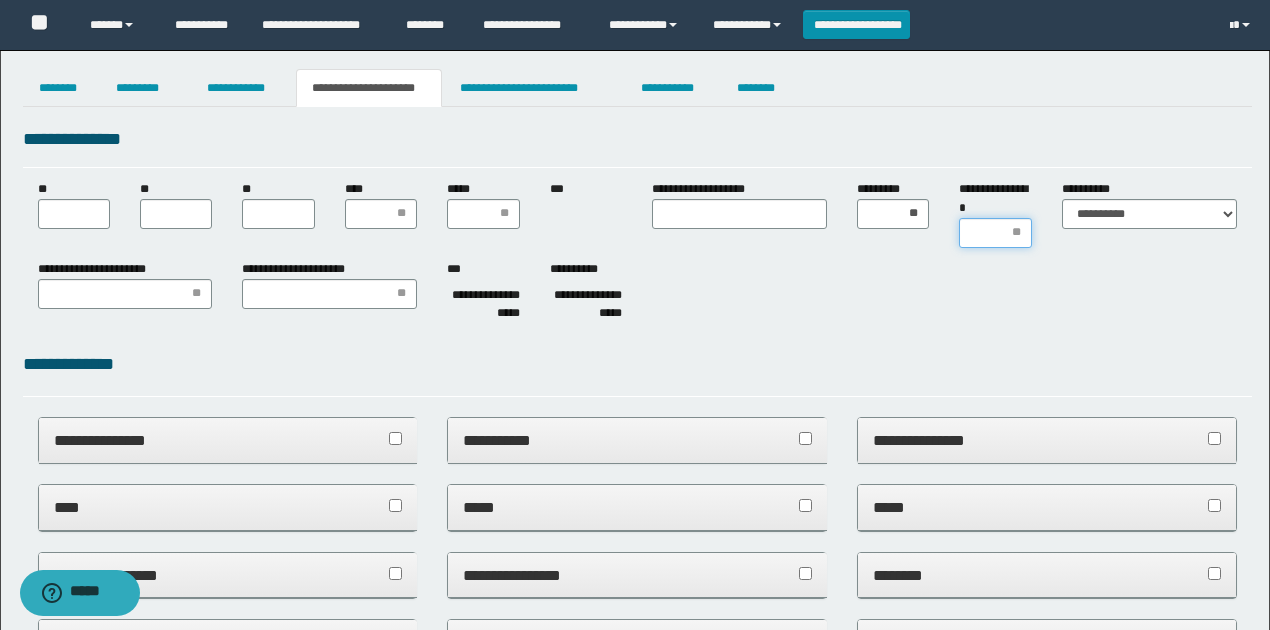 drag, startPoint x: 992, startPoint y: 238, endPoint x: 982, endPoint y: 244, distance: 11.661903 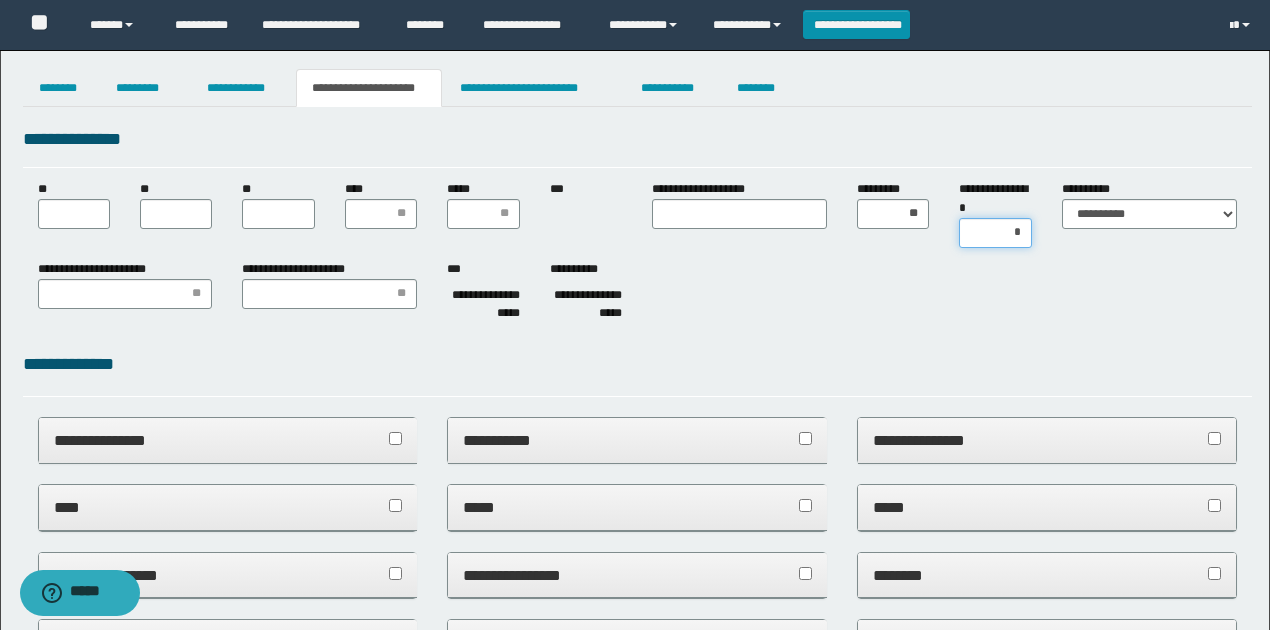 type on "**" 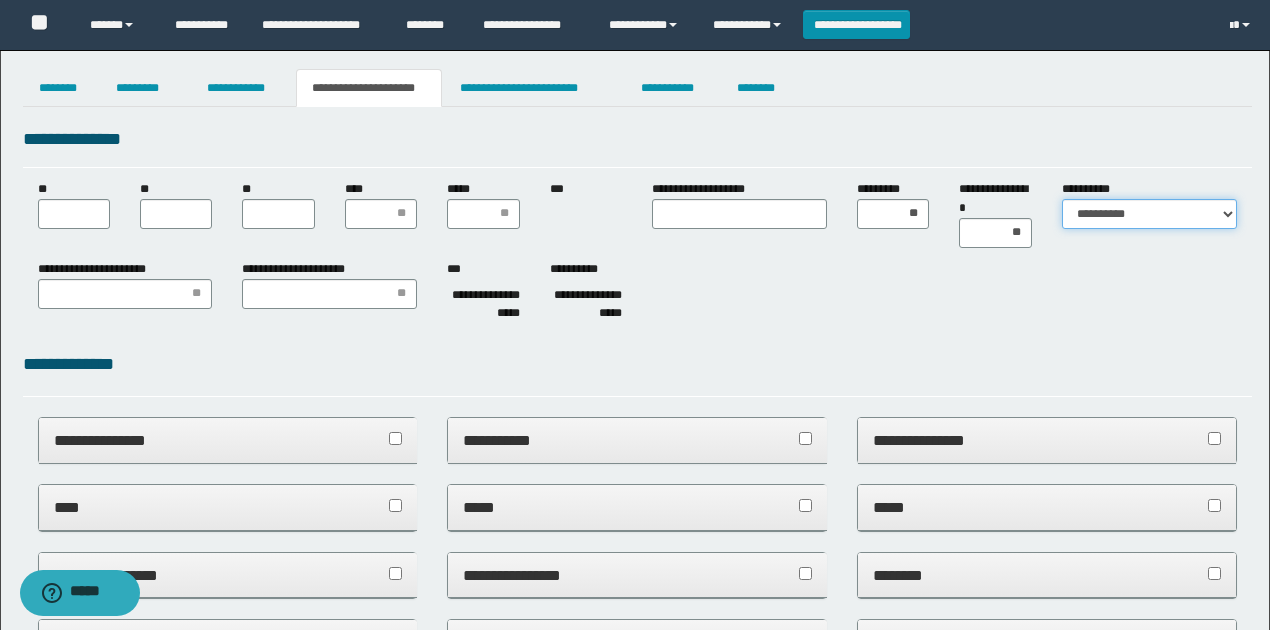 click on "**********" at bounding box center (1149, 214) 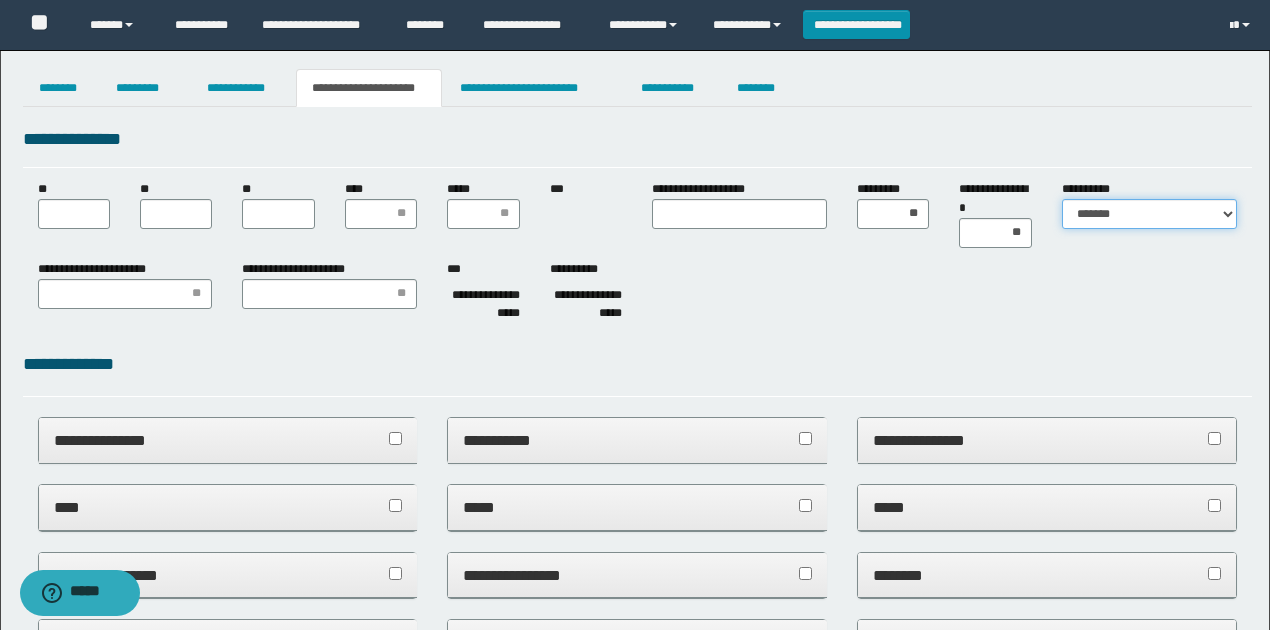 click on "**********" at bounding box center (1149, 214) 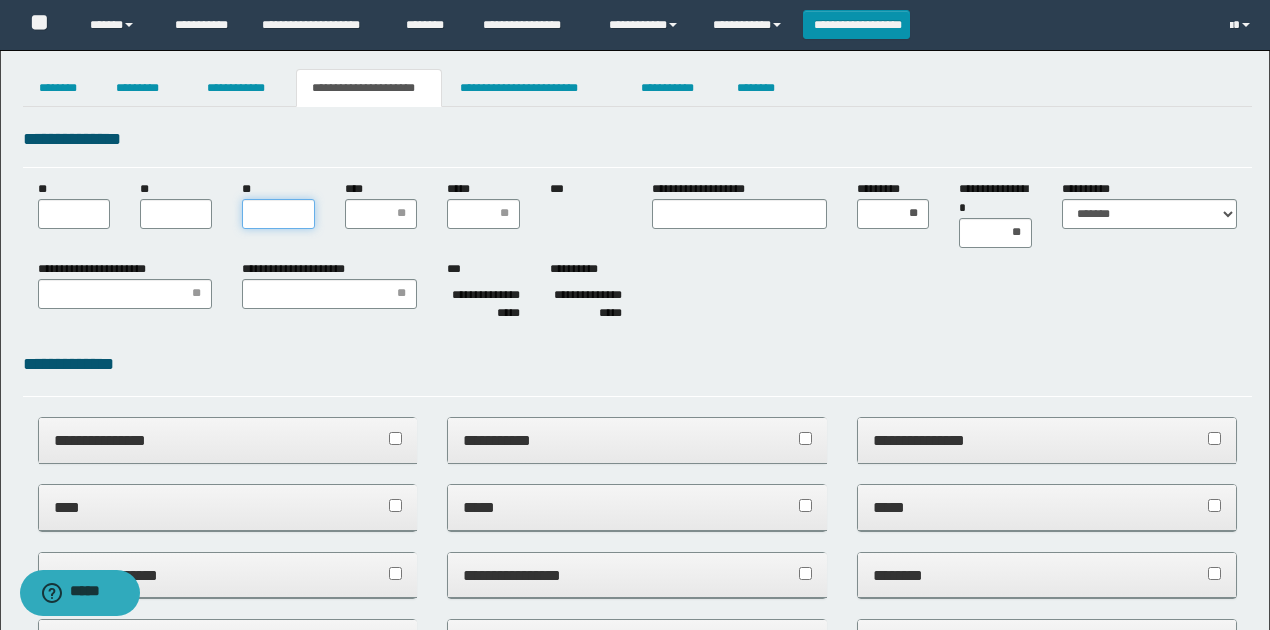 drag, startPoint x: 246, startPoint y: 216, endPoint x: 216, endPoint y: 259, distance: 52.43091 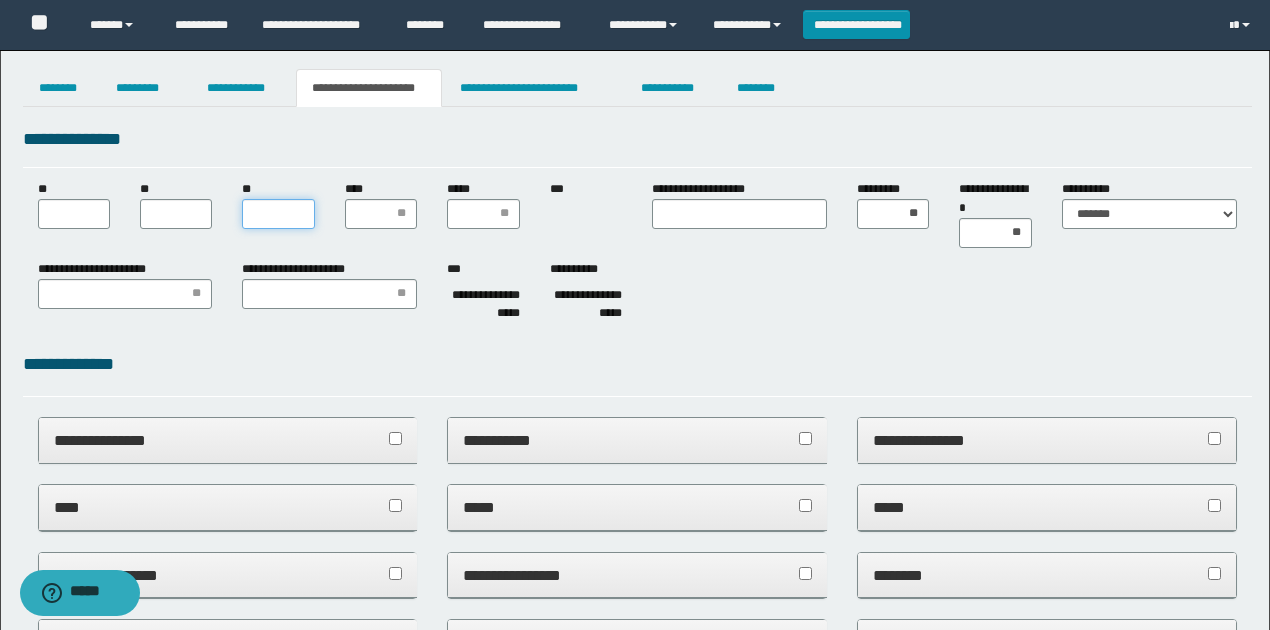 click on "**" at bounding box center (278, 214) 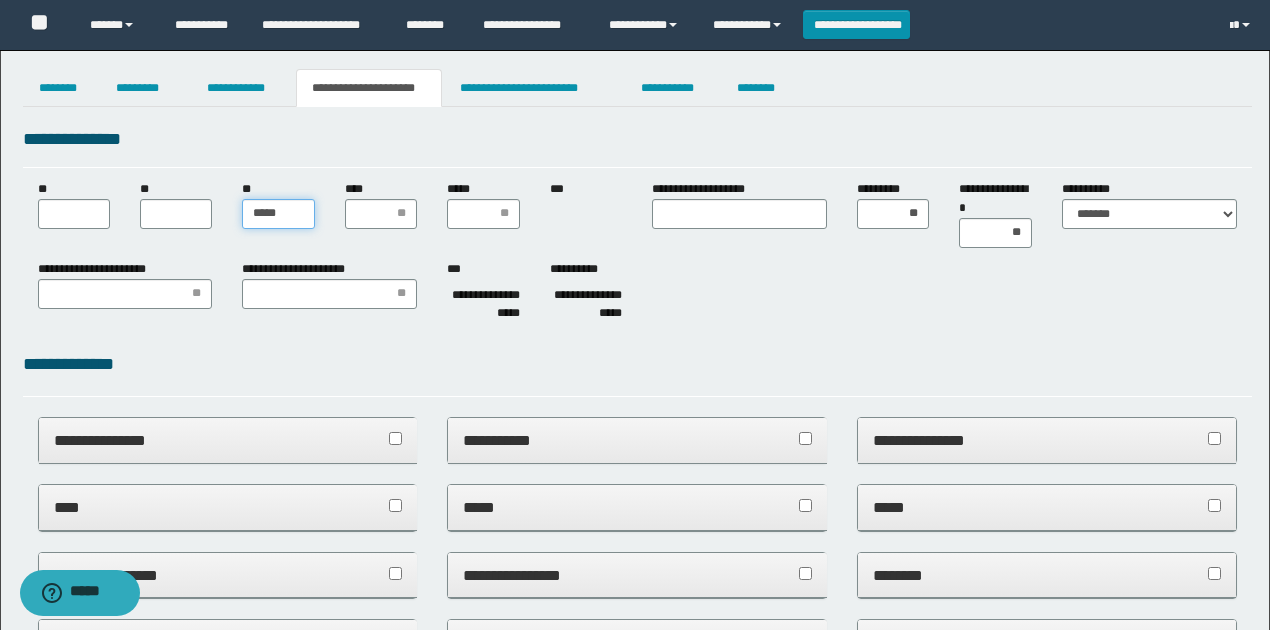 type on "******" 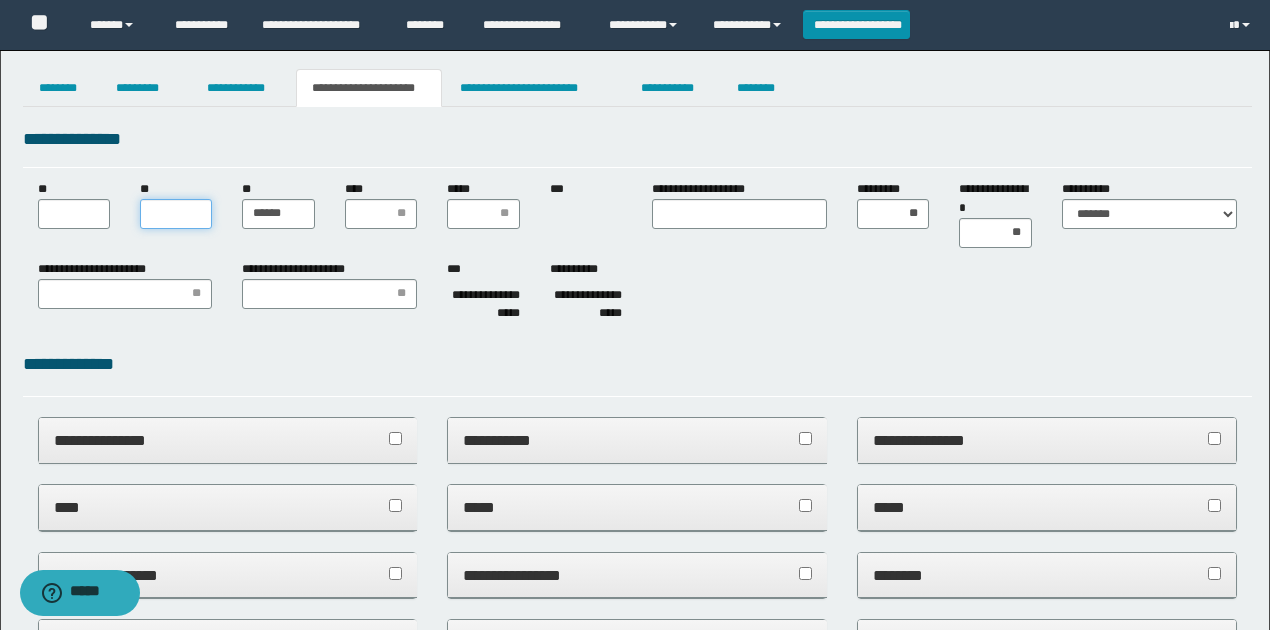 click on "**" at bounding box center [176, 214] 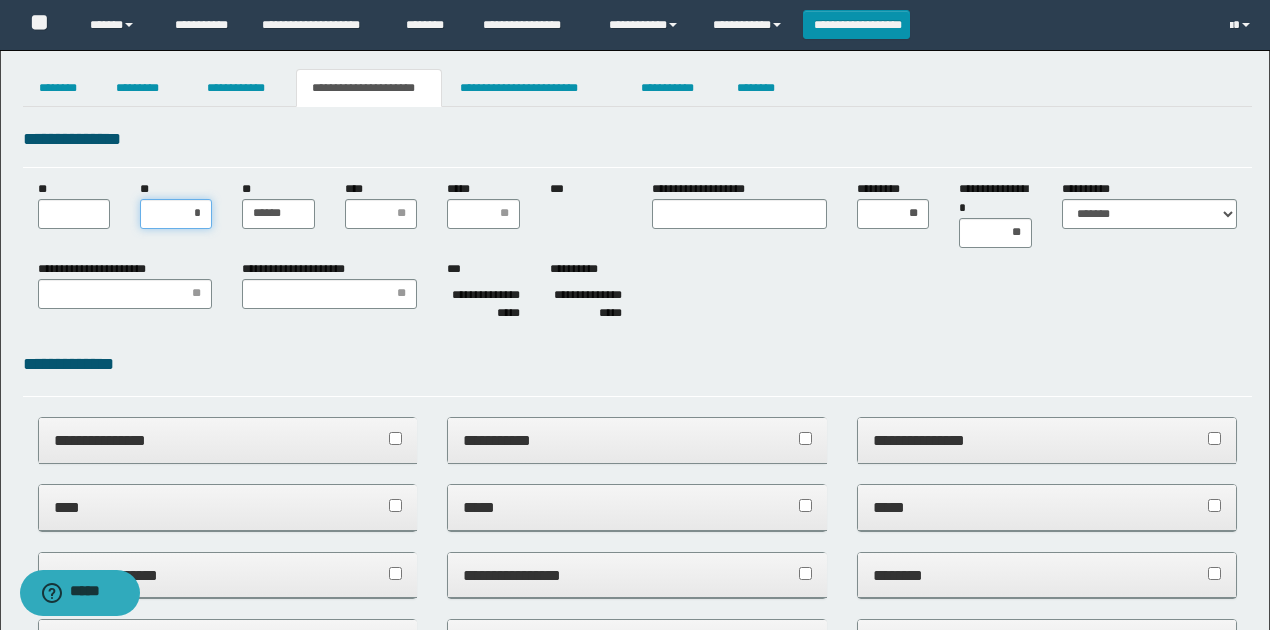 type on "**" 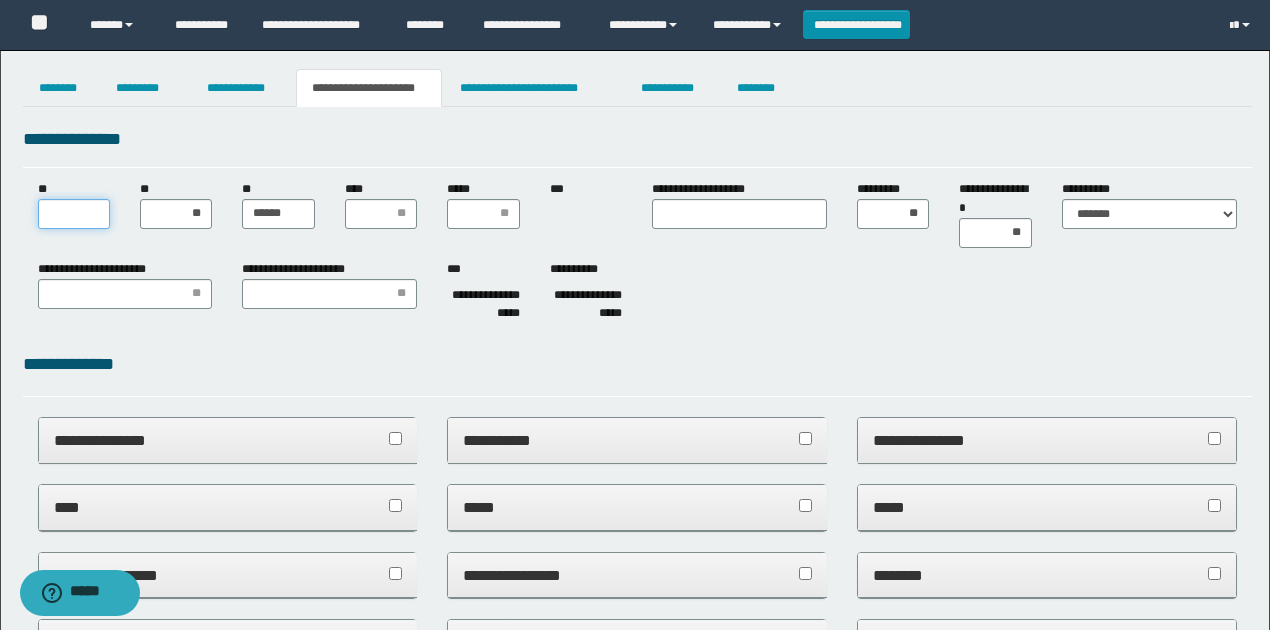 click on "**" at bounding box center (74, 214) 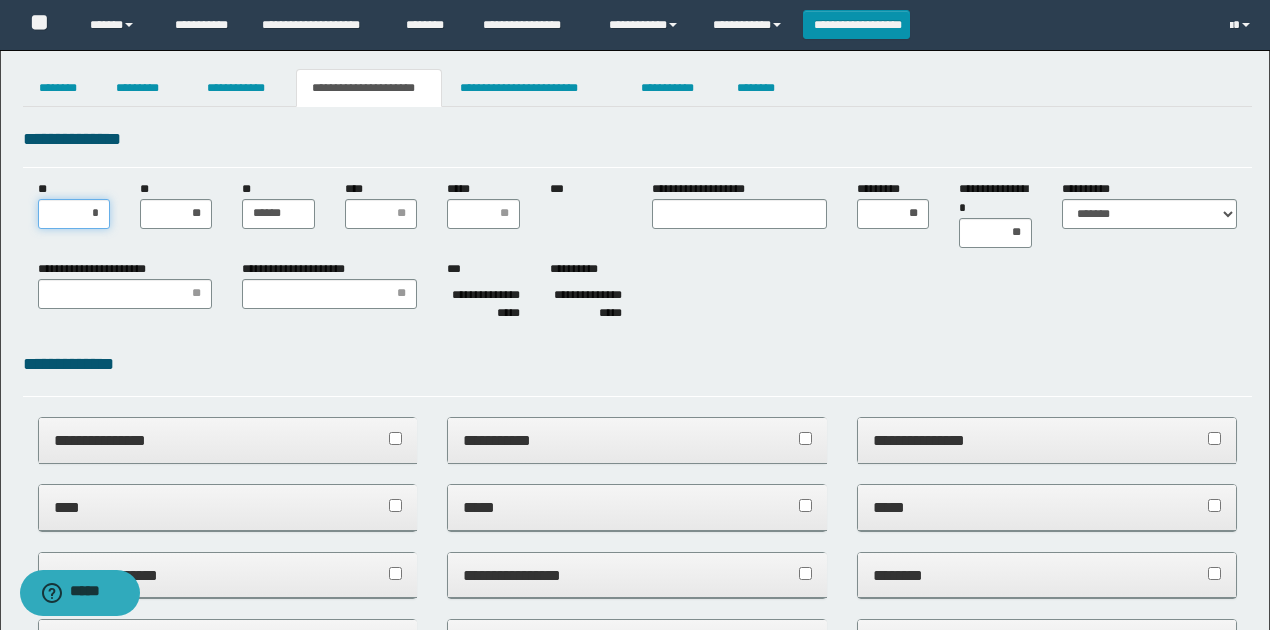 type on "**" 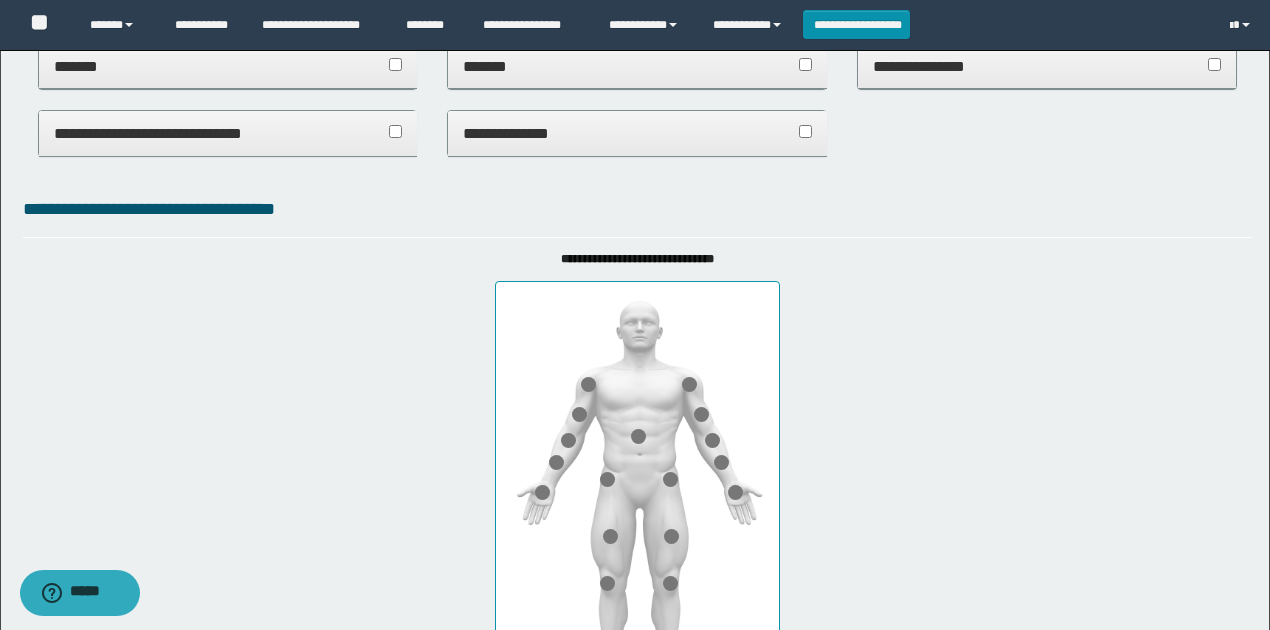 scroll, scrollTop: 466, scrollLeft: 0, axis: vertical 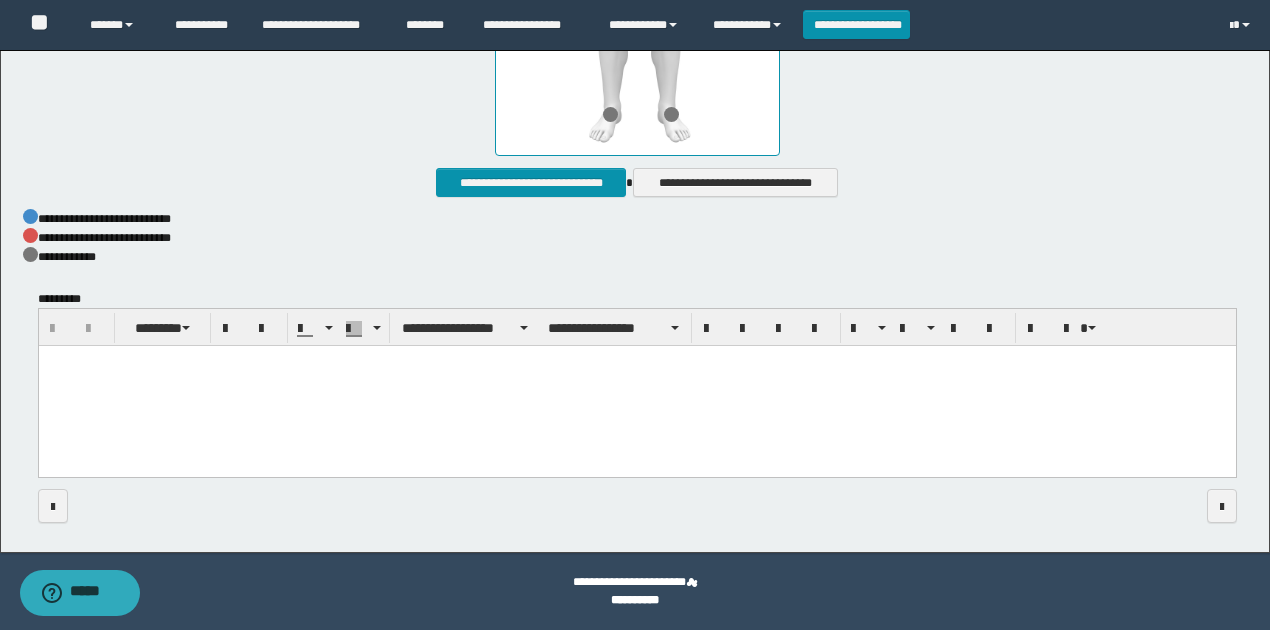 click at bounding box center (636, 387) 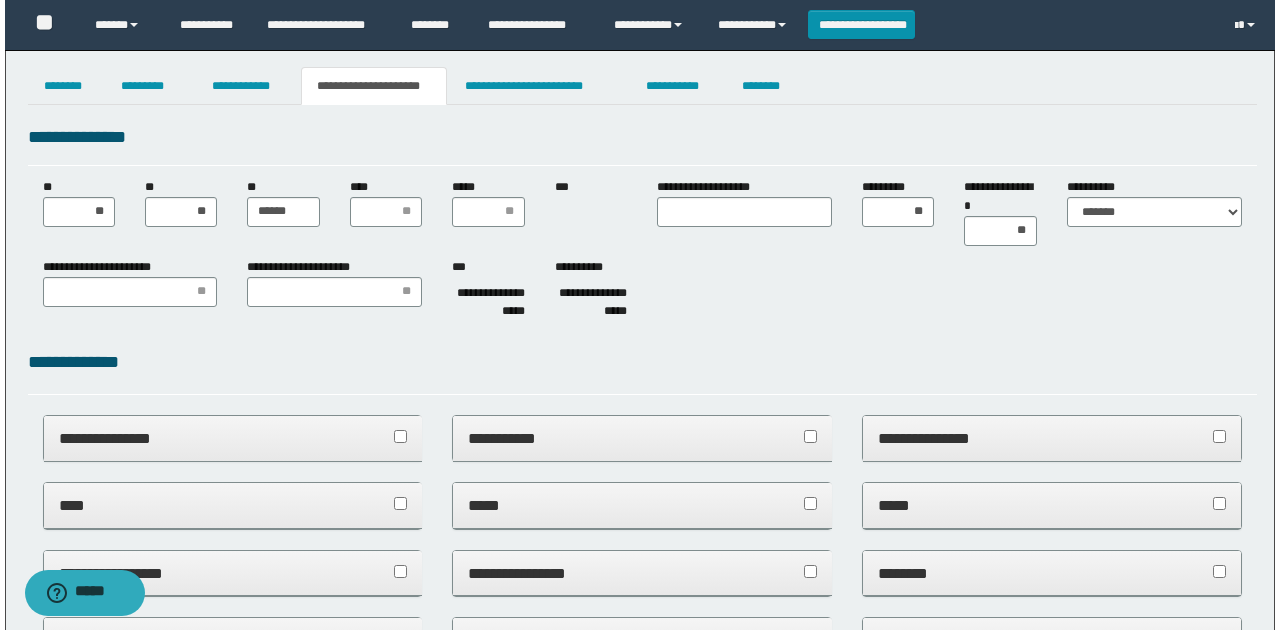 scroll, scrollTop: 0, scrollLeft: 0, axis: both 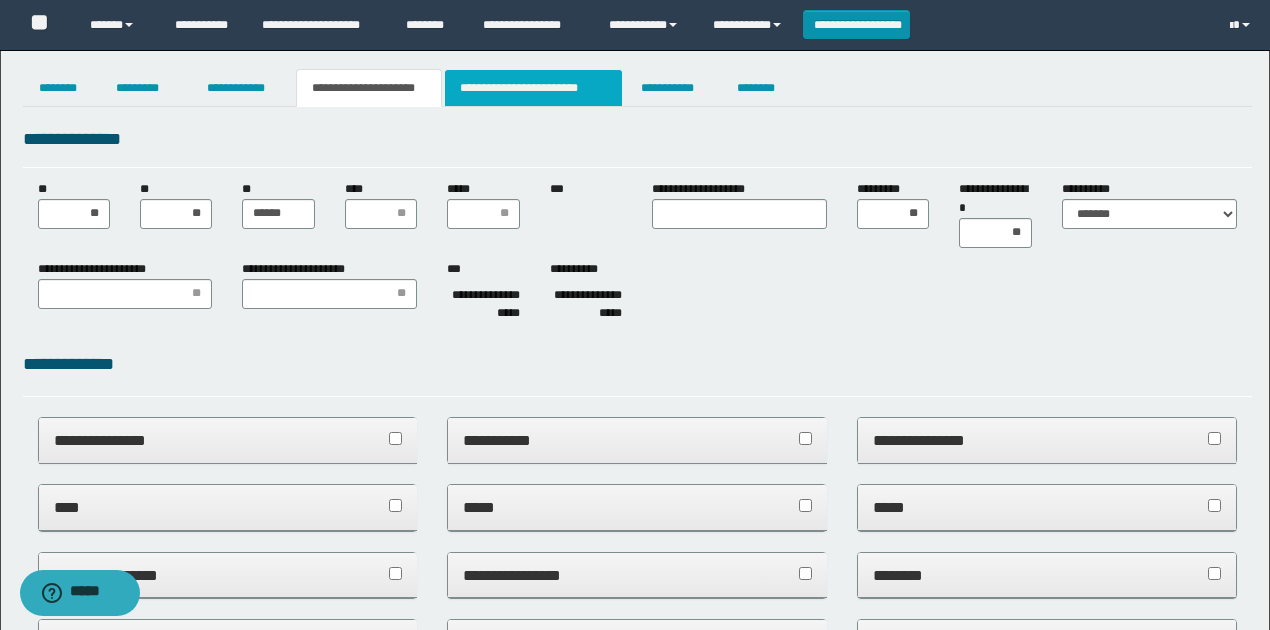 click on "**********" at bounding box center [533, 88] 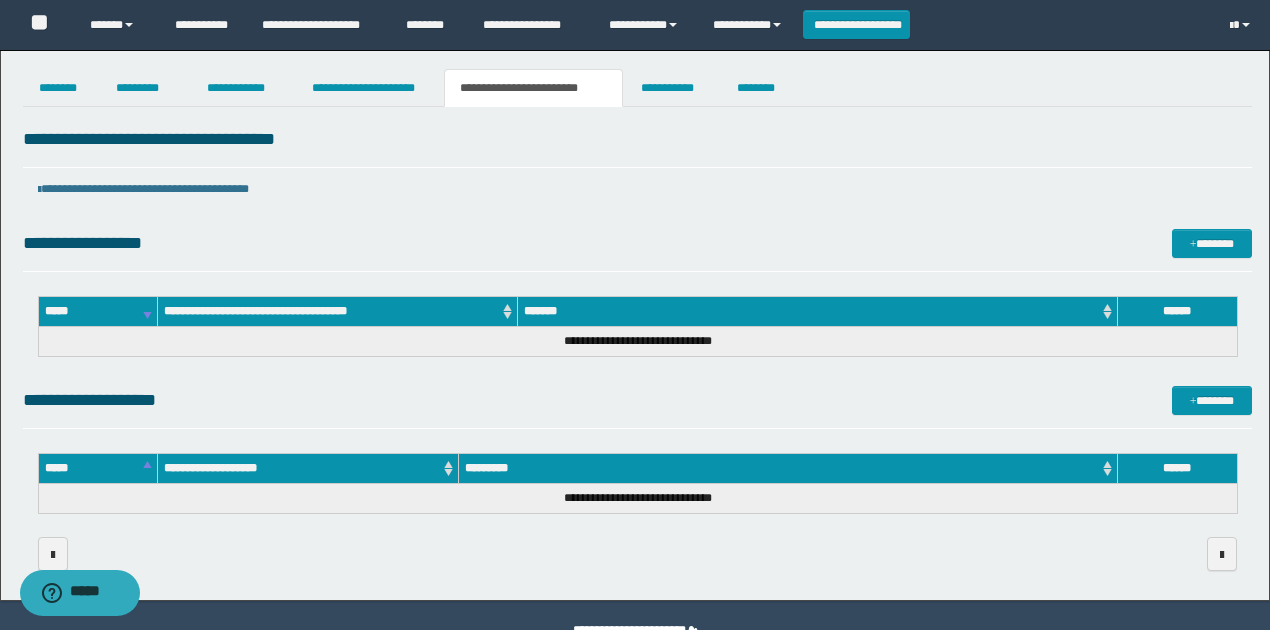 drag, startPoint x: 533, startPoint y: 340, endPoint x: 853, endPoint y: 362, distance: 320.75537 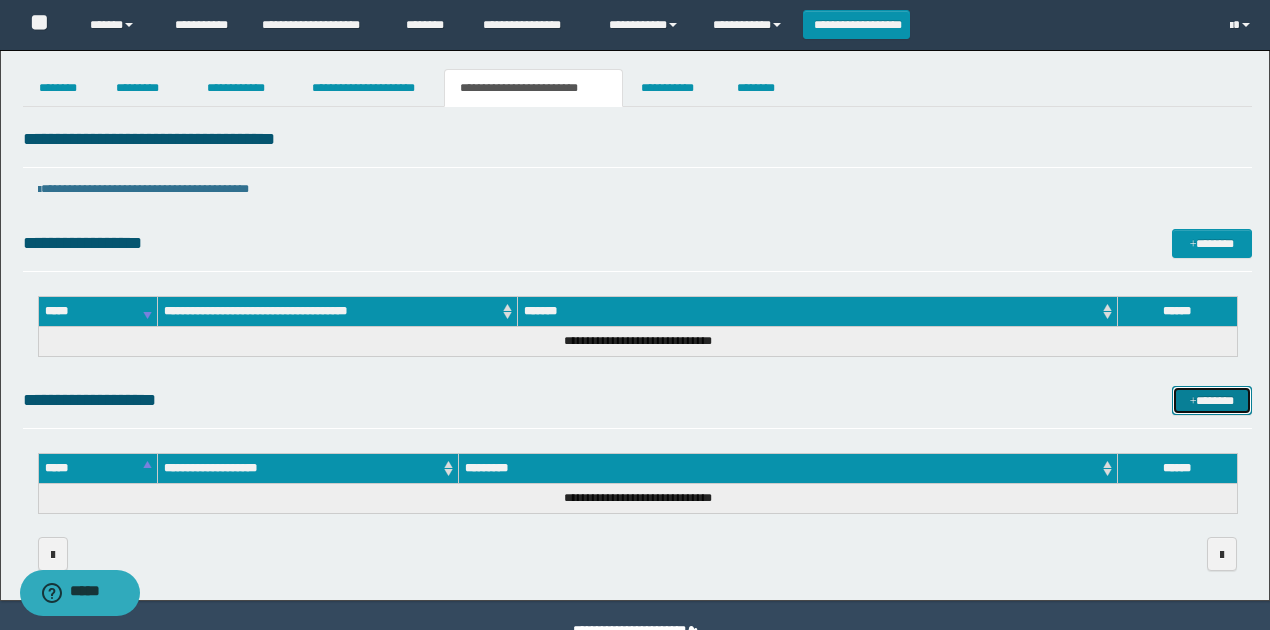click on "*******" at bounding box center [1211, 400] 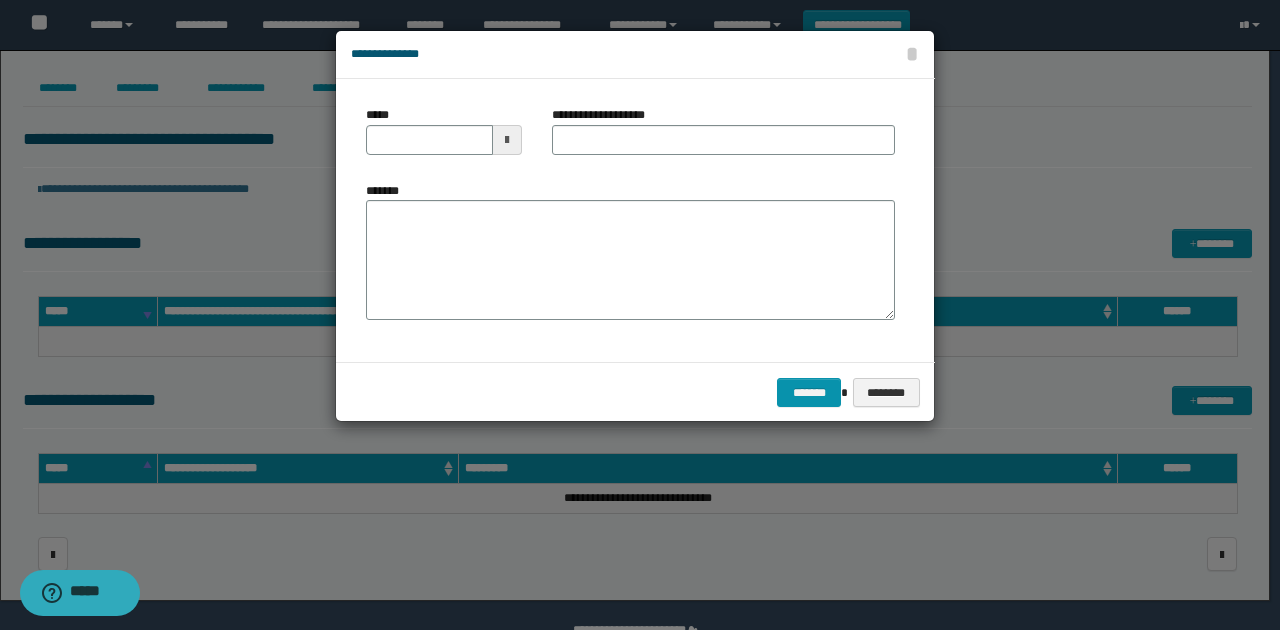click at bounding box center [507, 140] 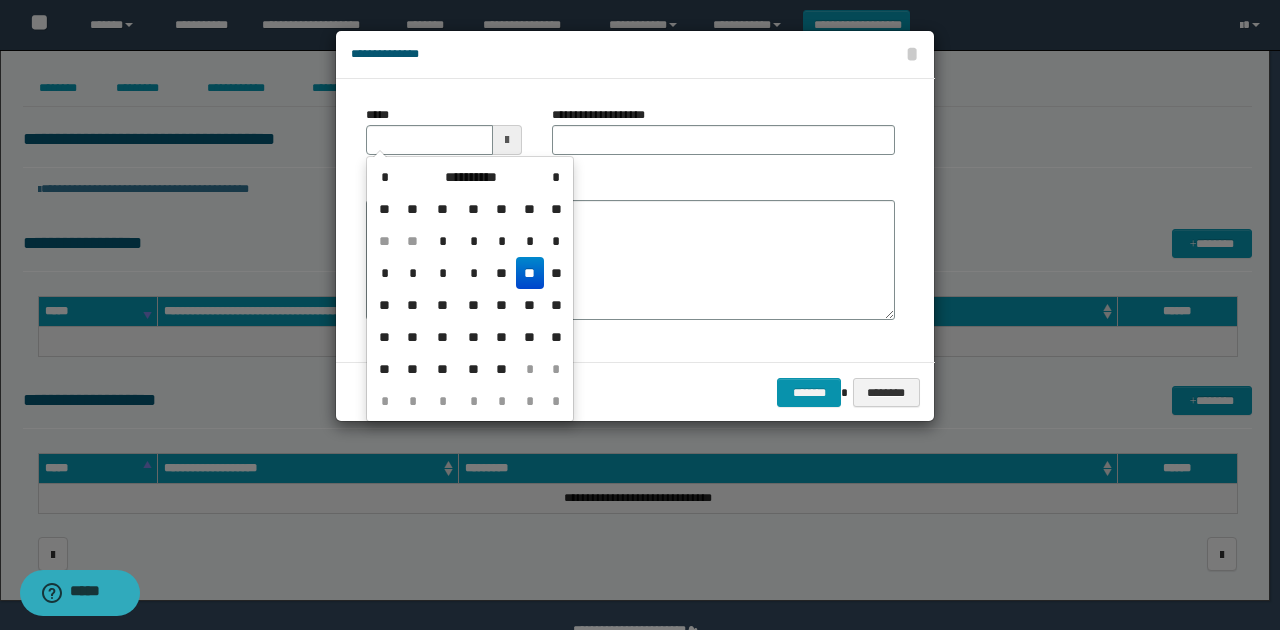 click on "**" at bounding box center (530, 273) 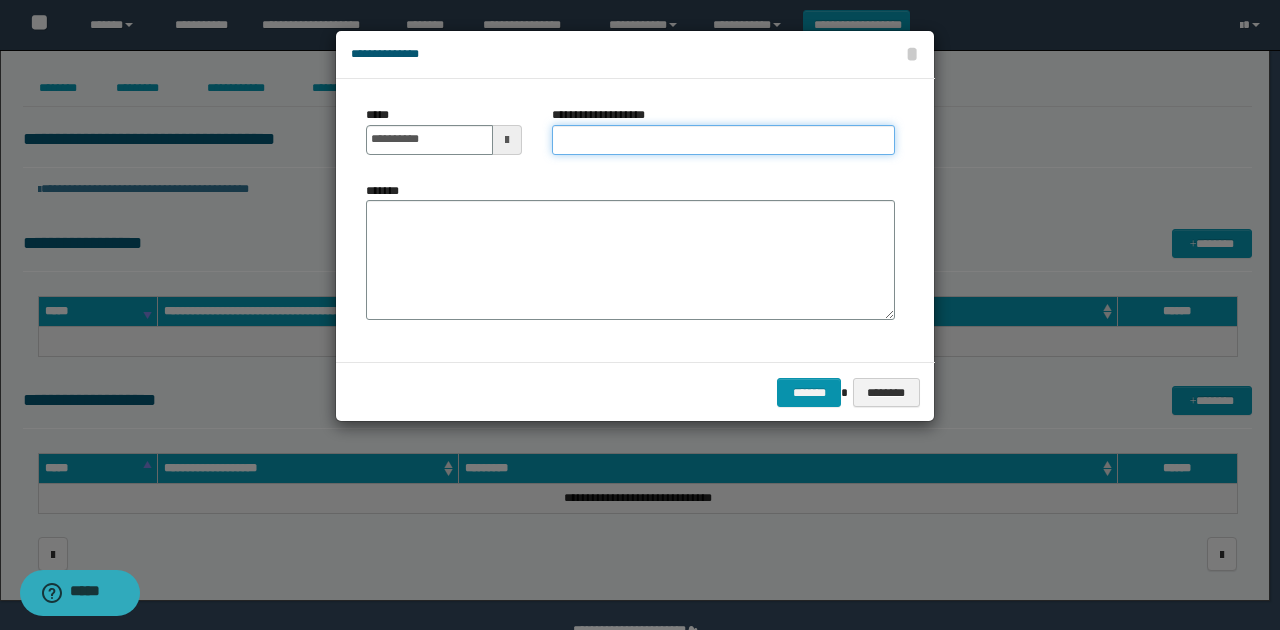 click on "**********" at bounding box center [723, 140] 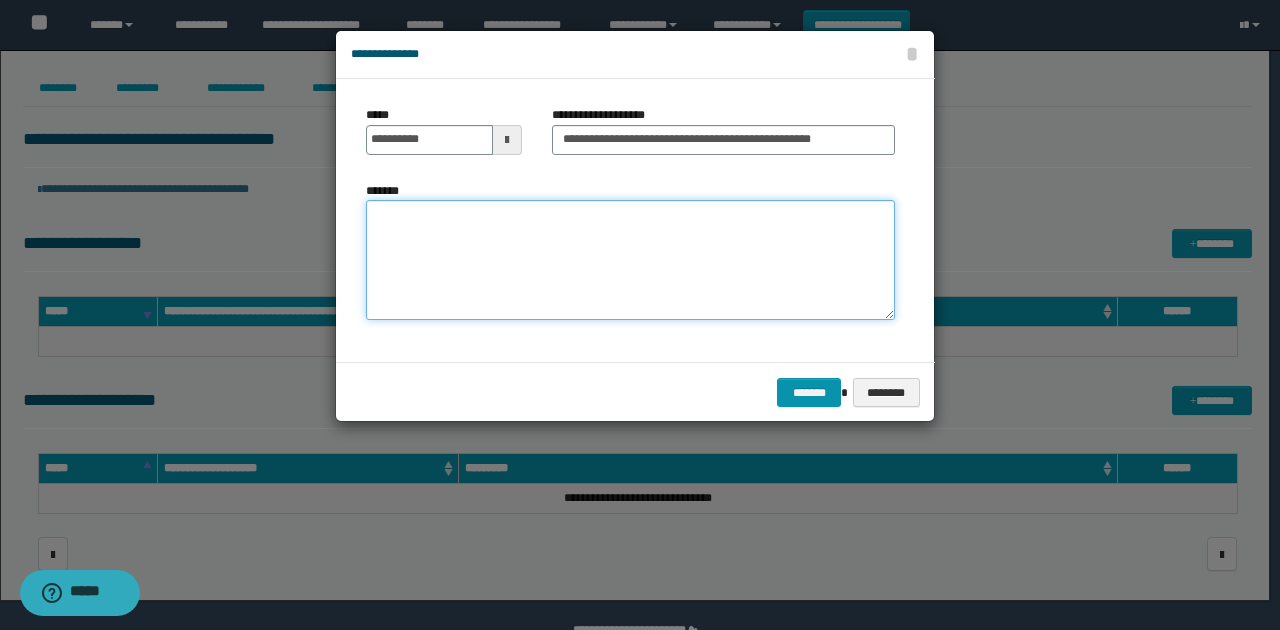 click on "*******" at bounding box center (630, 260) 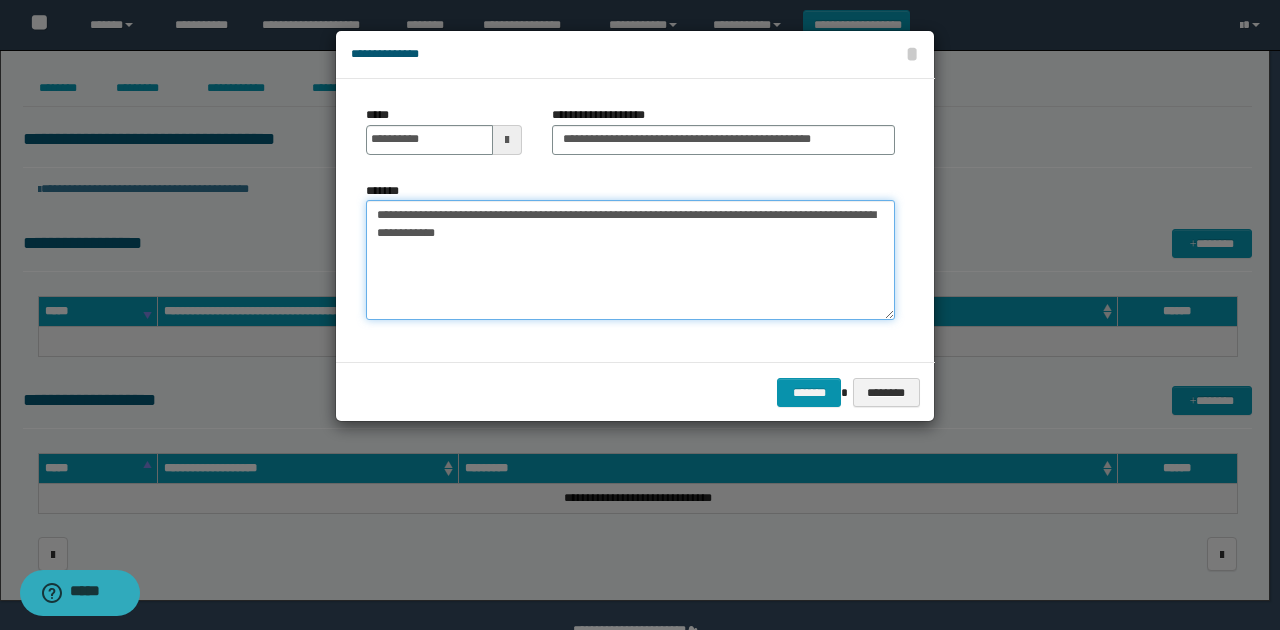 type on "**********" 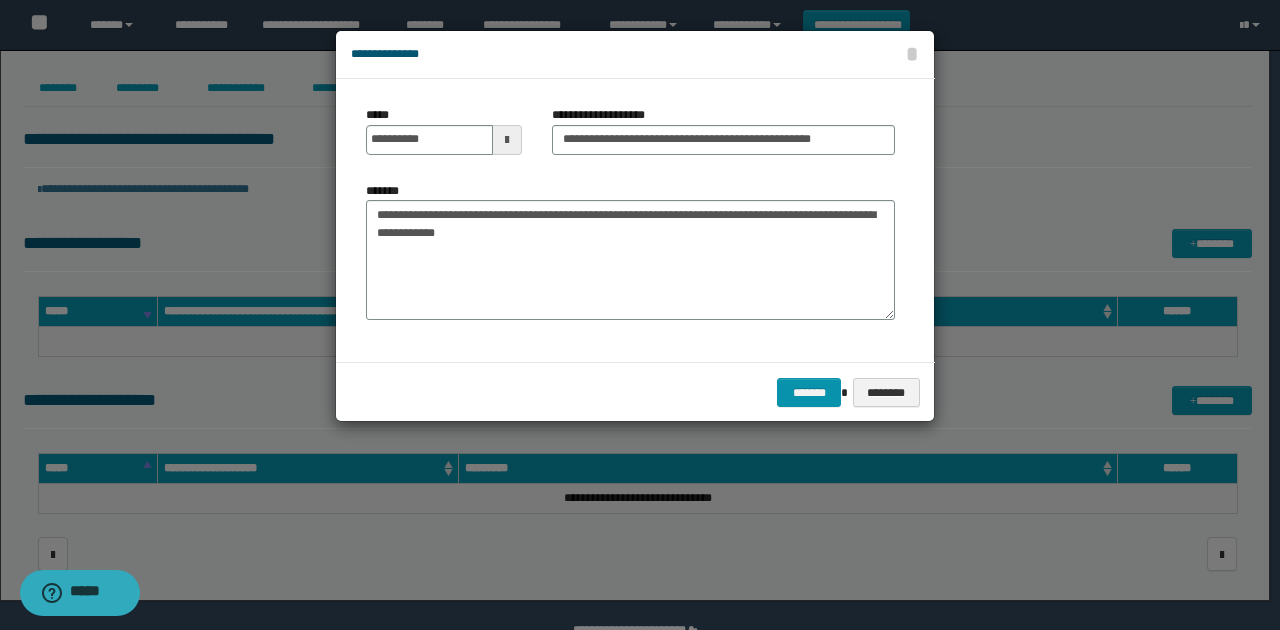 click on "*******
********" at bounding box center [635, 392] 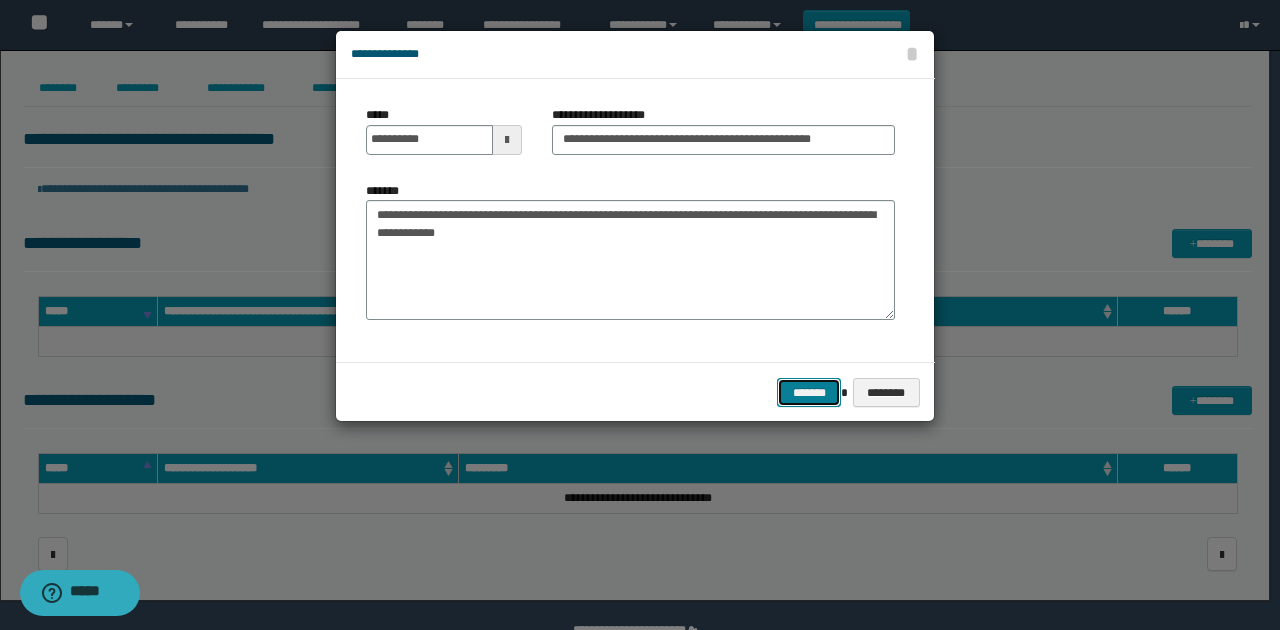 click on "*******" at bounding box center (809, 392) 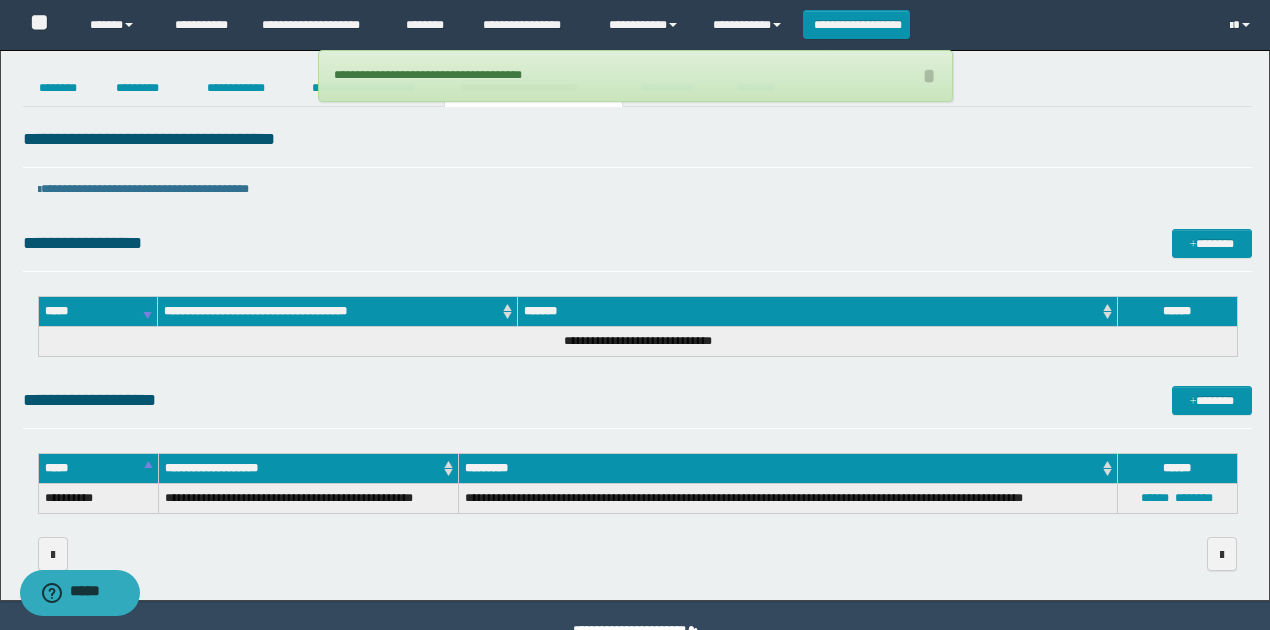 click on "**********" at bounding box center (635, 76) 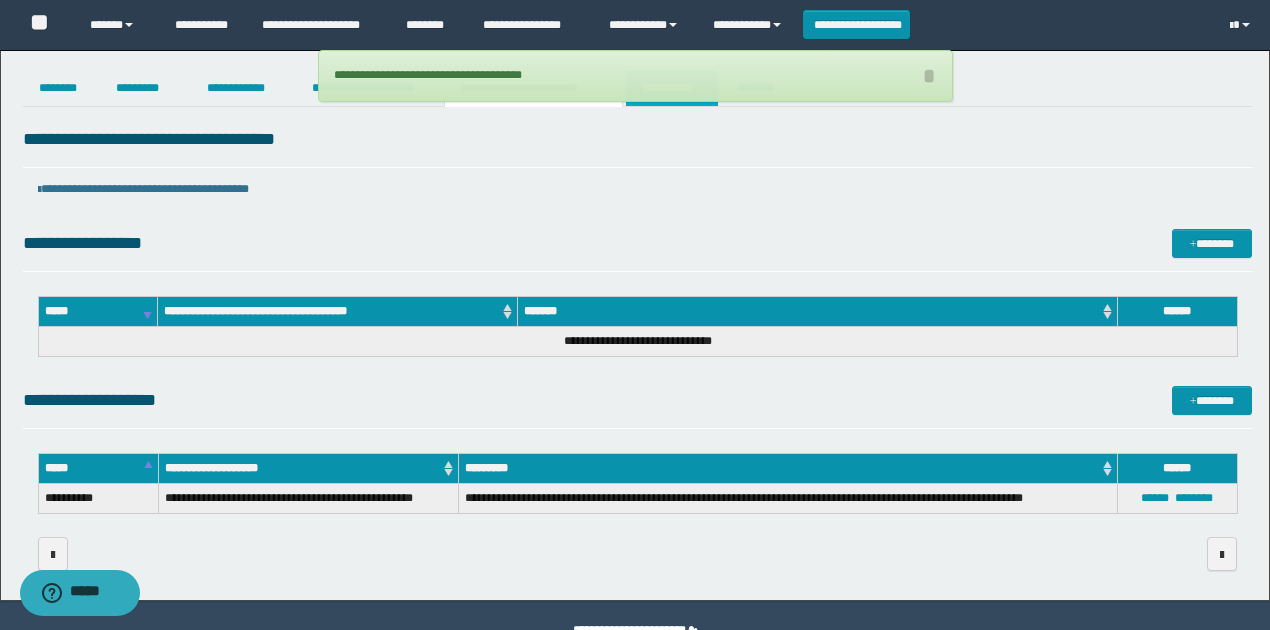 click on "**********" at bounding box center [672, 88] 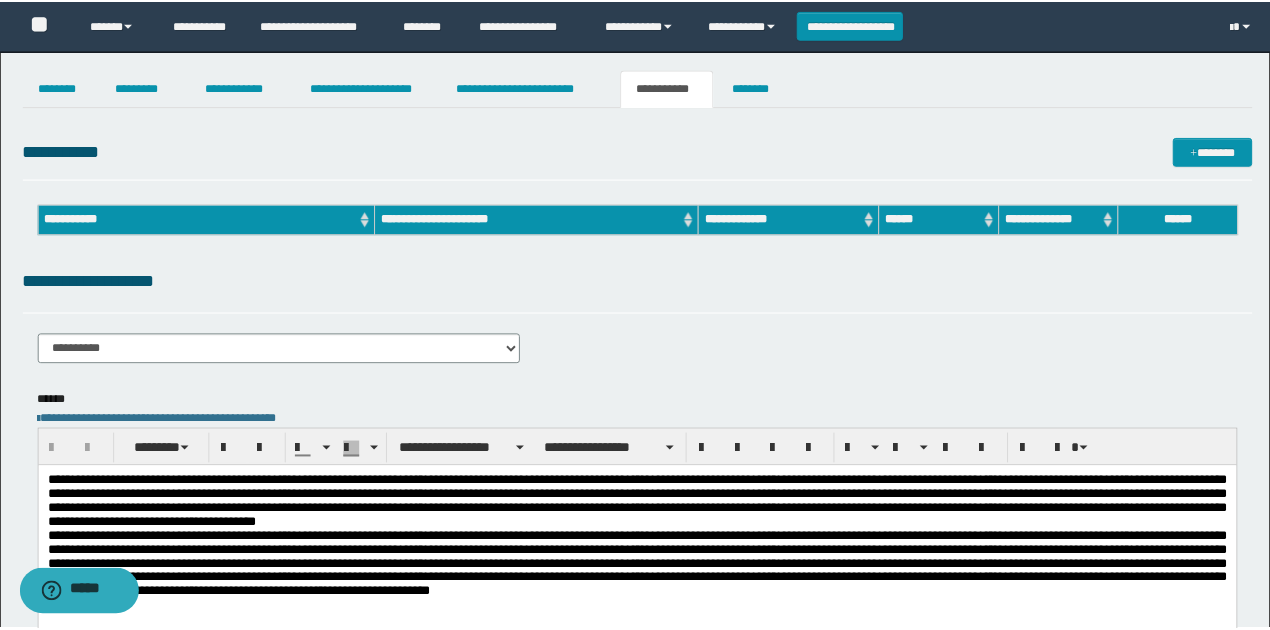 scroll, scrollTop: 0, scrollLeft: 0, axis: both 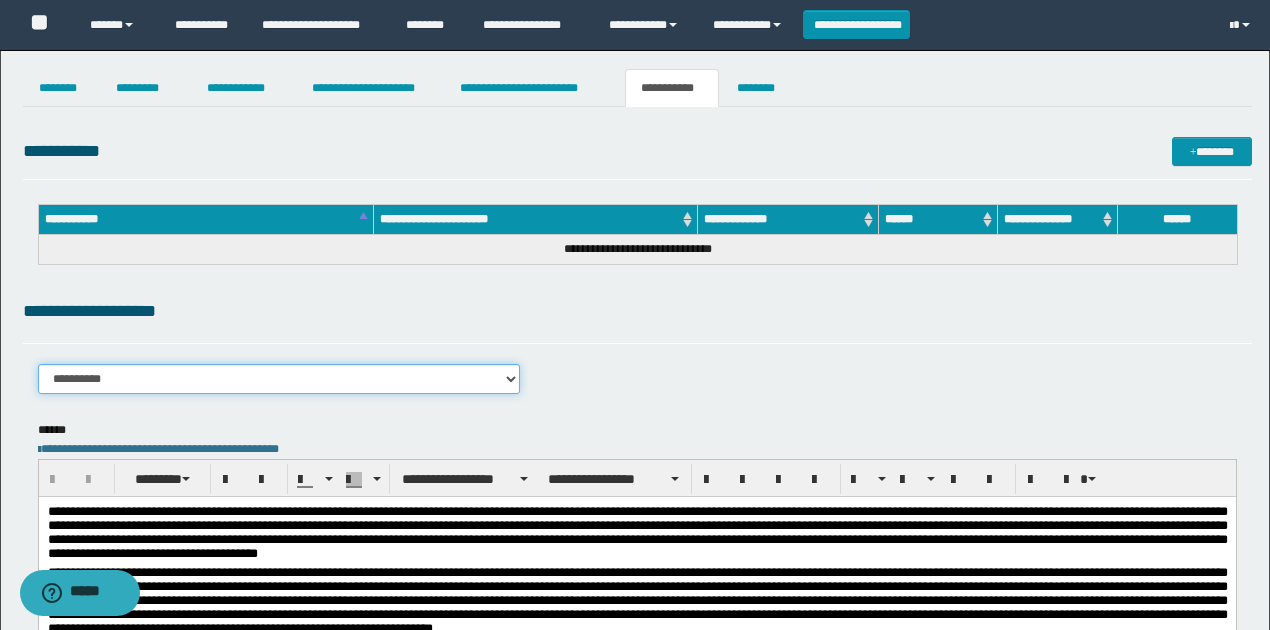 drag, startPoint x: 278, startPoint y: 376, endPoint x: 277, endPoint y: 388, distance: 12.0415945 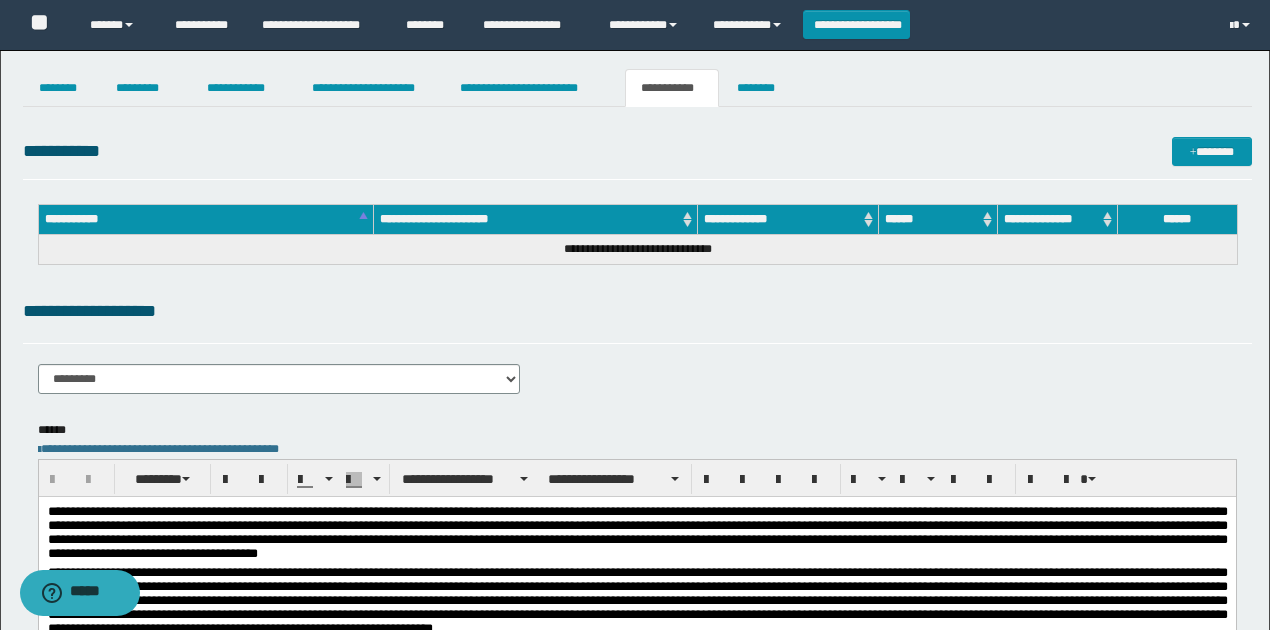 click on "**********" at bounding box center [637, 311] 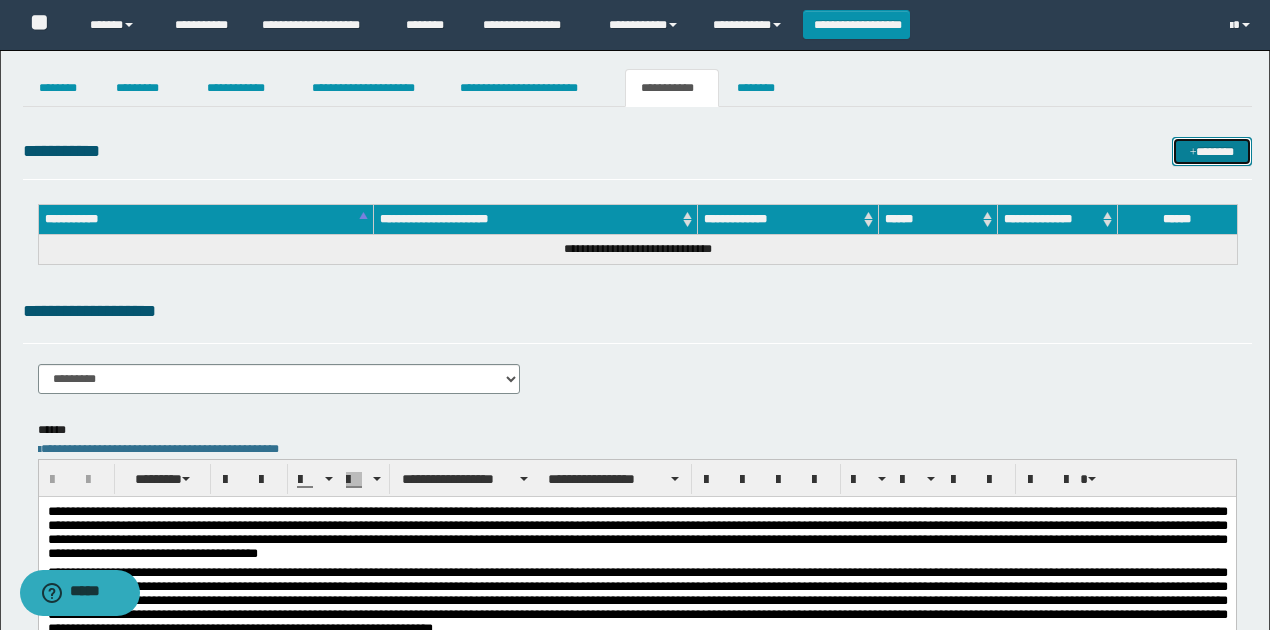 click on "*******" at bounding box center (1211, 151) 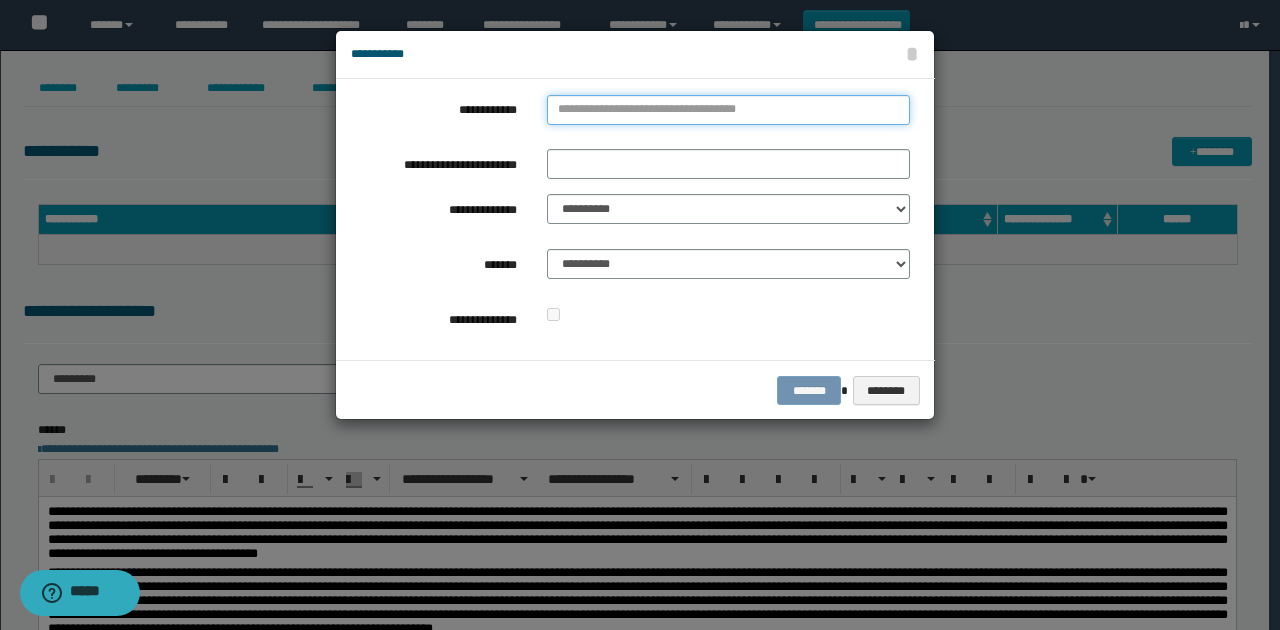 click on "**********" at bounding box center [728, 110] 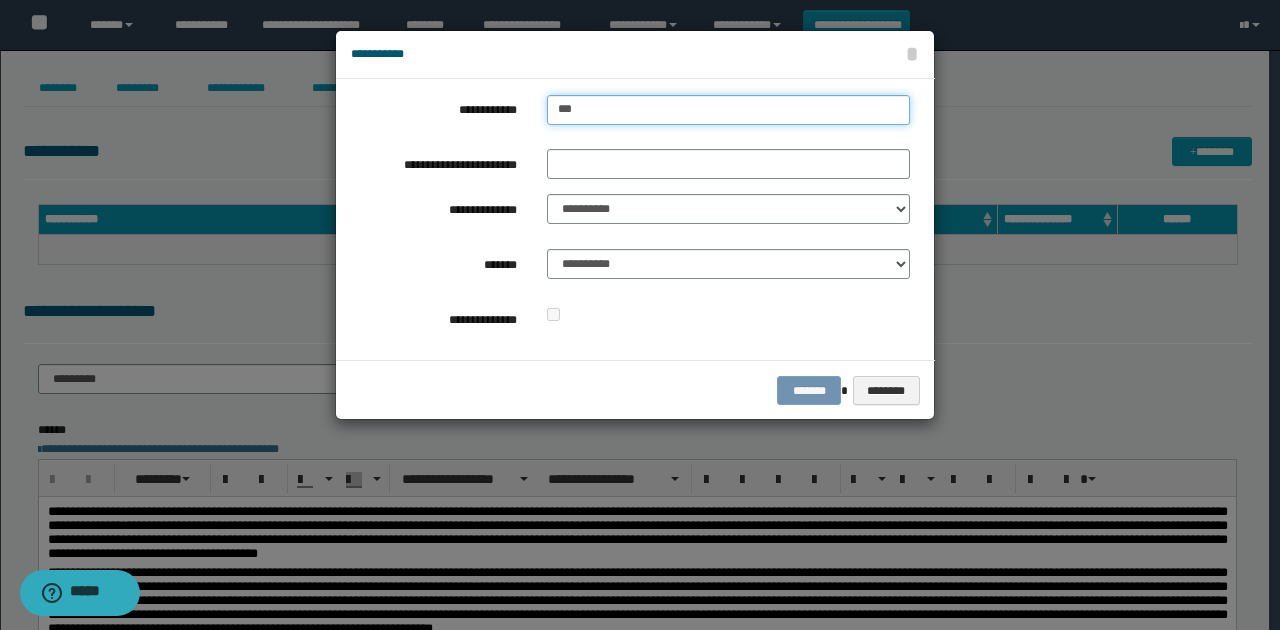 type on "****" 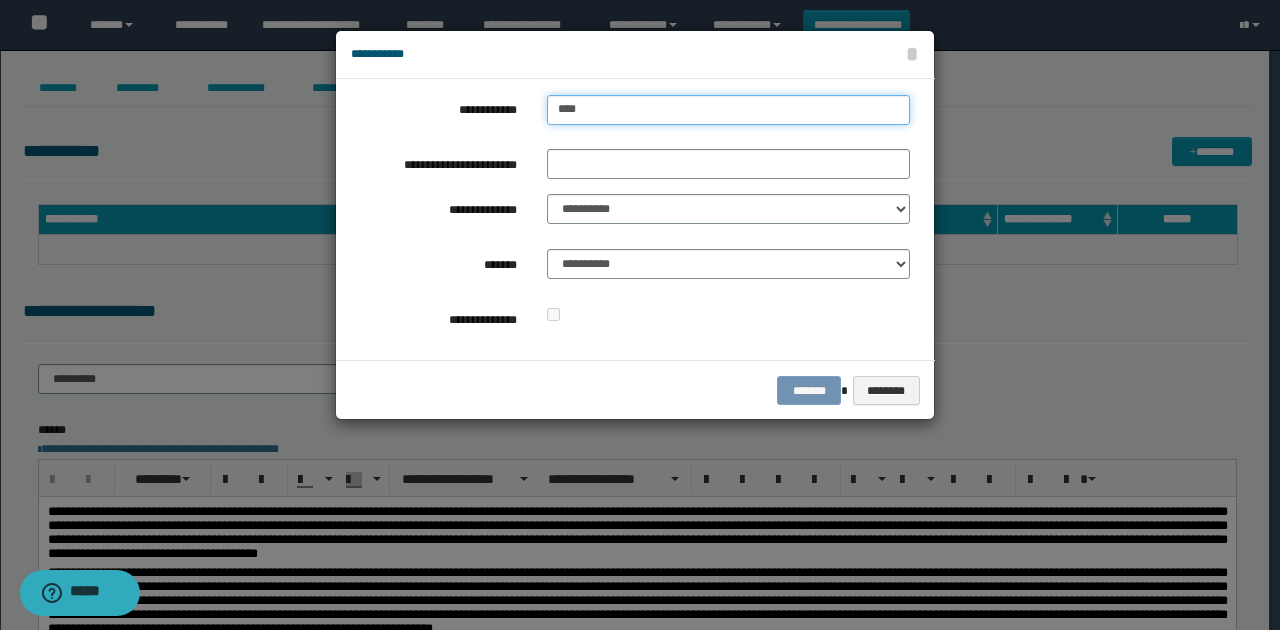type on "****" 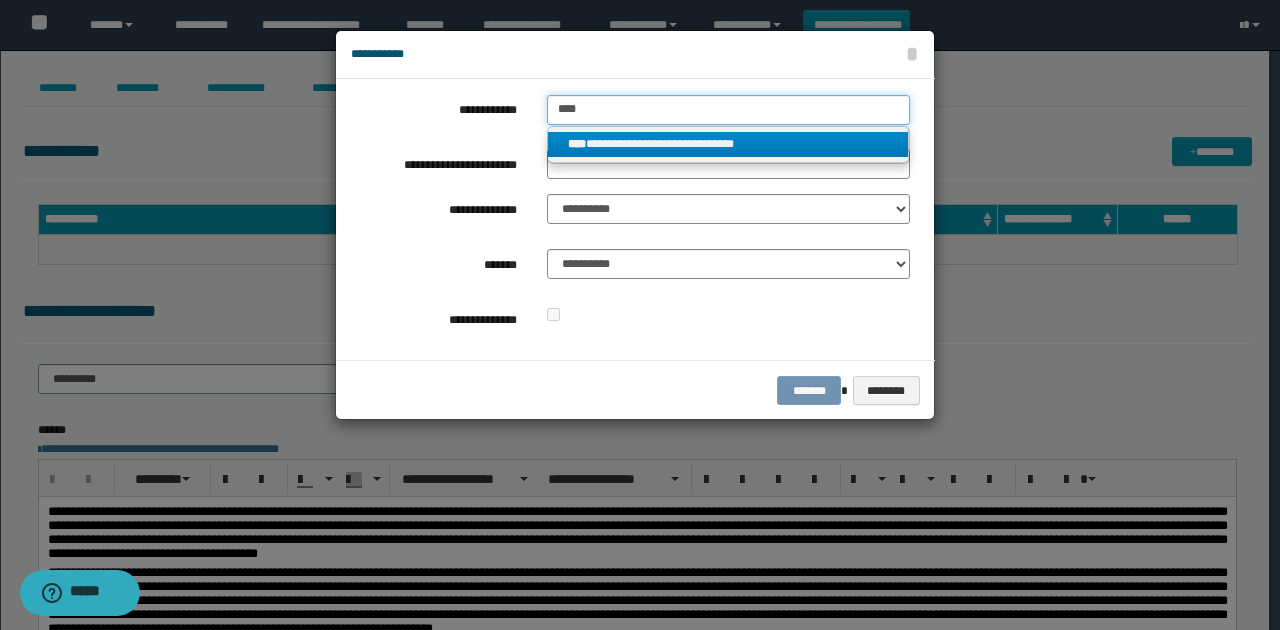 type on "****" 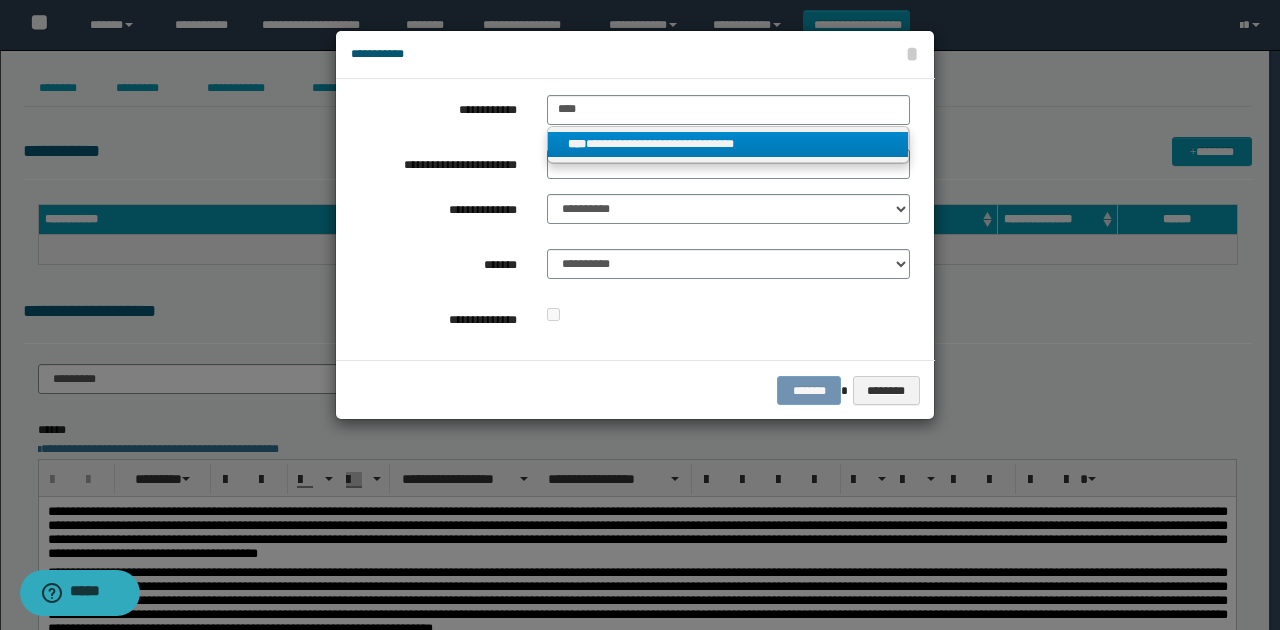 click on "**********" at bounding box center (727, 144) 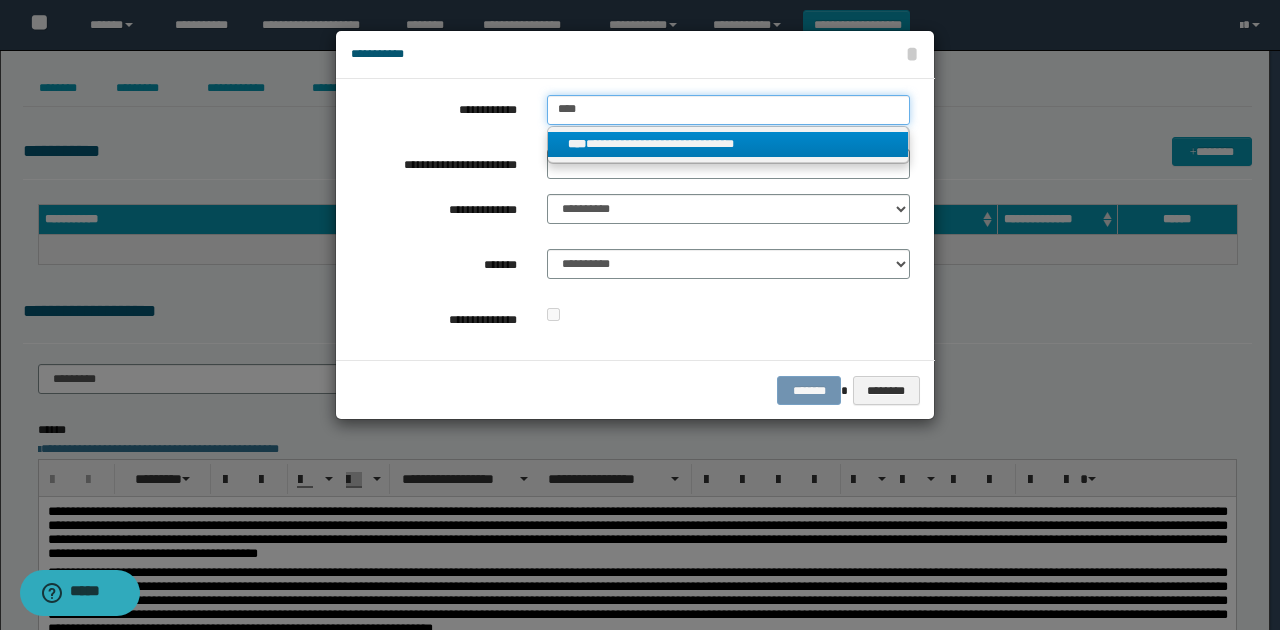 type 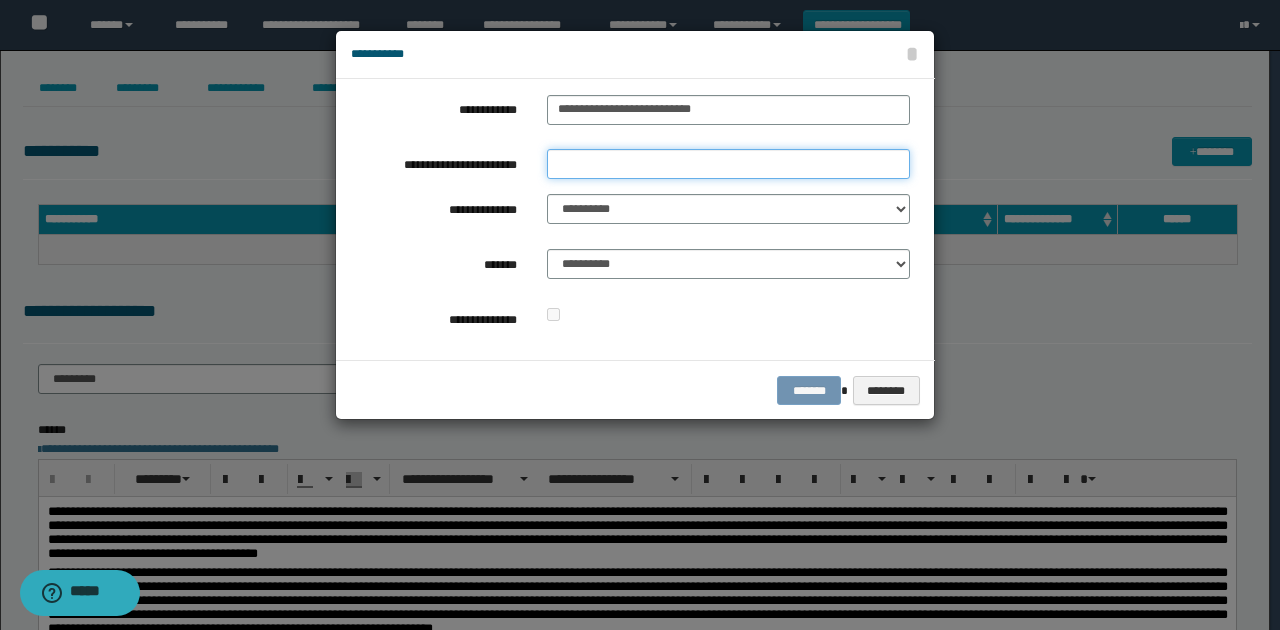 click on "**********" at bounding box center (728, 164) 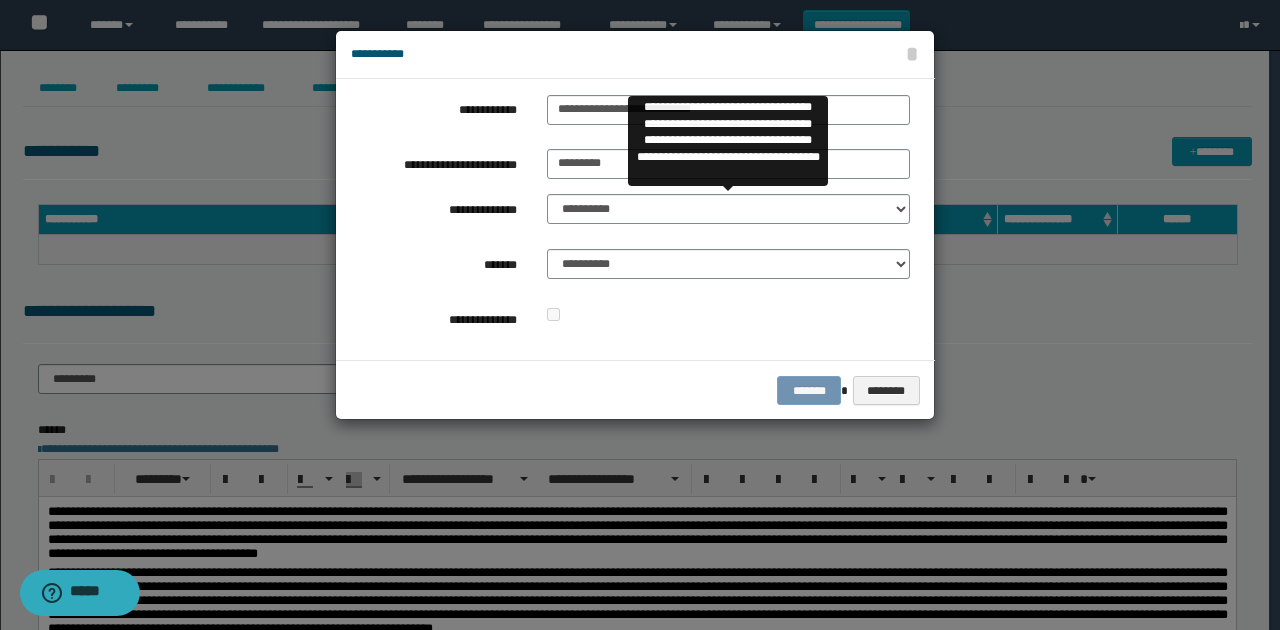 drag, startPoint x: 630, startPoint y: 225, endPoint x: 626, endPoint y: 208, distance: 17.464249 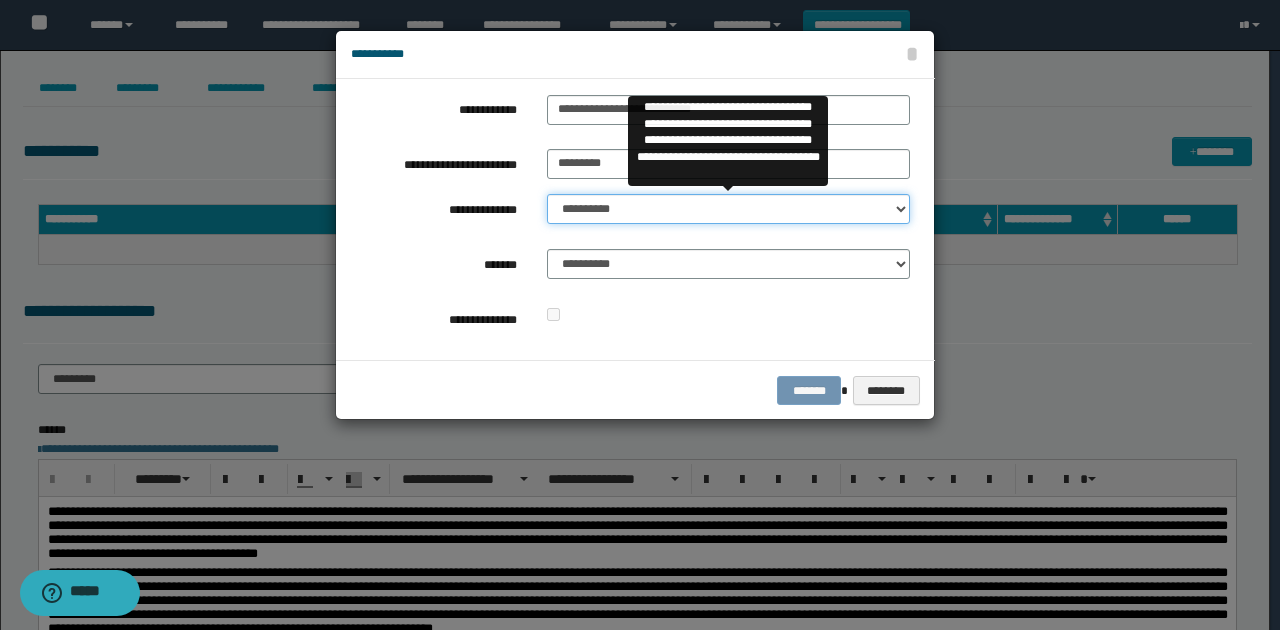 drag, startPoint x: 626, startPoint y: 205, endPoint x: 632, endPoint y: 219, distance: 15.231546 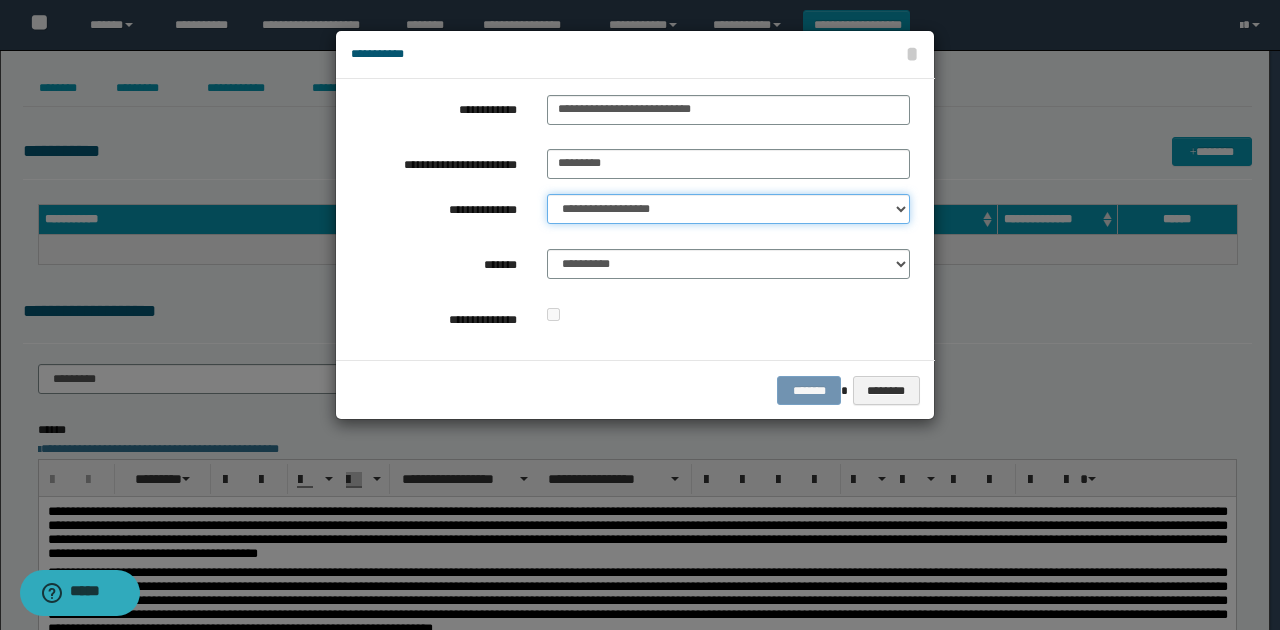 drag, startPoint x: 633, startPoint y: 207, endPoint x: 631, endPoint y: 220, distance: 13.152946 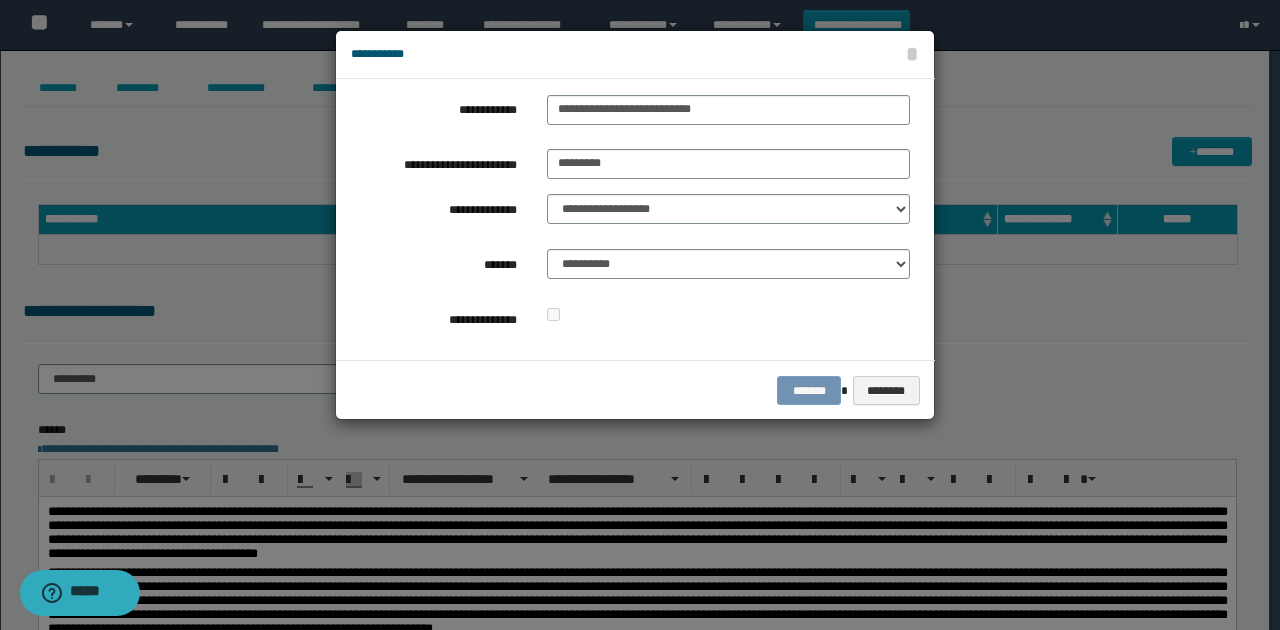 drag, startPoint x: 505, startPoint y: 264, endPoint x: 585, endPoint y: 278, distance: 81.21576 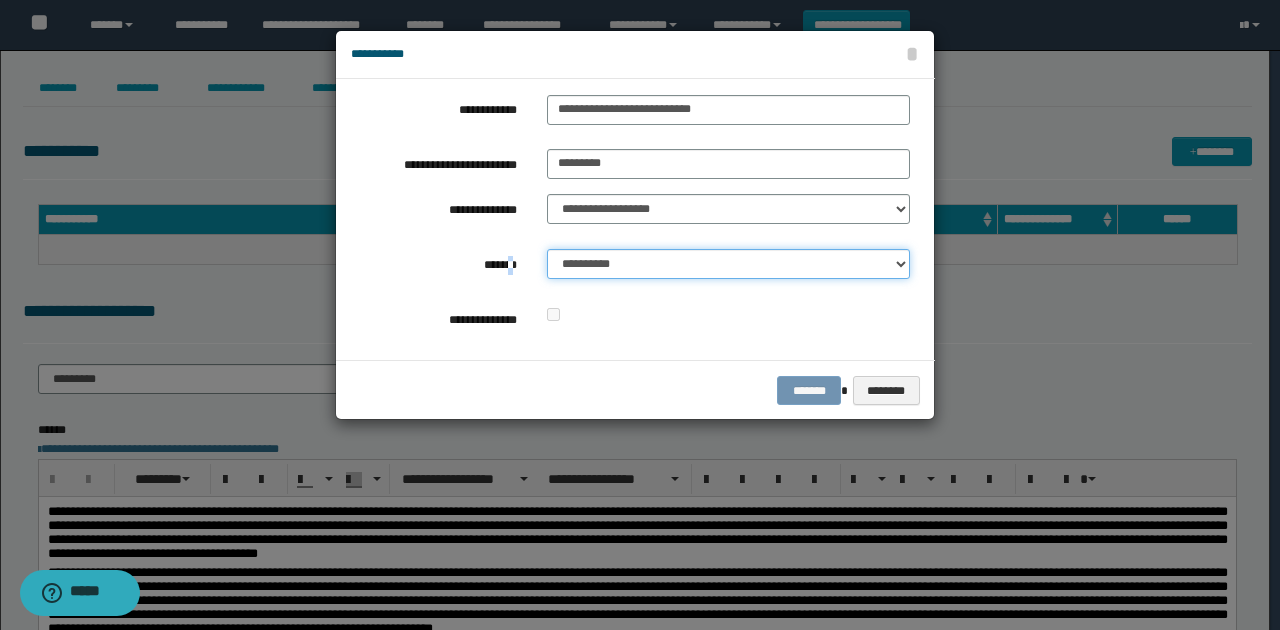 click on "**********" at bounding box center (728, 264) 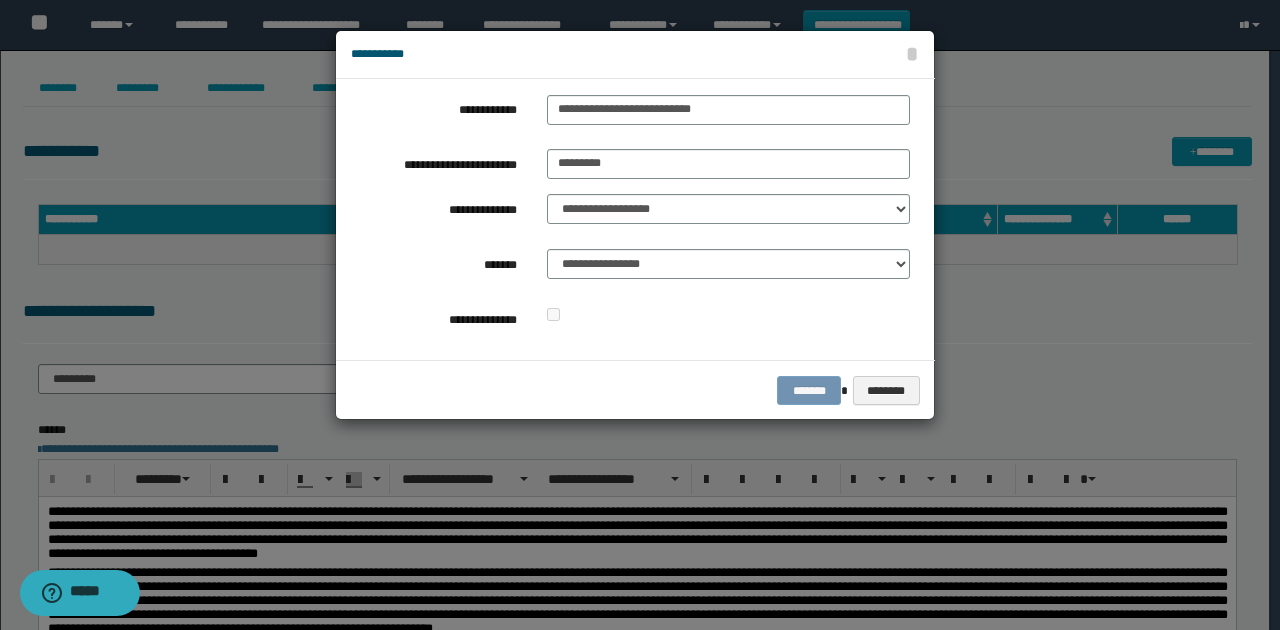 click on "**********" at bounding box center (630, 219) 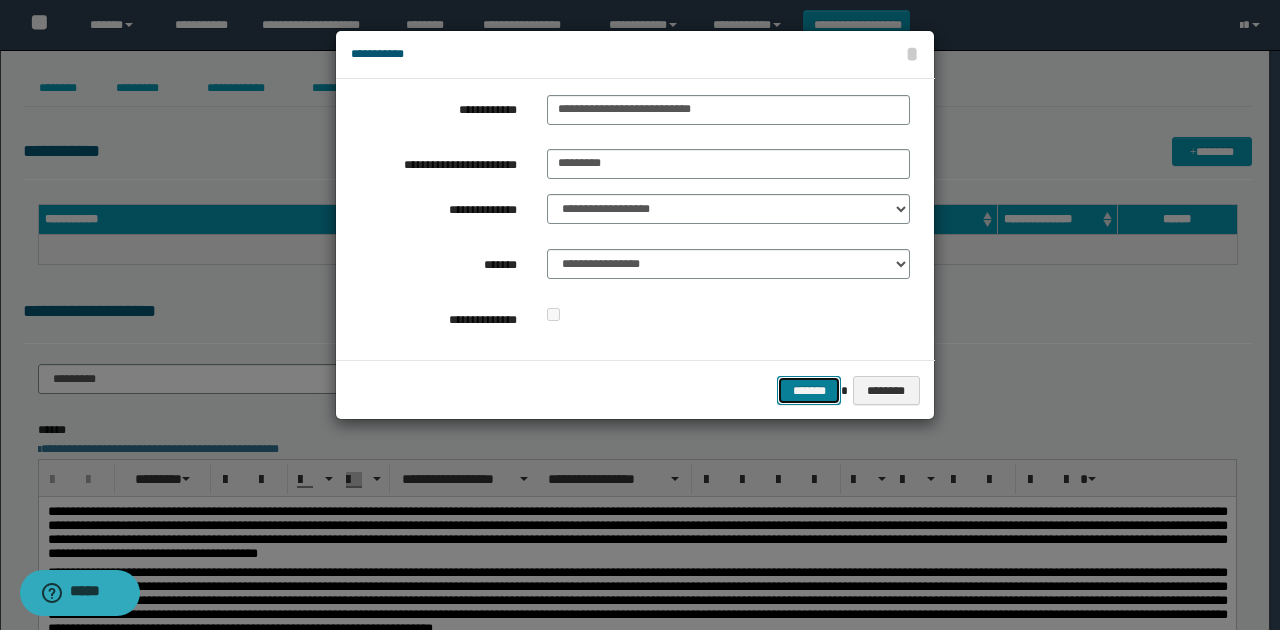 click on "*******" at bounding box center (809, 390) 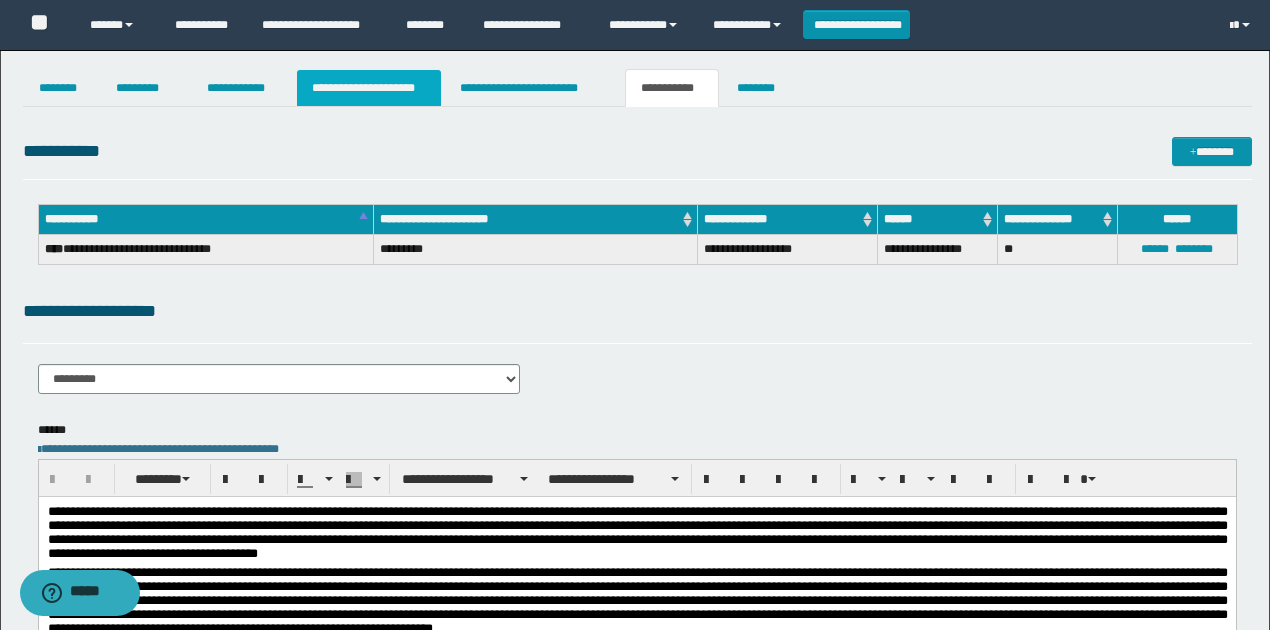 click on "**********" at bounding box center (369, 88) 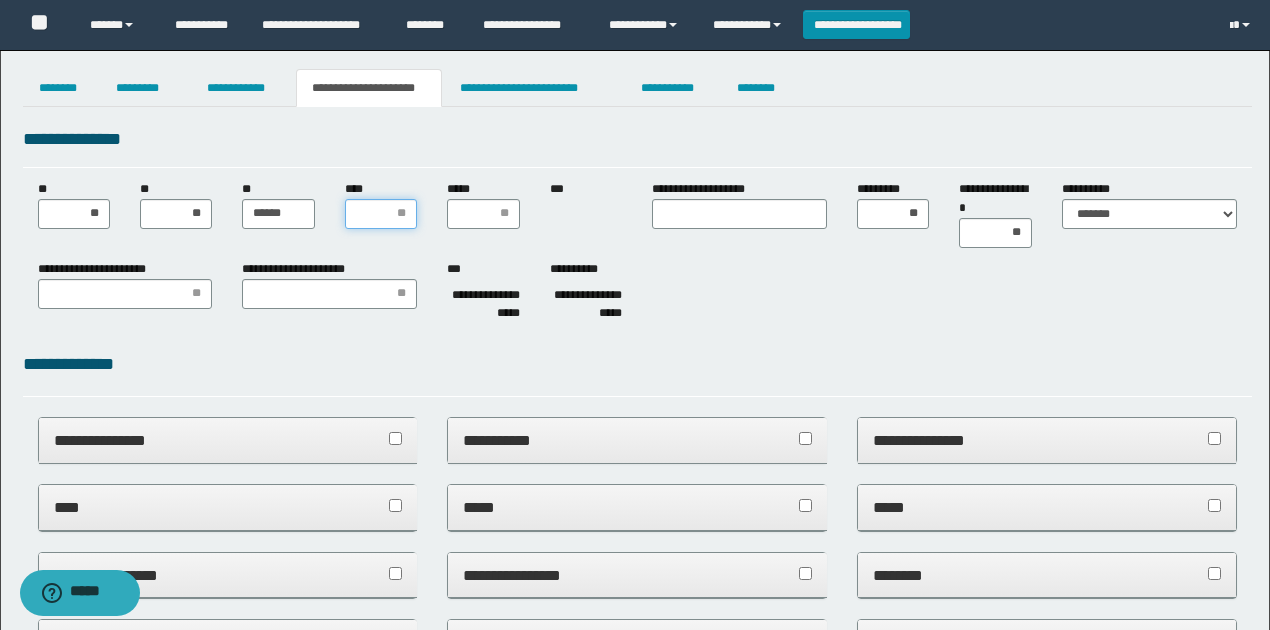 click on "****" at bounding box center (381, 214) 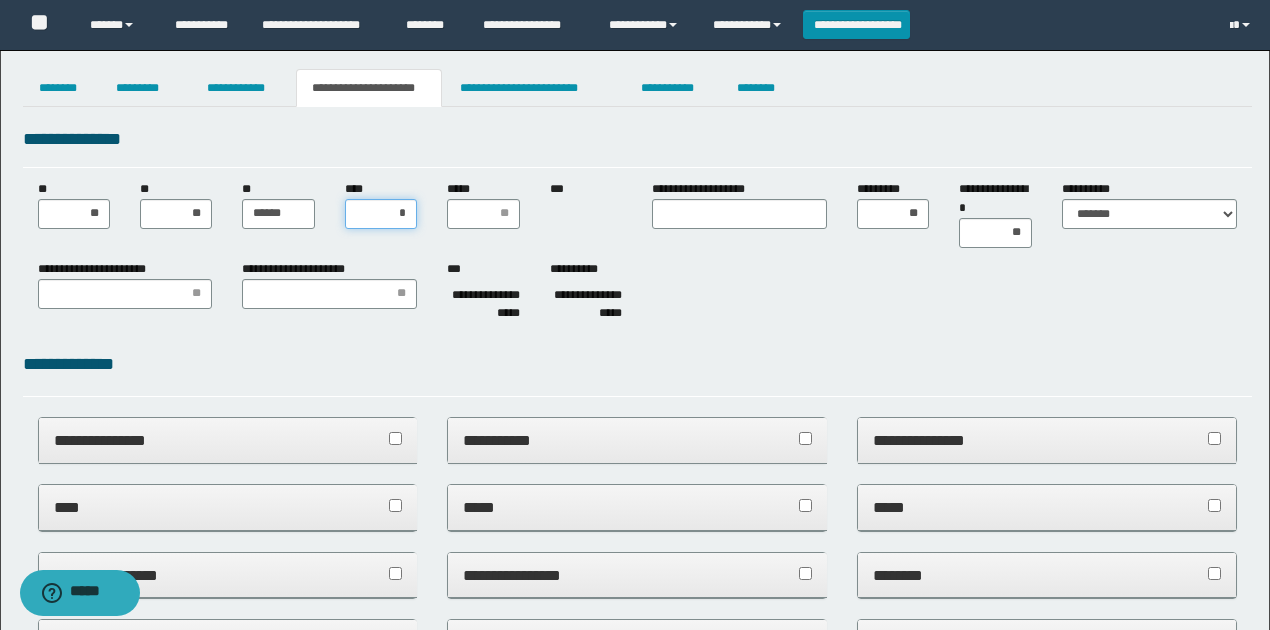 type on "**" 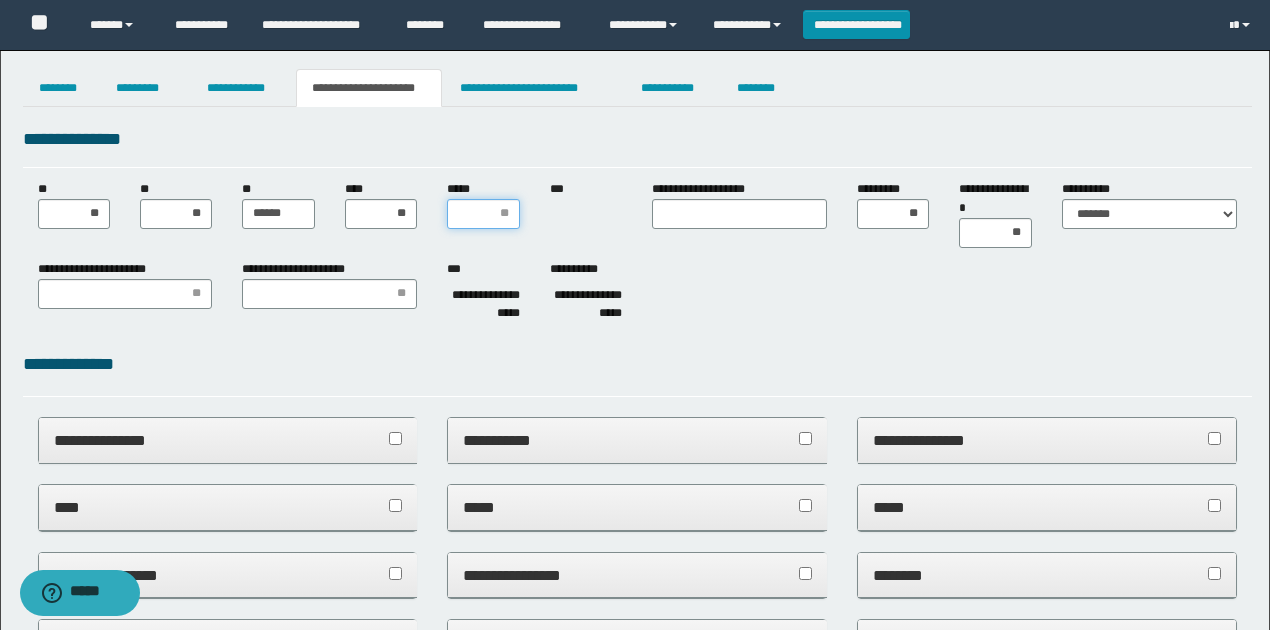 click on "*****" at bounding box center [483, 214] 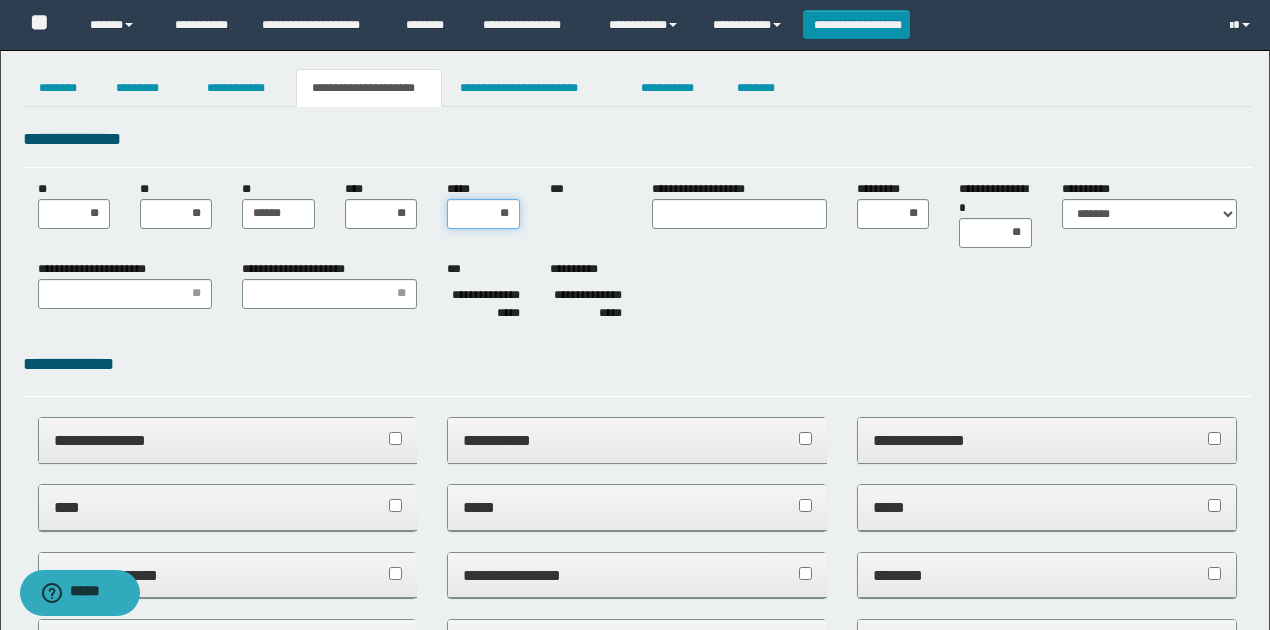 type on "***" 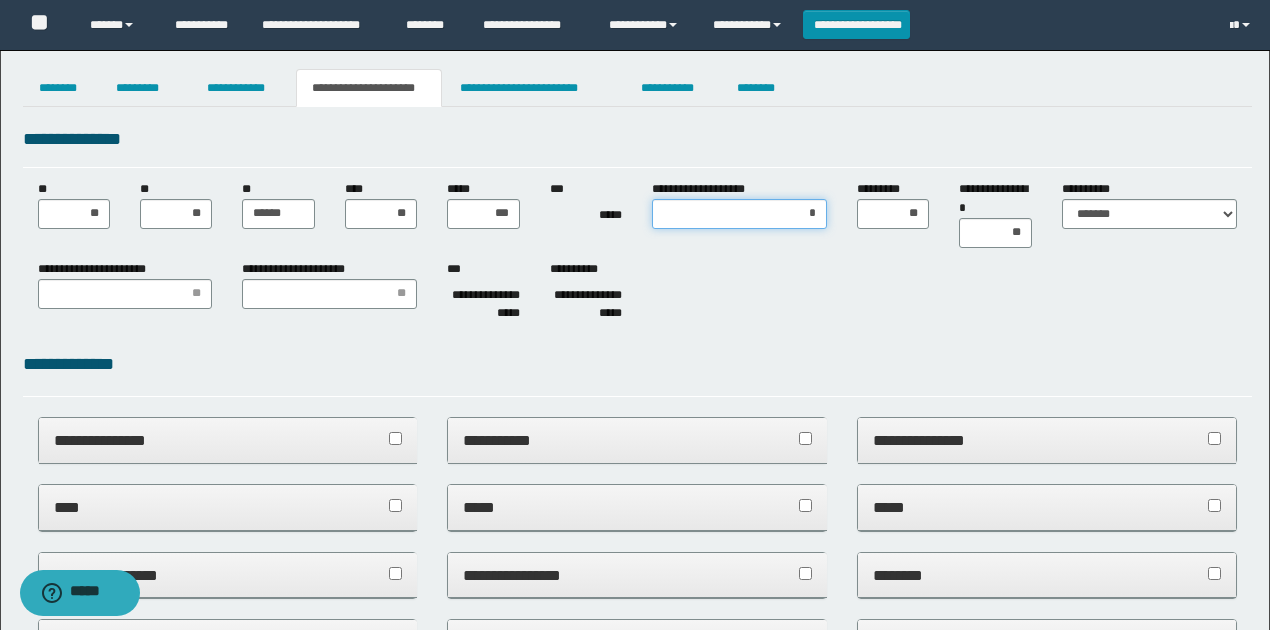 type on "**" 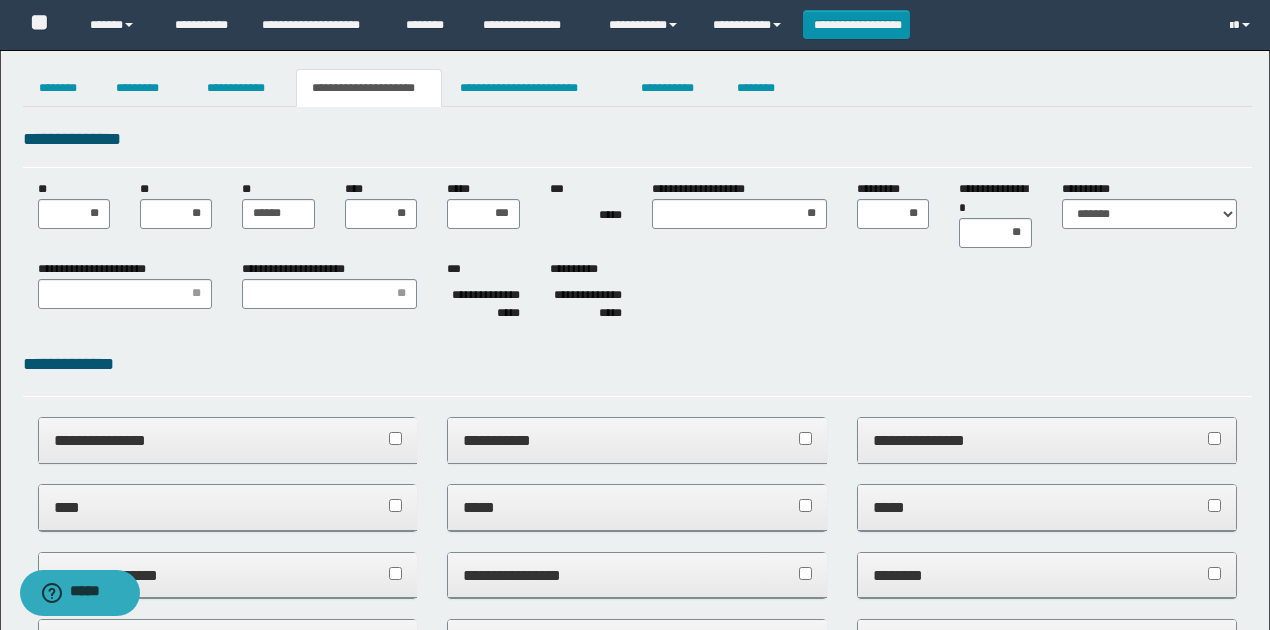 click on "**********" at bounding box center [637, 295] 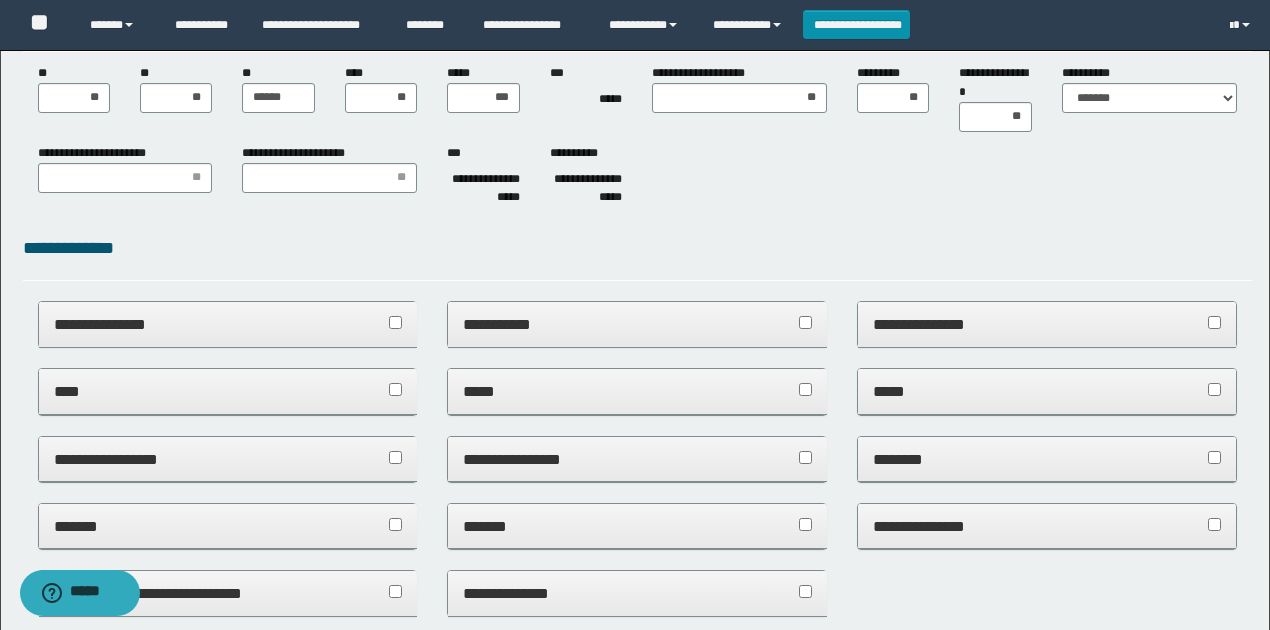 scroll, scrollTop: 0, scrollLeft: 0, axis: both 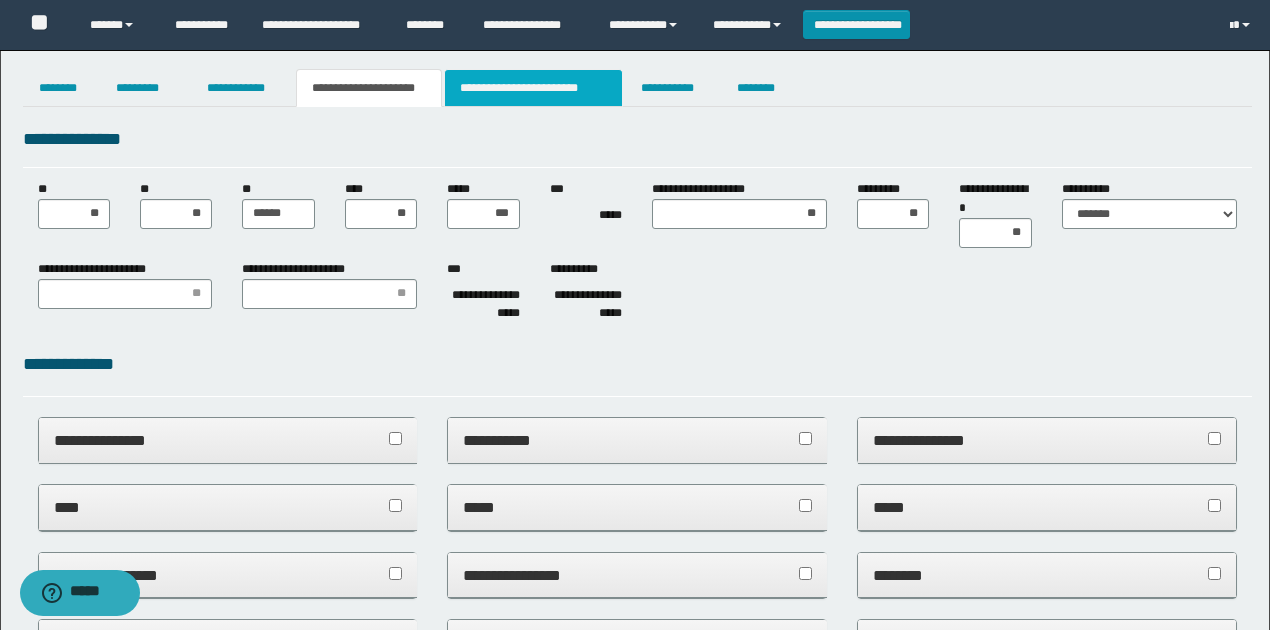 click on "**********" at bounding box center [533, 88] 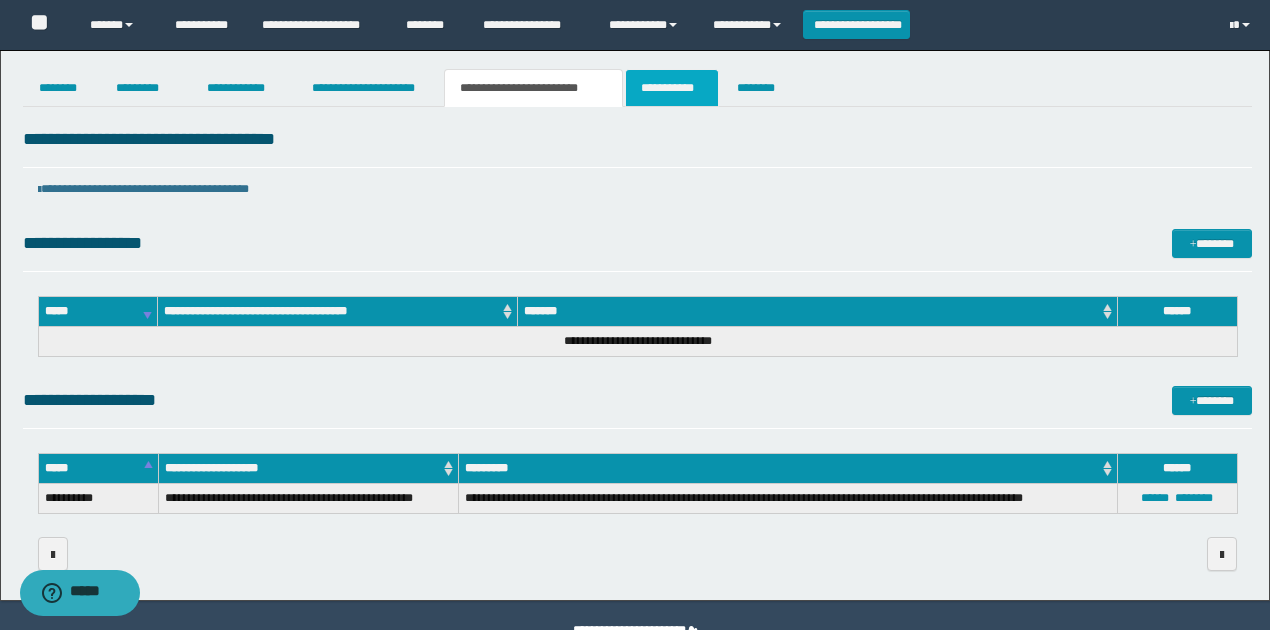 click on "**********" at bounding box center (672, 88) 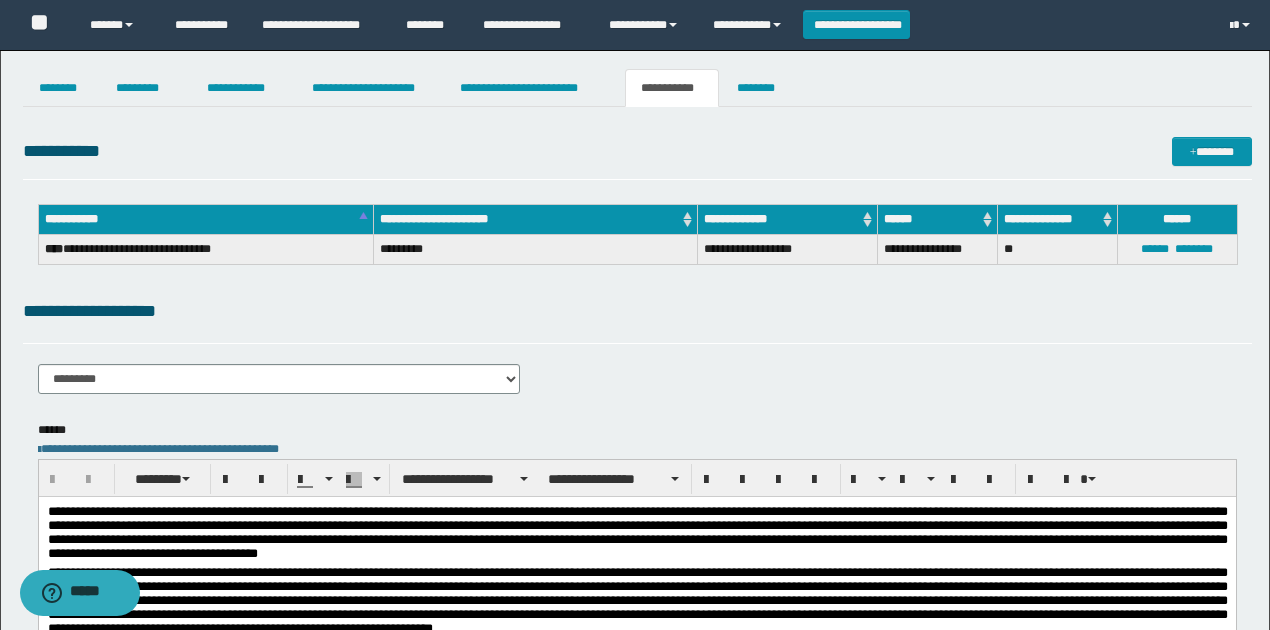 click on "**********" at bounding box center [637, 353] 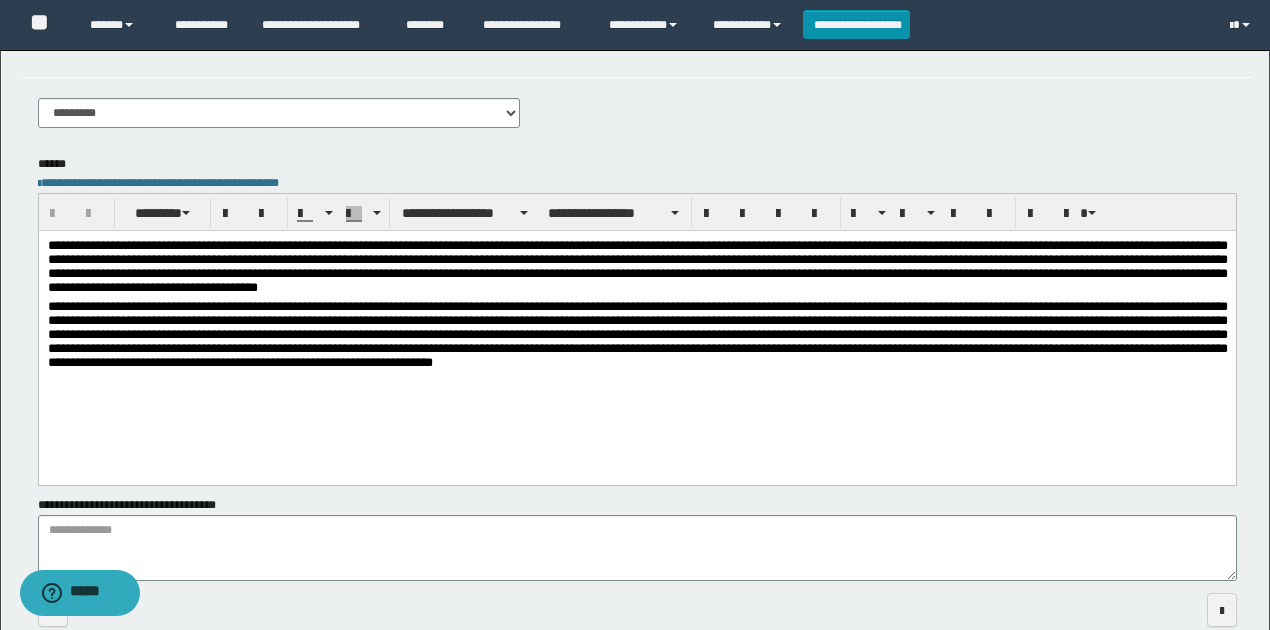 click on "**********" at bounding box center (637, 268) 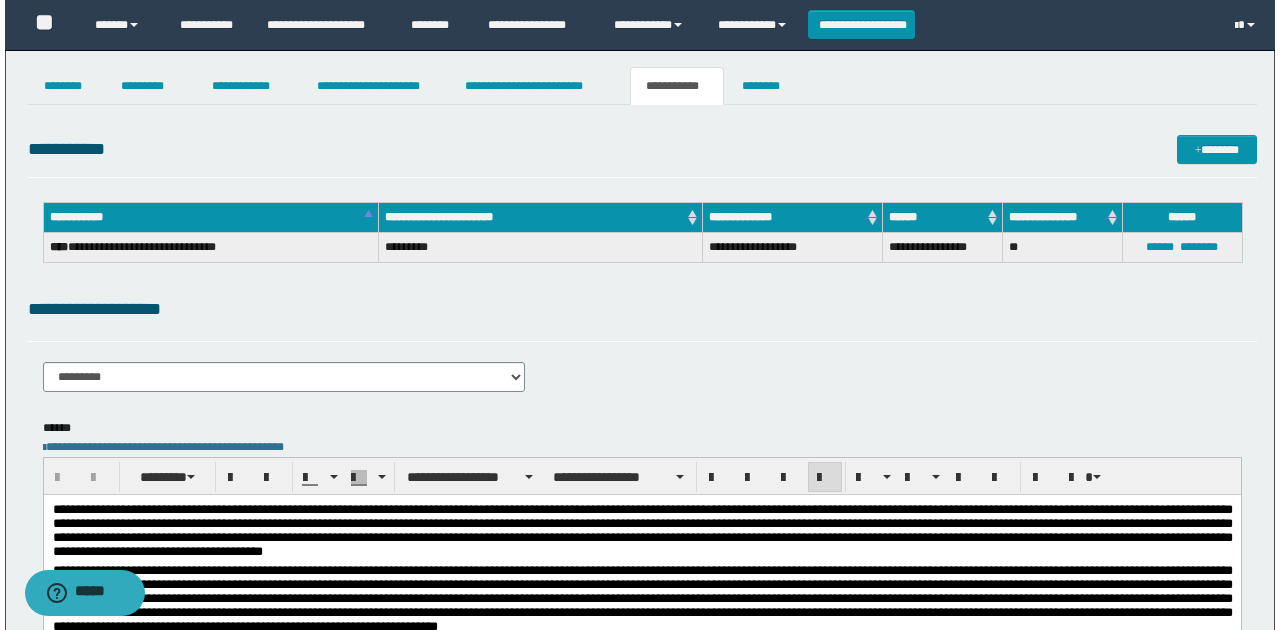 scroll, scrollTop: 0, scrollLeft: 0, axis: both 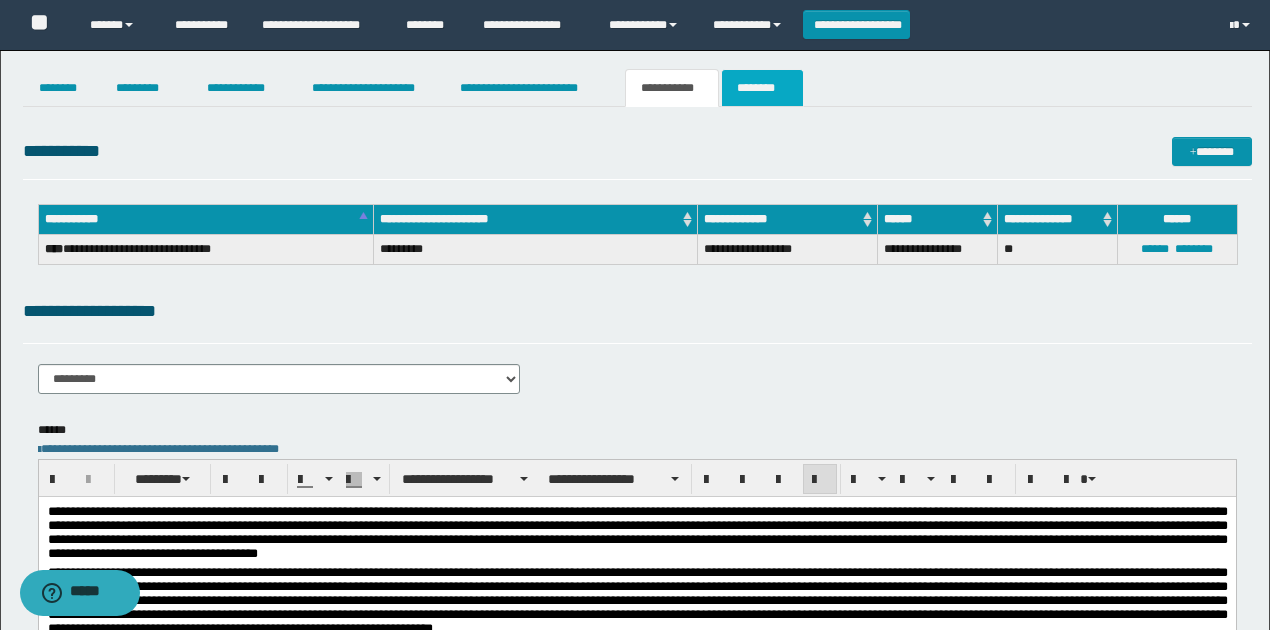 click on "********" at bounding box center (762, 88) 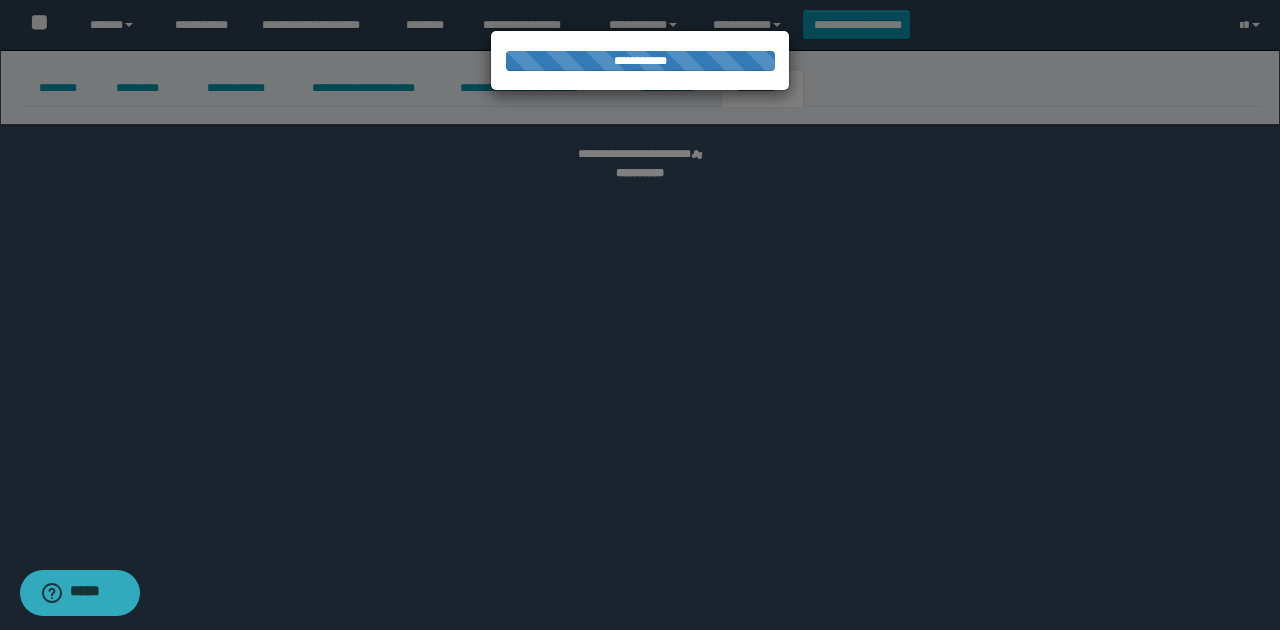 select 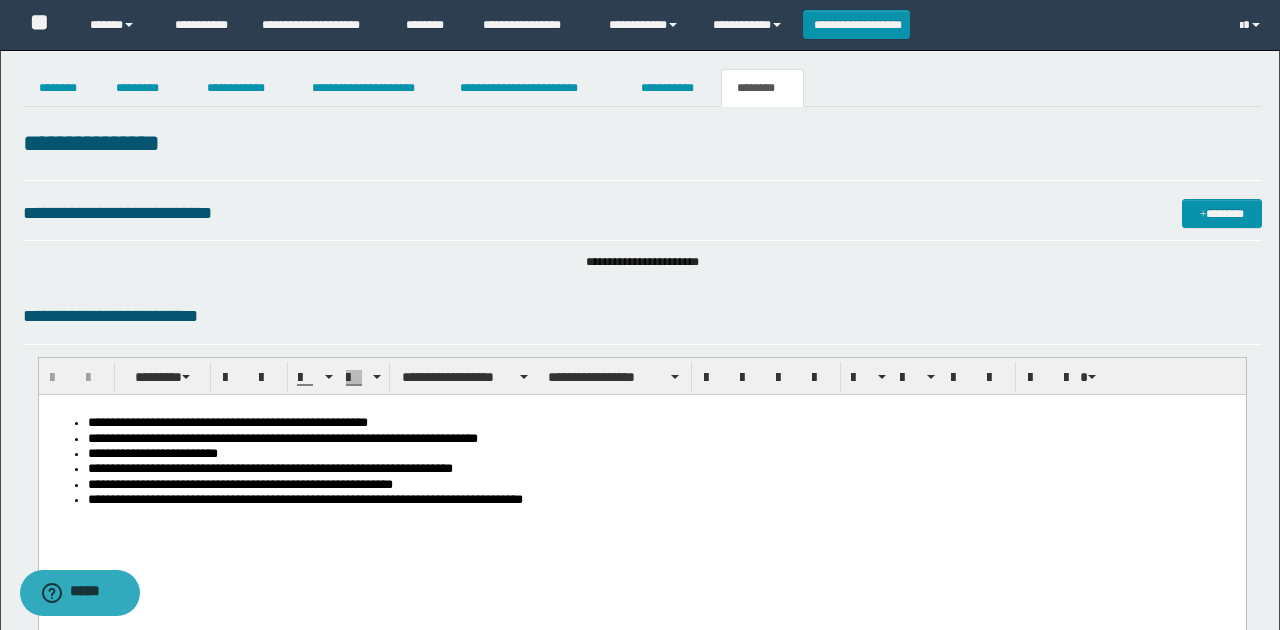 scroll, scrollTop: 0, scrollLeft: 0, axis: both 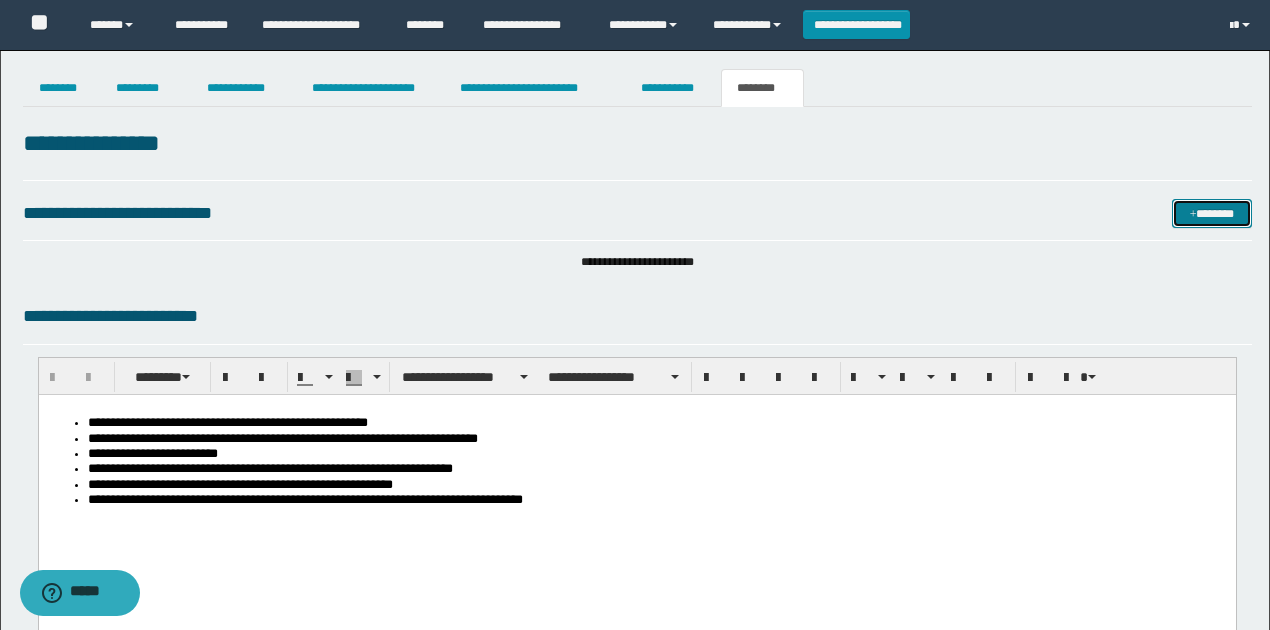 click on "*******" at bounding box center [1211, 213] 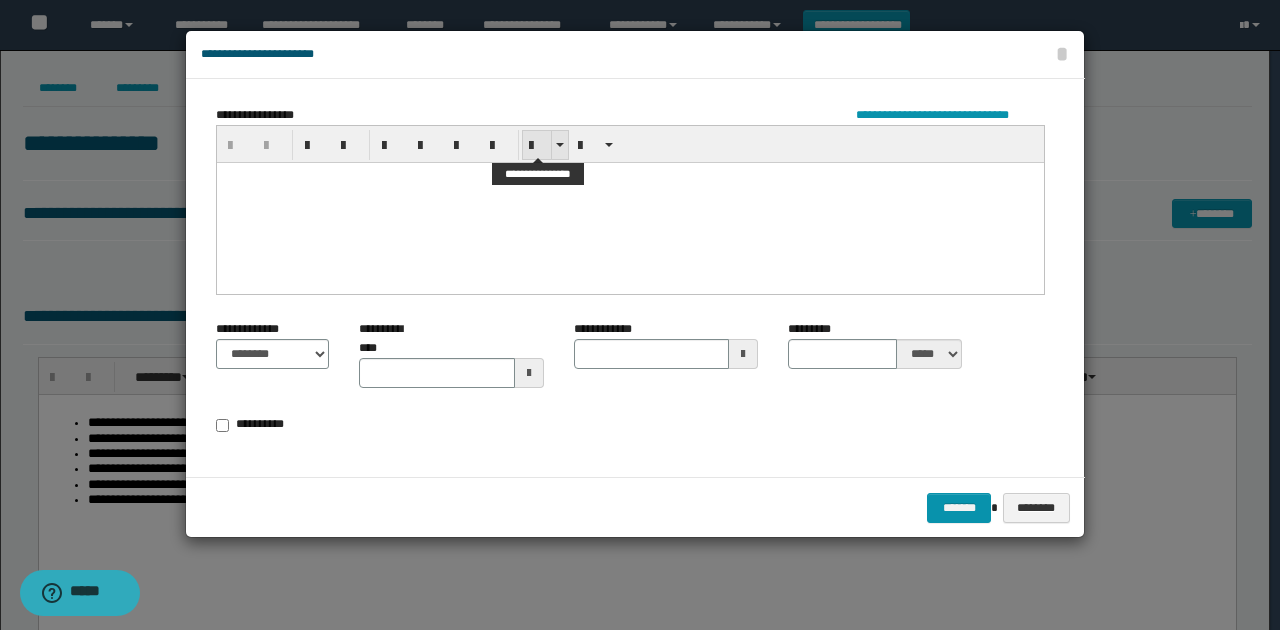 click at bounding box center [537, 146] 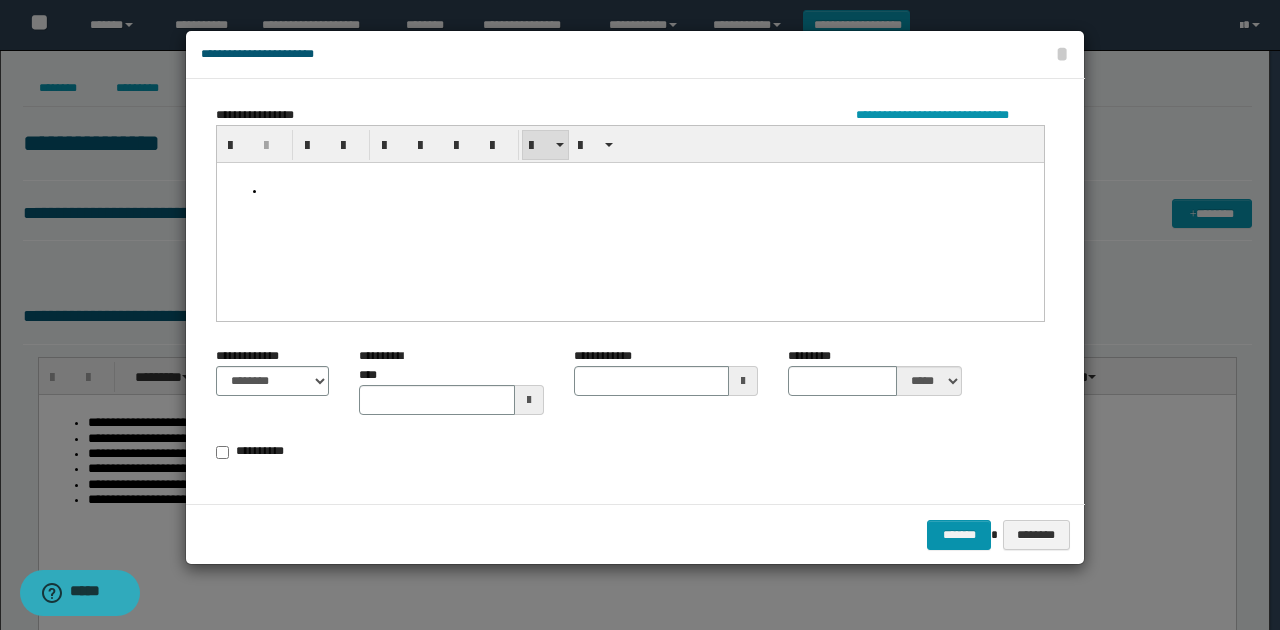 type 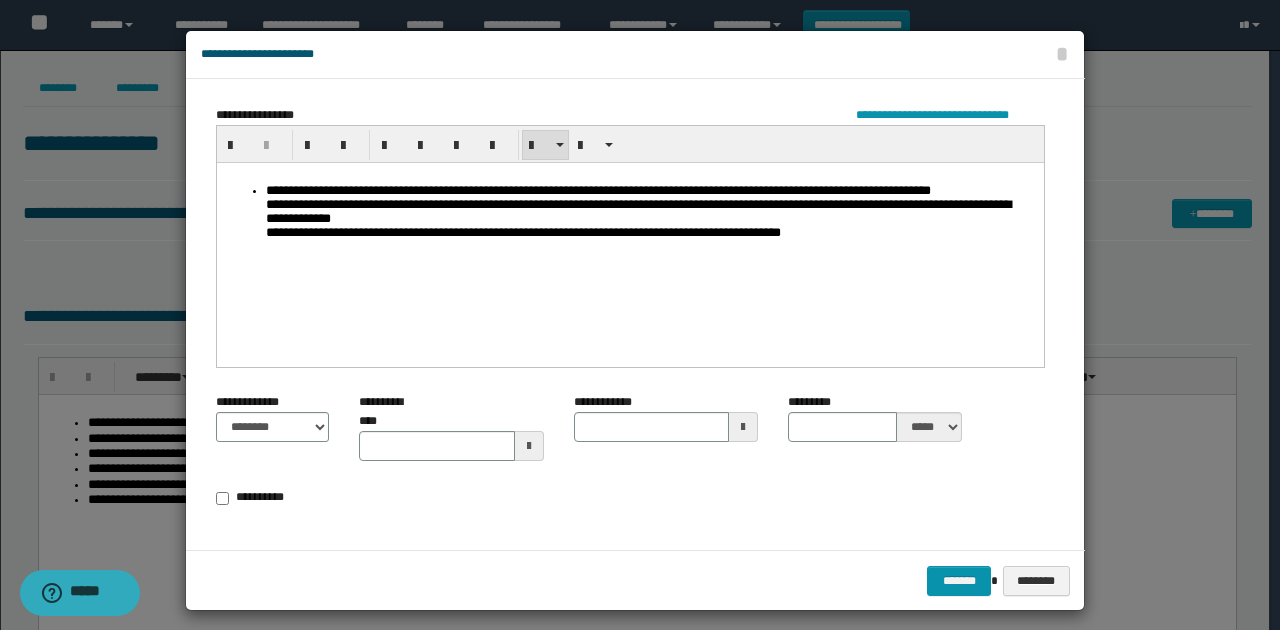 click on "**********" at bounding box center [650, 213] 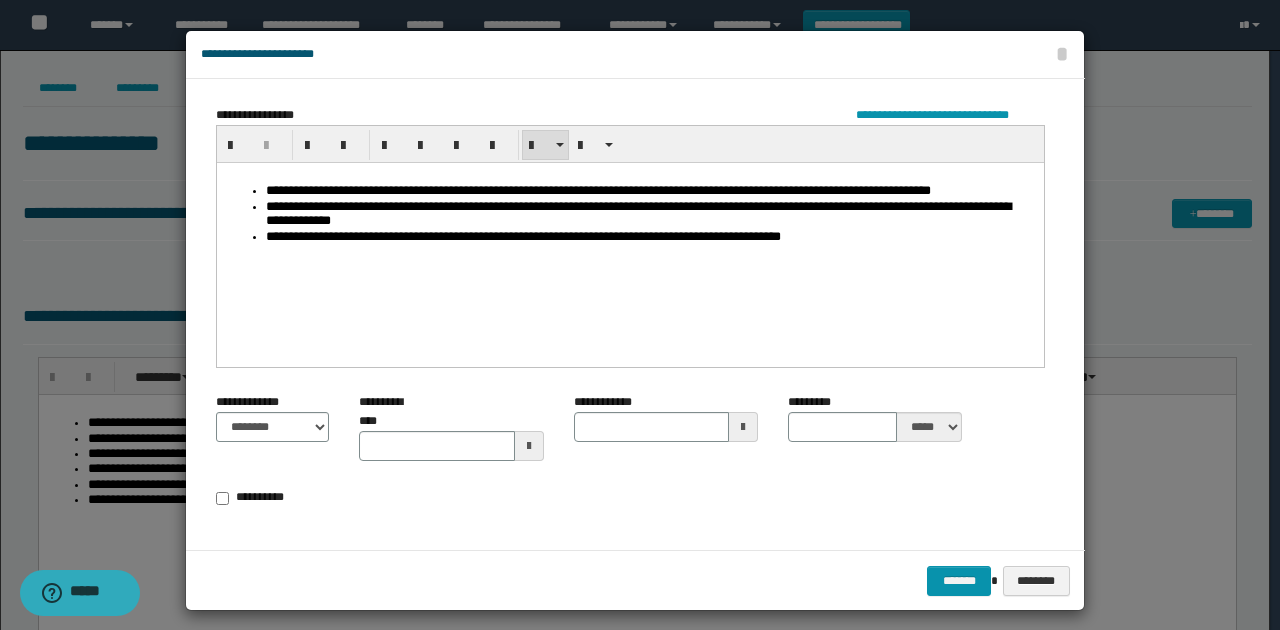 click on "**********" at bounding box center [650, 236] 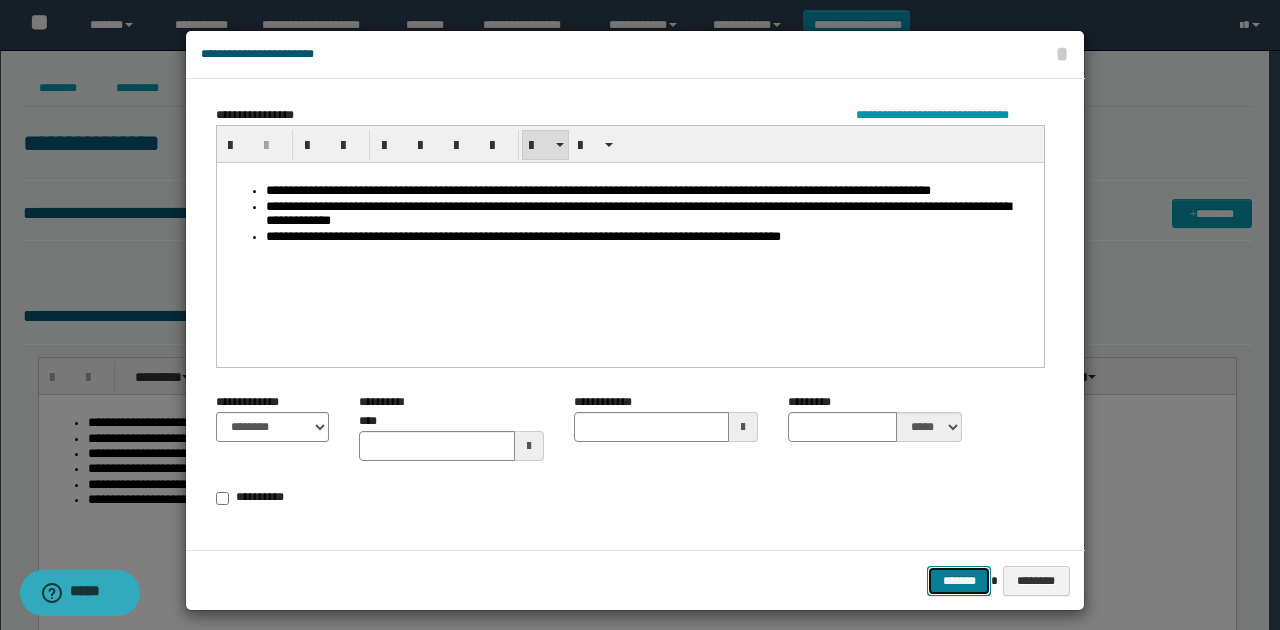 click on "*******" at bounding box center [959, 580] 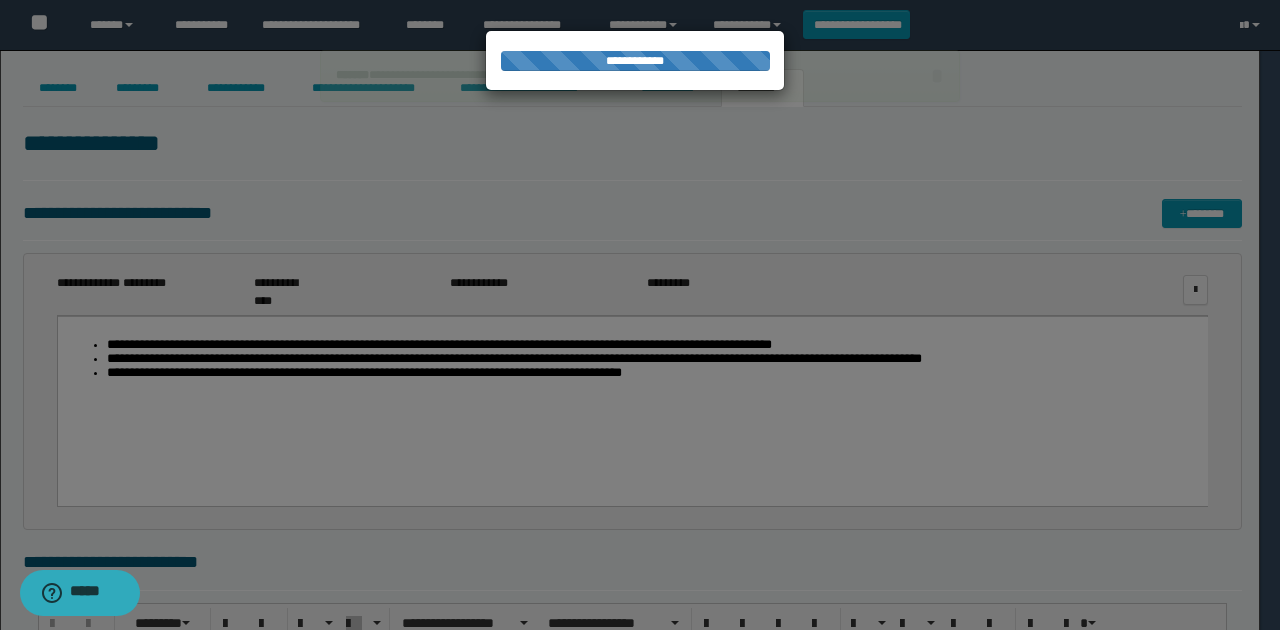 scroll, scrollTop: 0, scrollLeft: 0, axis: both 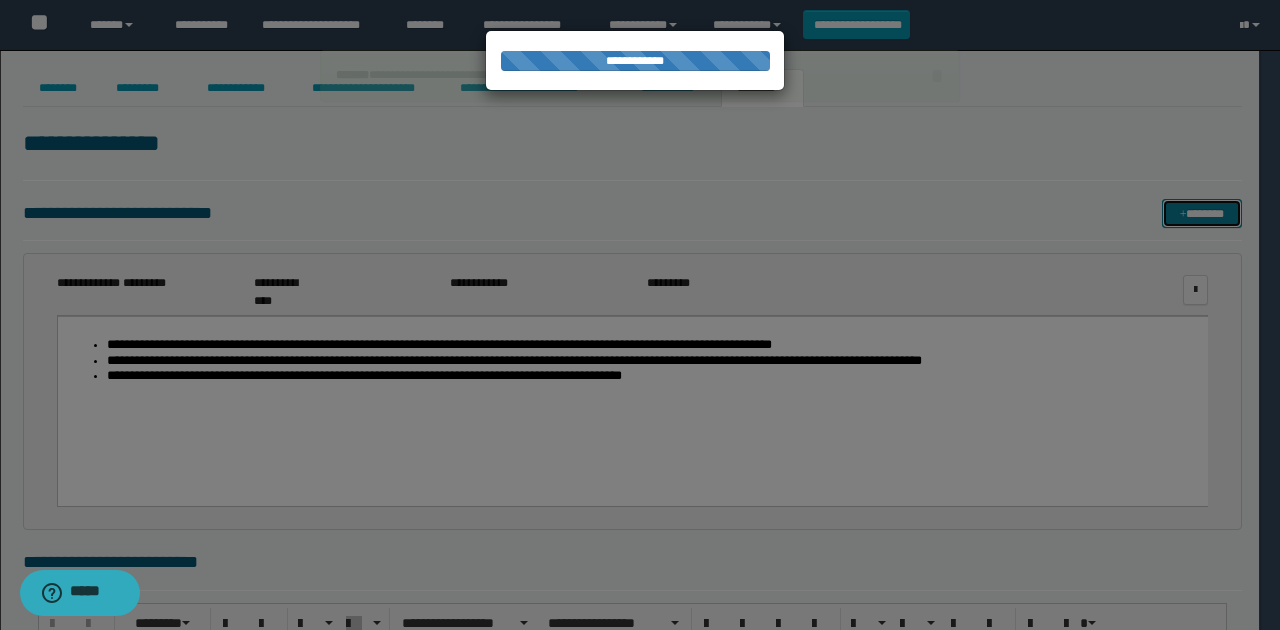 type 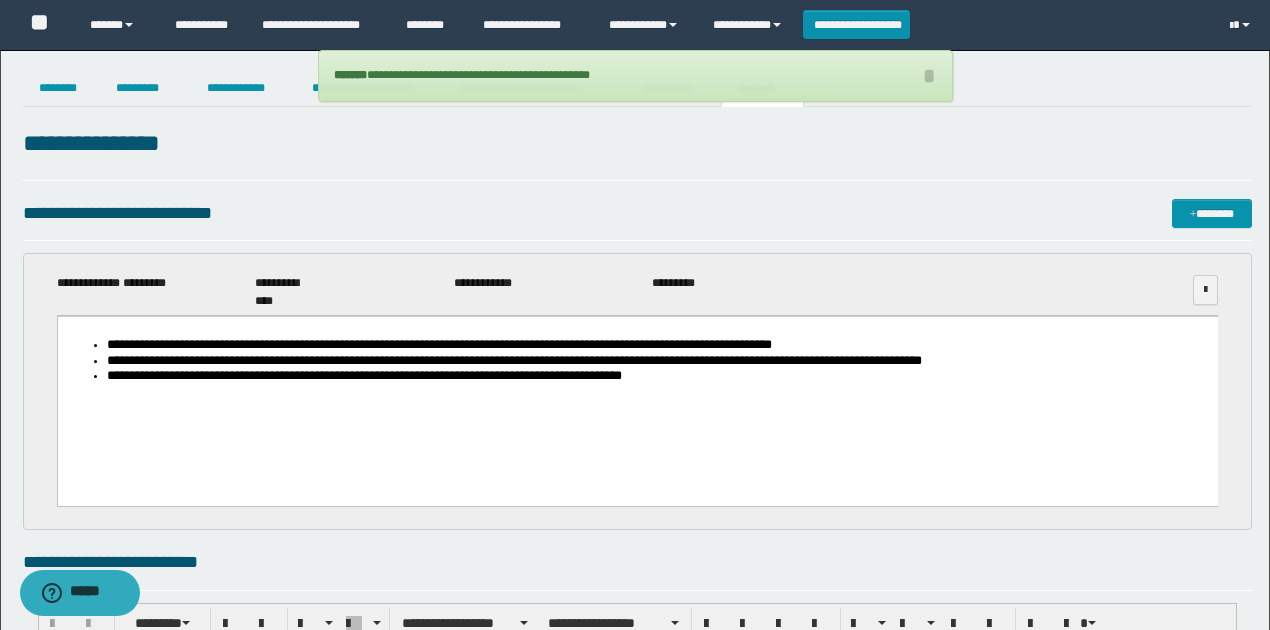 drag, startPoint x: 435, startPoint y: 393, endPoint x: 585, endPoint y: 391, distance: 150.01334 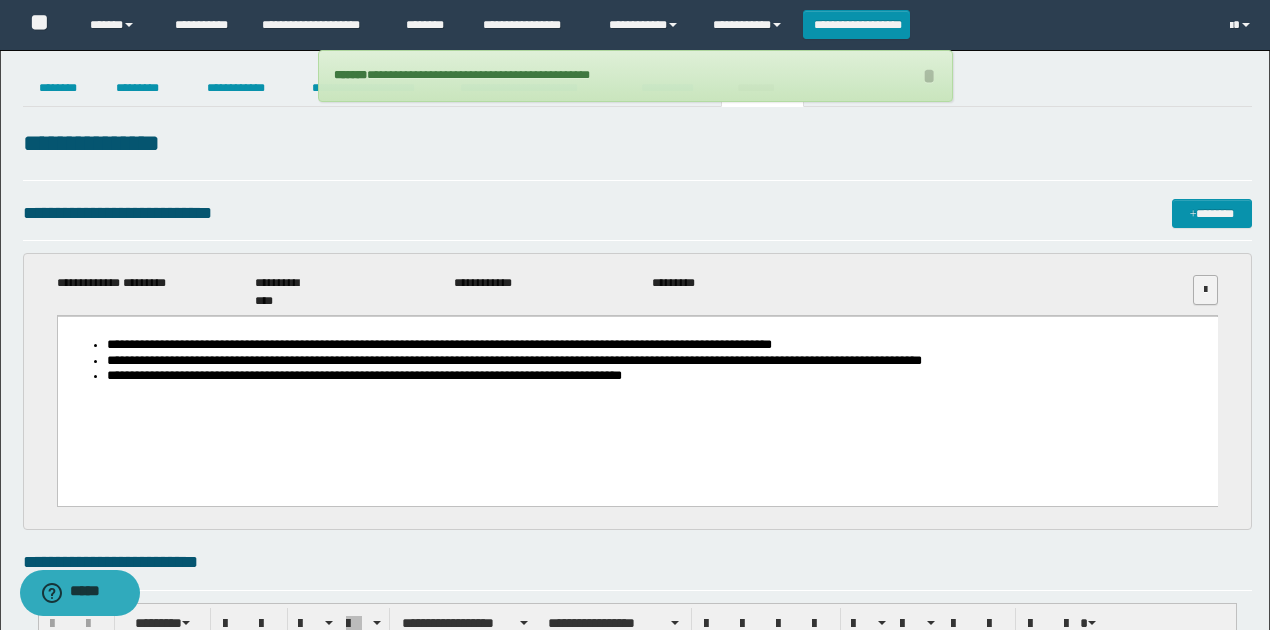 click at bounding box center (1205, 290) 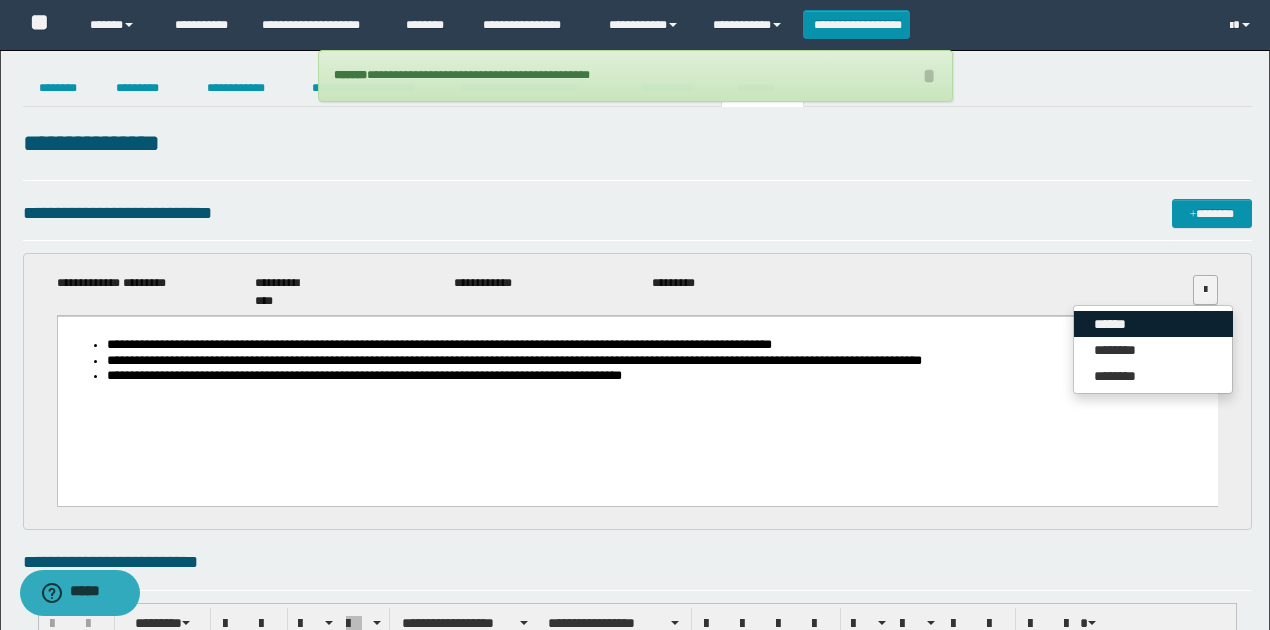 click on "******" at bounding box center (1153, 324) 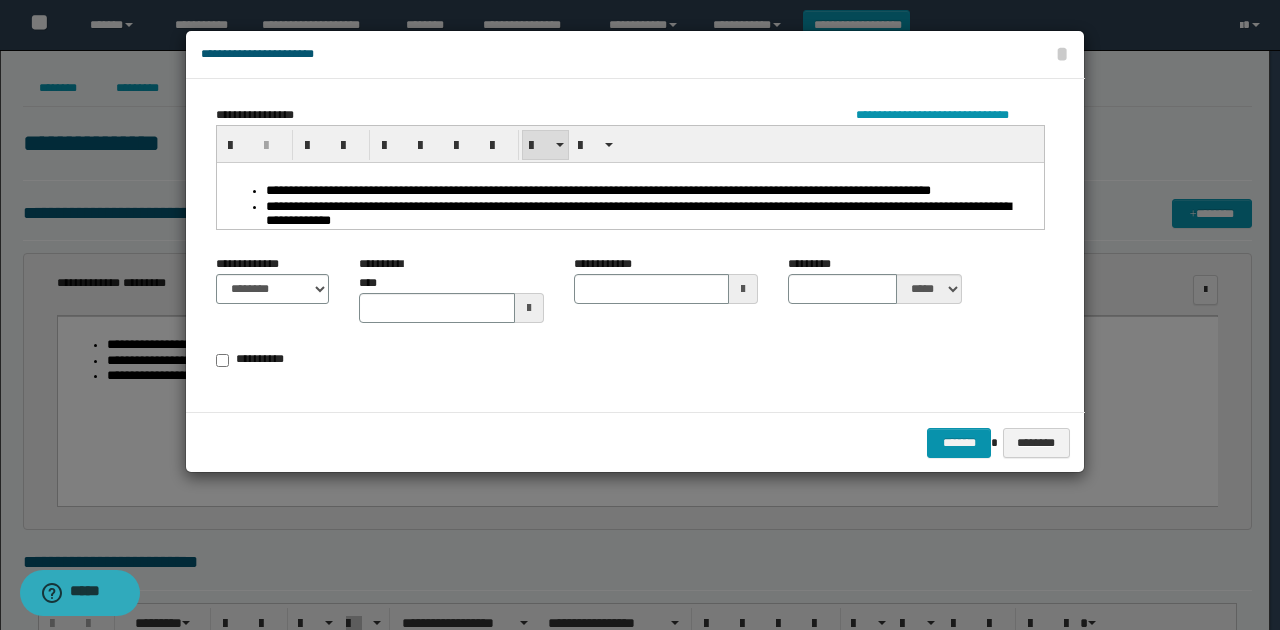 click on "**********" at bounding box center [650, 190] 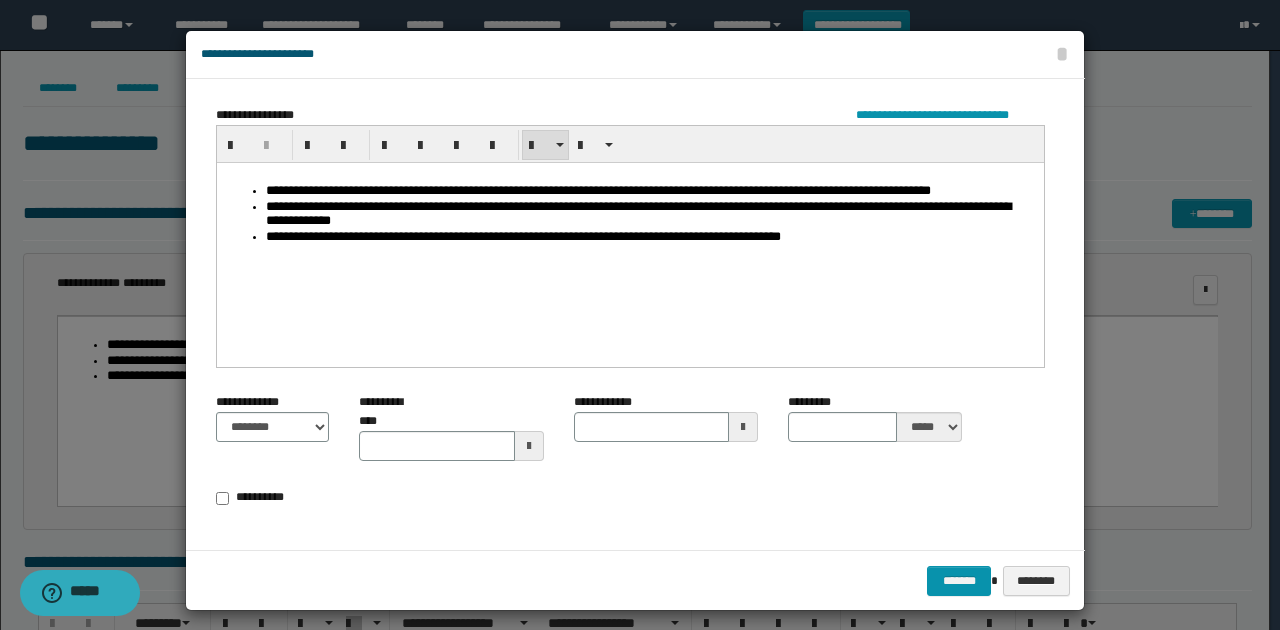 click on "**********" at bounding box center (650, 236) 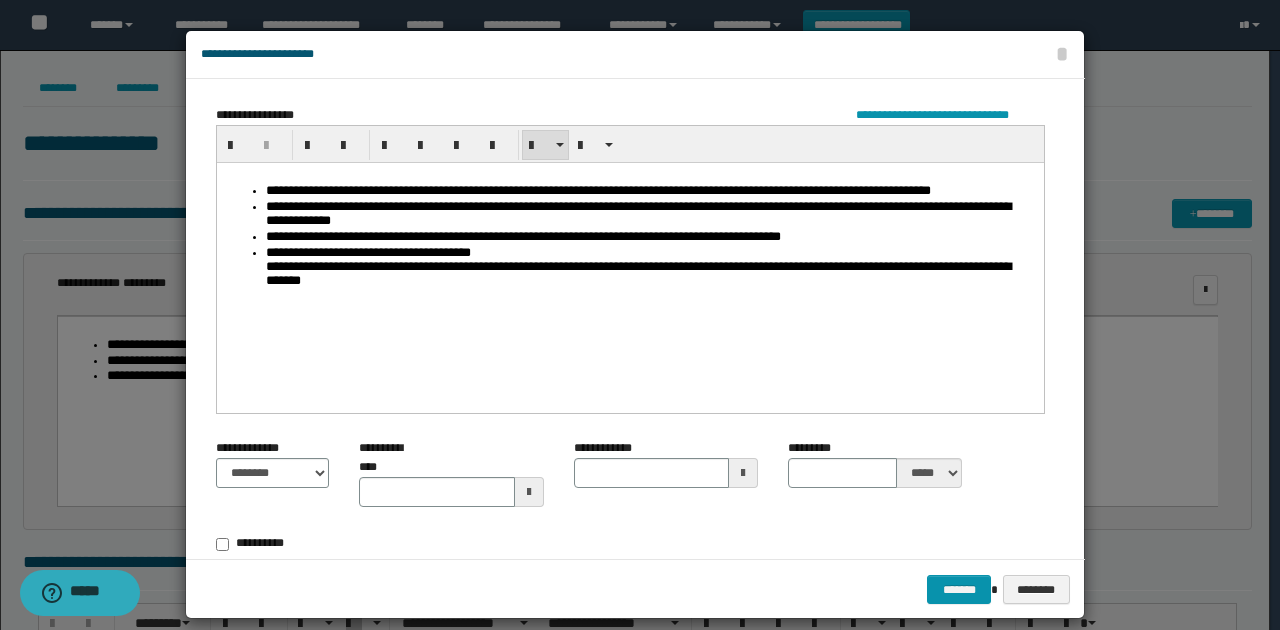 click on "**********" at bounding box center (650, 268) 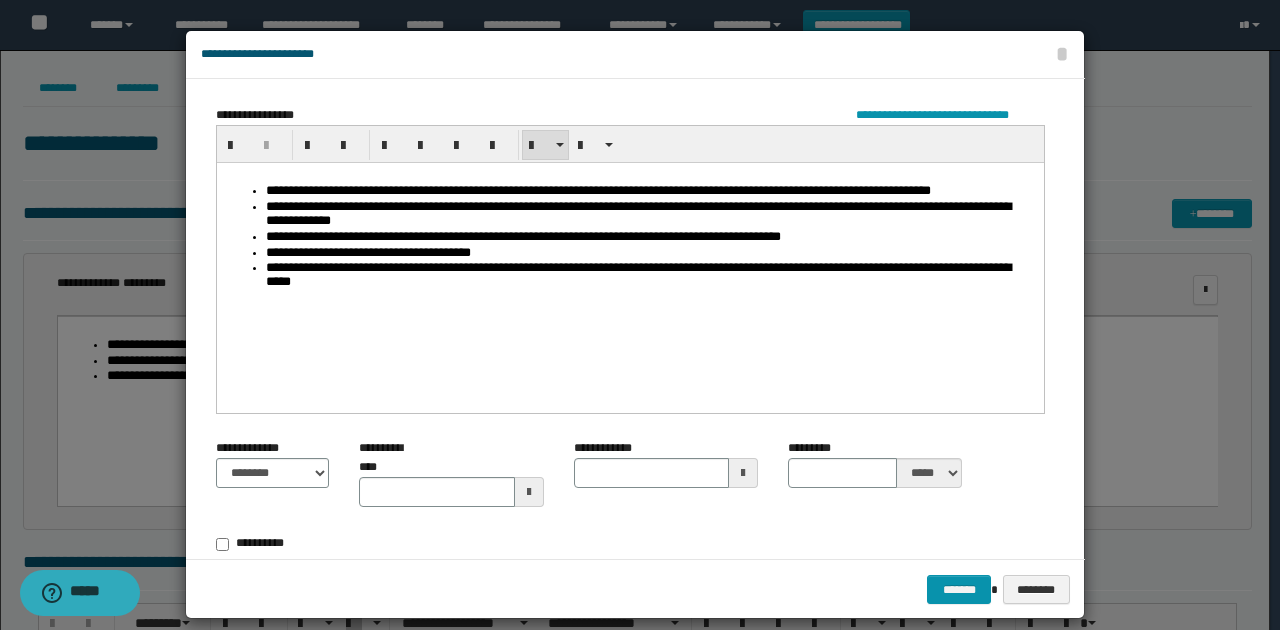 drag, startPoint x: 447, startPoint y: 292, endPoint x: 516, endPoint y: 384, distance: 115 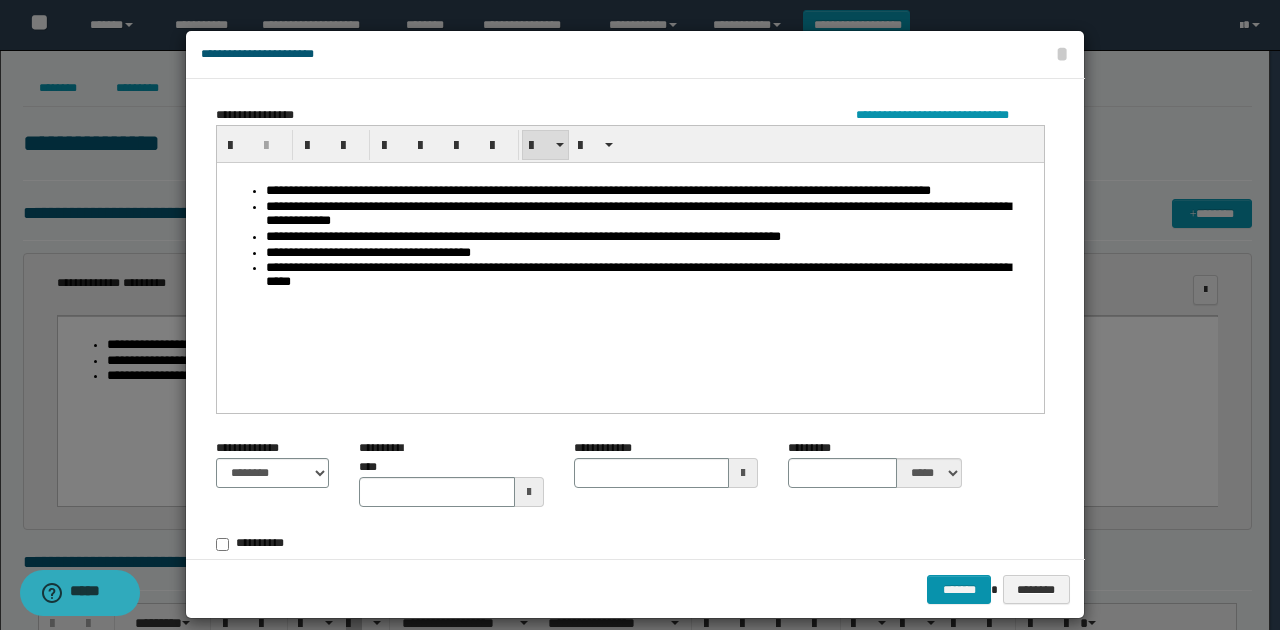 type 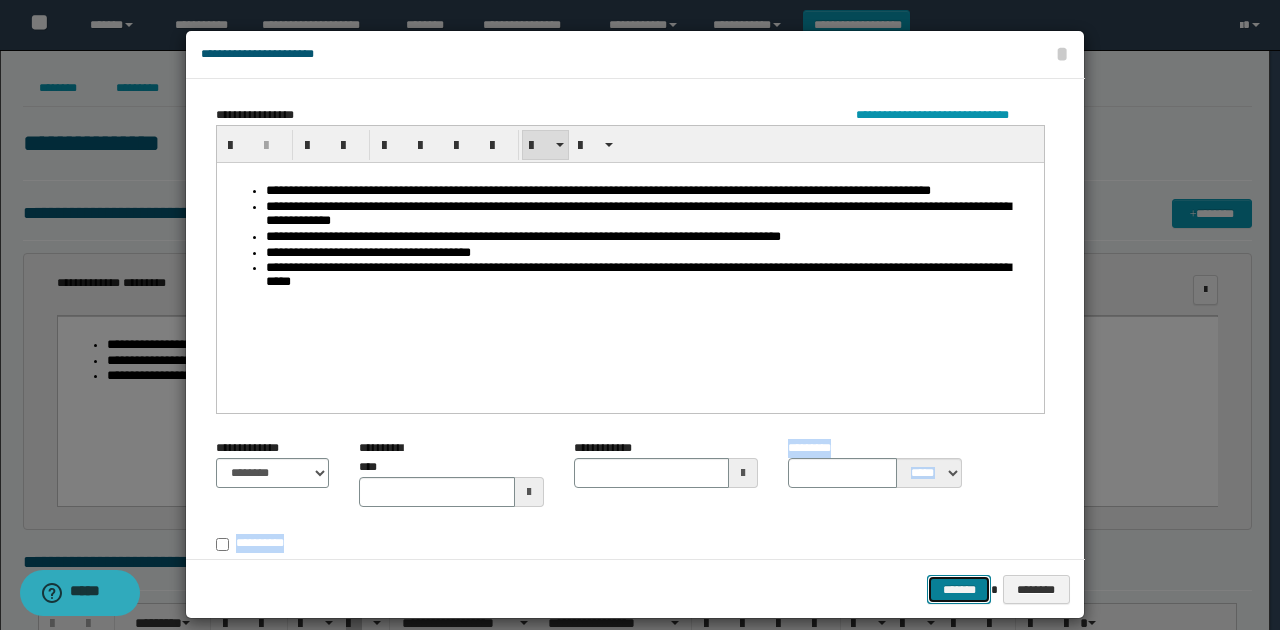 click on "*******" at bounding box center [959, 589] 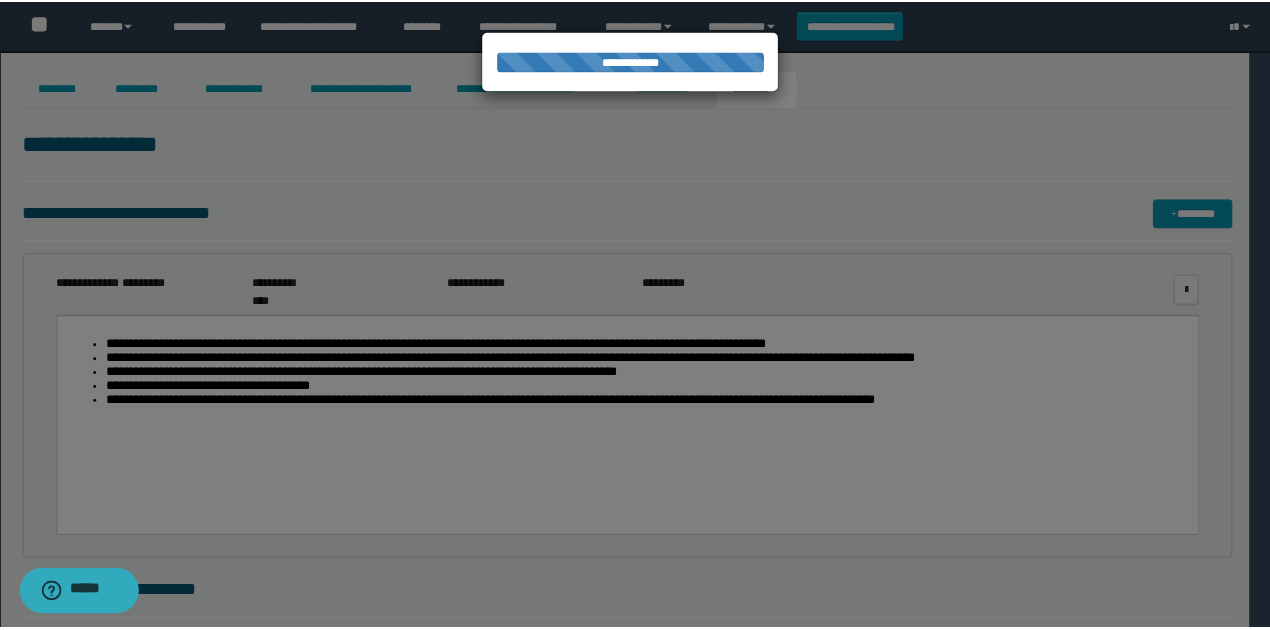 scroll, scrollTop: 0, scrollLeft: 0, axis: both 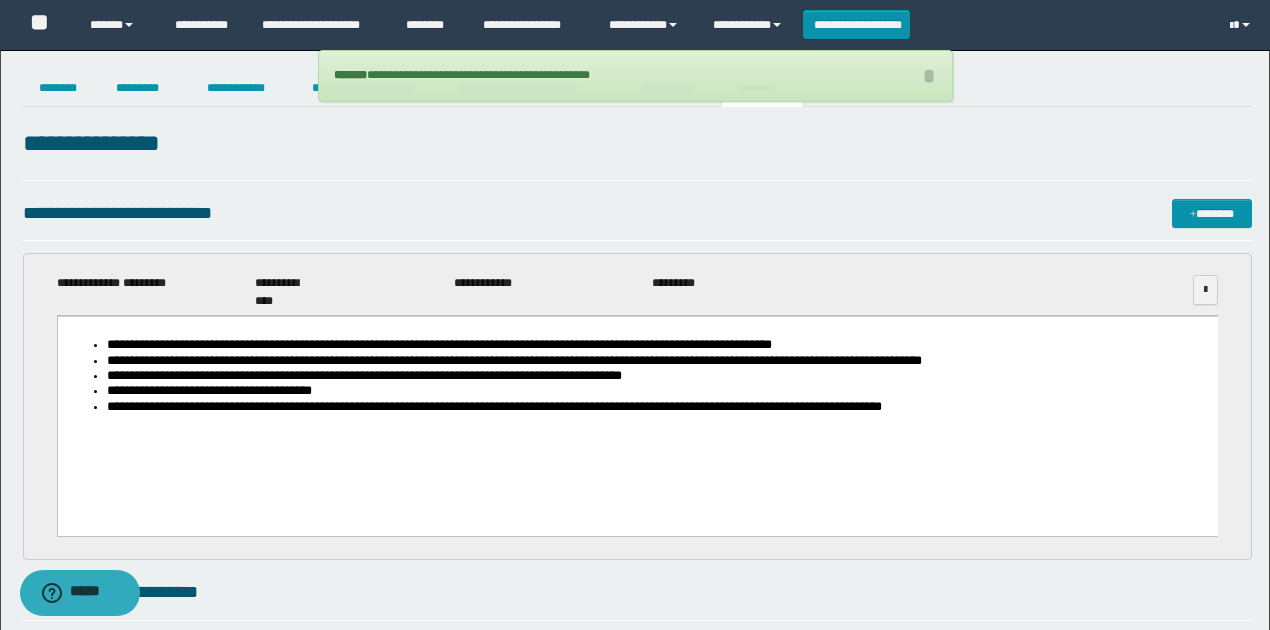 click on "**********" at bounding box center (657, 390) 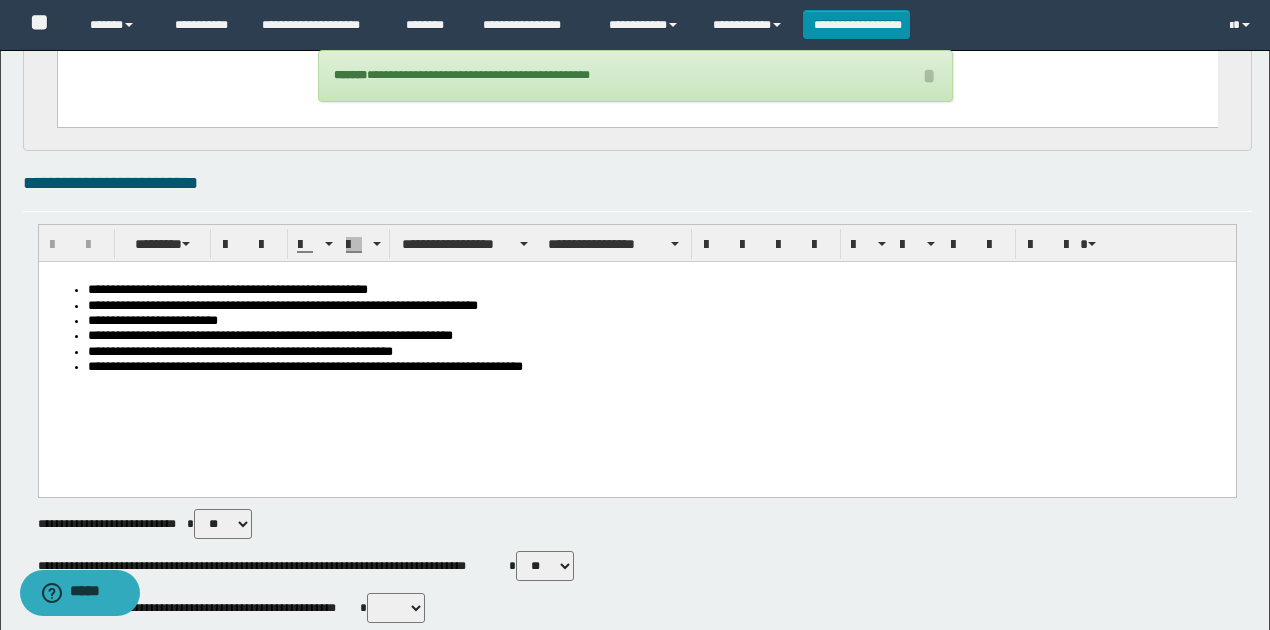 scroll, scrollTop: 466, scrollLeft: 0, axis: vertical 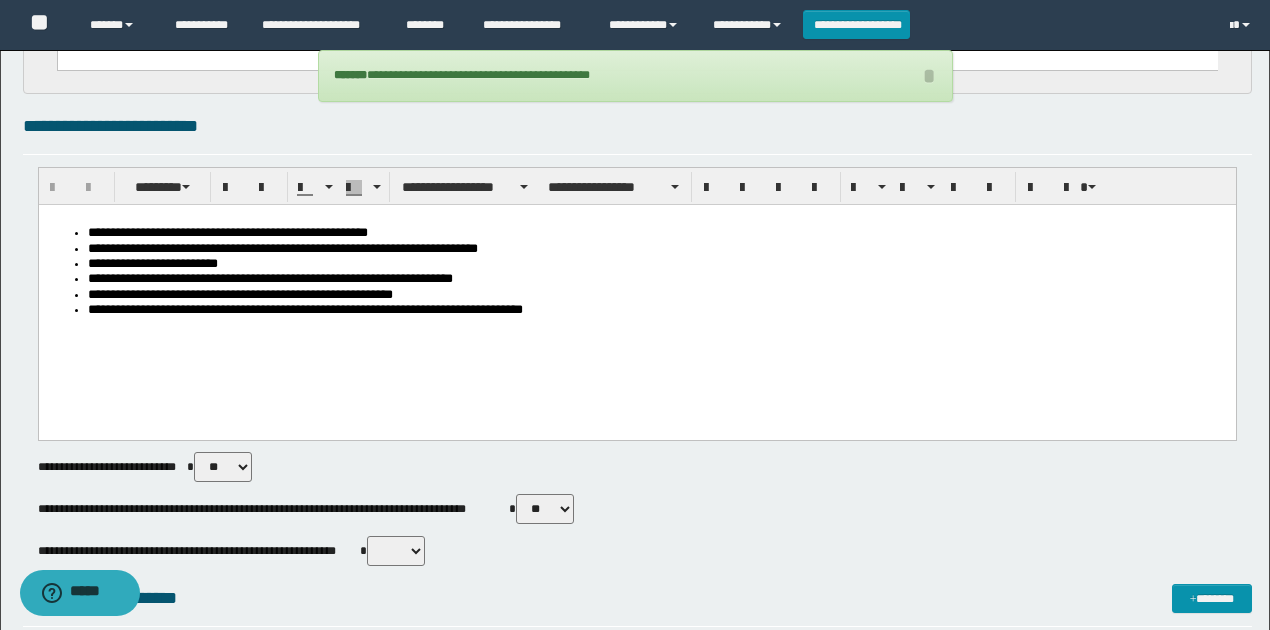 click on "**********" at bounding box center [636, 297] 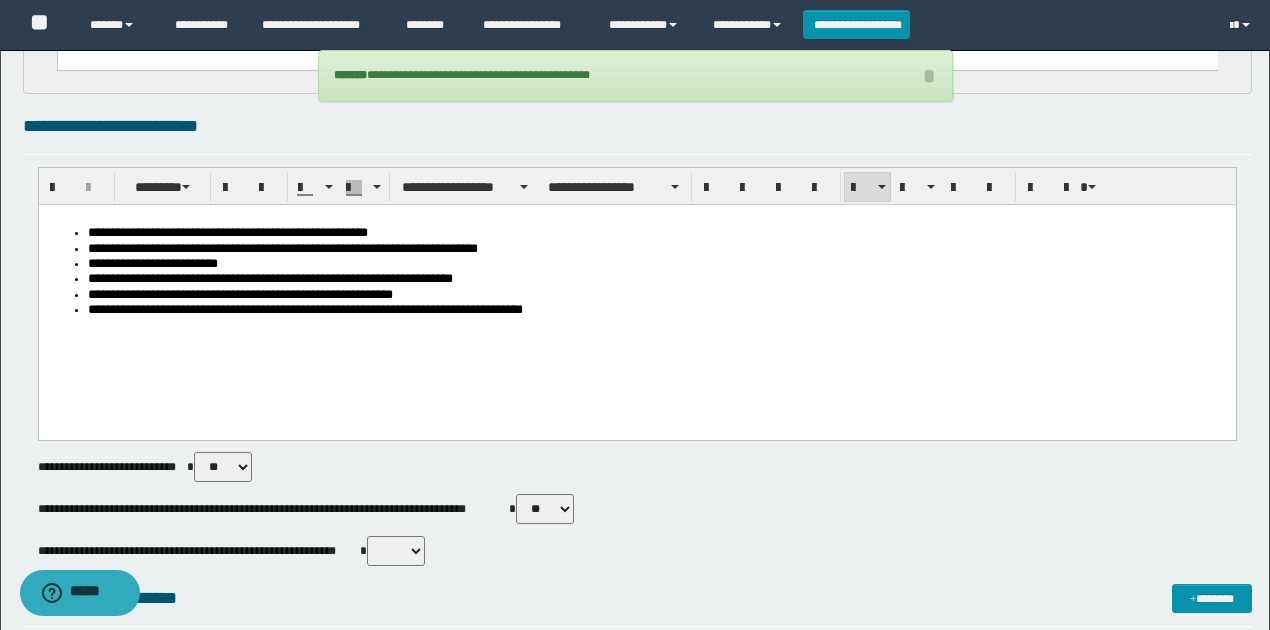 drag, startPoint x: 419, startPoint y: 550, endPoint x: 416, endPoint y: 563, distance: 13.341664 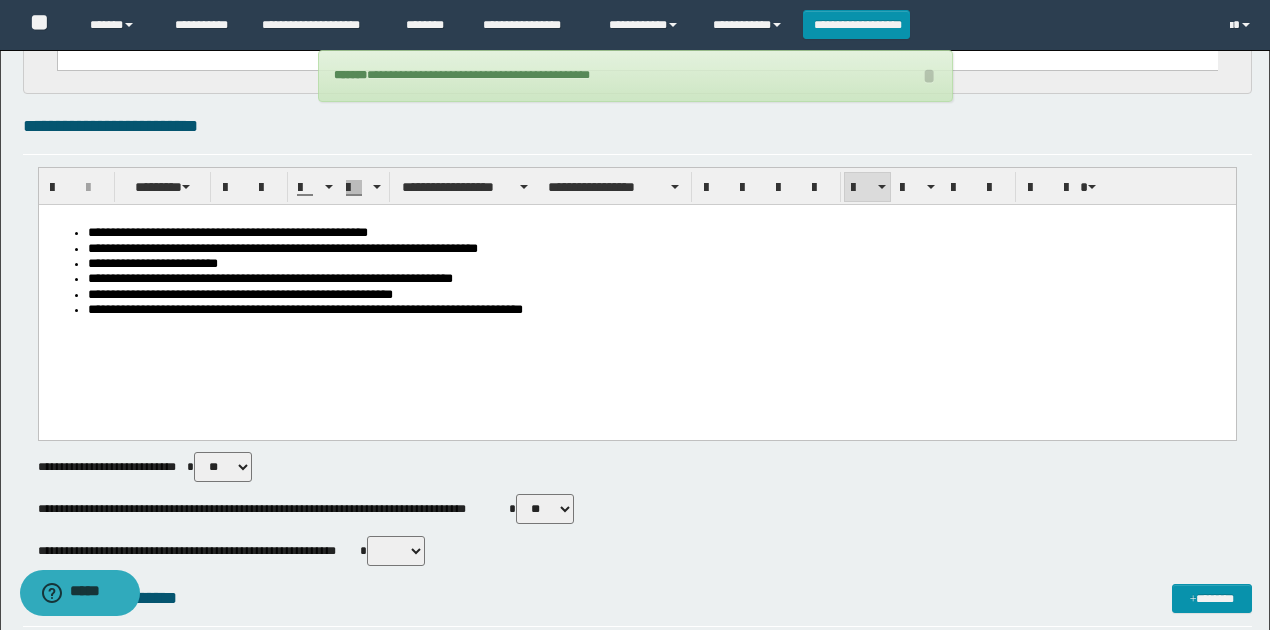 select on "*****" 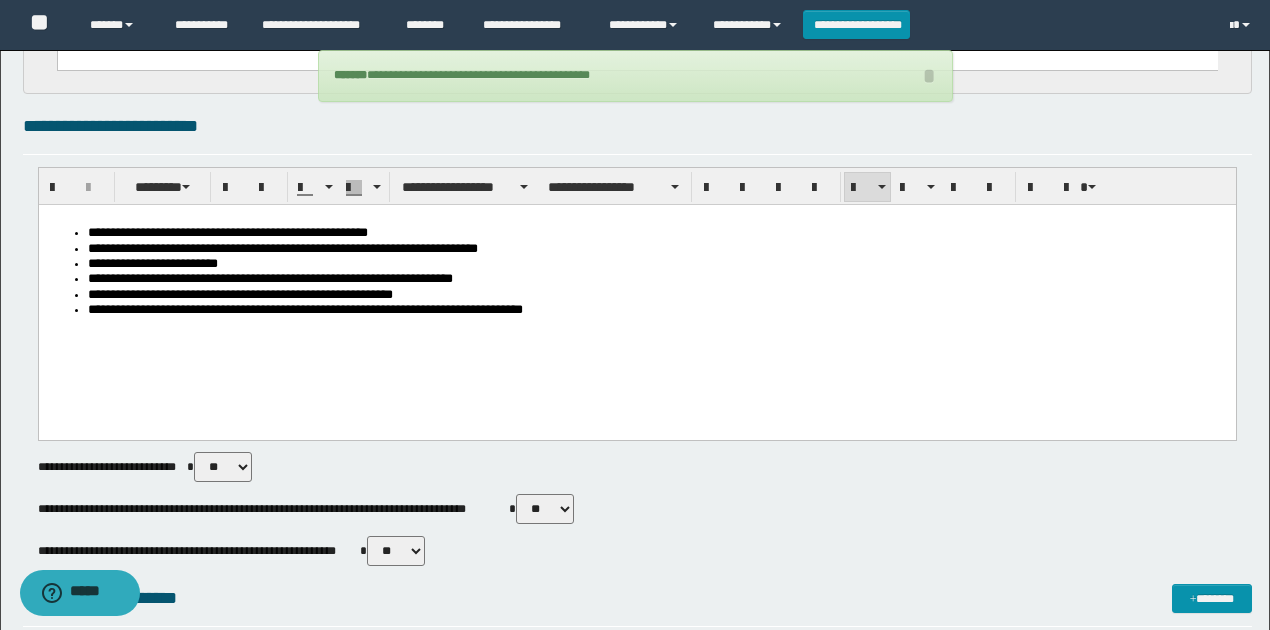 click on "**
**" at bounding box center (396, 551) 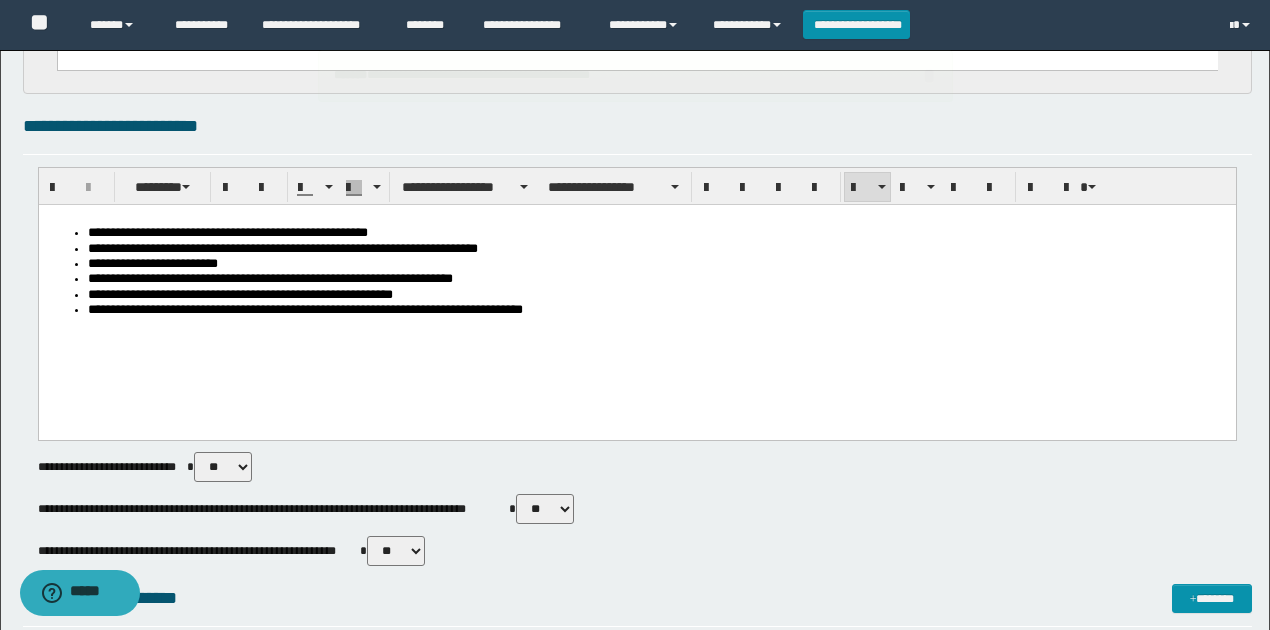 click on "**********" at bounding box center (637, 467) 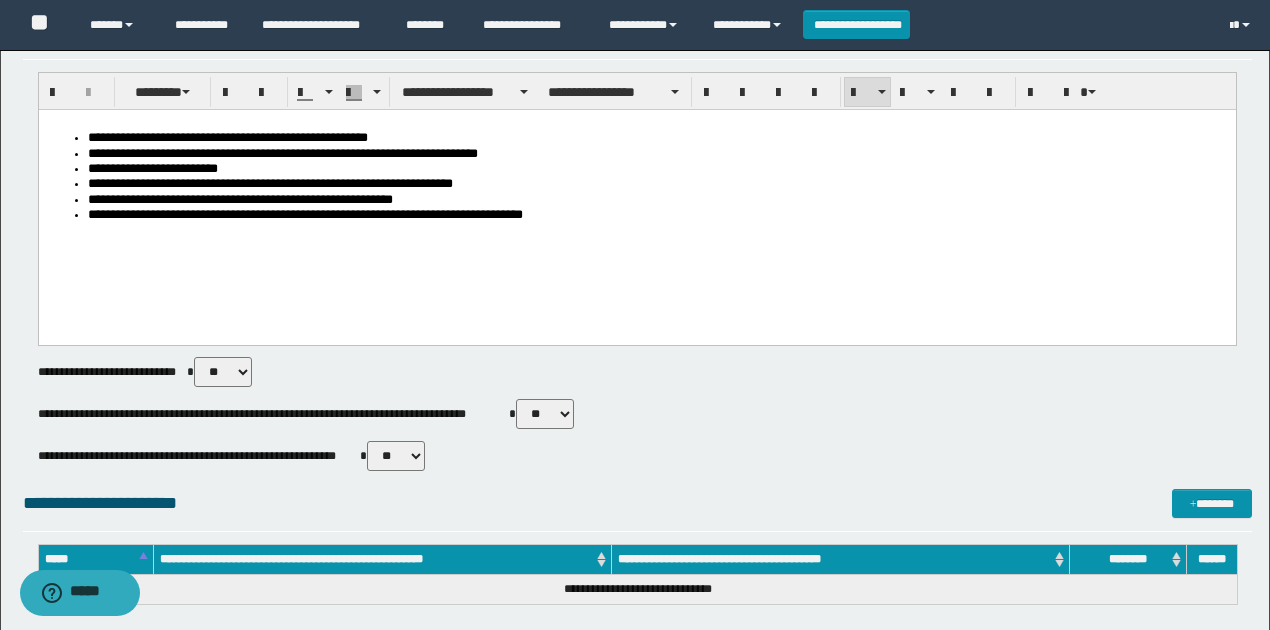 scroll, scrollTop: 666, scrollLeft: 0, axis: vertical 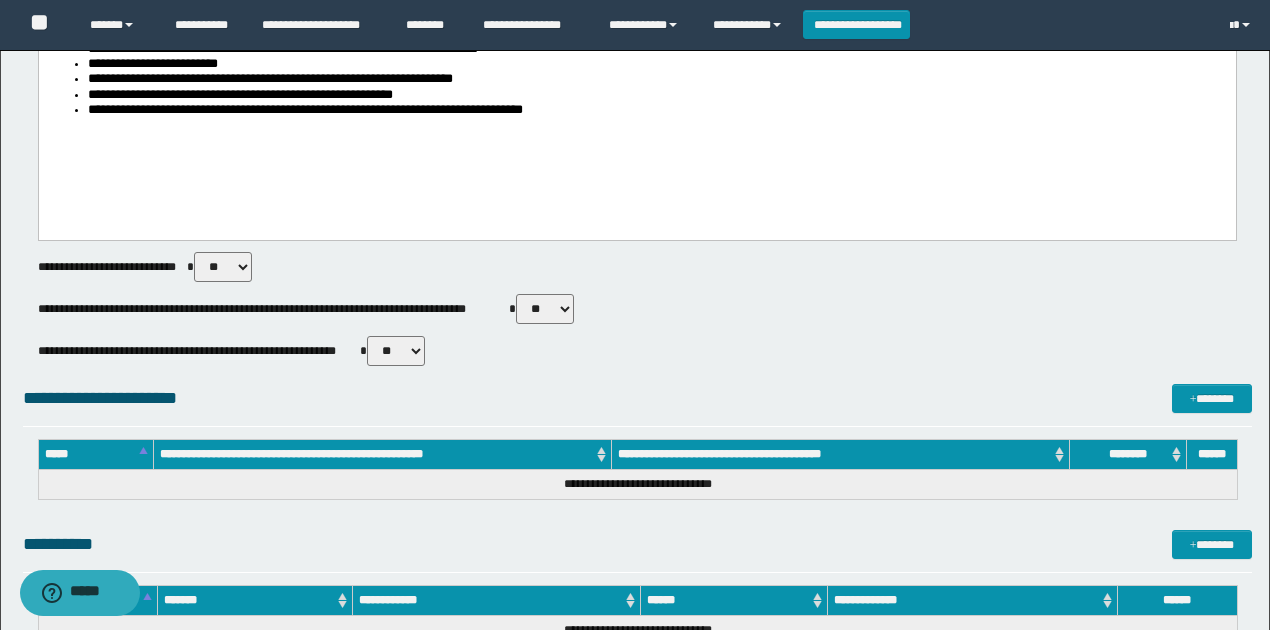 click on "**
**" at bounding box center [545, 309] 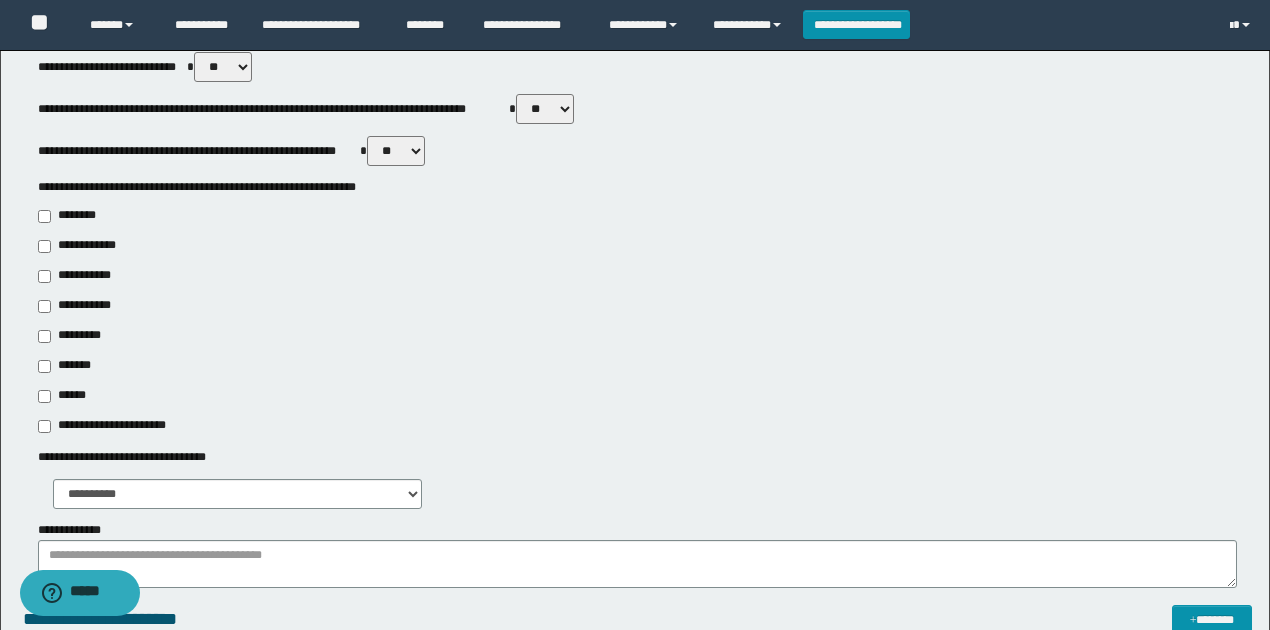 click on "**********" at bounding box center (81, 276) 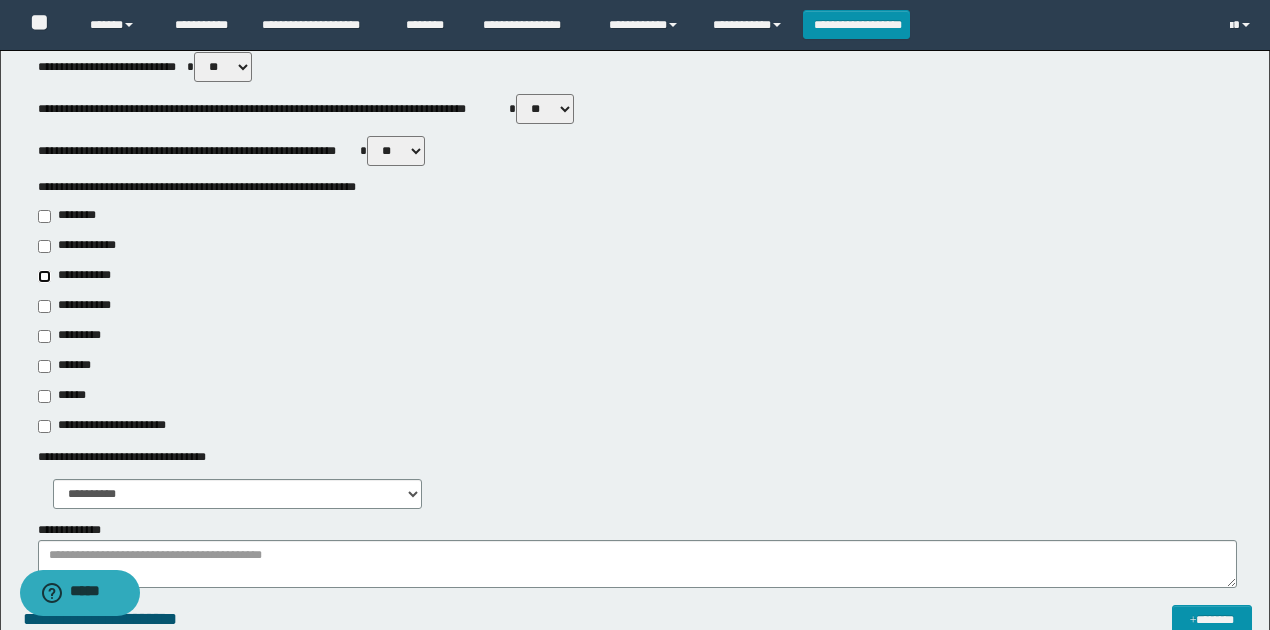 type on "**********" 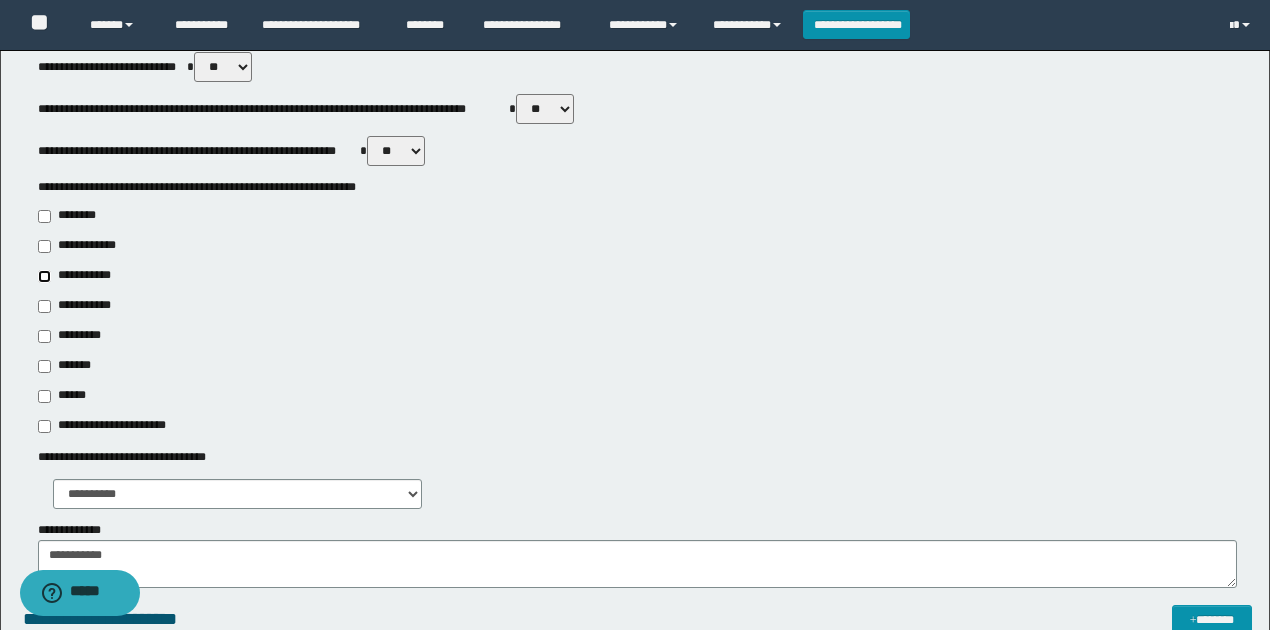 scroll, scrollTop: 1133, scrollLeft: 0, axis: vertical 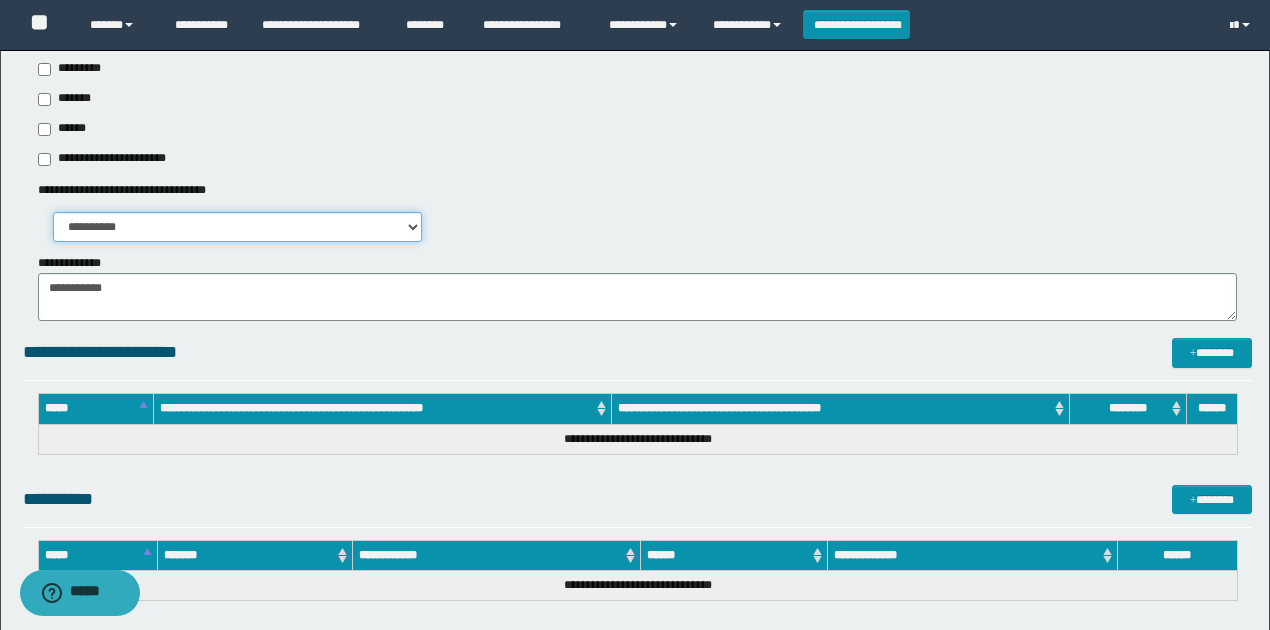 click on "**********" at bounding box center [238, 227] 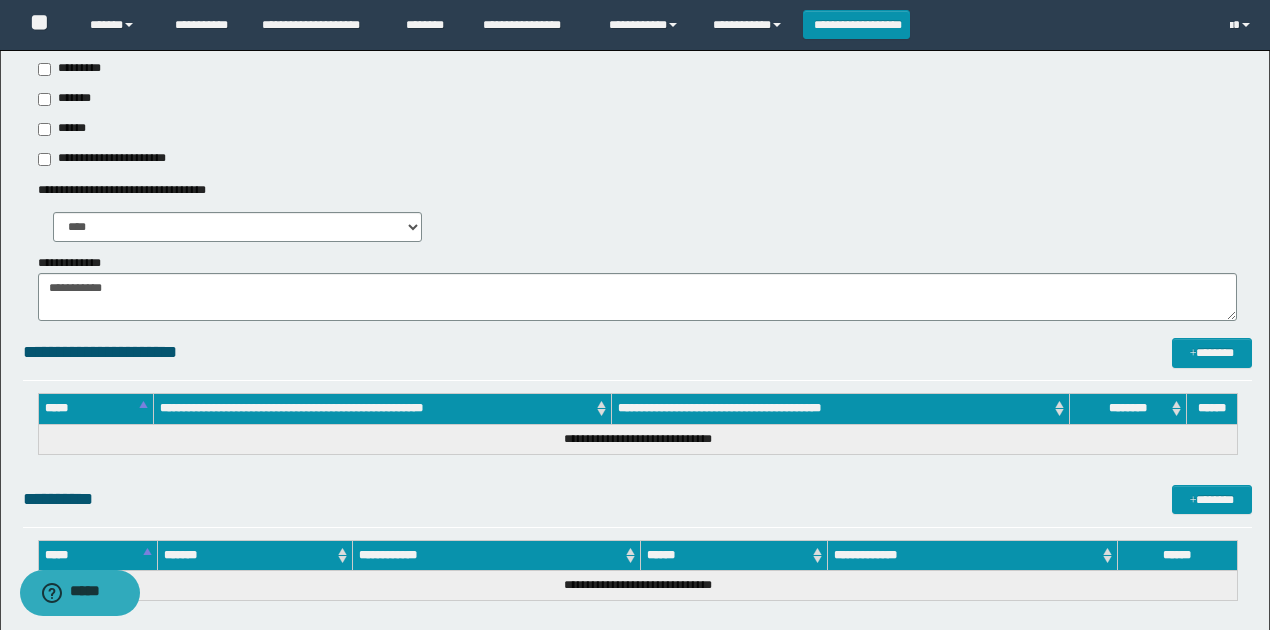 click on "**********" at bounding box center (637, 227) 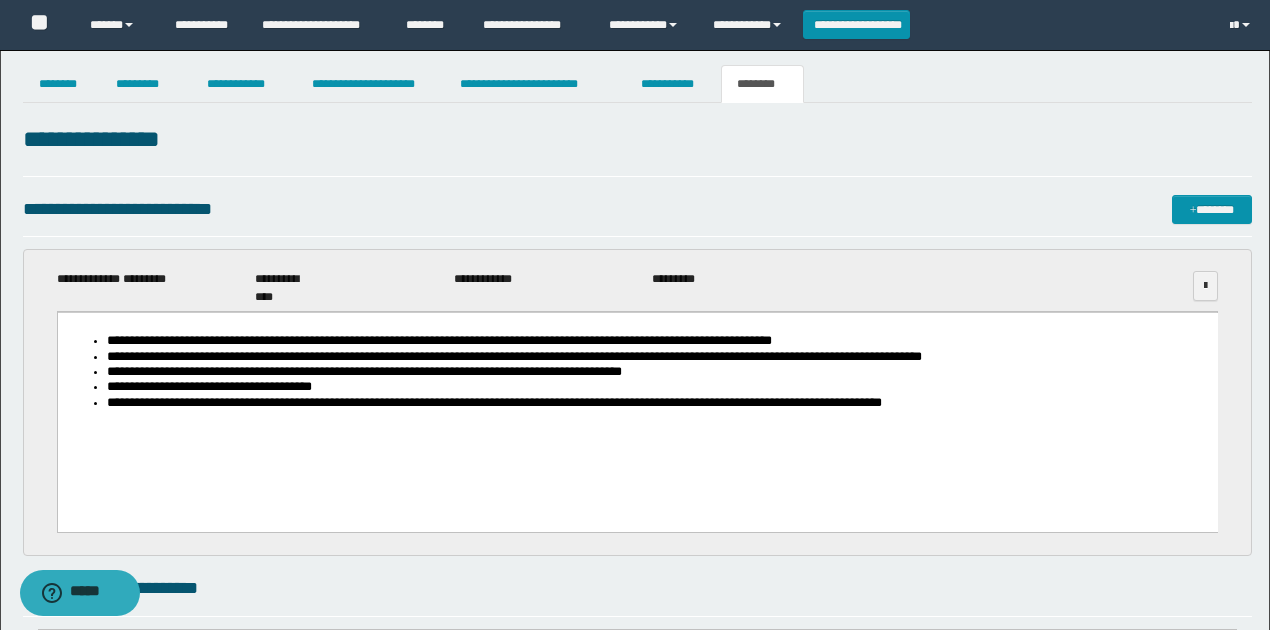 scroll, scrollTop: 0, scrollLeft: 0, axis: both 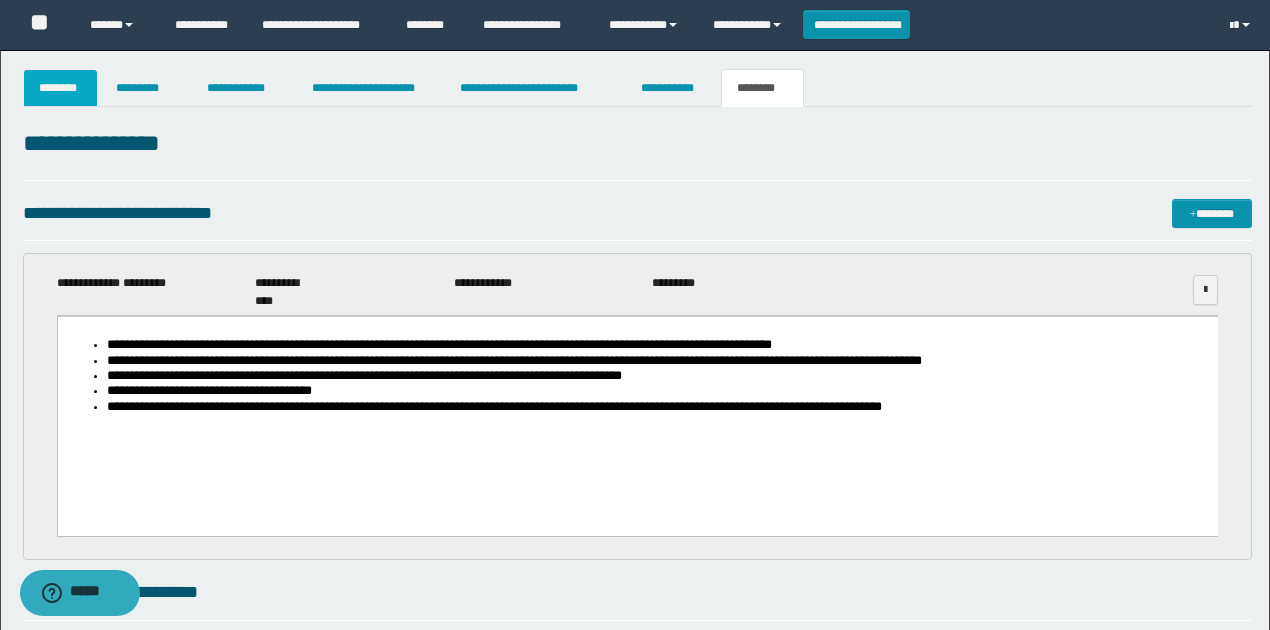 click on "********" at bounding box center (61, 88) 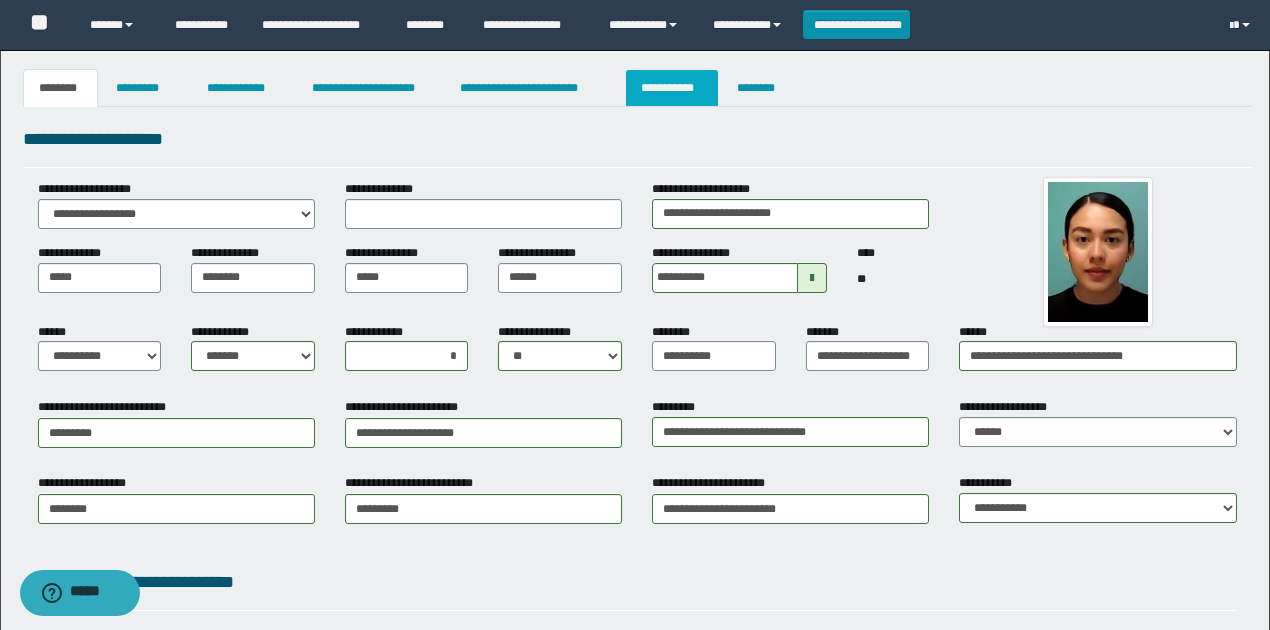 click on "**********" at bounding box center (672, 88) 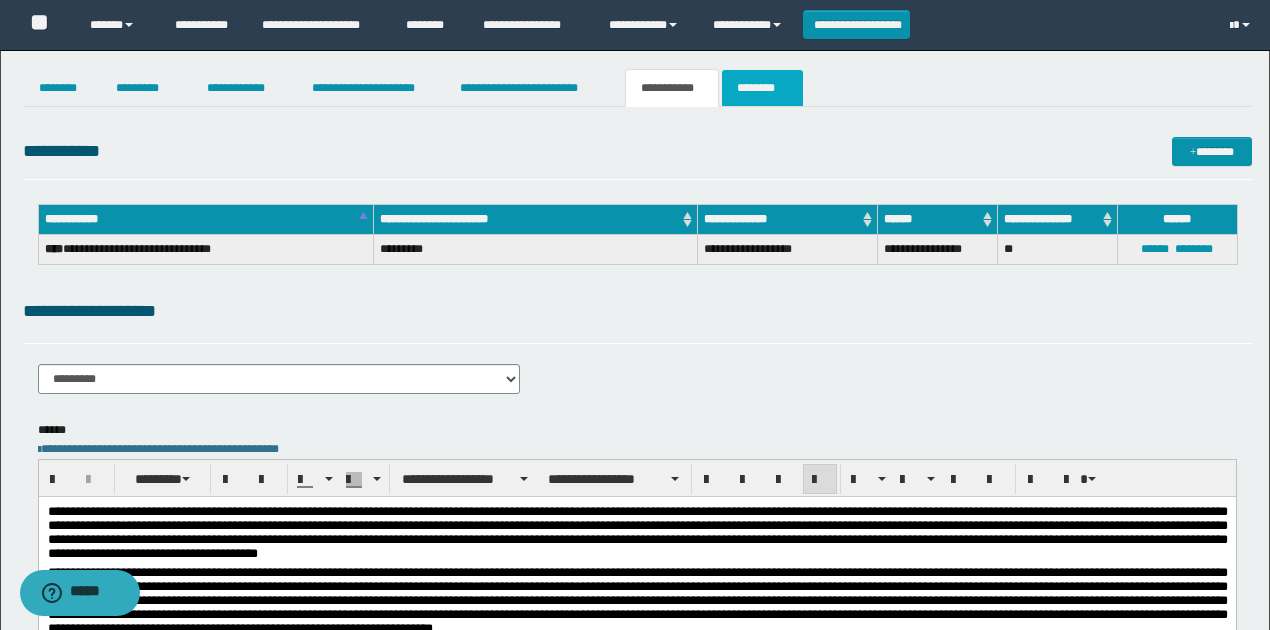 click on "********" at bounding box center [762, 88] 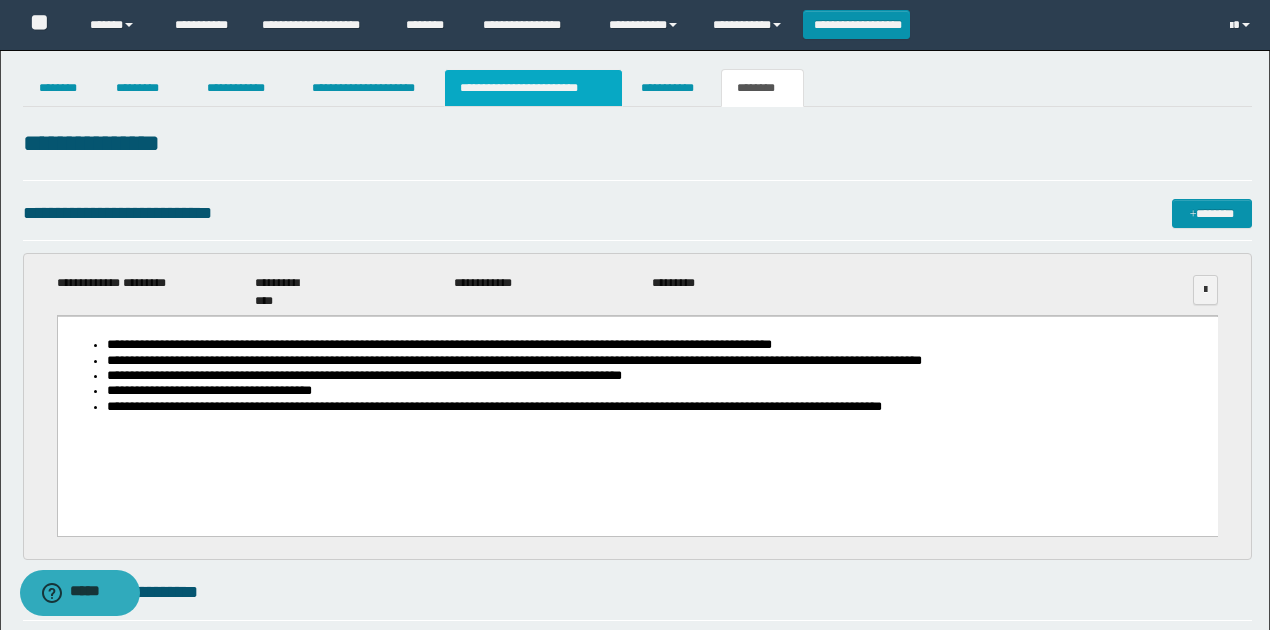 click on "**********" at bounding box center (533, 88) 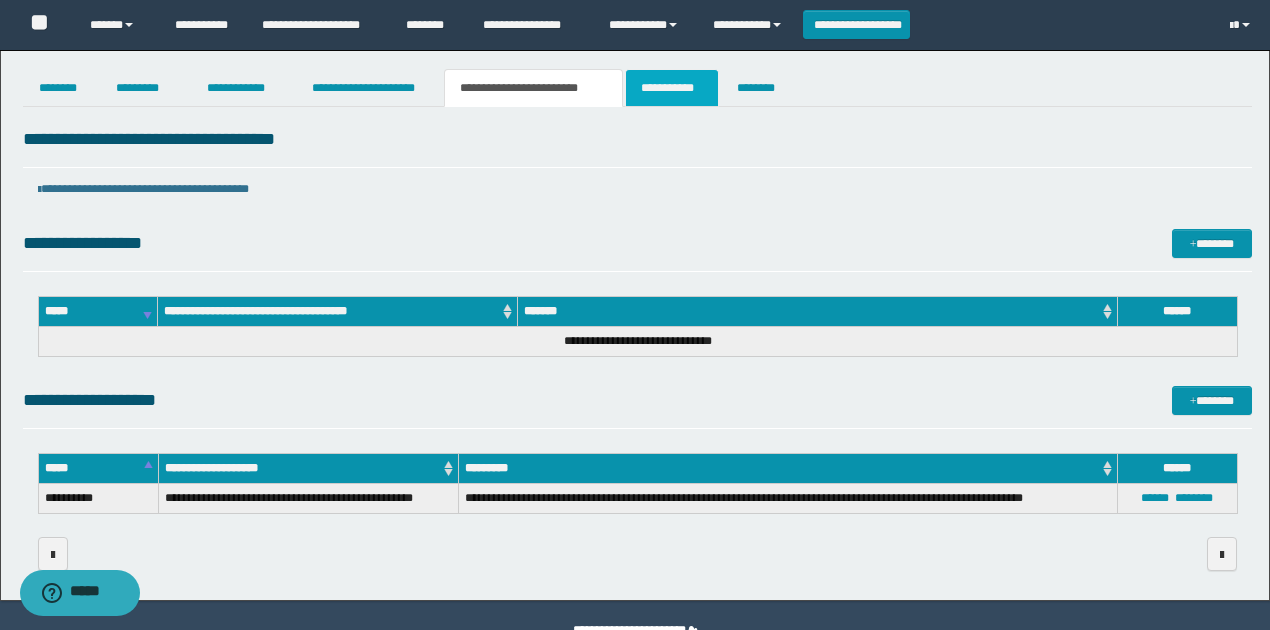click on "**********" at bounding box center [672, 88] 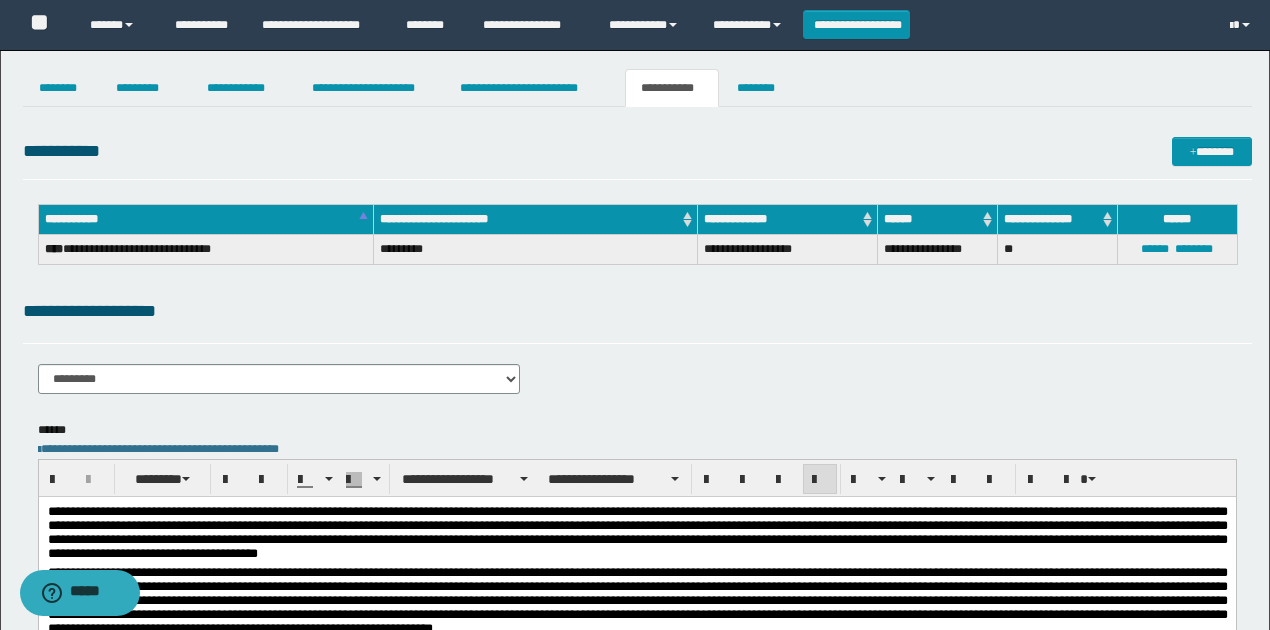 drag, startPoint x: 437, startPoint y: 122, endPoint x: 503, endPoint y: 340, distance: 227.77182 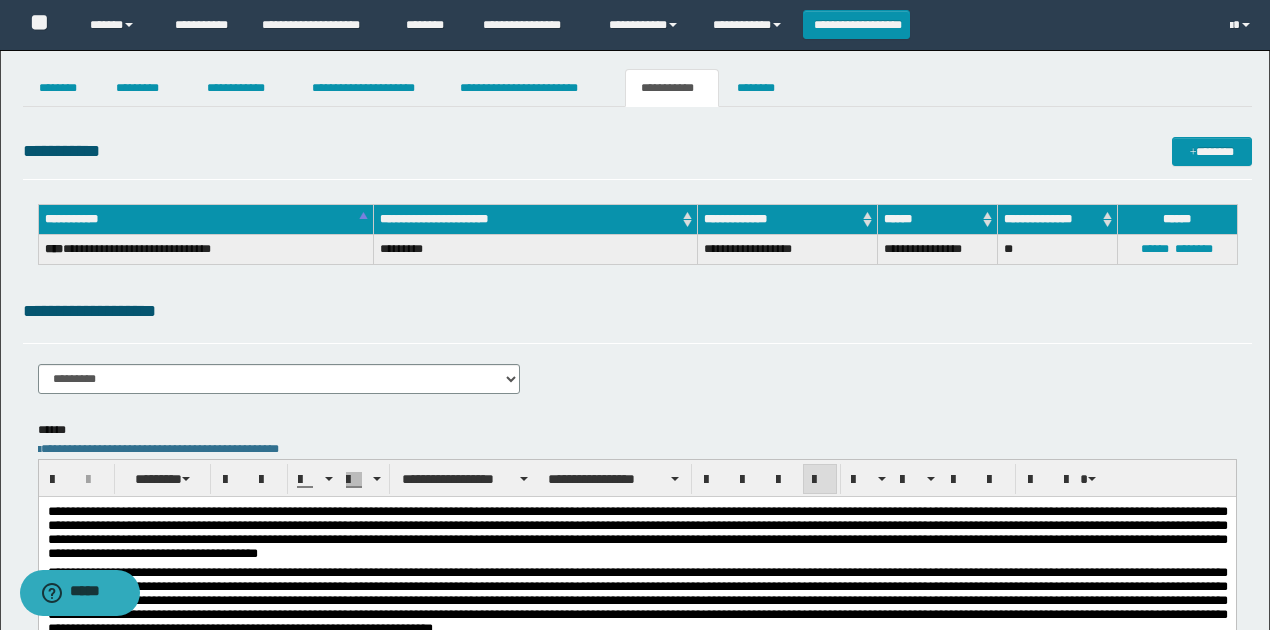 click on "**********" at bounding box center (637, 353) 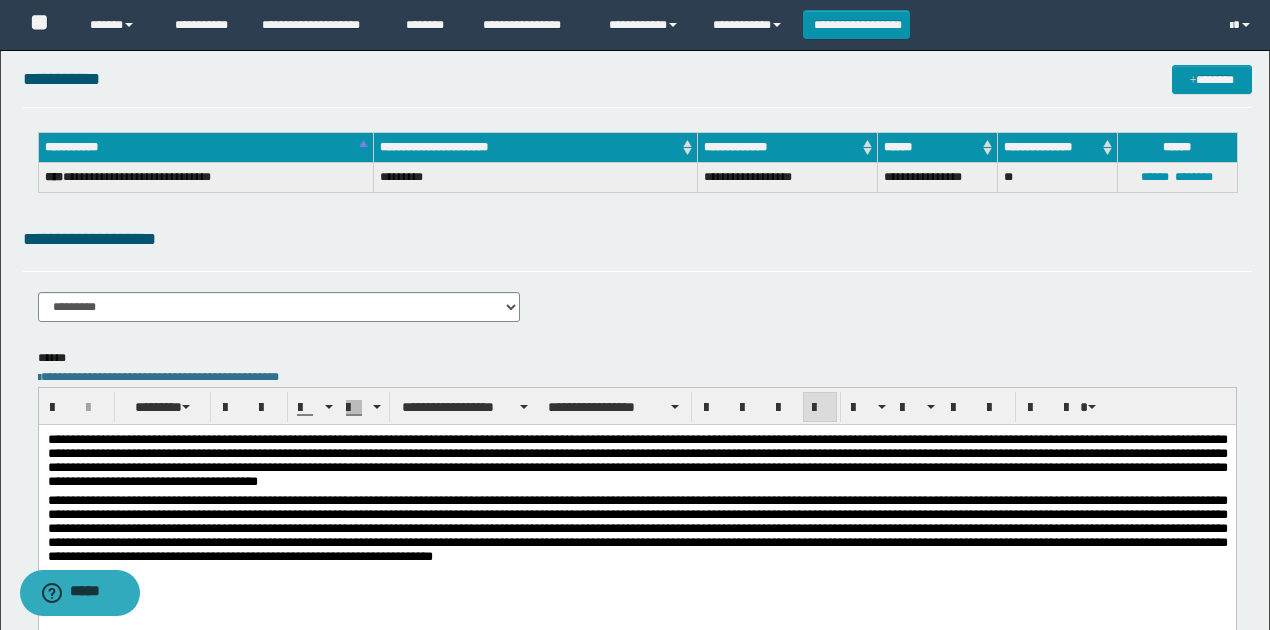 scroll, scrollTop: 0, scrollLeft: 0, axis: both 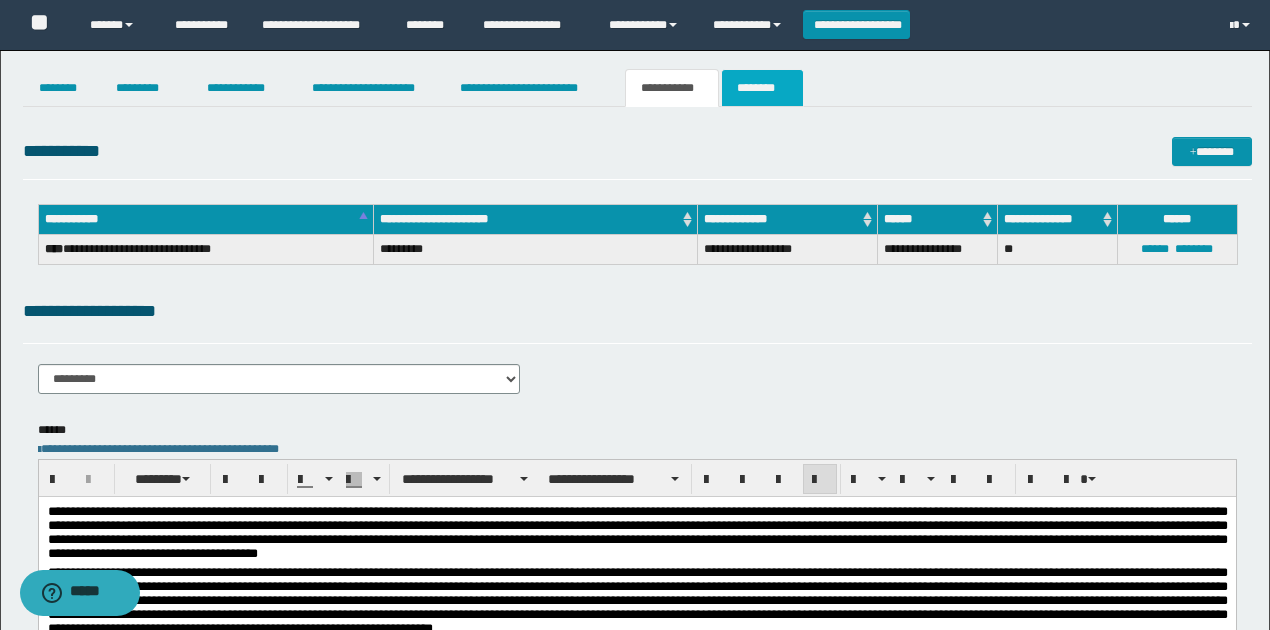 click on "********" at bounding box center (762, 88) 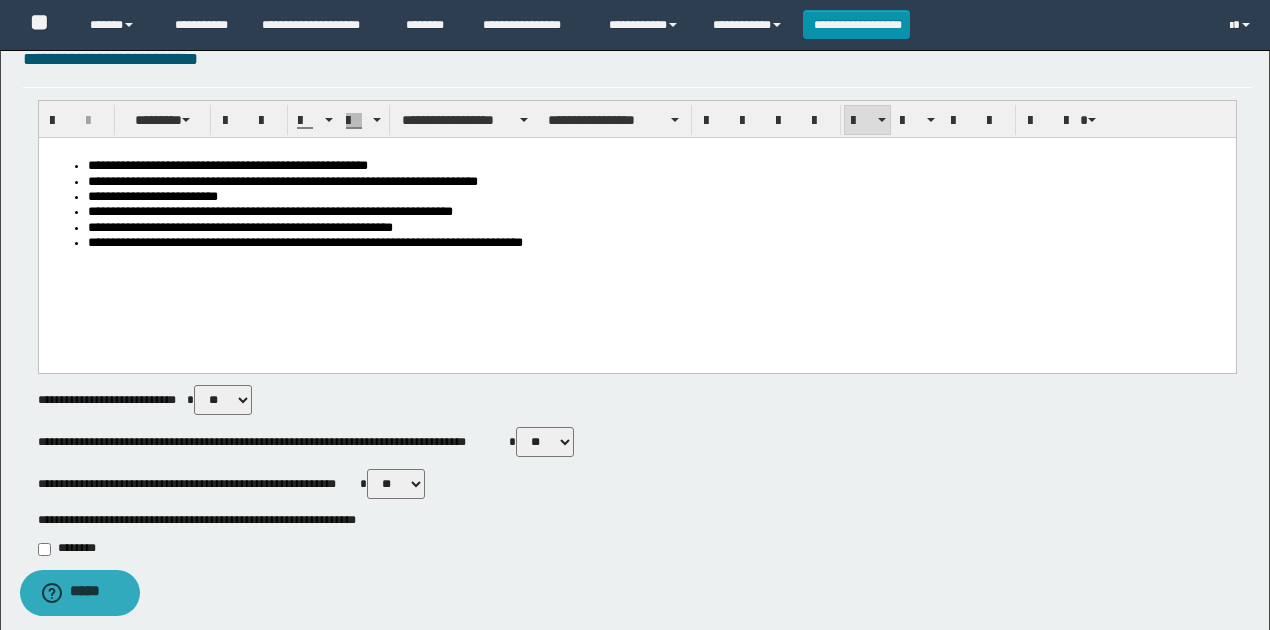 click on "**********" at bounding box center (657, 212) 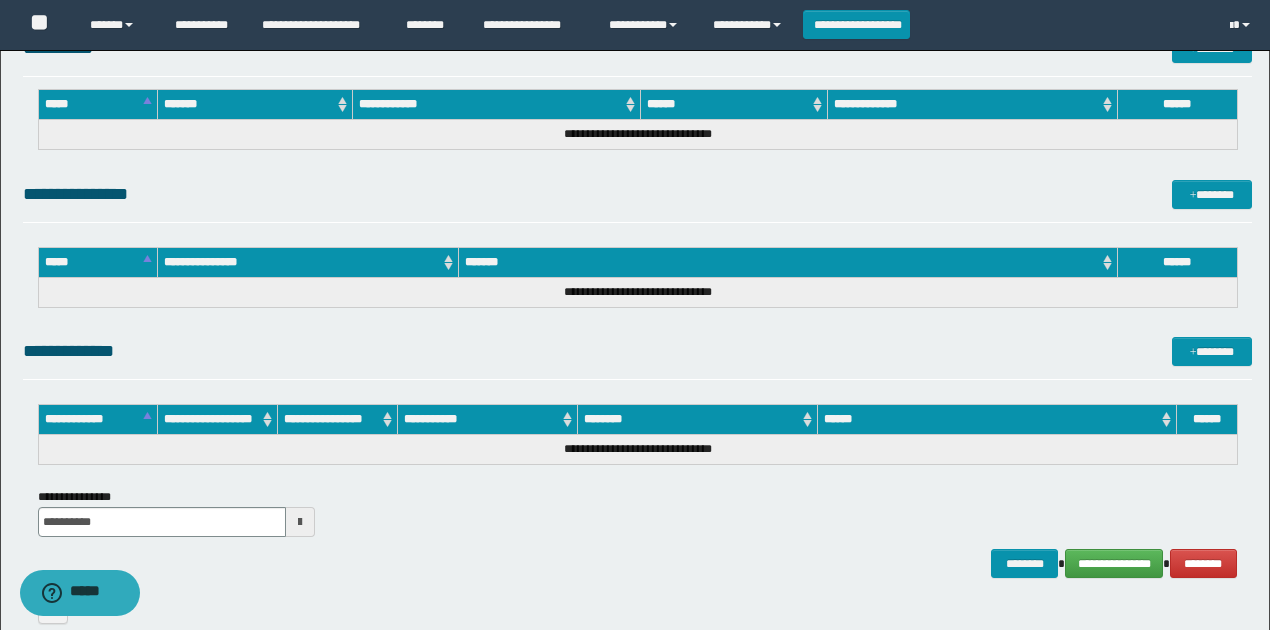 scroll, scrollTop: 1684, scrollLeft: 0, axis: vertical 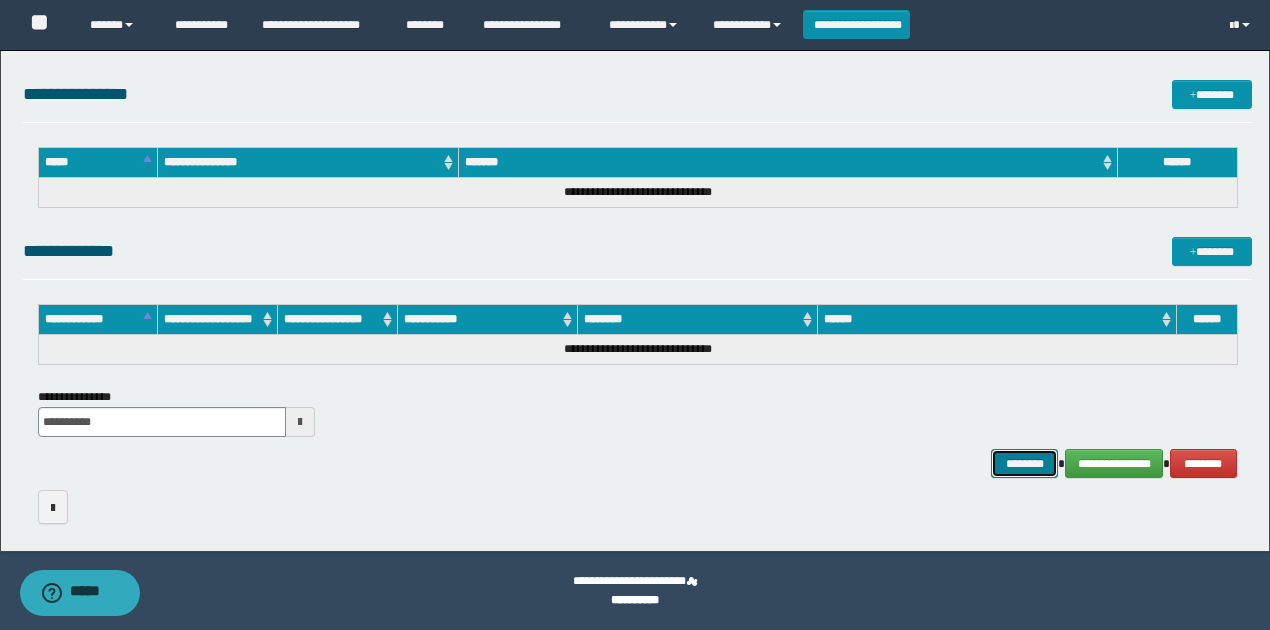 click on "********" at bounding box center (1024, 463) 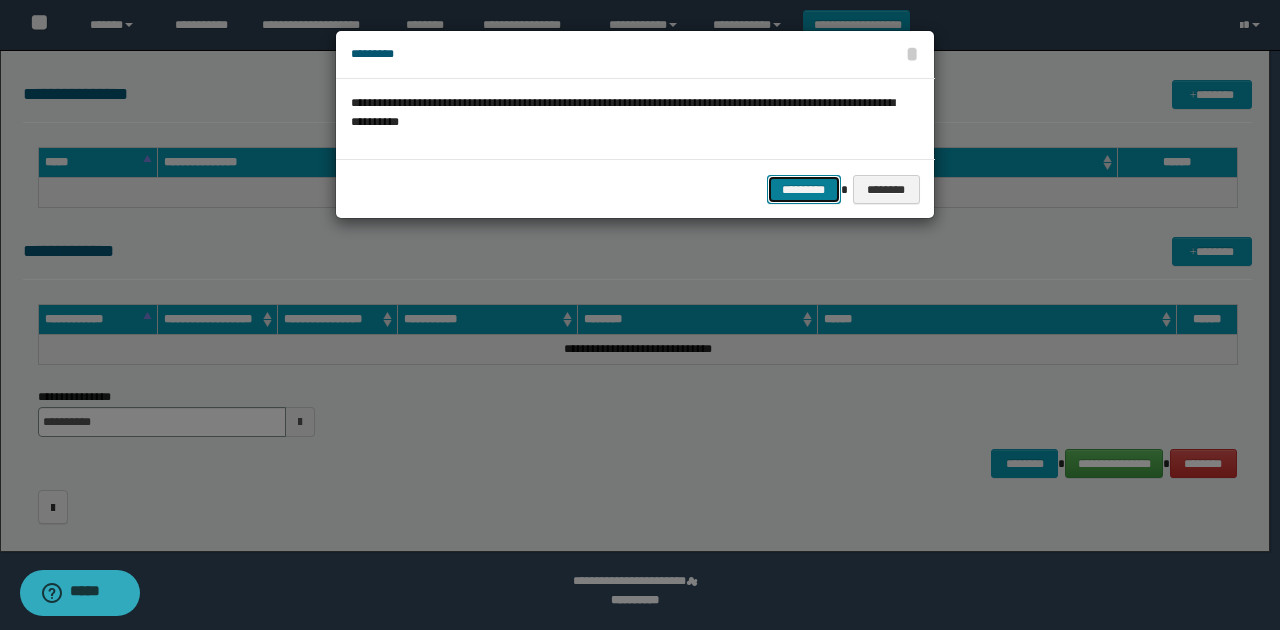 click on "*********" at bounding box center [804, 189] 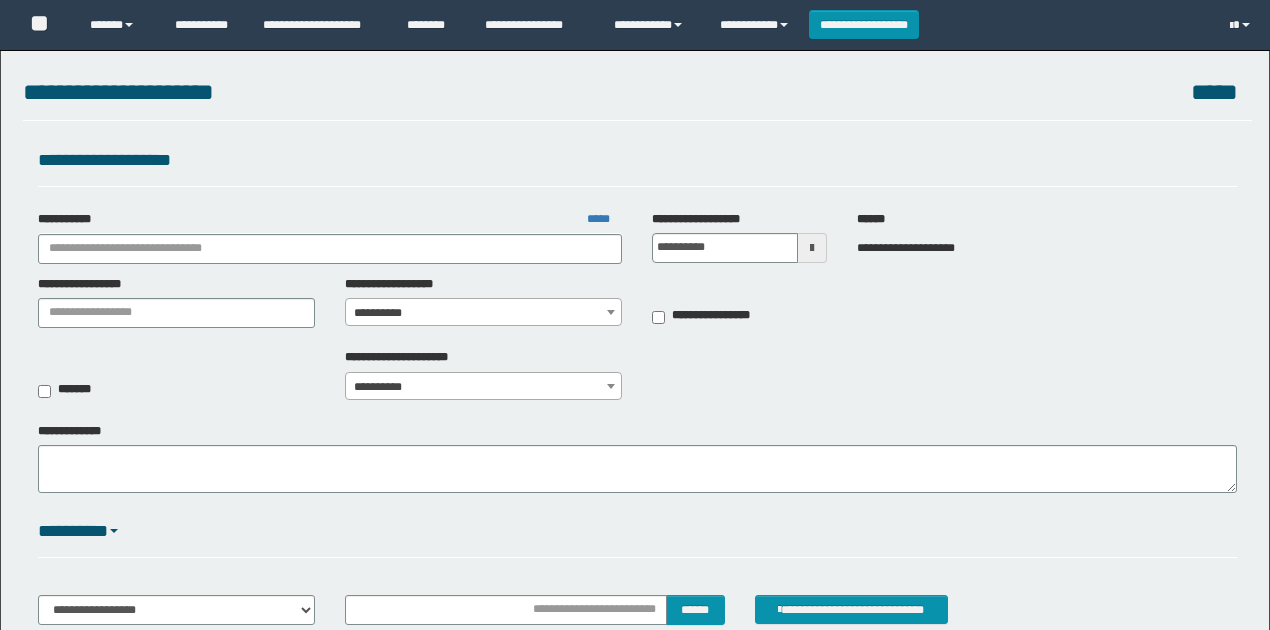 scroll, scrollTop: 0, scrollLeft: 0, axis: both 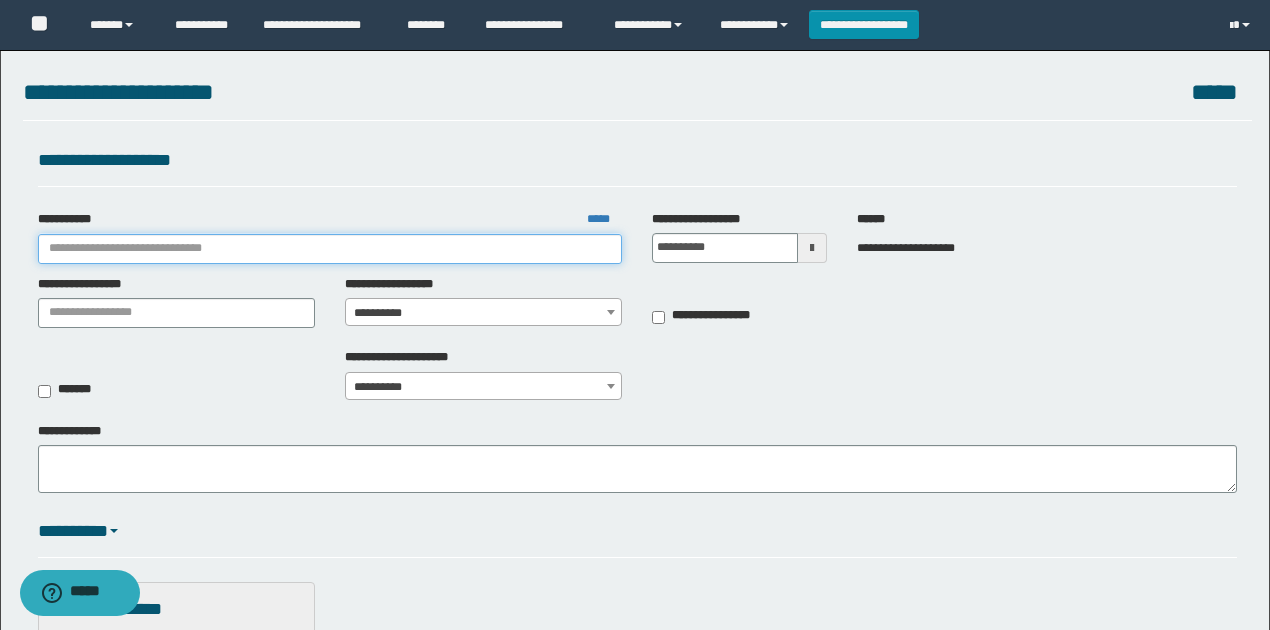 click on "**********" at bounding box center (330, 249) 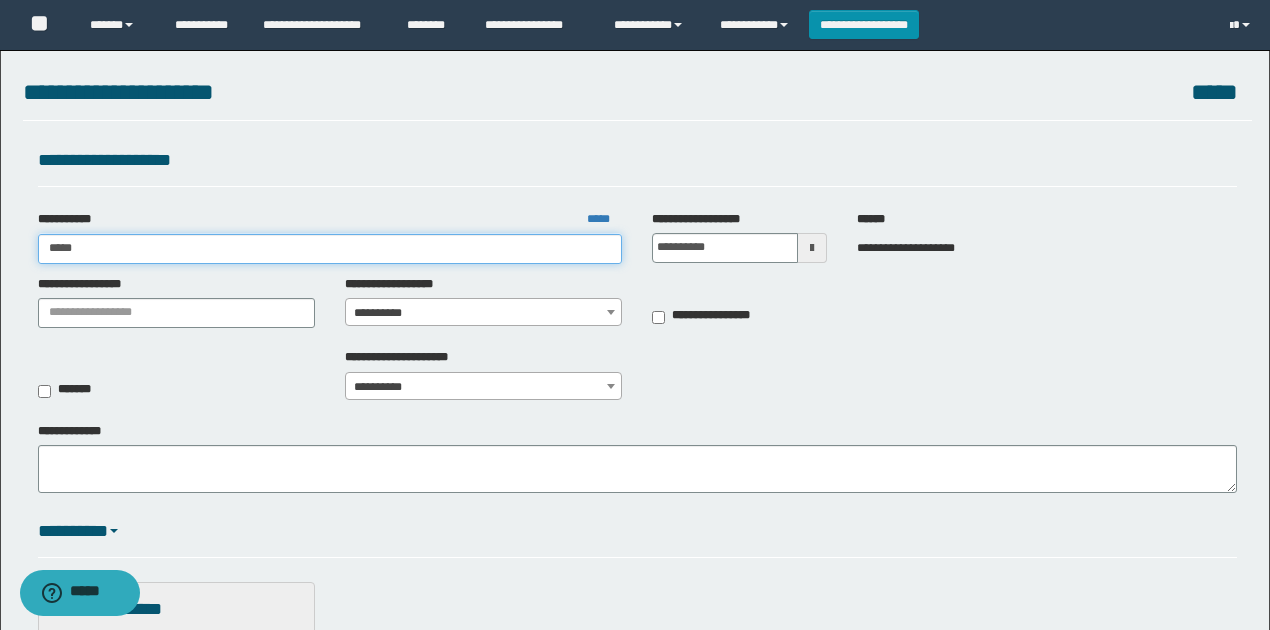 click on "*****" at bounding box center (330, 249) 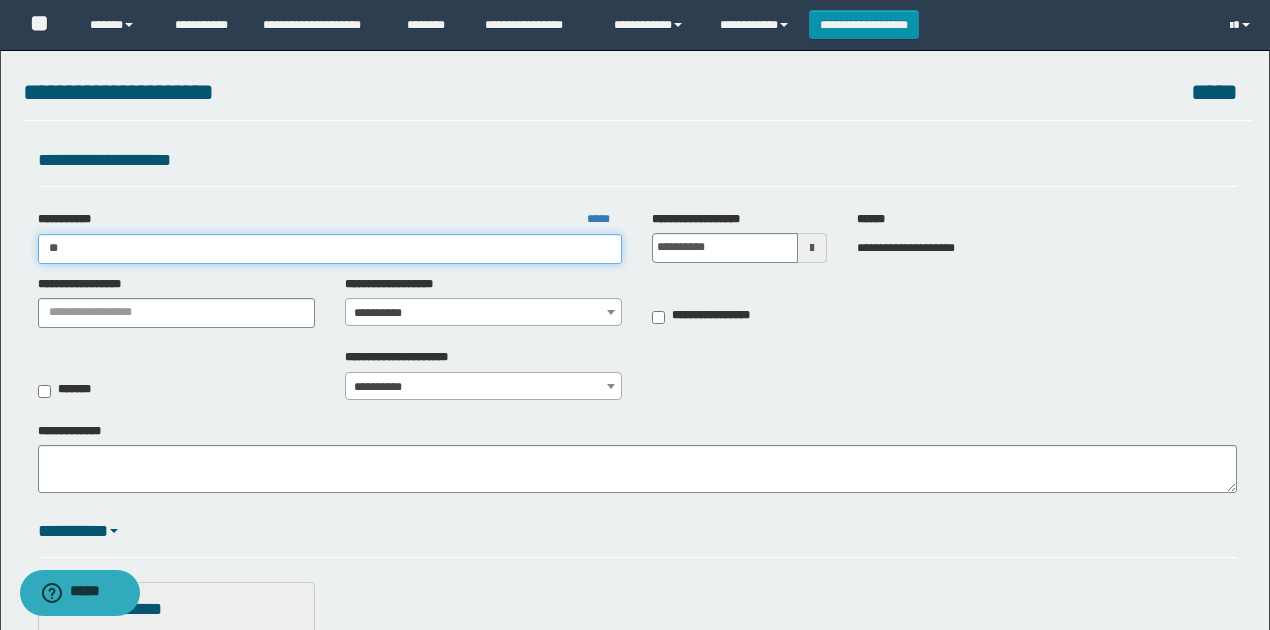 type on "*" 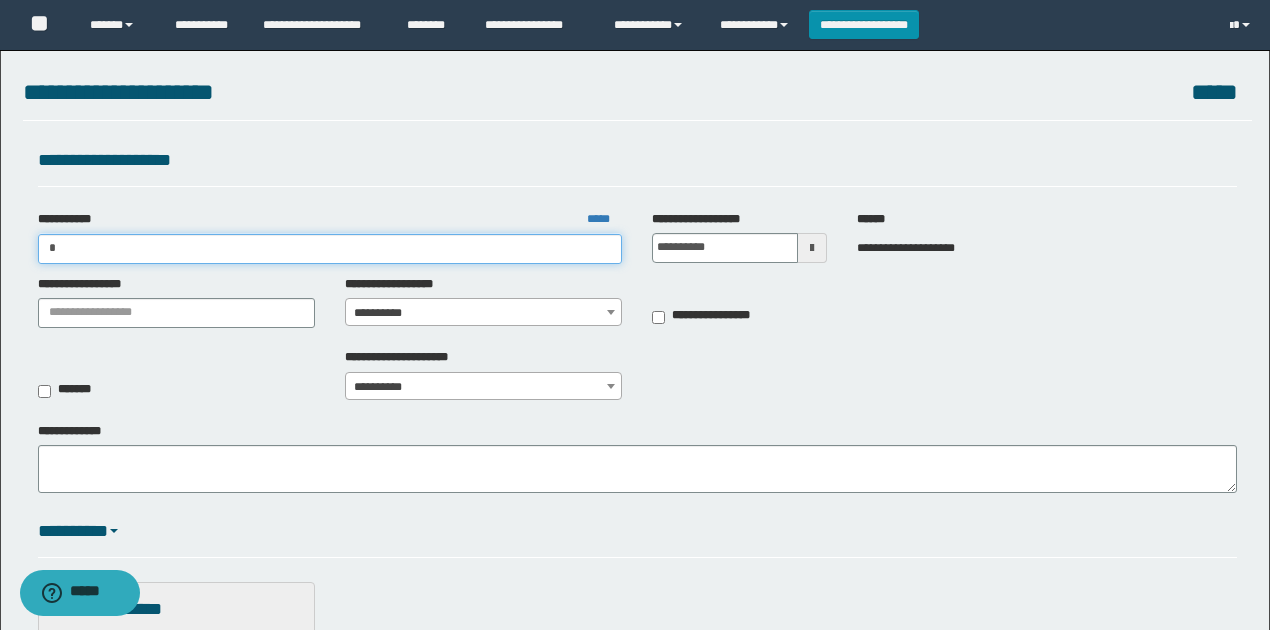 type 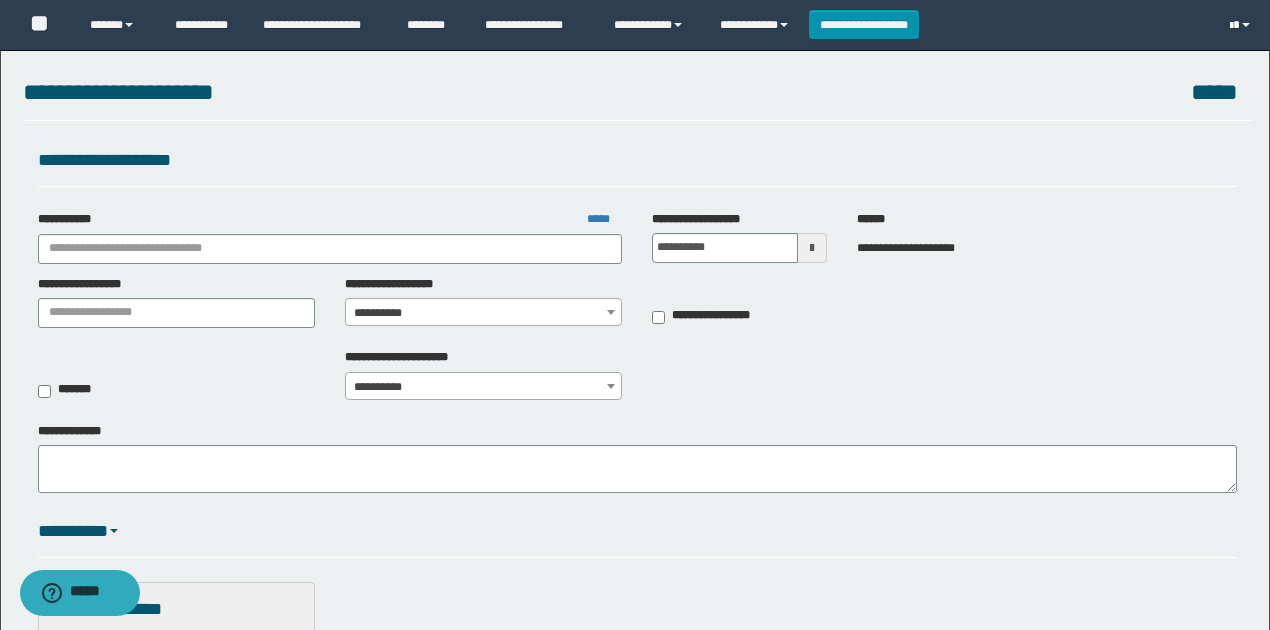 click at bounding box center [1231, 26] 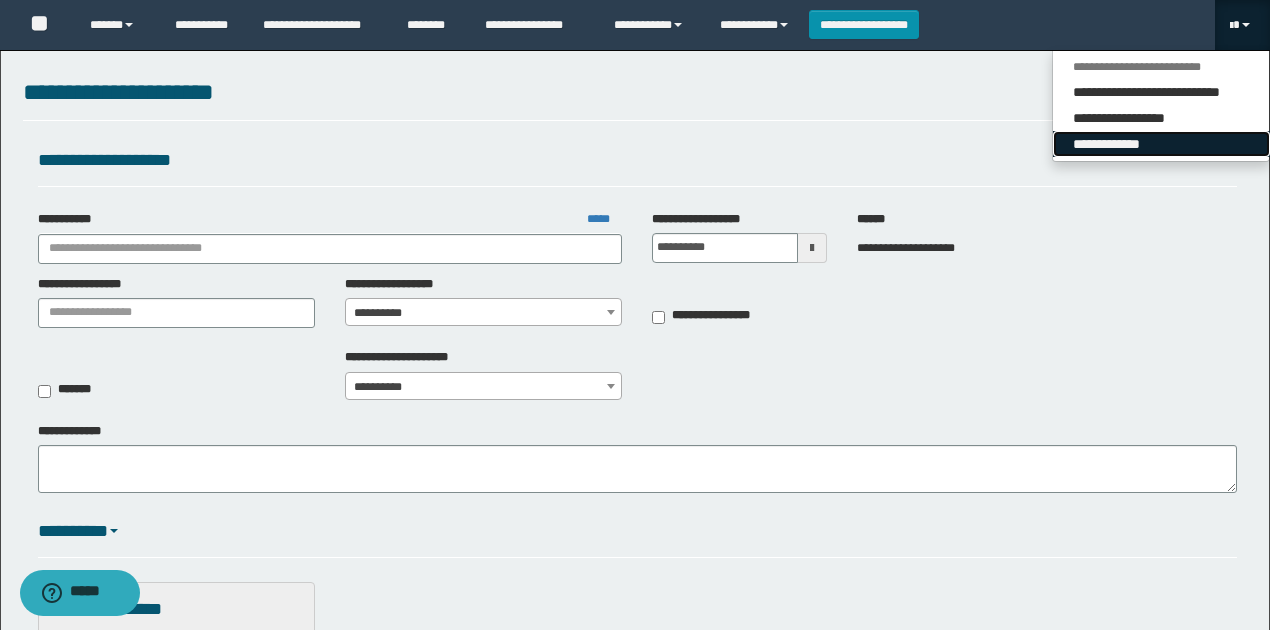 click on "**********" at bounding box center (1161, 144) 